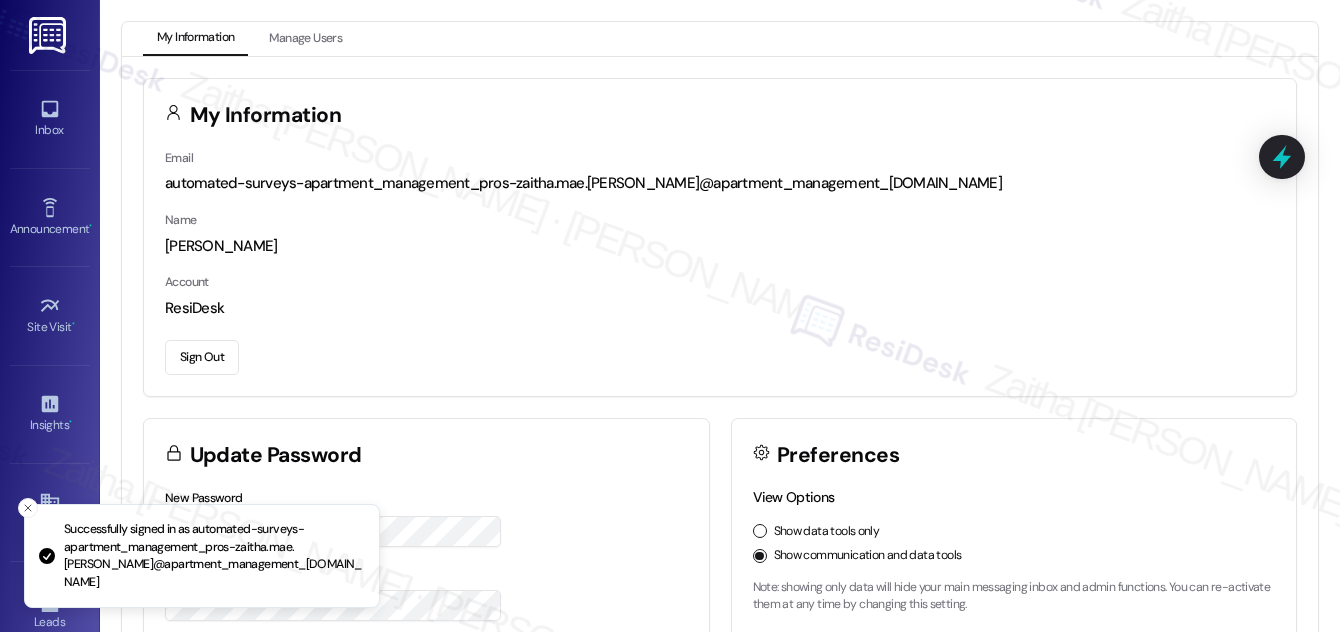 scroll, scrollTop: 0, scrollLeft: 0, axis: both 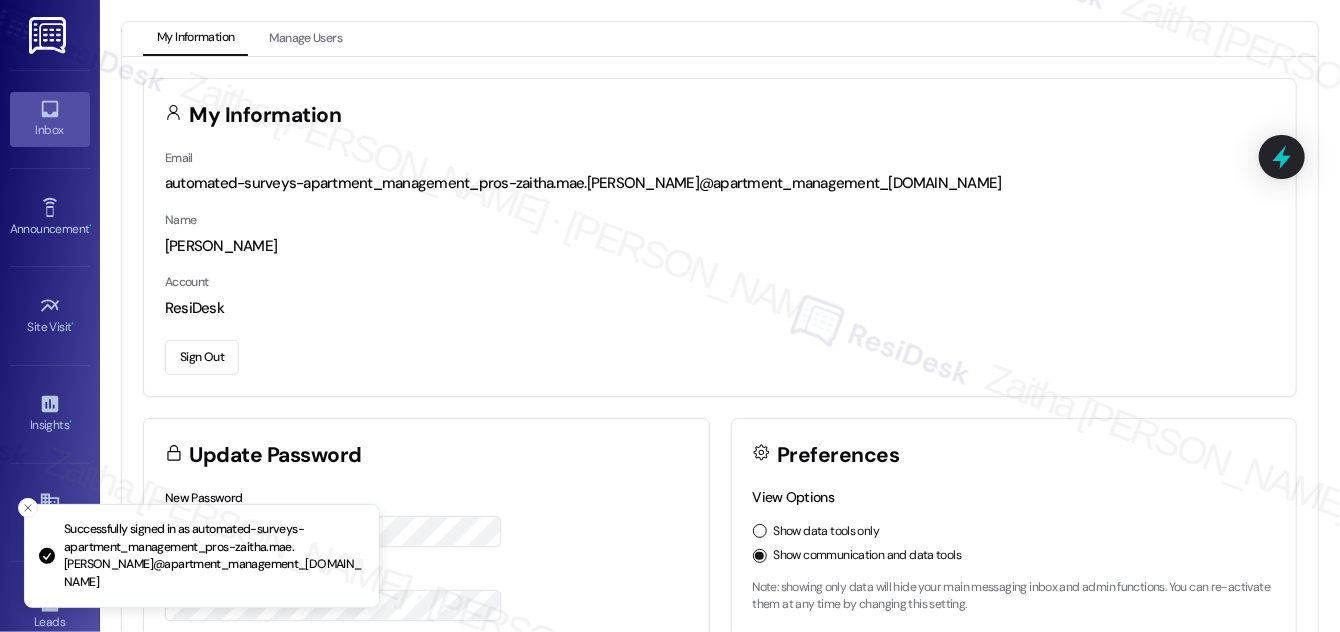 click on "Inbox" at bounding box center [50, 130] 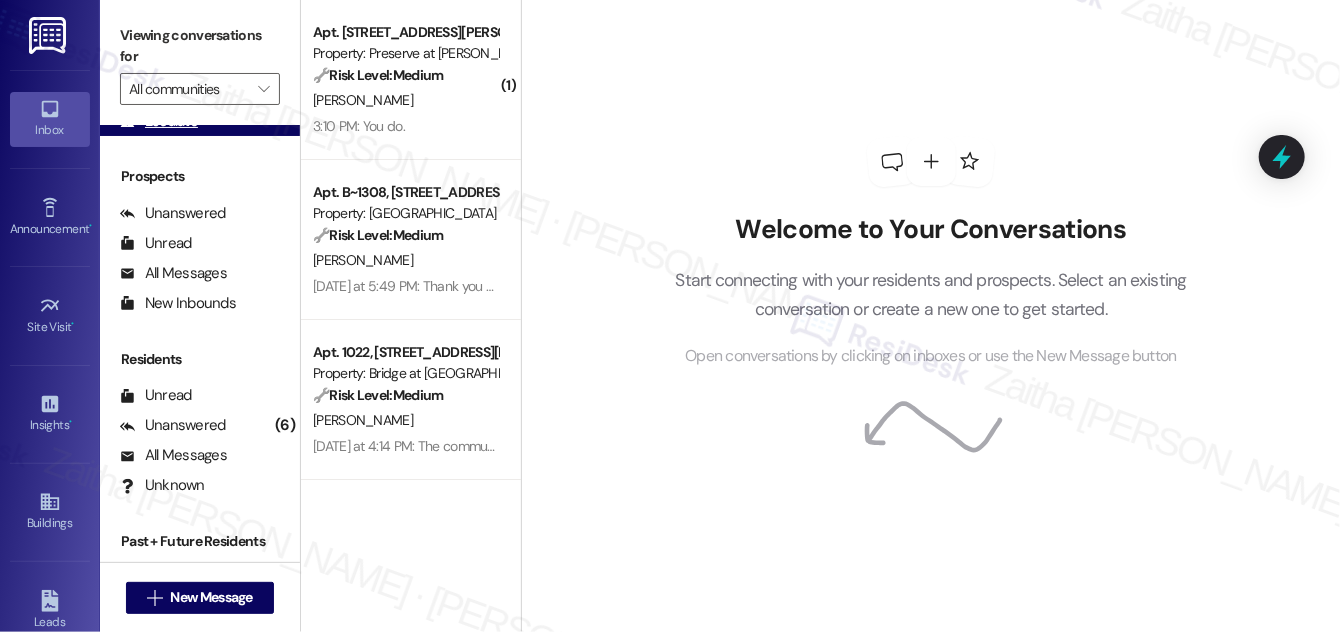 scroll, scrollTop: 264, scrollLeft: 0, axis: vertical 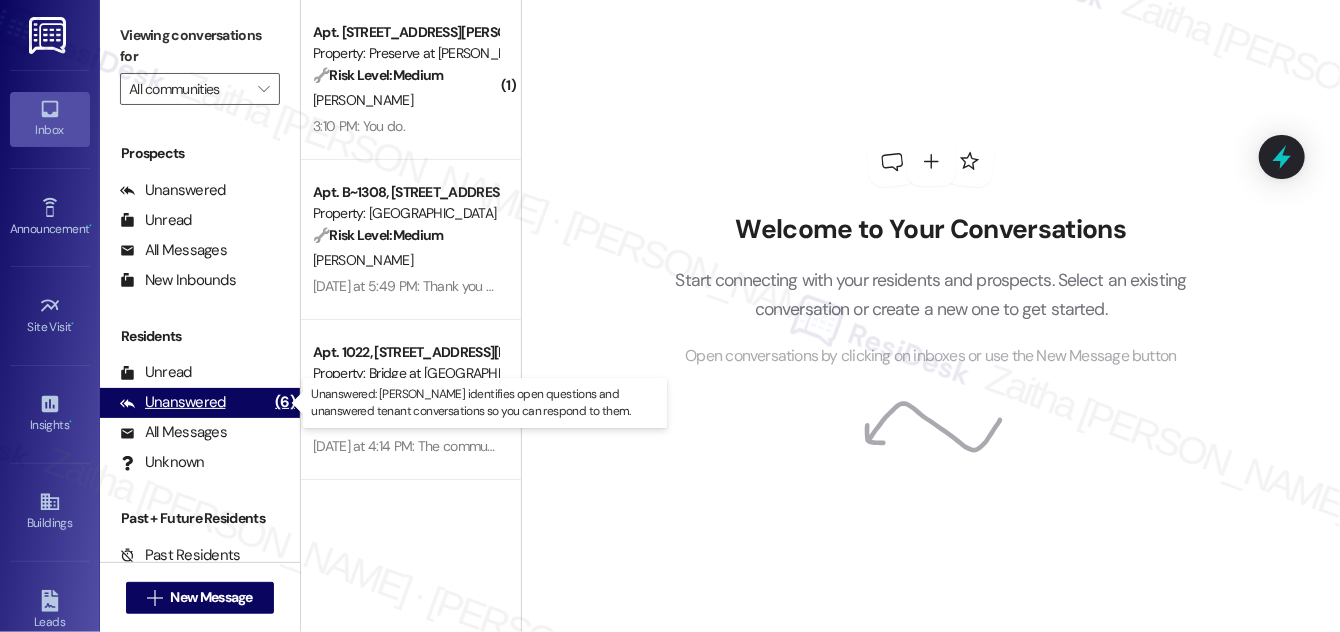 click on "Unanswered" at bounding box center [173, 402] 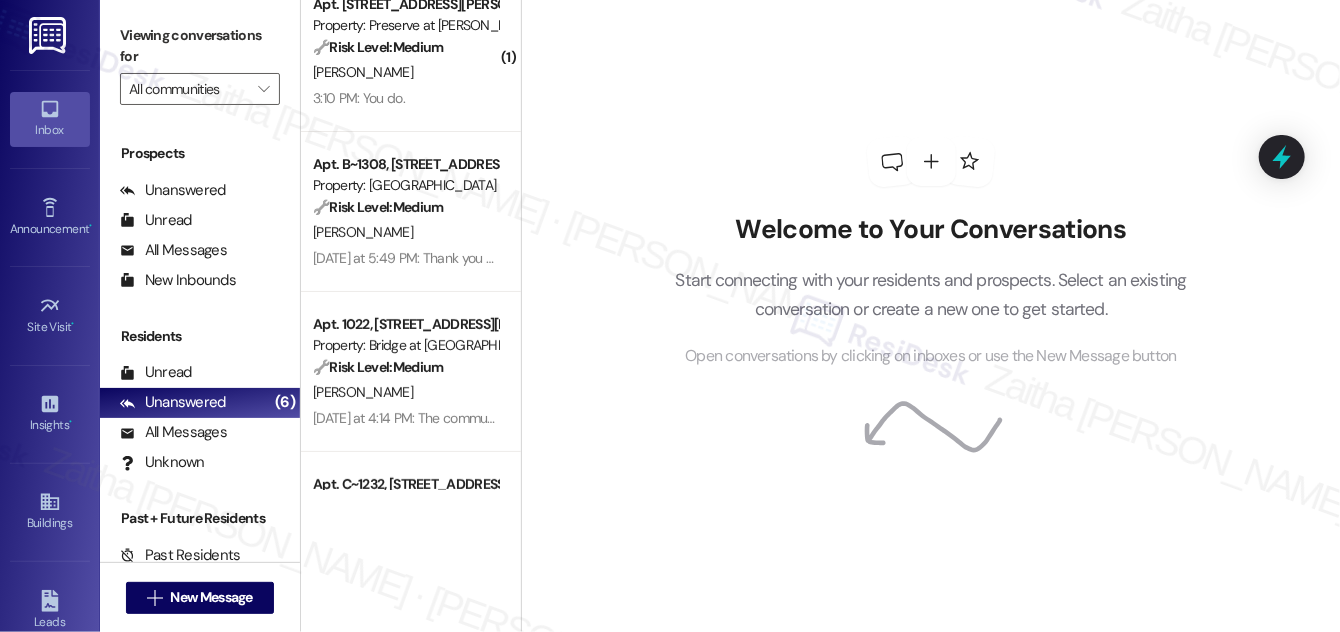 scroll, scrollTop: 0, scrollLeft: 0, axis: both 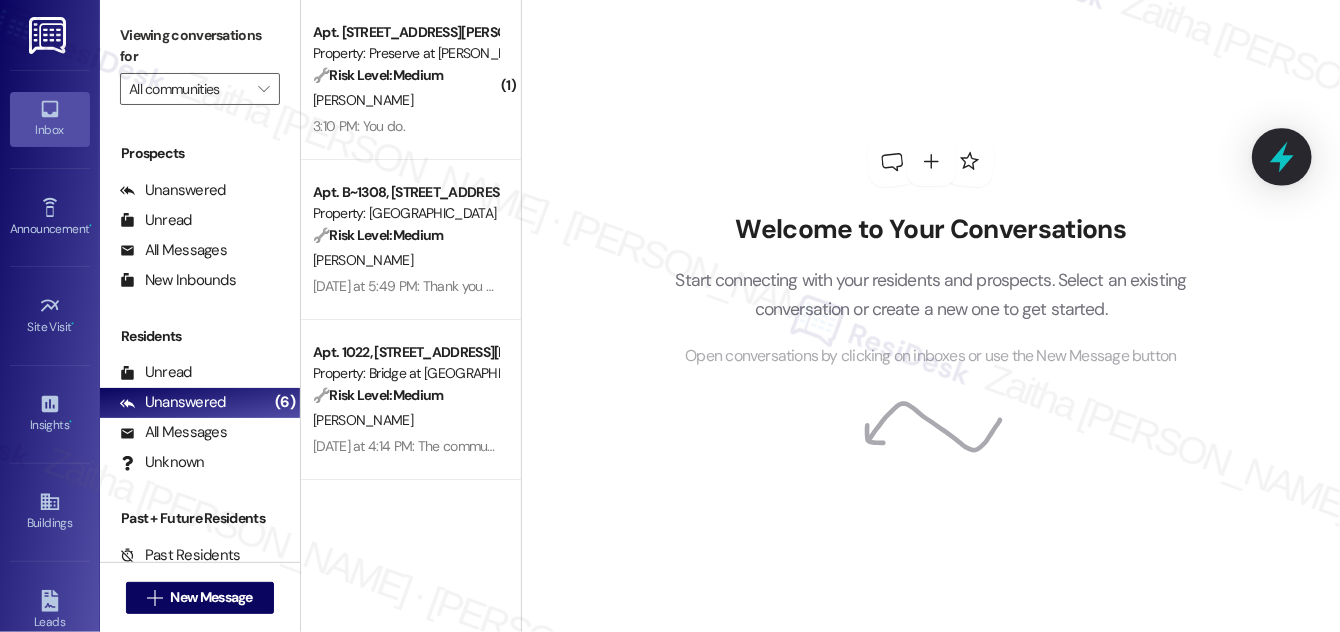 click 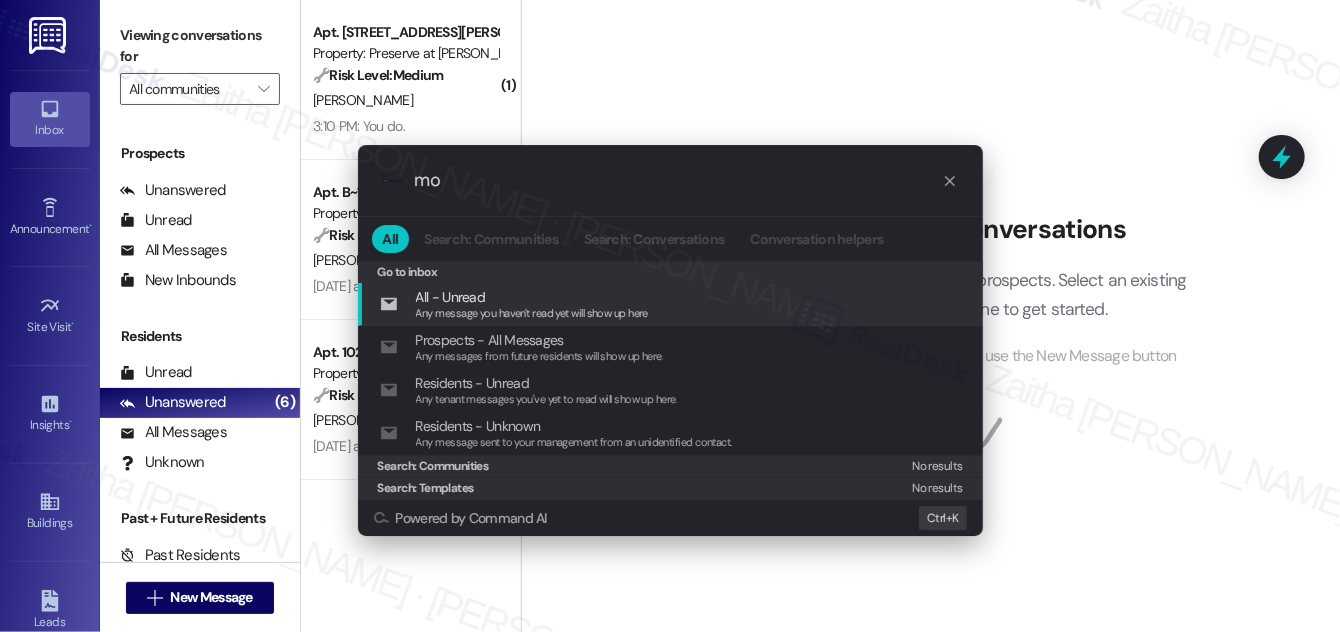 type on "m" 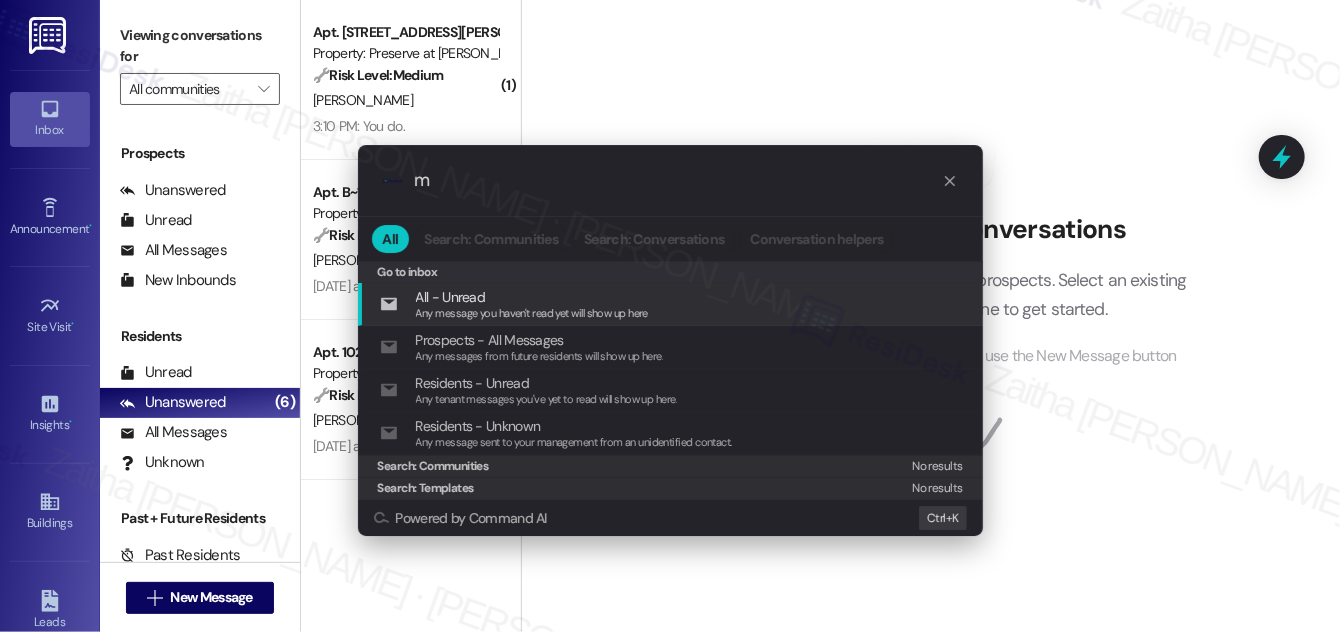 type 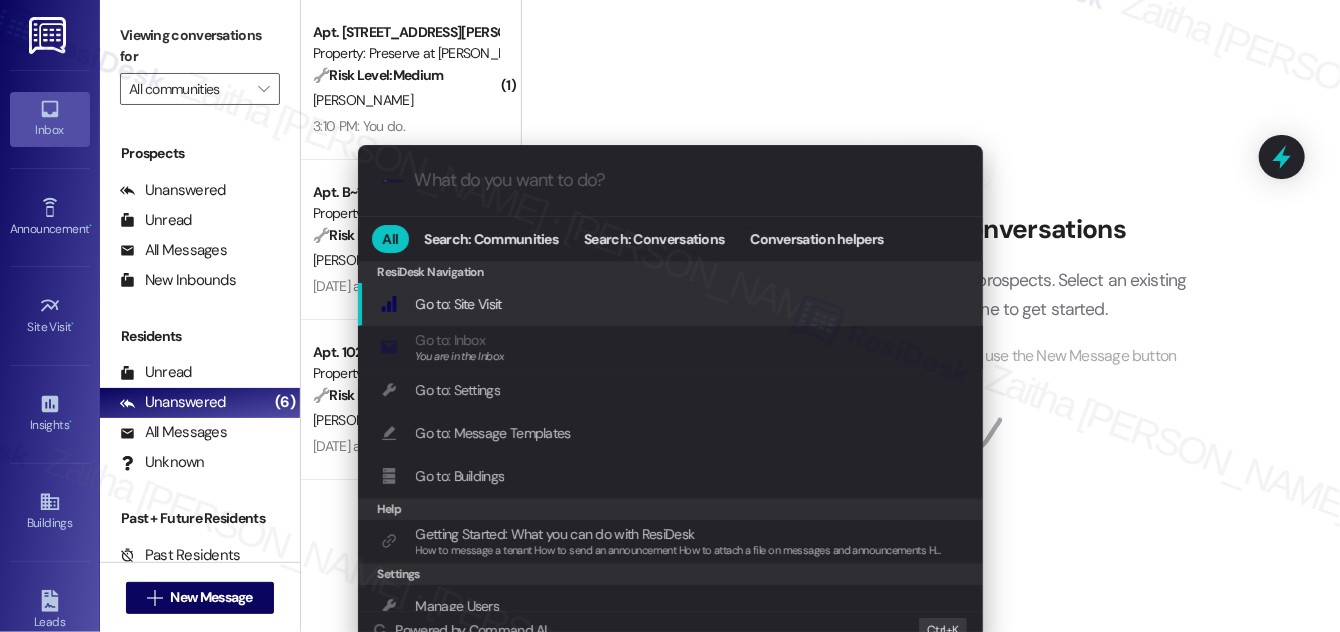 click on ".cls-1{fill:#0a055f;}.cls-2{fill:#0cc4c4;} resideskLogoBlueOrange All Search: Communities Search: Conversations Conversation helpers ResiDesk Navigation ResiDesk Navigation Go to: Site Visit Add shortcut Go to: Inbox You are in the Inbox Add shortcut Go to: Settings Add shortcut Go to: Message Templates Add shortcut Go to: Buildings Add shortcut Help Getting Started: What you can do with ResiDesk How to message a tenant
How to send an announcement
How to attach a file on messages and announcements
How to message a prospect
How to message an inbound prospect
How to send an internal message
How to use the ResiDesk Outlook Add-in Add shortcut Settings Manage Users Add shortcut Conversations Property Conversations See conversations at a property Add shortcut Go to inbox folder Add shortcut Send Announcement Add shortcut Start or find a conversation Start conversation Add shortcut Powered by Command AI Ctrl+ K" at bounding box center [670, 316] 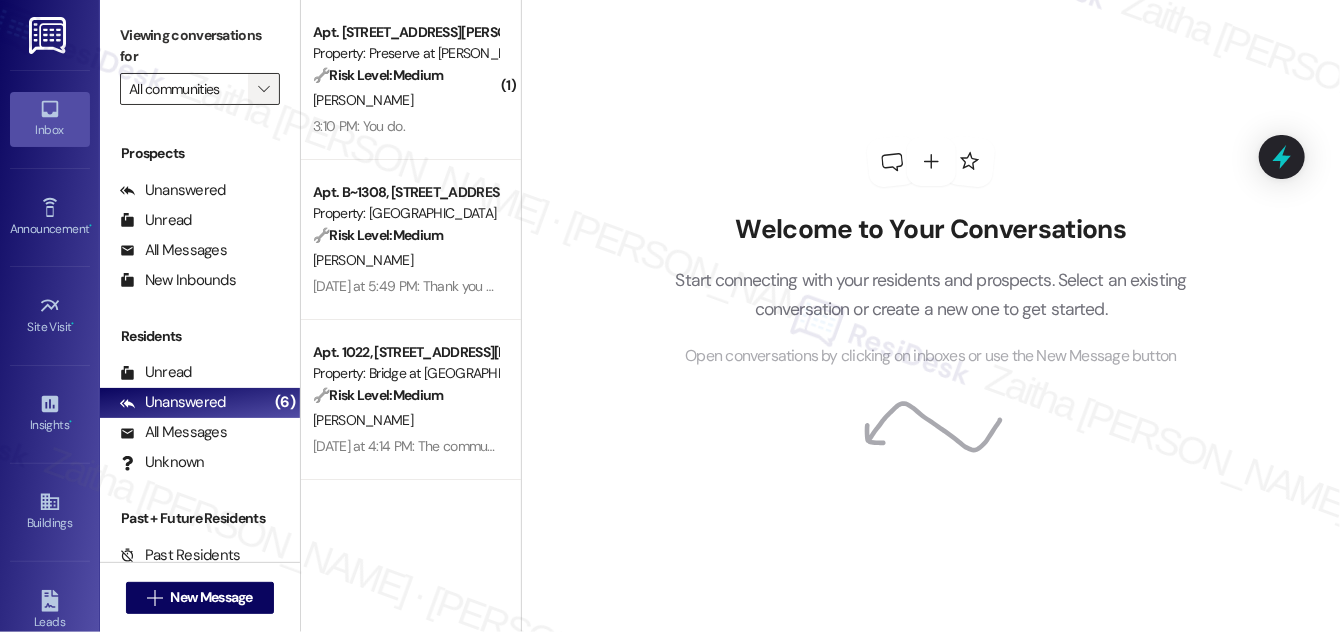 click on "" at bounding box center [263, 89] 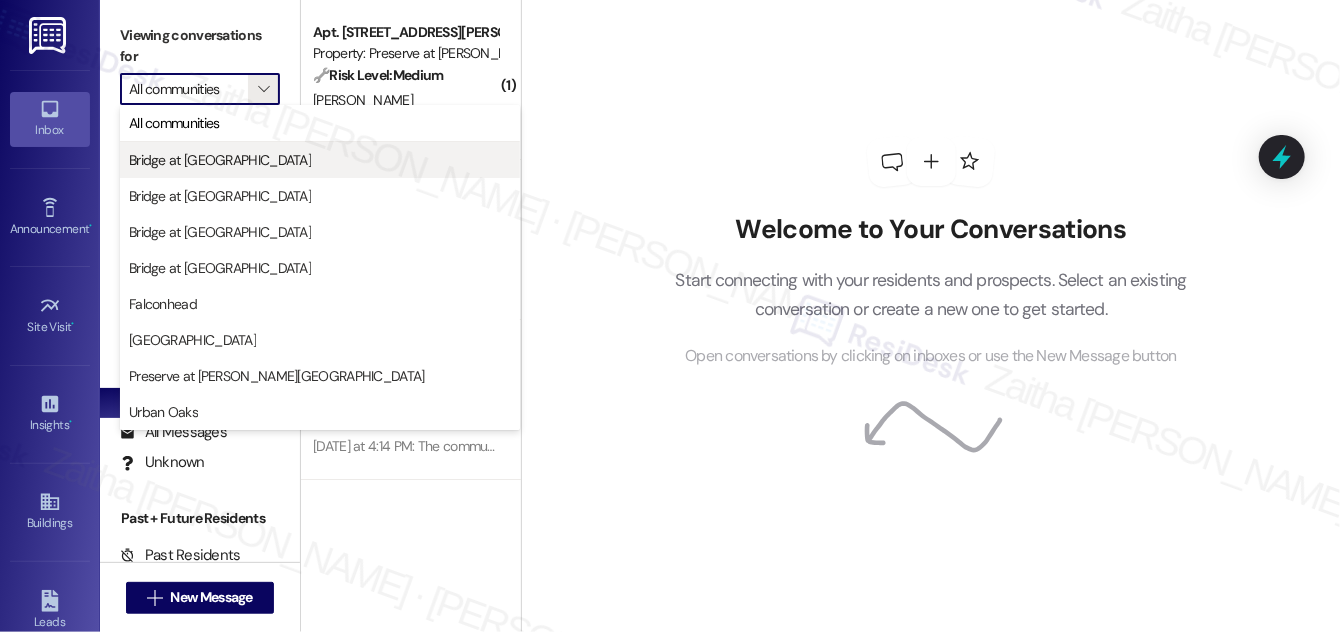 click on "Bridge at Monarch Bluffs" at bounding box center [220, 160] 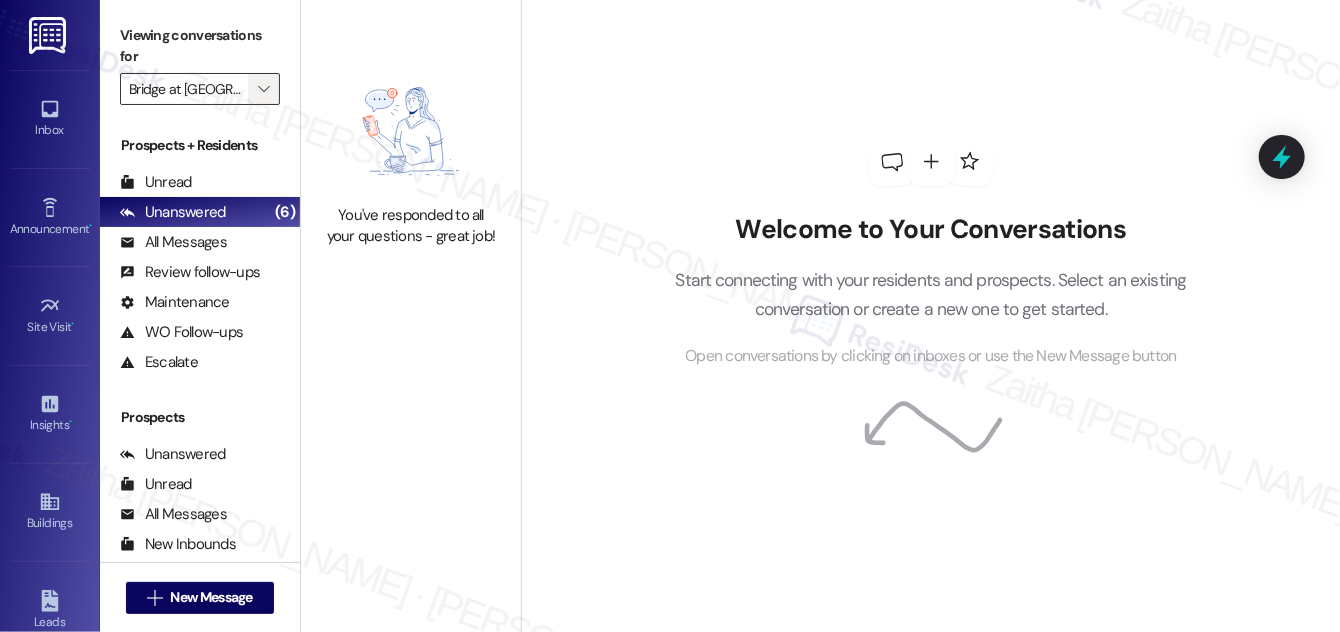 click on "" at bounding box center (263, 89) 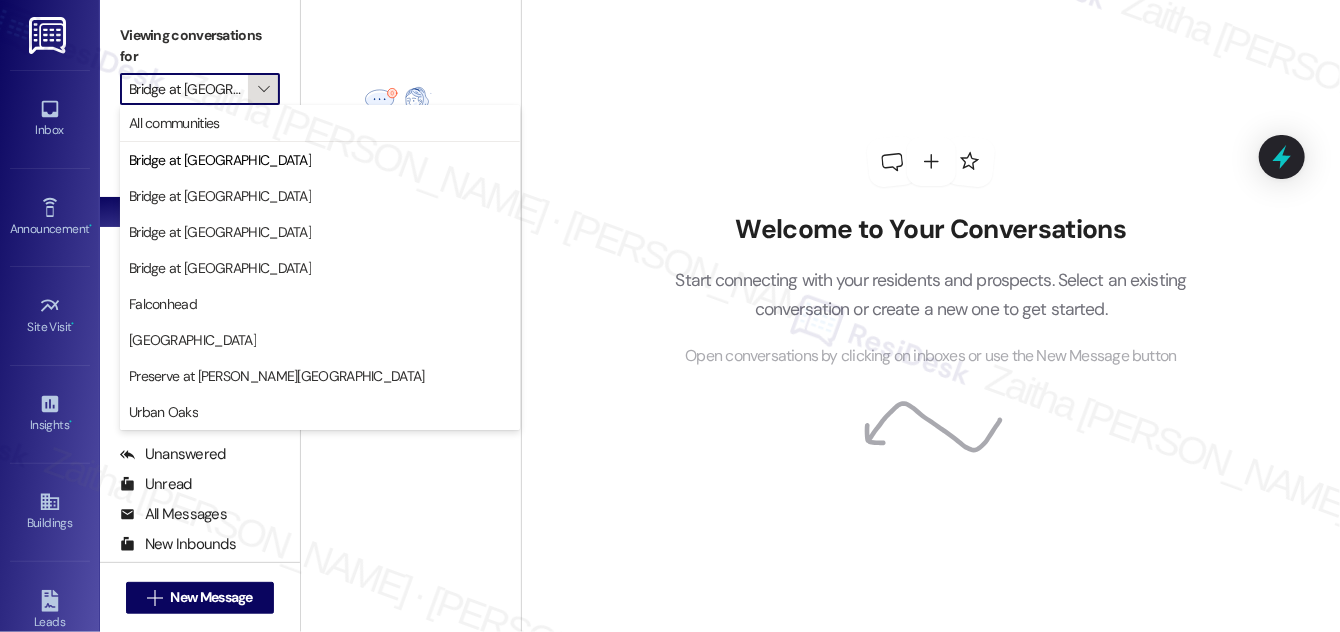 scroll, scrollTop: 0, scrollLeft: 22, axis: horizontal 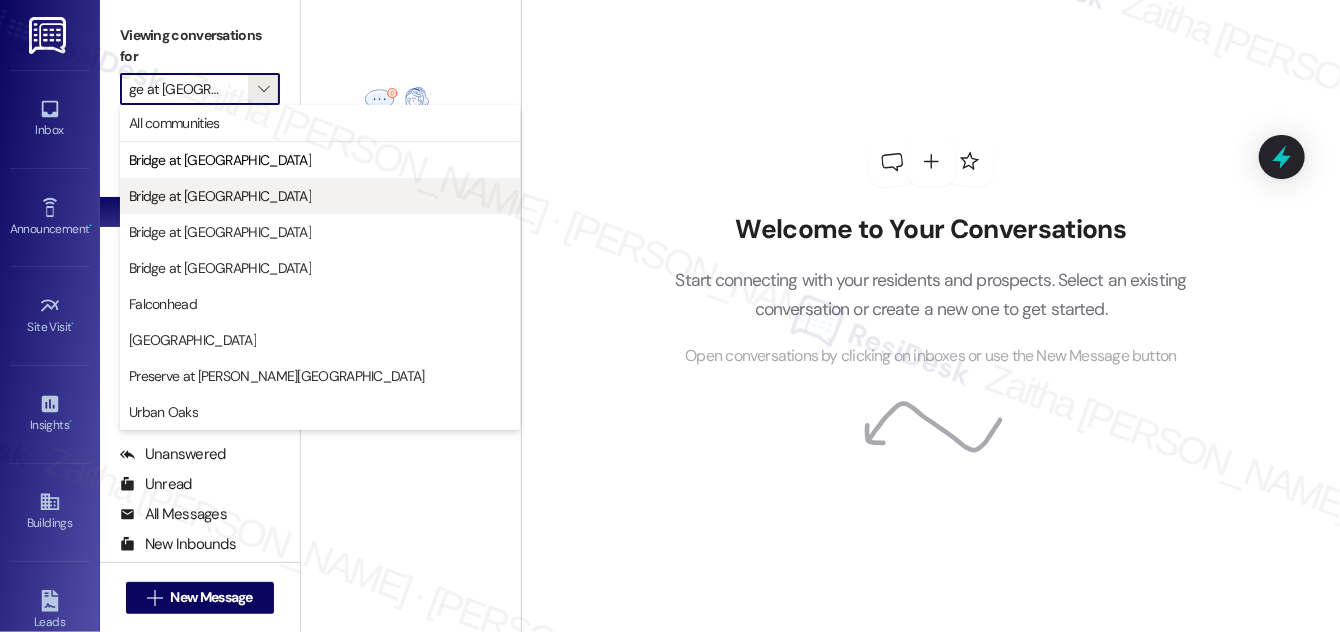 click on "Bridge at South Point" at bounding box center (220, 196) 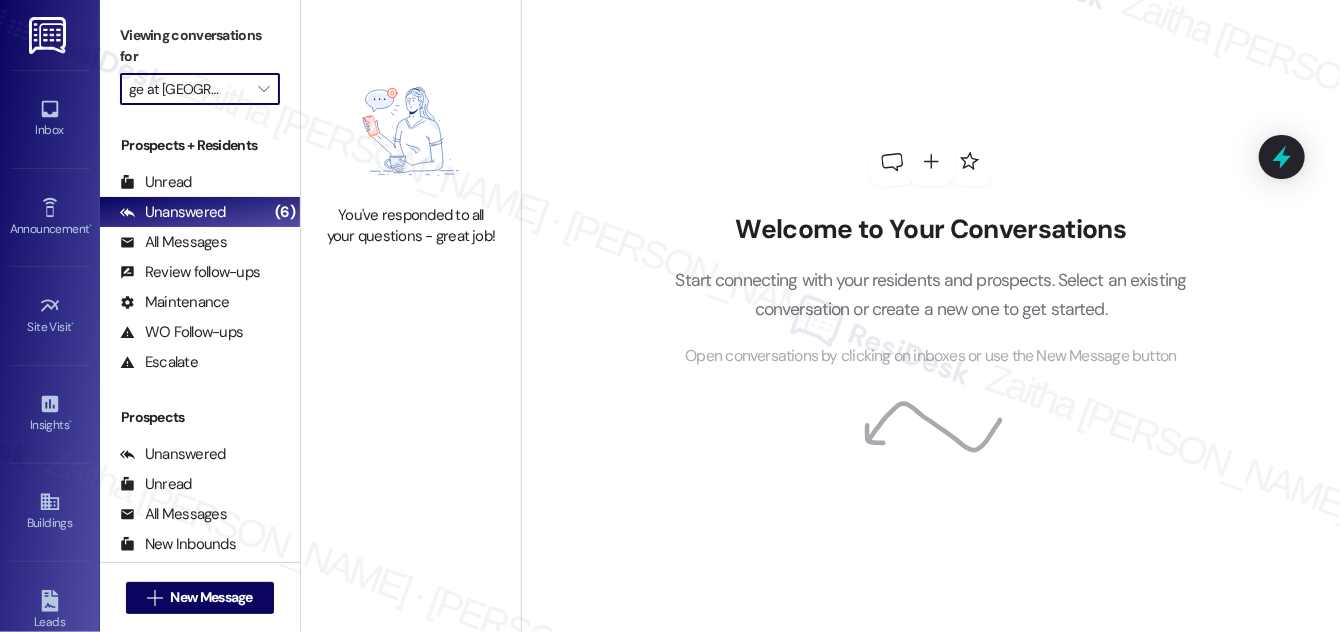 type on "Bridge at South Point" 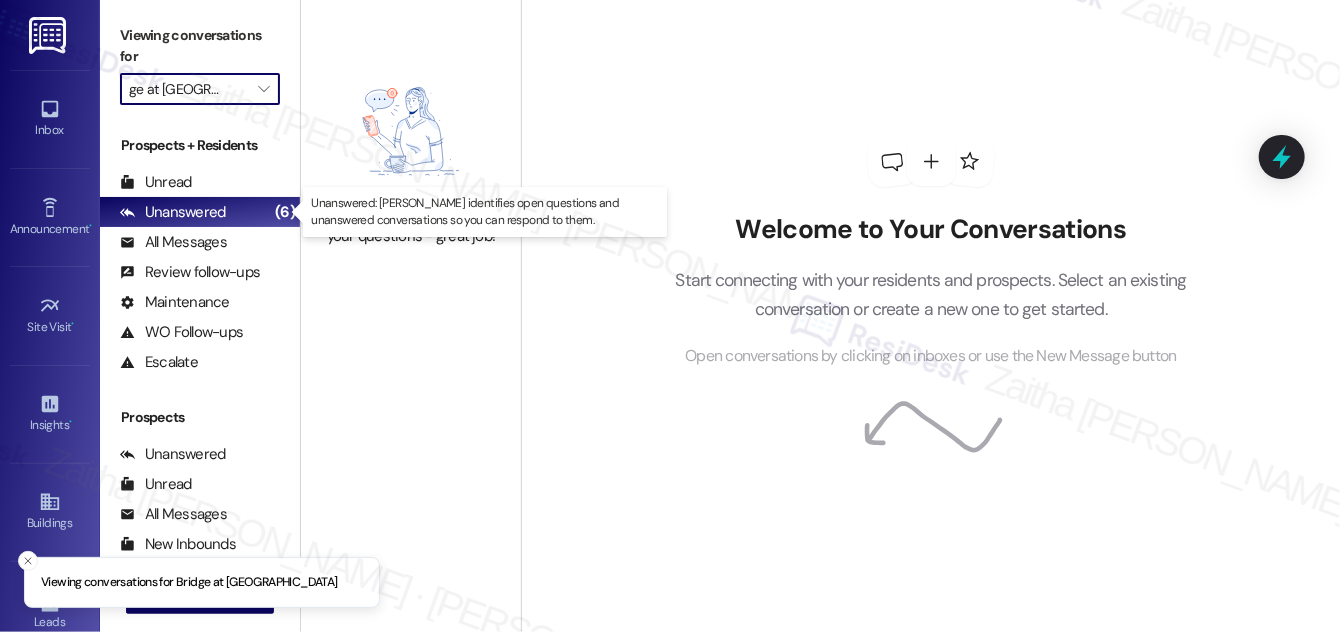 scroll, scrollTop: 0, scrollLeft: 2, axis: horizontal 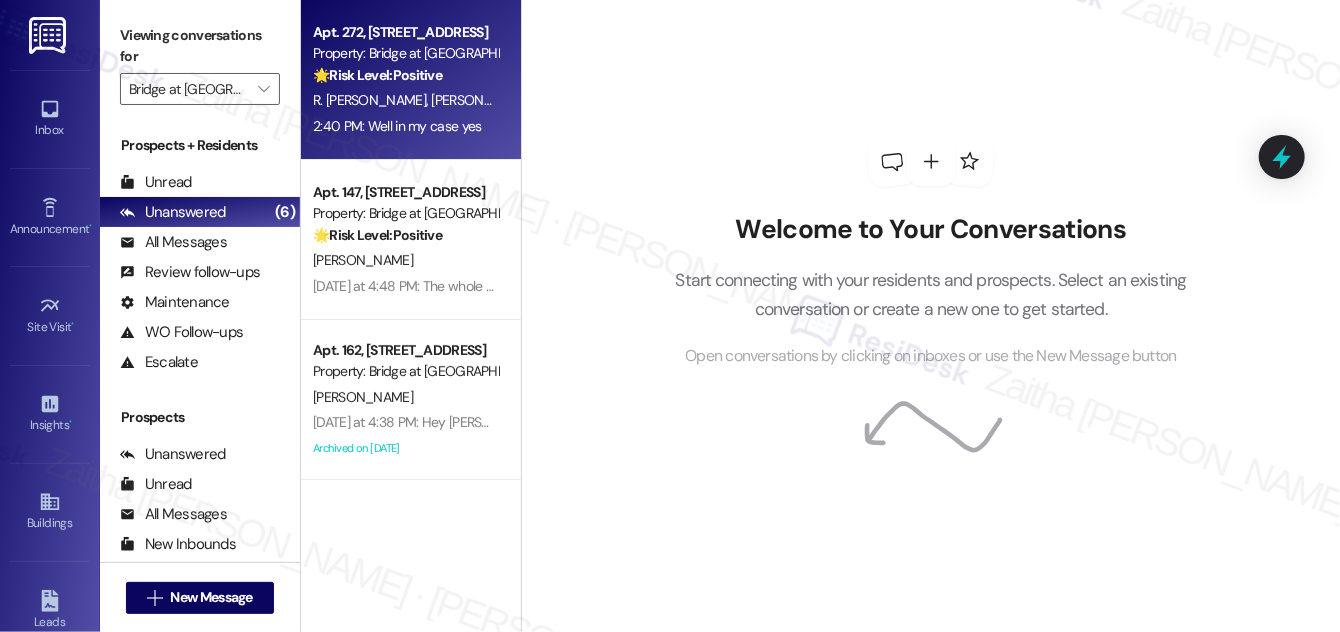 click on "🌟  Risk Level:  Positive The resident is providing positive feedback about their living experience. This is an opportunity for relationship building." at bounding box center [405, 75] 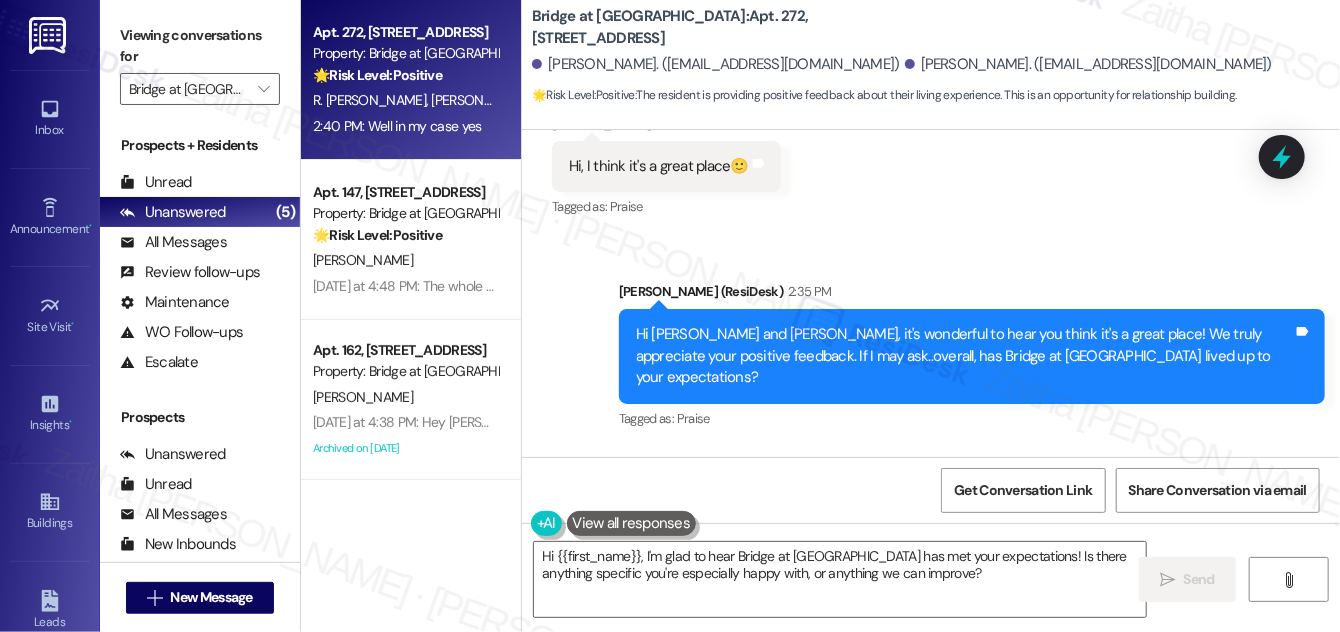 scroll, scrollTop: 1584, scrollLeft: 0, axis: vertical 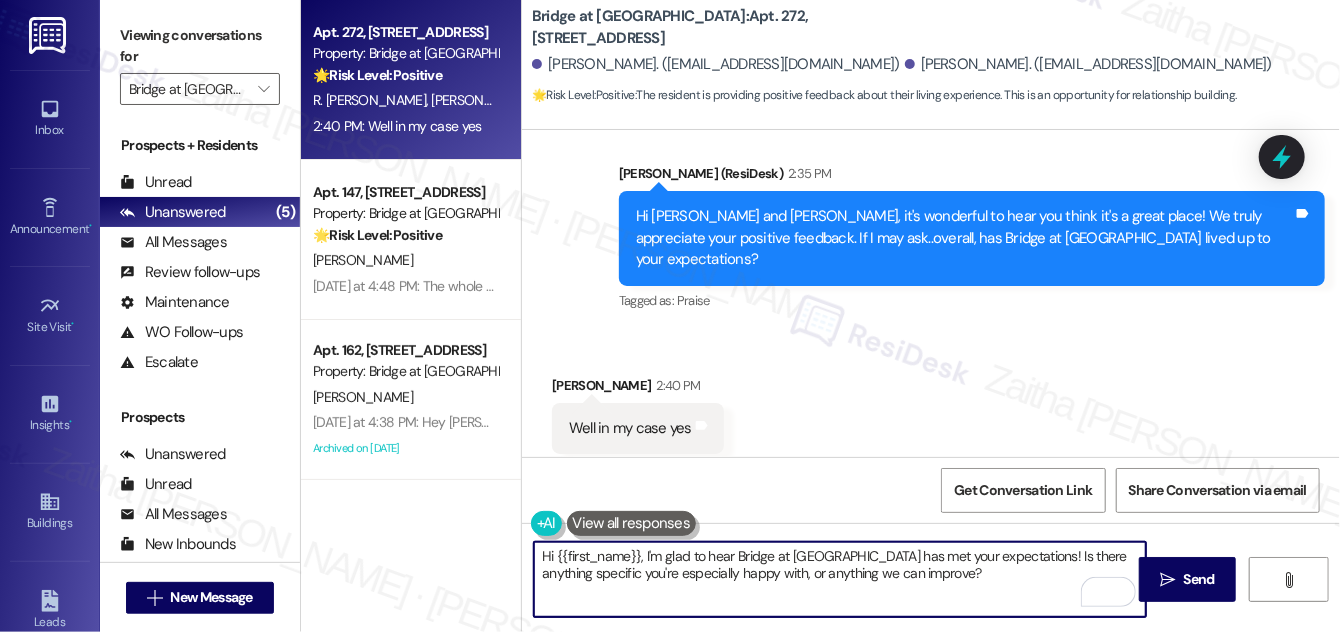 drag, startPoint x: 641, startPoint y: 559, endPoint x: 541, endPoint y: 560, distance: 100.005 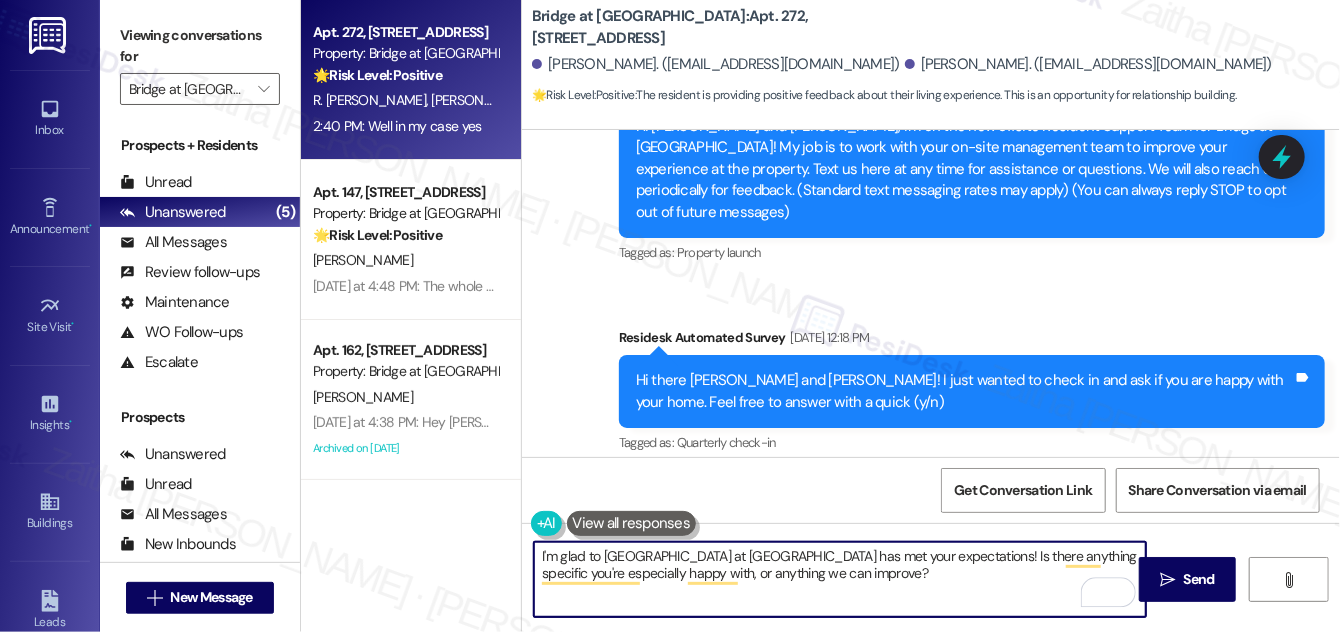 scroll, scrollTop: 220, scrollLeft: 0, axis: vertical 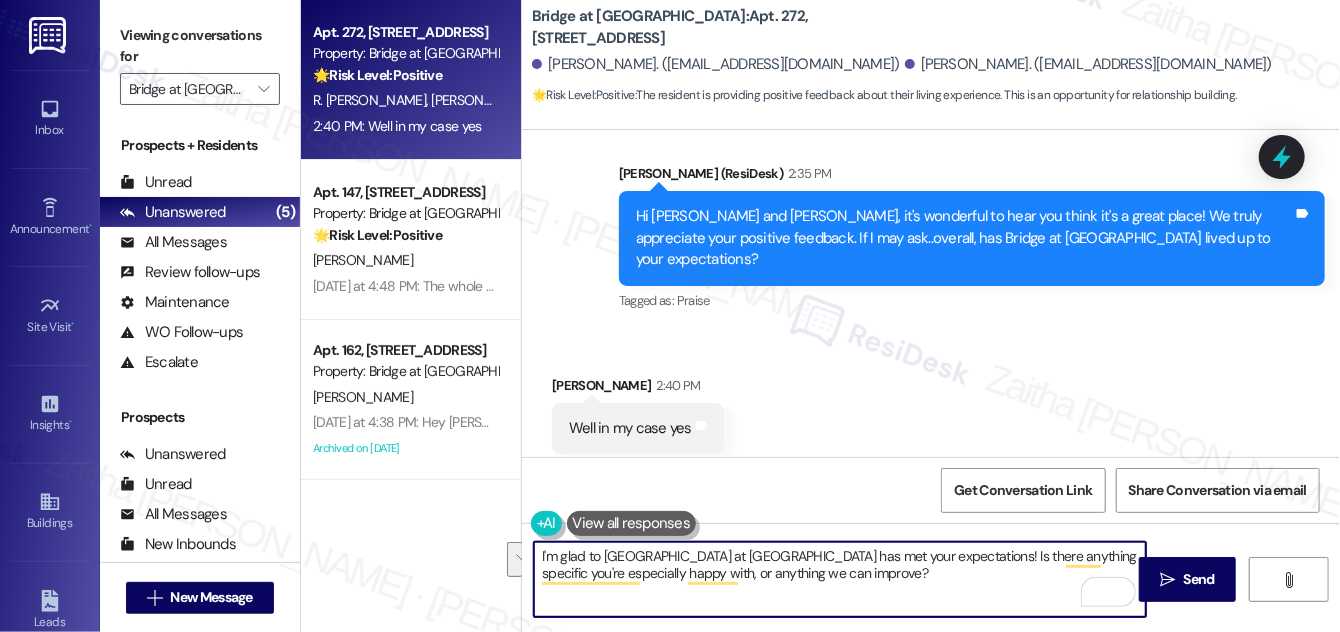 drag, startPoint x: 917, startPoint y: 554, endPoint x: 922, endPoint y: 567, distance: 13.928389 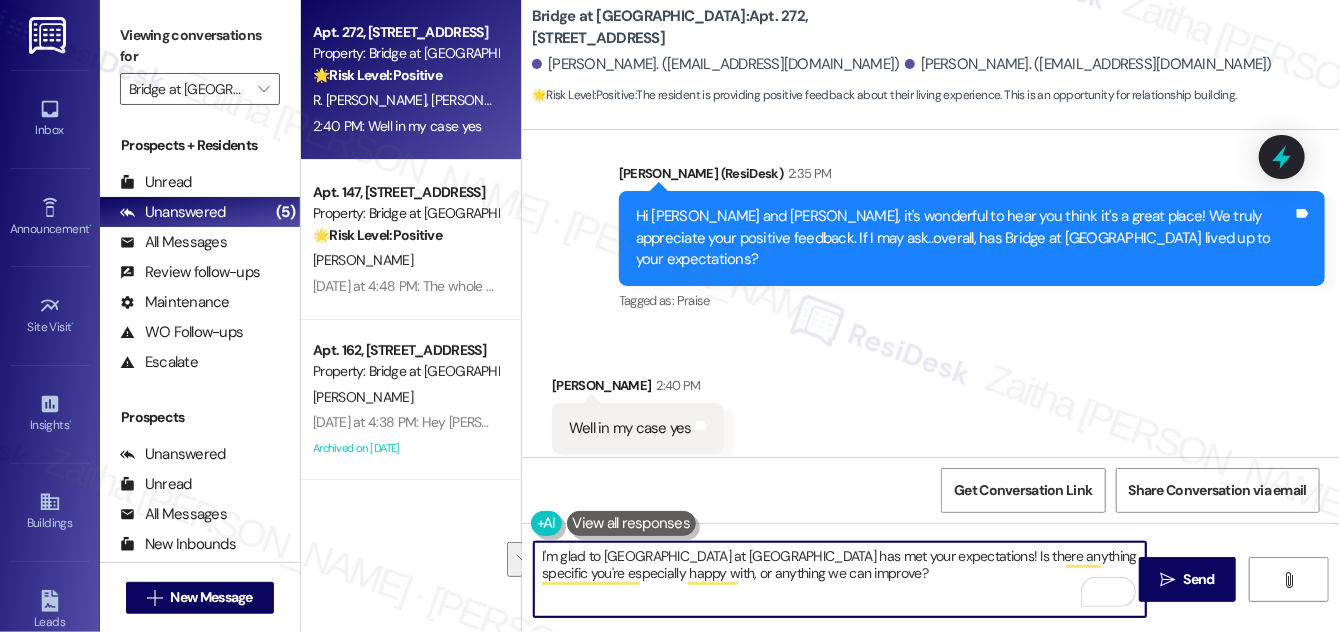 click on "I'm glad to hear Bridge at South Point has met your expectations! Is there anything specific you're especially happy with, or anything we can improve?" at bounding box center [840, 579] 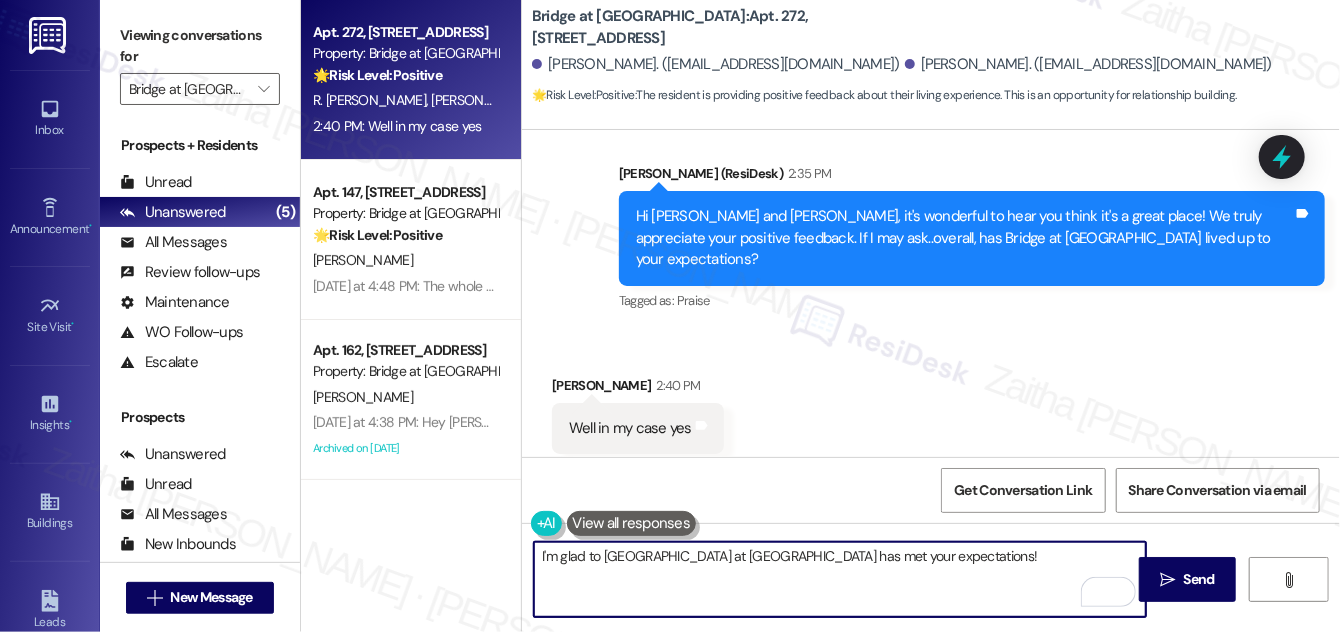 type on "I'm glad to hear Bridge at South Point has met your expectations!" 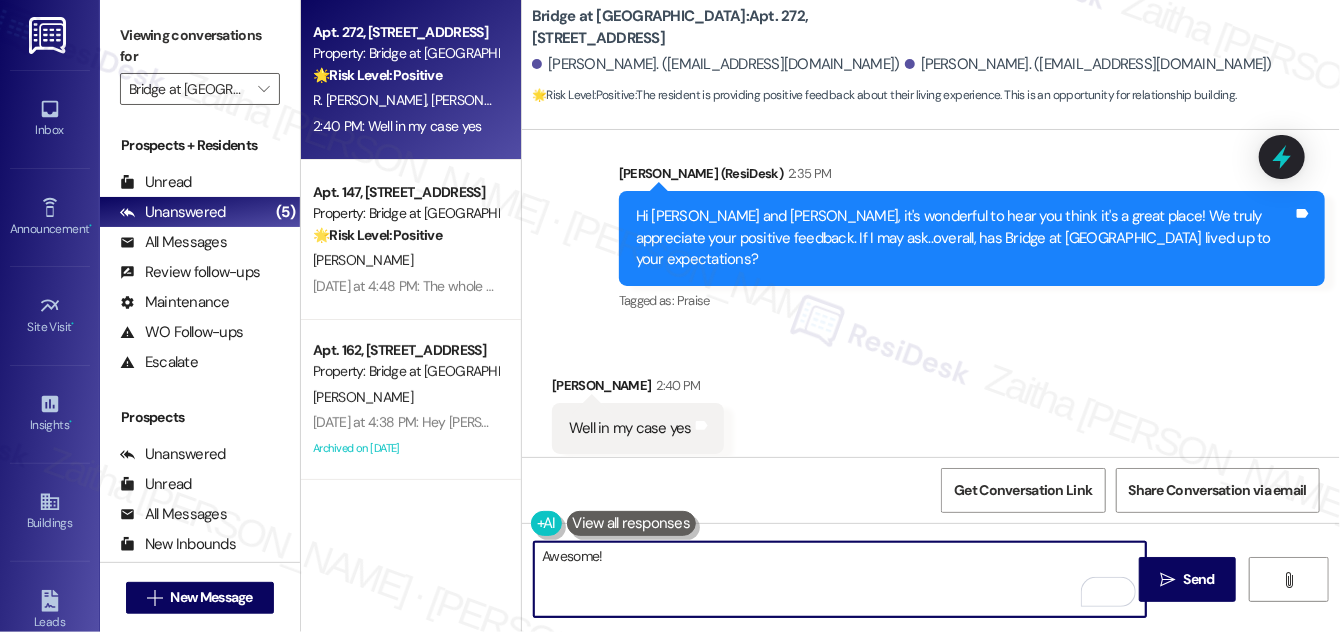 paste on "Could I ask a quick favor? If you don’t mind, would you be willing to share your feedback in a Google review? It only takes a few minutes and would mean a lot to us! I’m happy to send you the link if you're up for it!" 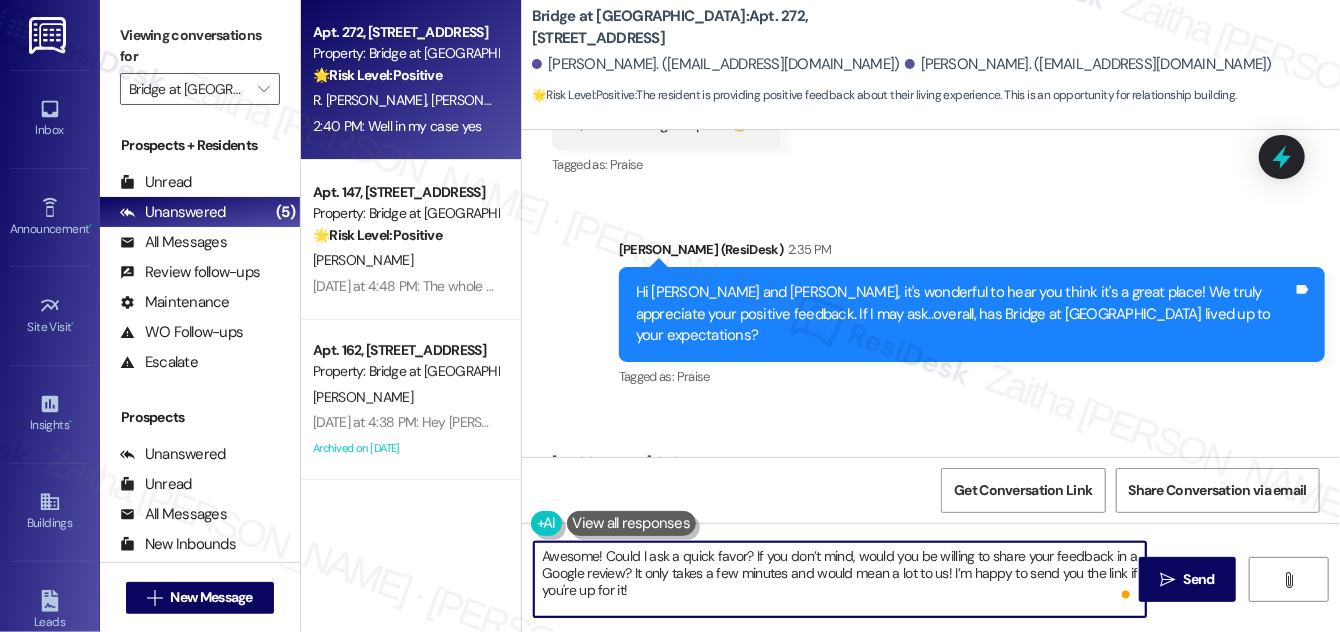 scroll, scrollTop: 1584, scrollLeft: 0, axis: vertical 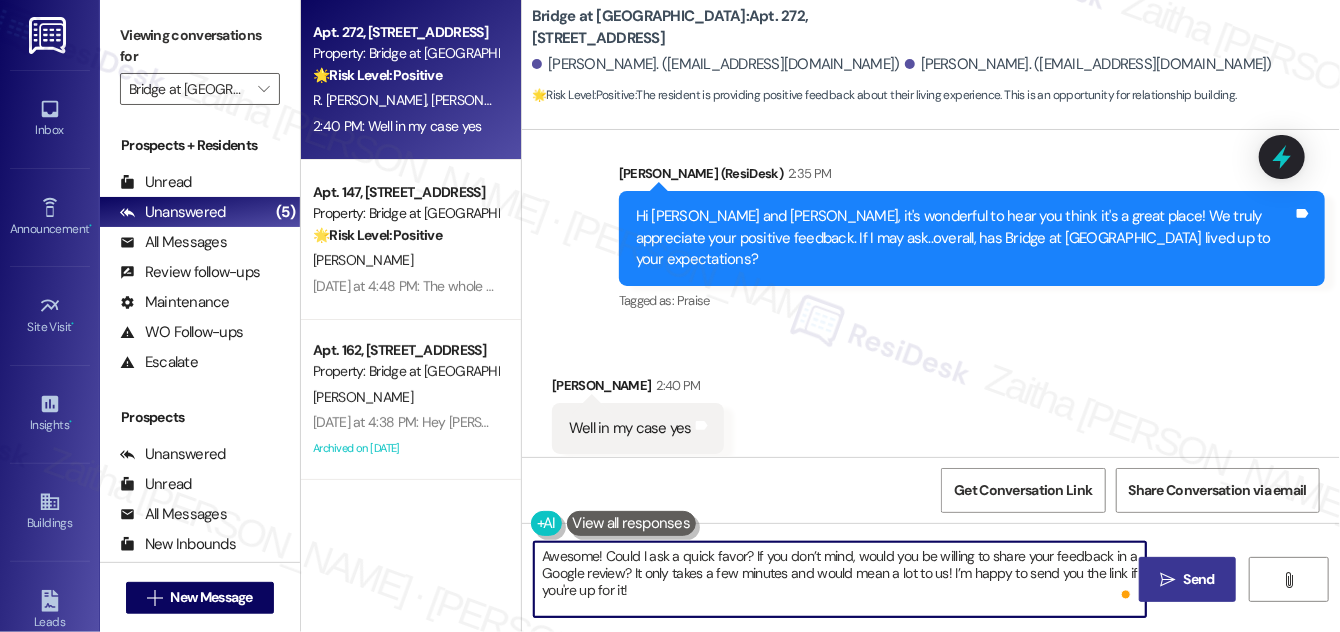 type on "Awesome! Could I ask a quick favor? If you don’t mind, would you be willing to share your feedback in a Google review? It only takes a few minutes and would mean a lot to us! I’m happy to send you the link if you're up for it!" 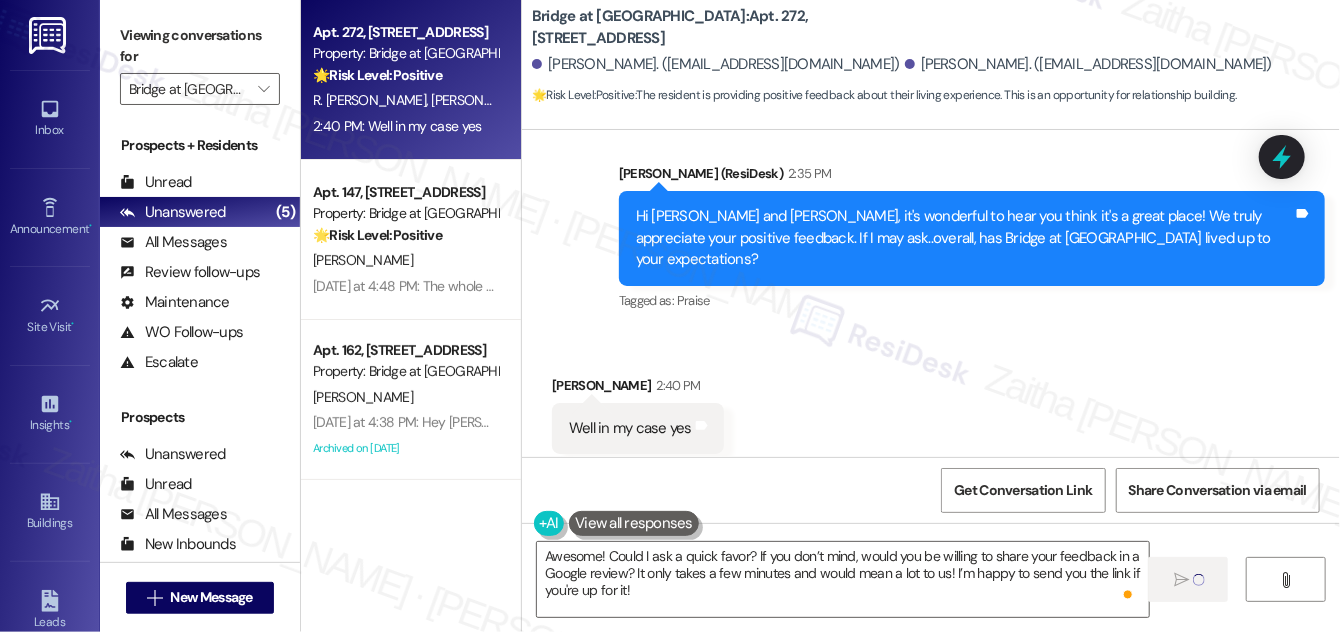 type 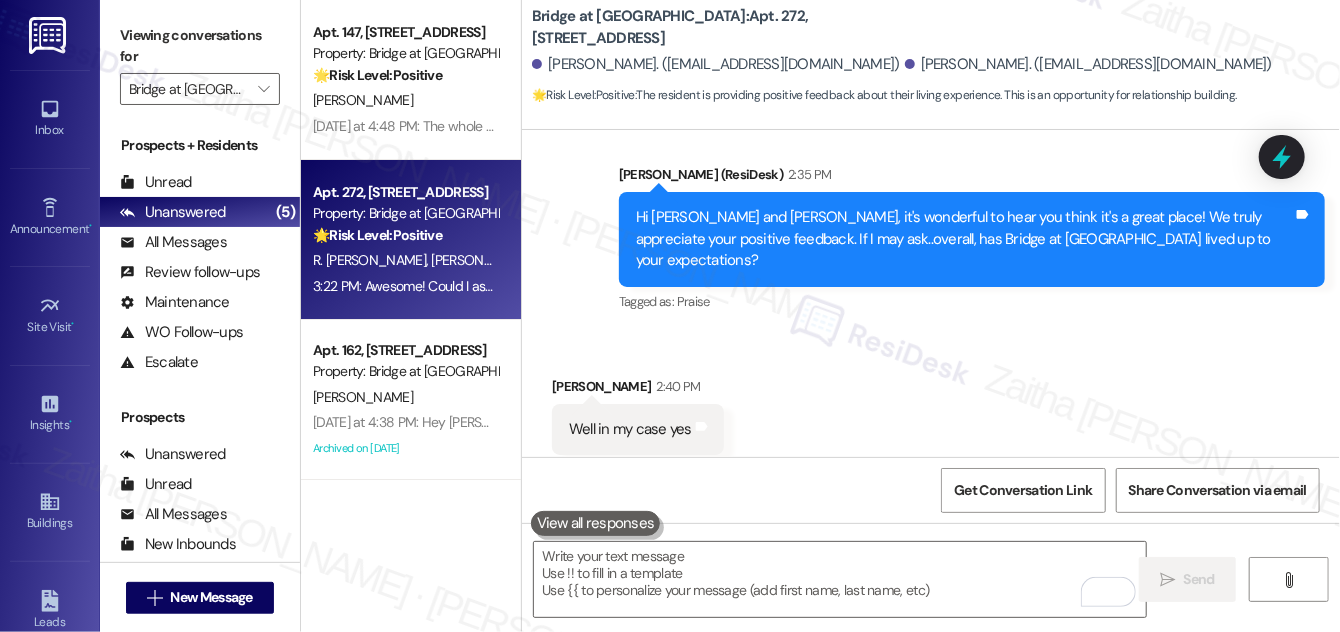 scroll, scrollTop: 1674, scrollLeft: 0, axis: vertical 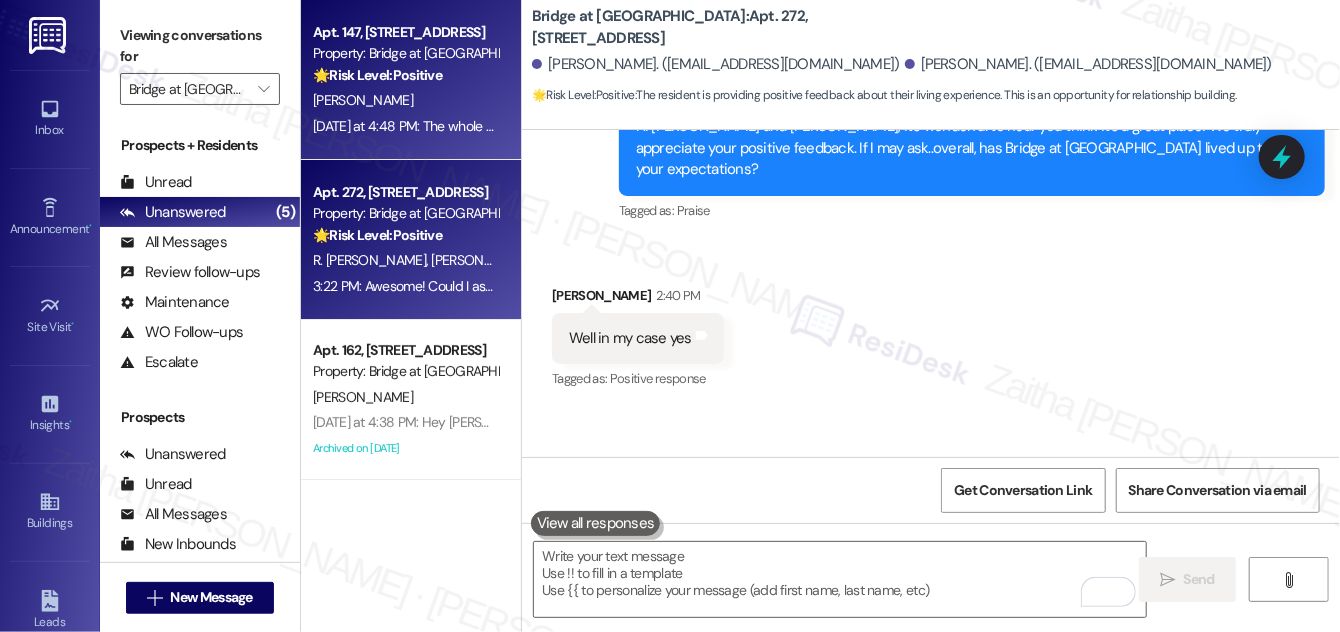 click on "M. Kistler" at bounding box center [405, 100] 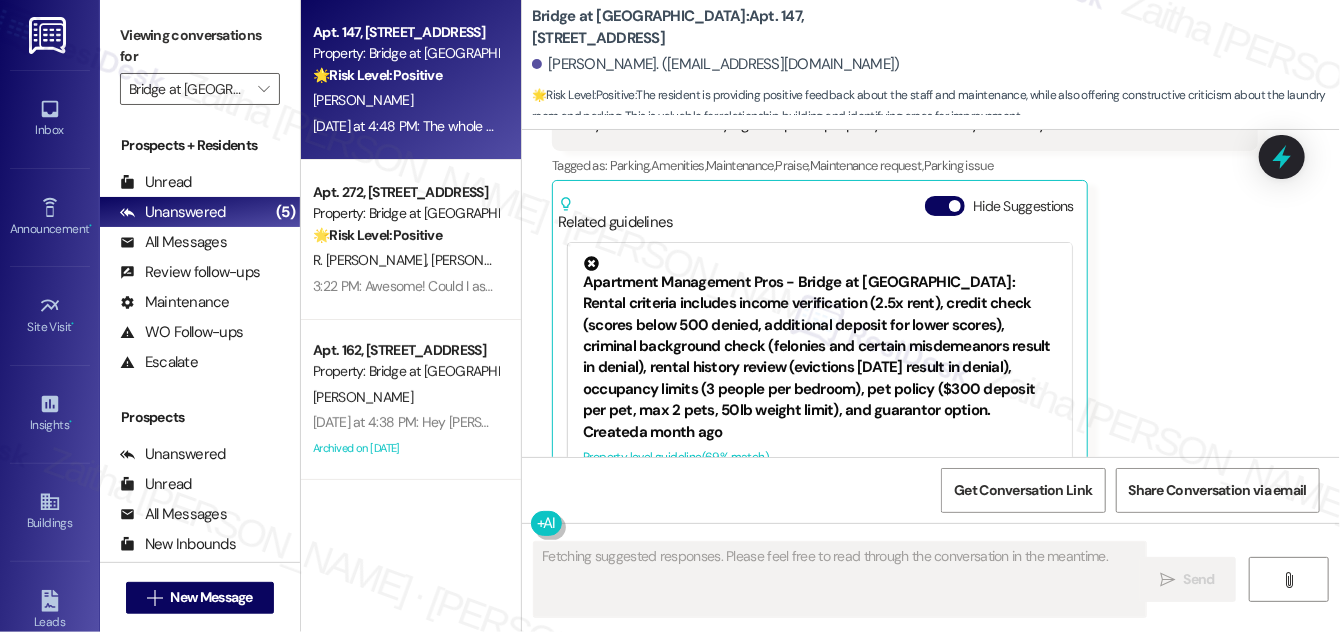 scroll, scrollTop: 1657, scrollLeft: 0, axis: vertical 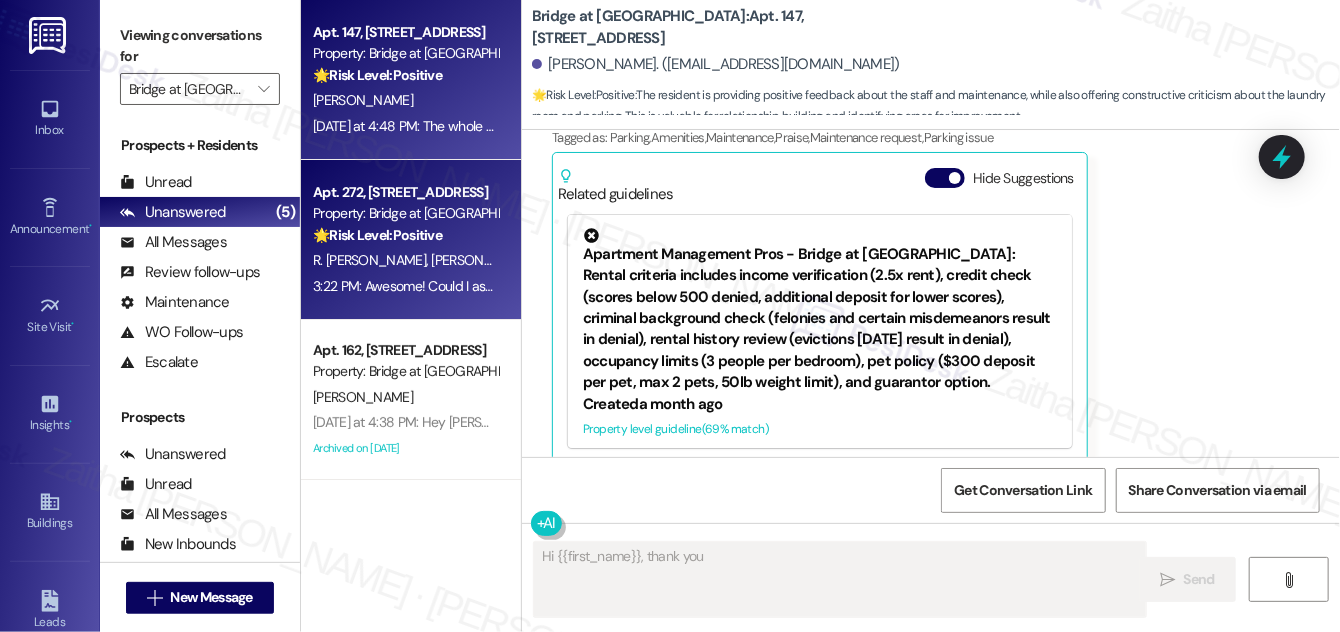 type on "Hi {{first_name}}, thank you so" 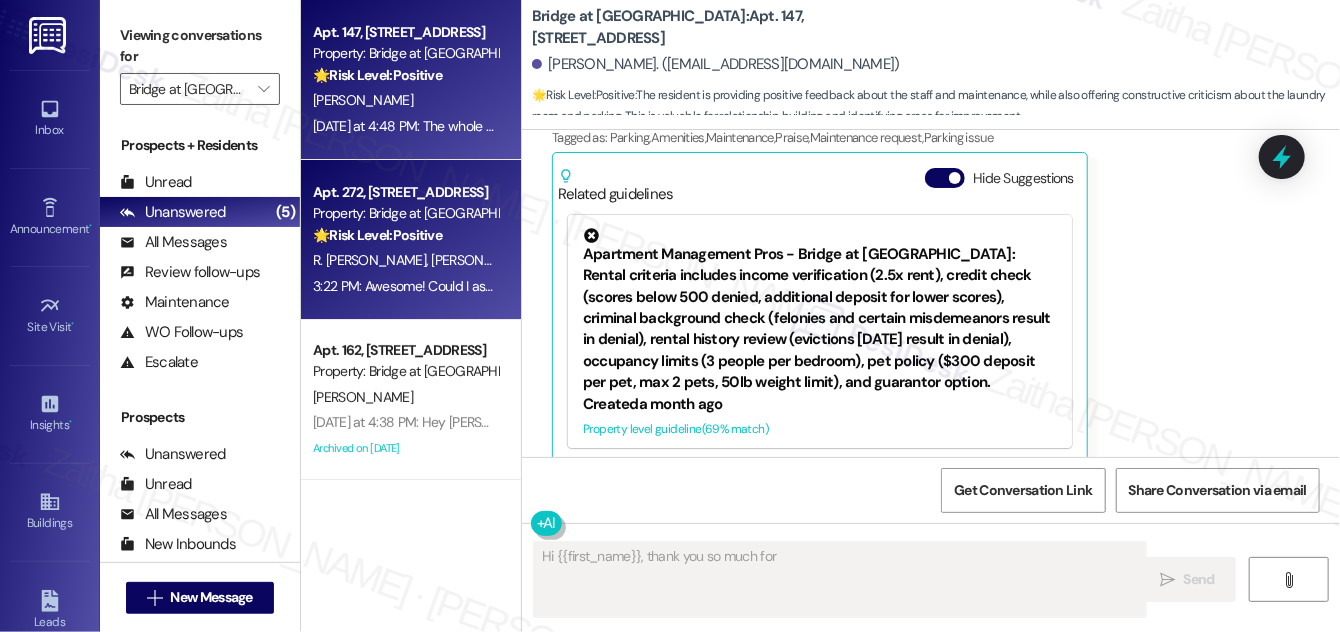 click on "🌟  Risk Level:  Positive The resident is providing positive feedback about their living experience. This is an opportunity for relationship building." at bounding box center [405, 235] 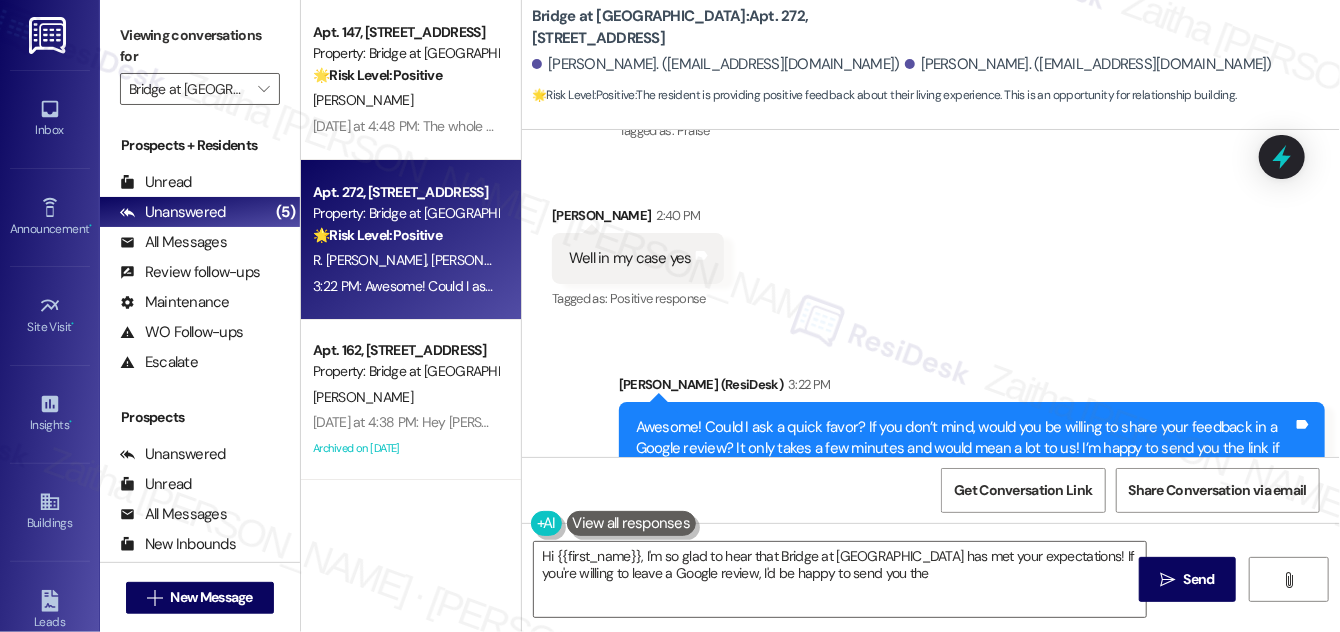 scroll, scrollTop: 1795, scrollLeft: 0, axis: vertical 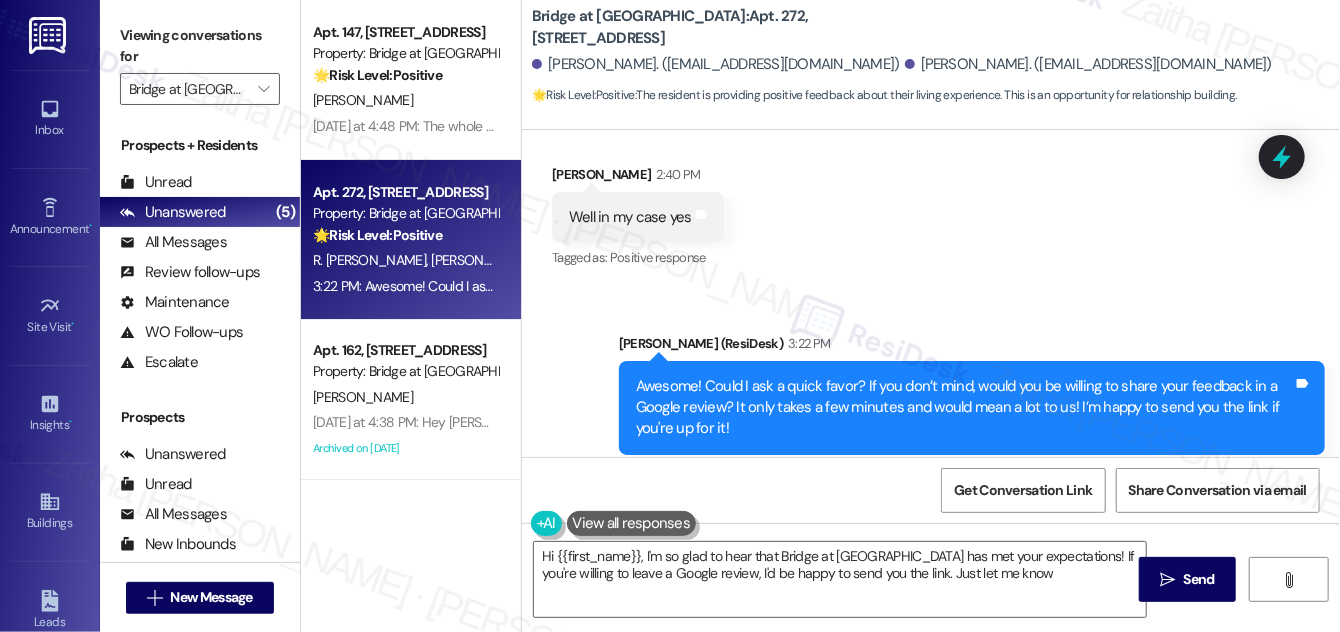 type on "Hi {{first_name}}, I'm so glad to hear that Bridge at South Point has met your expectations! If you're willing to leave a Google review, I'd be happy to send you the link. Just let me know!" 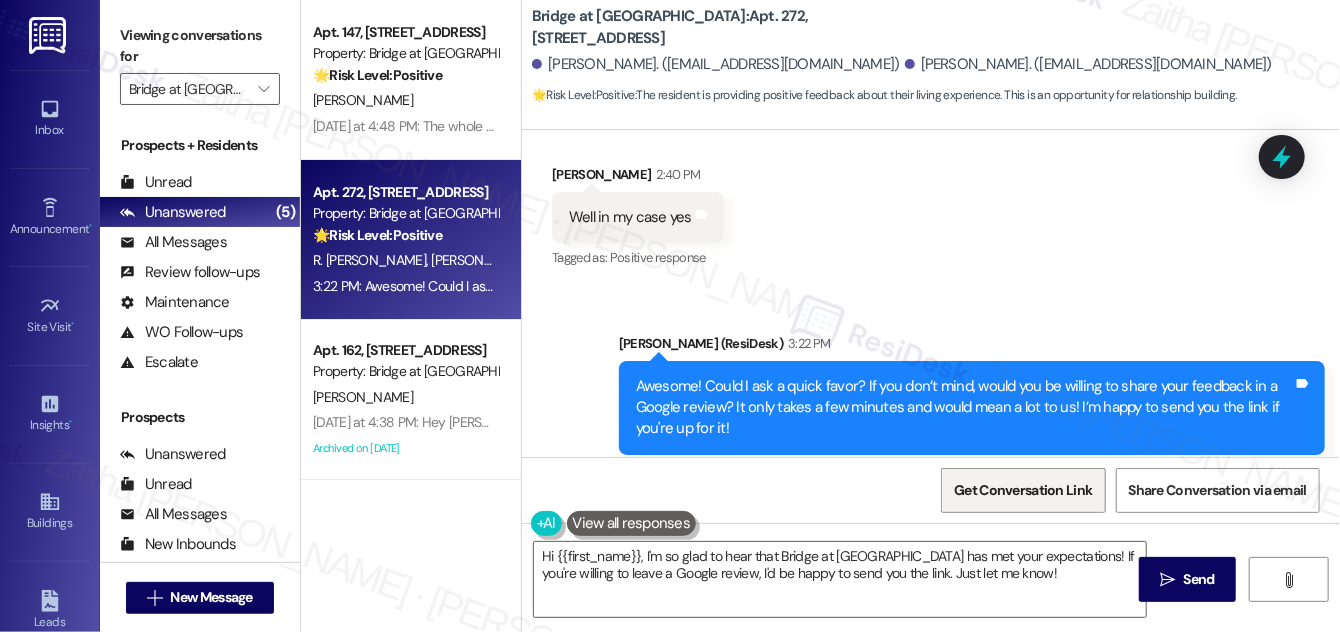 click on "Get Conversation Link" at bounding box center [1023, 490] 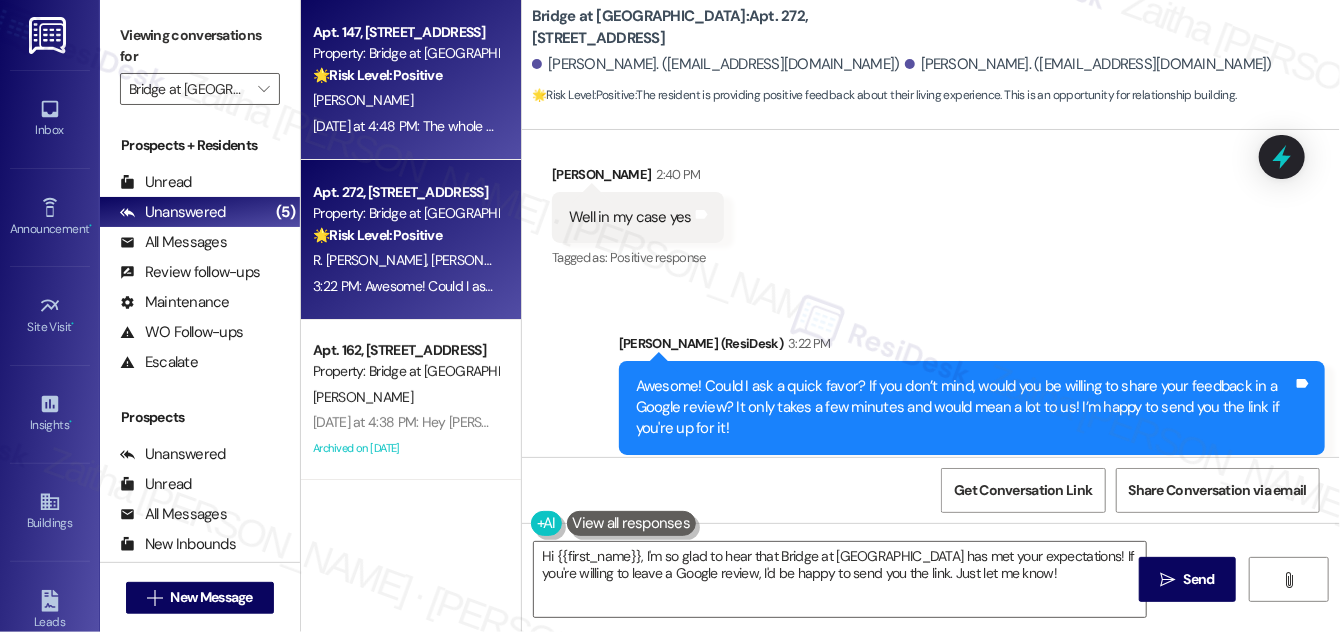click on "M. Kistler" at bounding box center [405, 100] 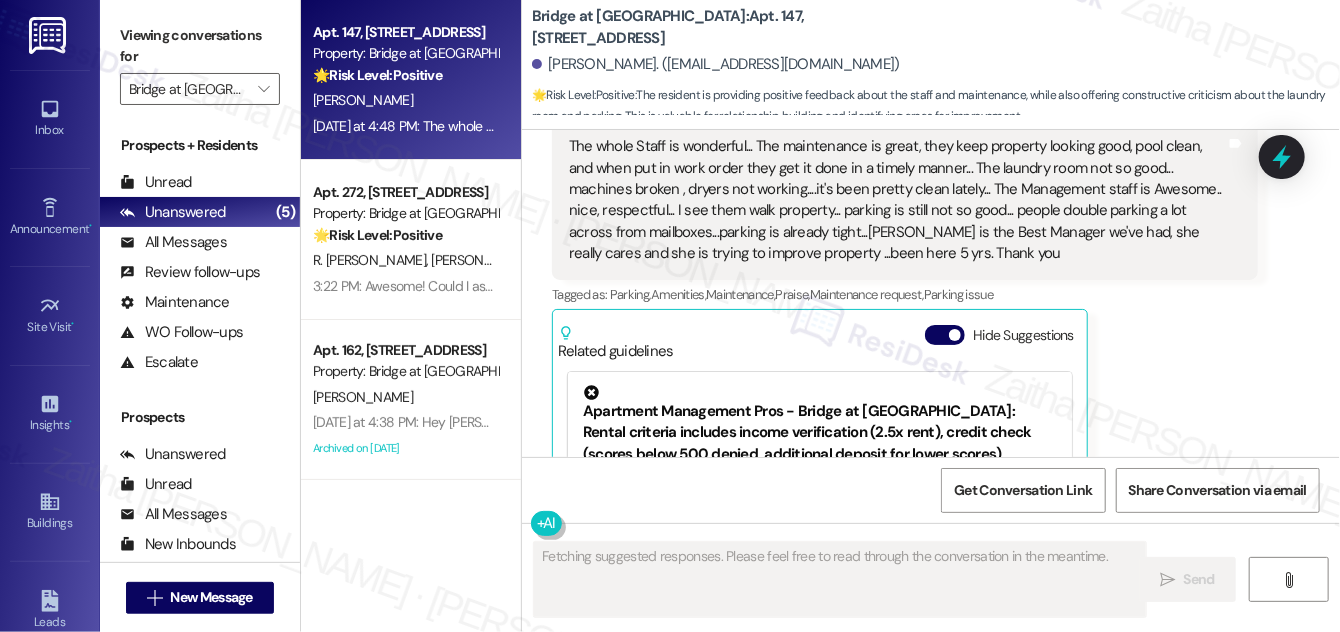 scroll, scrollTop: 1657, scrollLeft: 0, axis: vertical 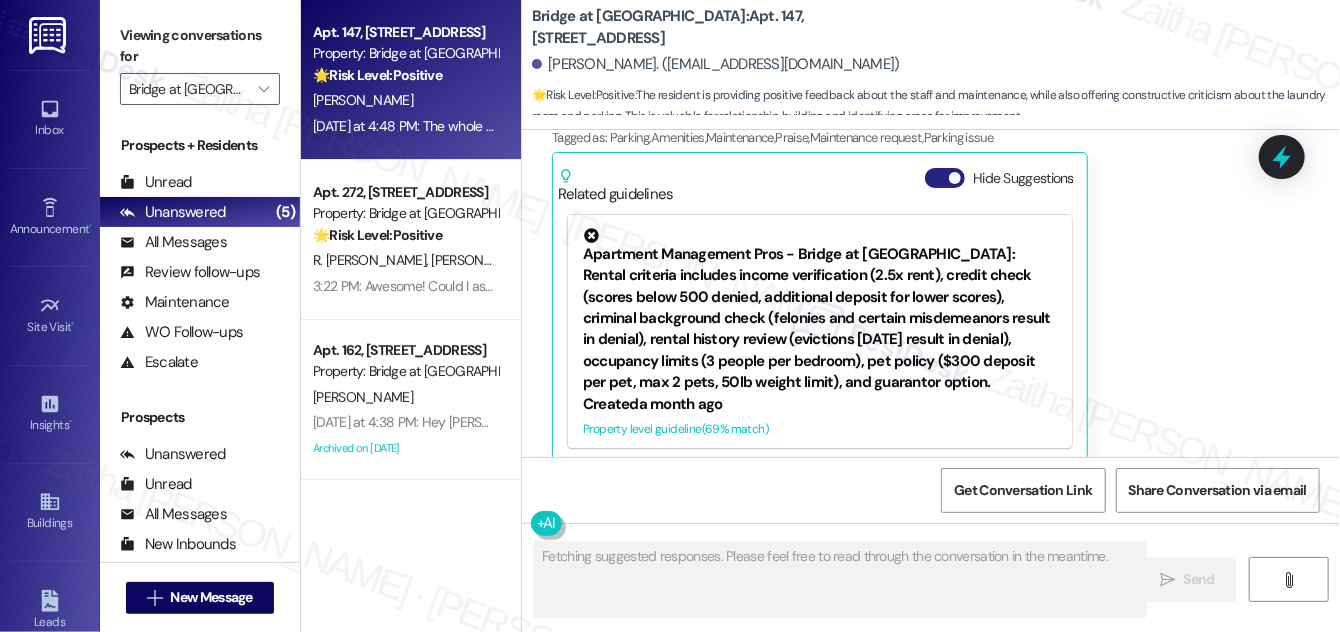click on "Hide Suggestions" at bounding box center (945, 178) 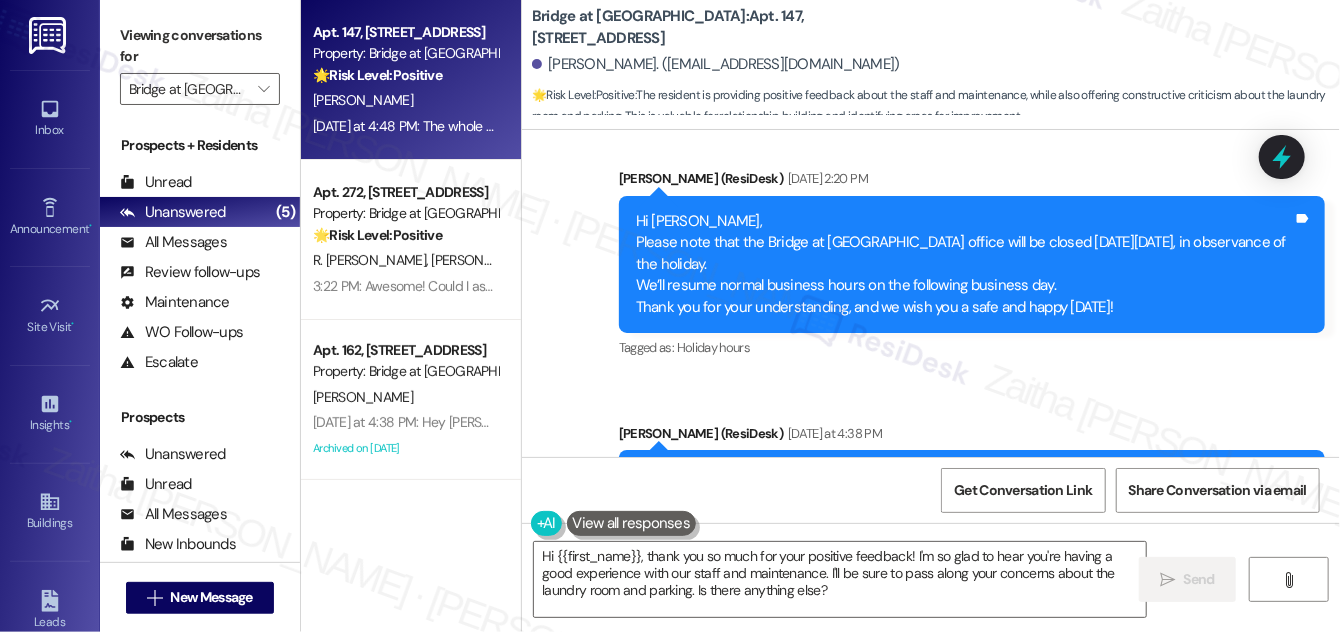 scroll, scrollTop: 951, scrollLeft: 0, axis: vertical 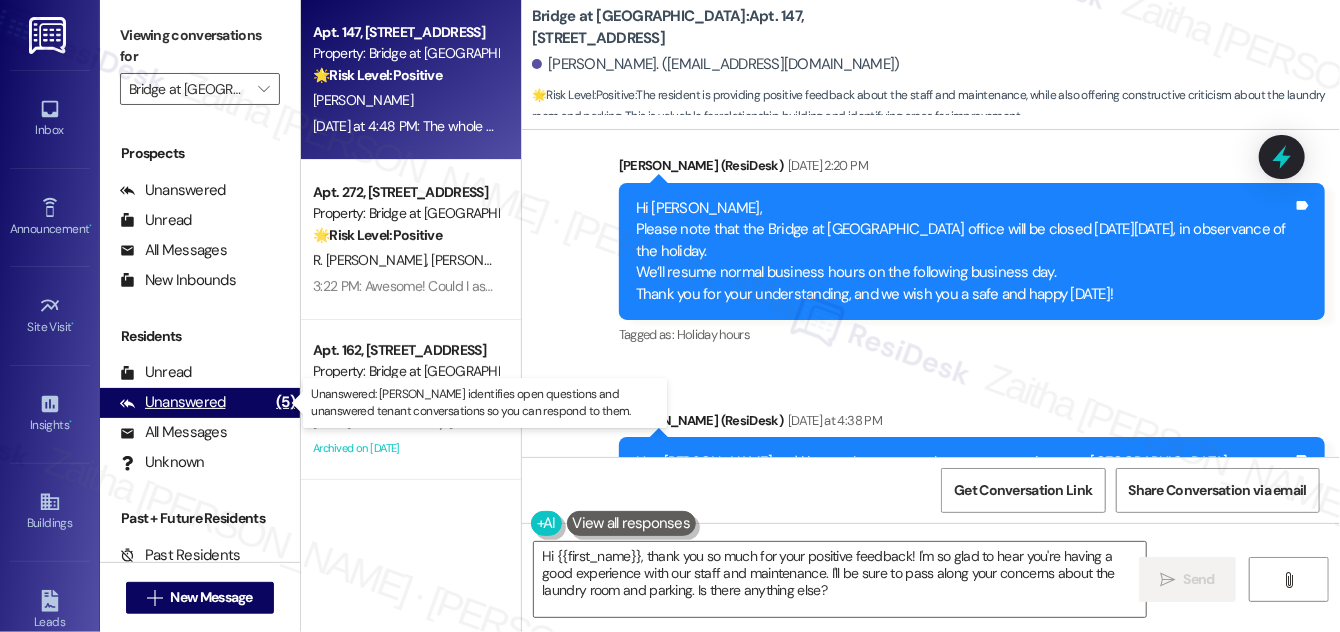 click on "Unanswered" at bounding box center [173, 402] 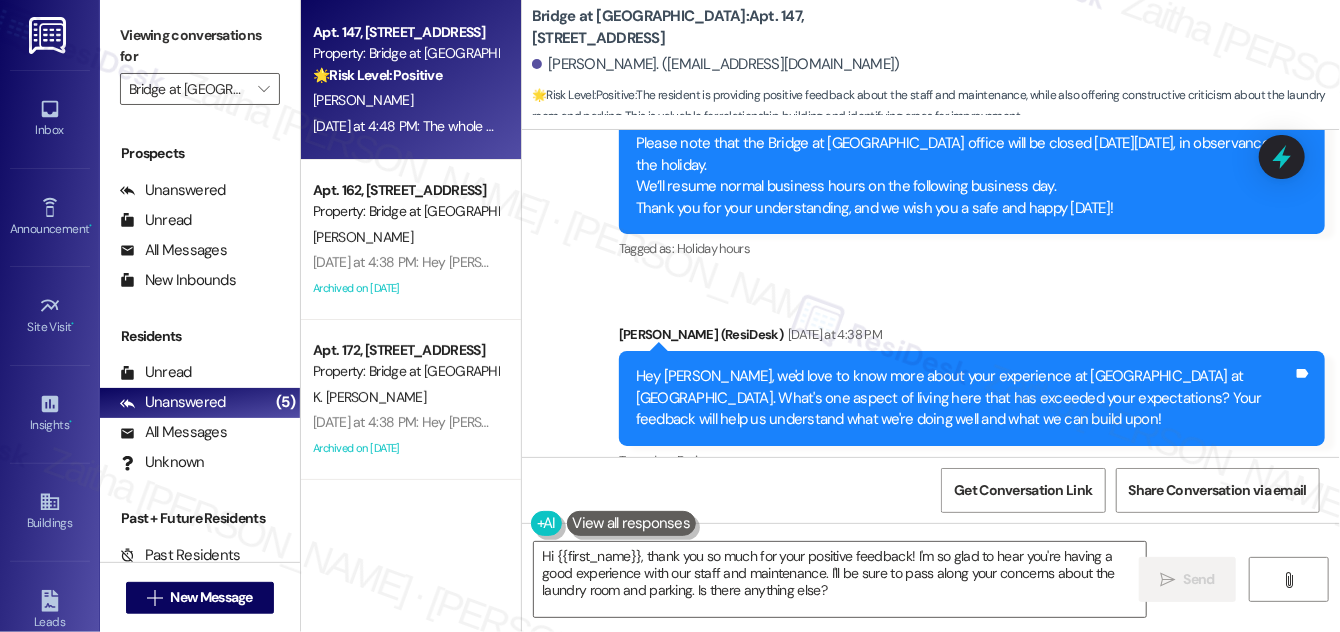 scroll, scrollTop: 1314, scrollLeft: 0, axis: vertical 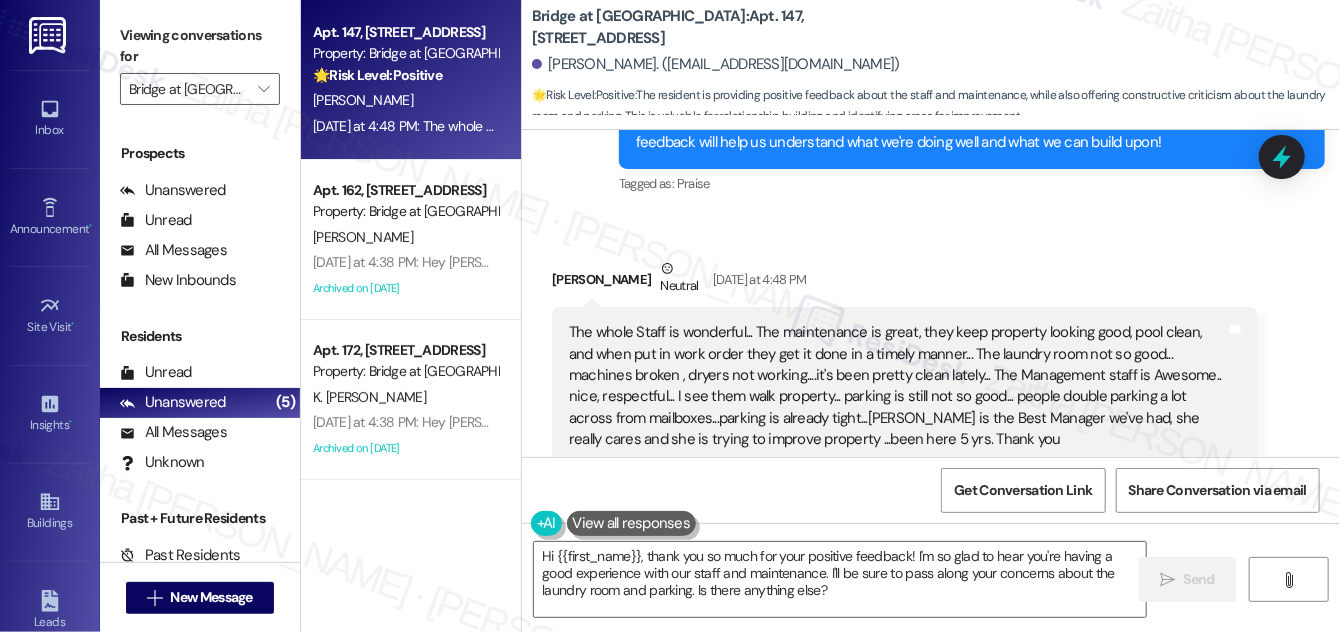 click on "Mary Kistler   Neutral Yesterday at 4:48 PM" at bounding box center [905, 282] 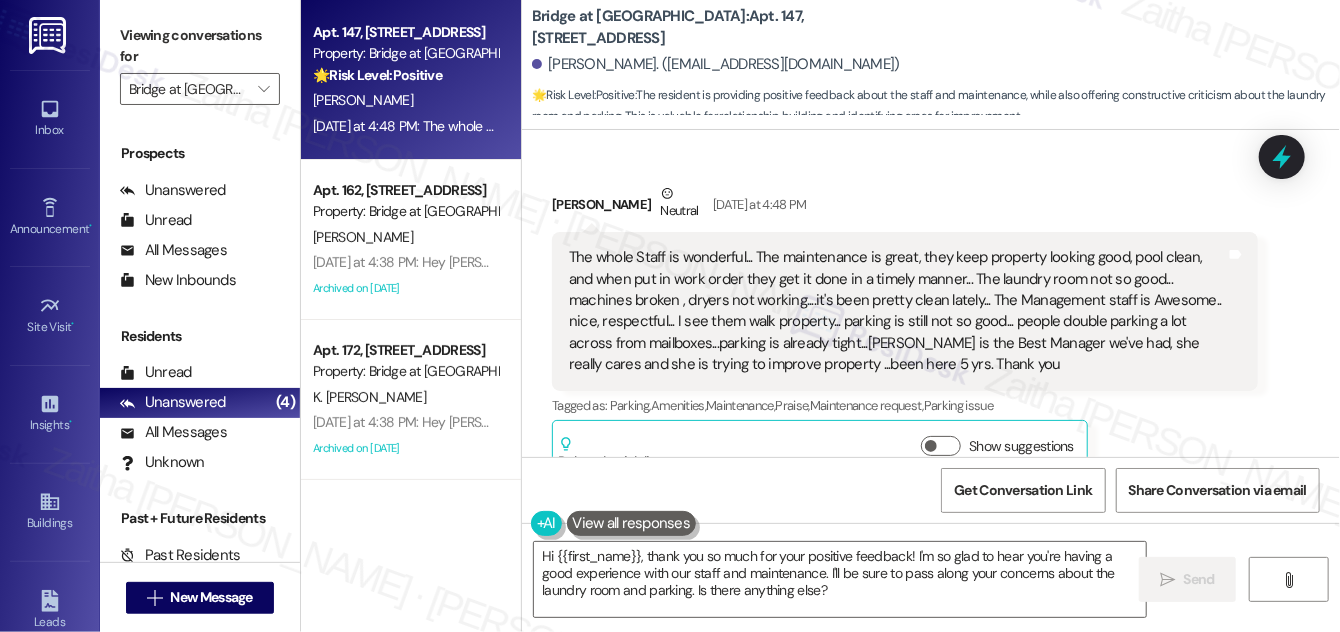 scroll, scrollTop: 1405, scrollLeft: 0, axis: vertical 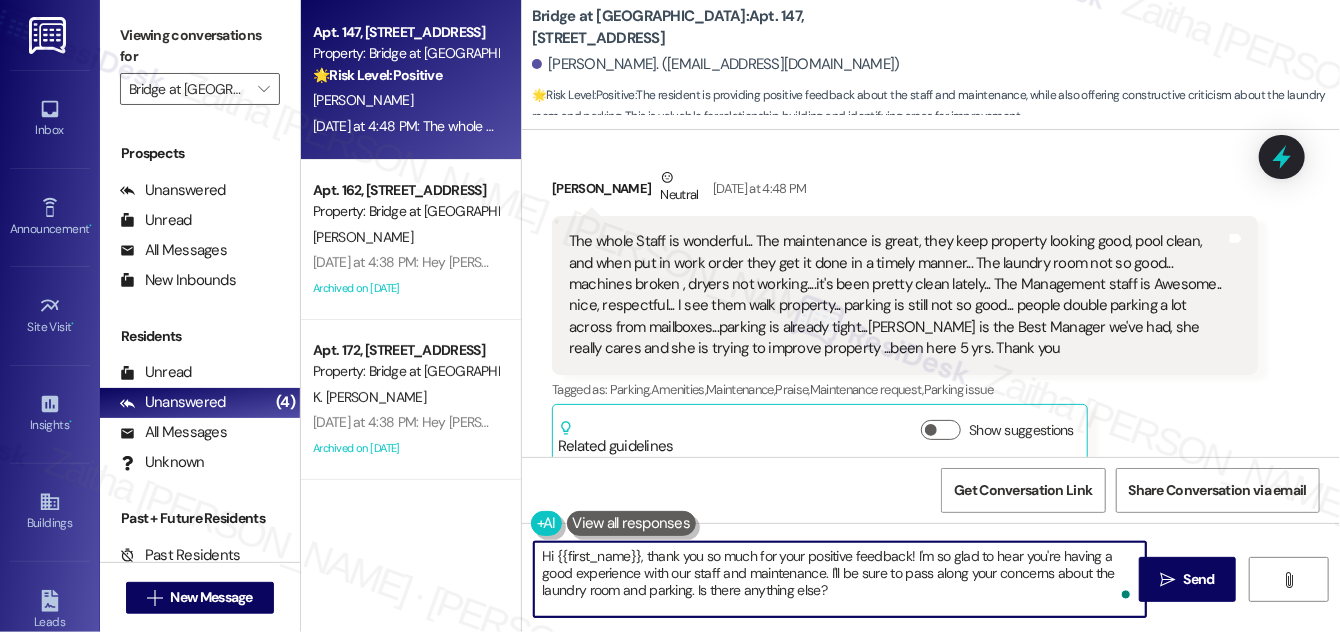 drag, startPoint x: 693, startPoint y: 588, endPoint x: 827, endPoint y: 588, distance: 134 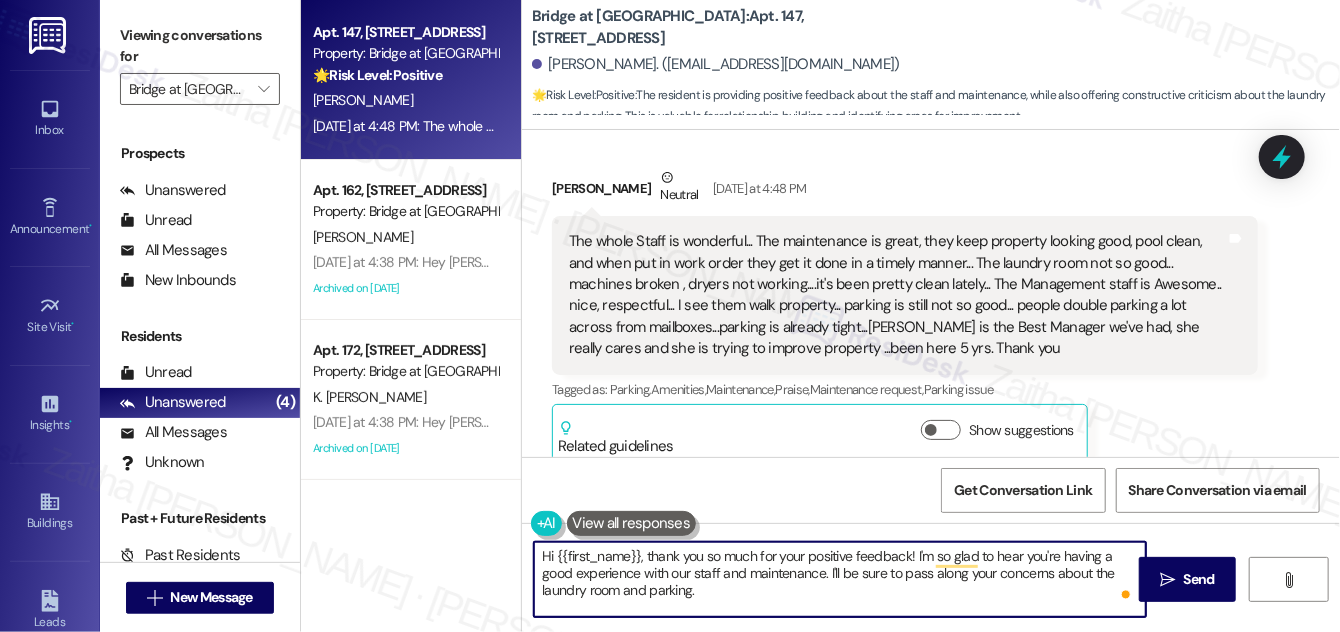 paste on "Your input is valuable to us as we work to improve our community." 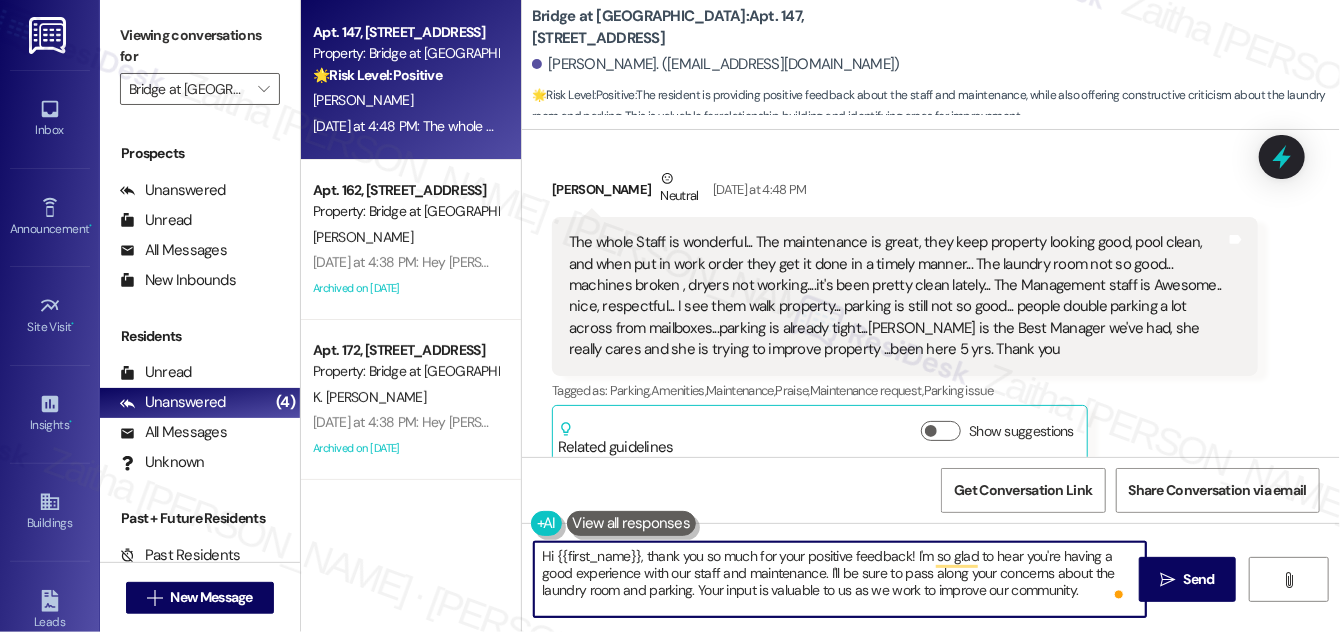 scroll, scrollTop: 1405, scrollLeft: 0, axis: vertical 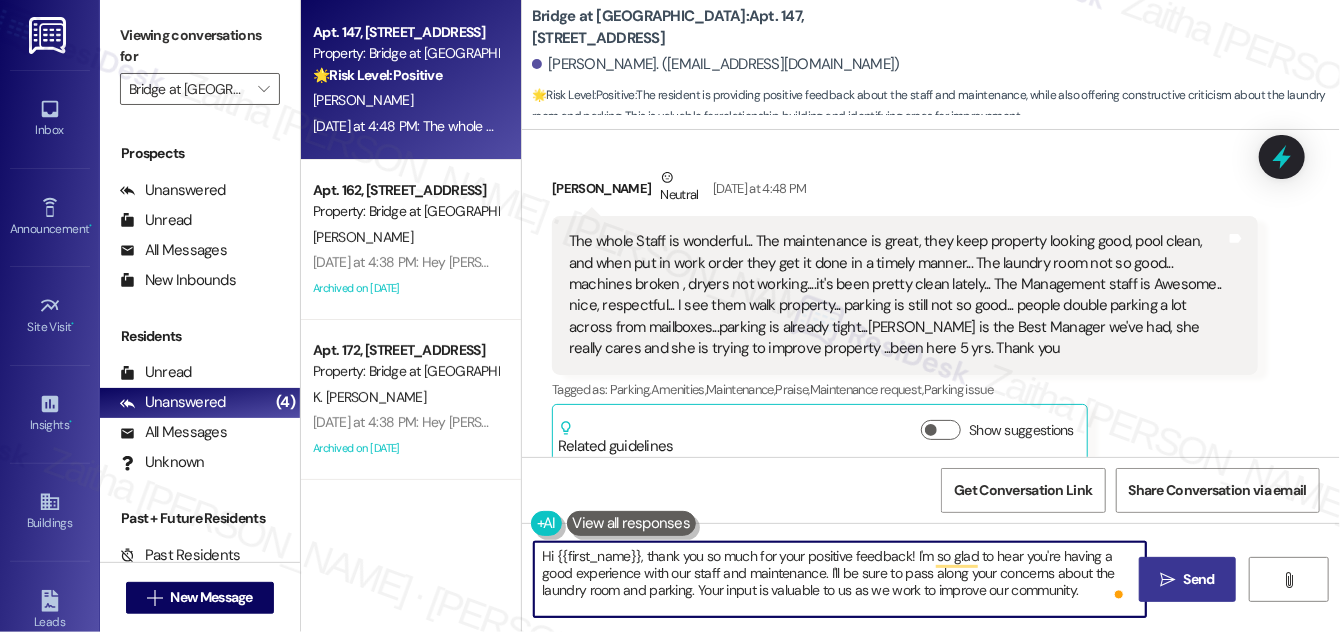 type on "Hi {{first_name}}, thank you so much for your positive feedback! I'm so glad to hear you're having a good experience with our staff and maintenance. I'll be sure to pass along your concerns about the laundry room and parking. Your input is valuable to us as we work to improve our community." 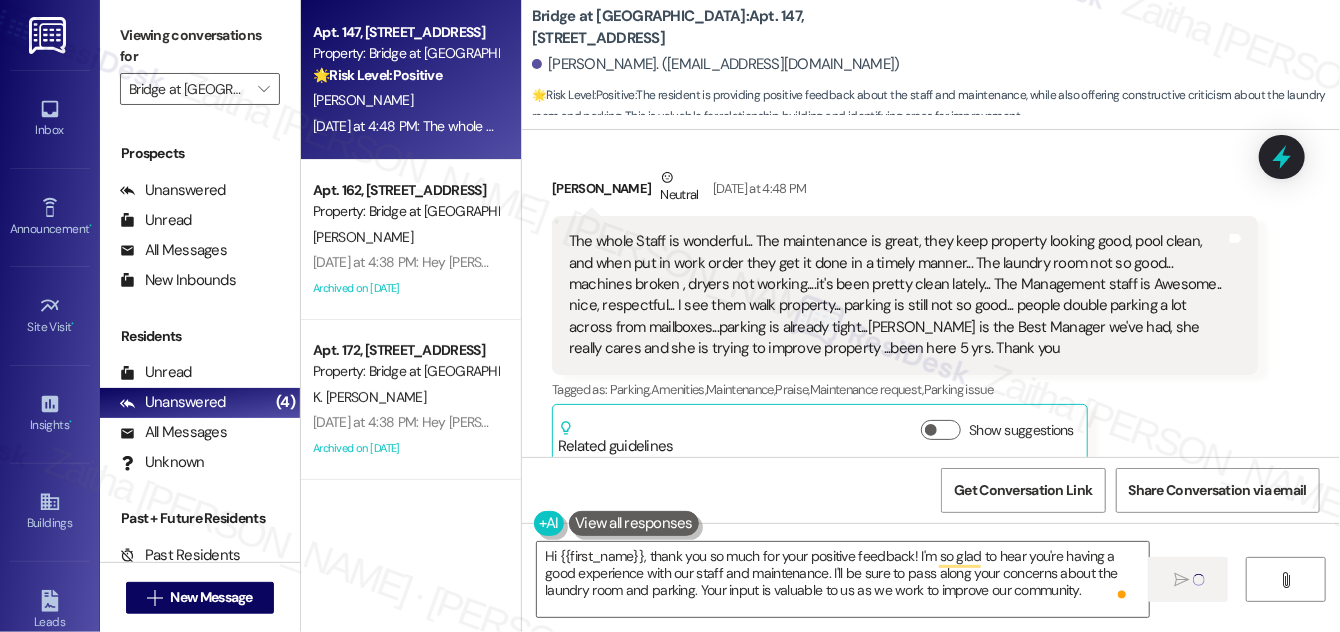 type 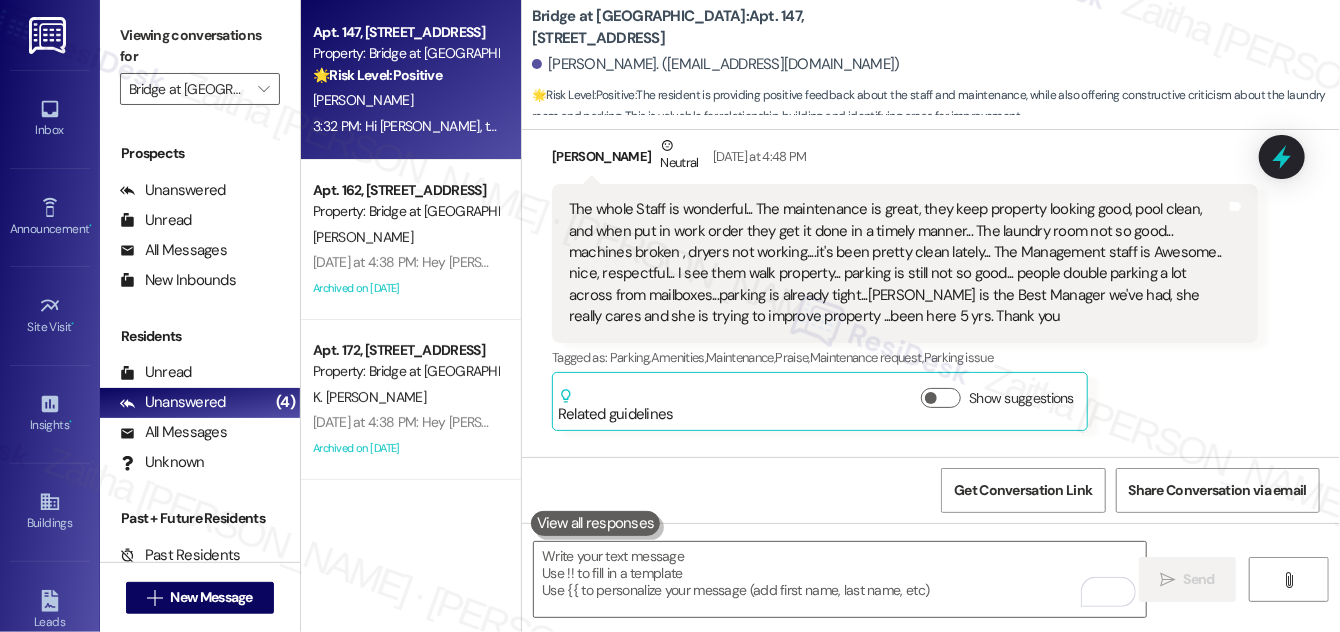 scroll, scrollTop: 1406, scrollLeft: 0, axis: vertical 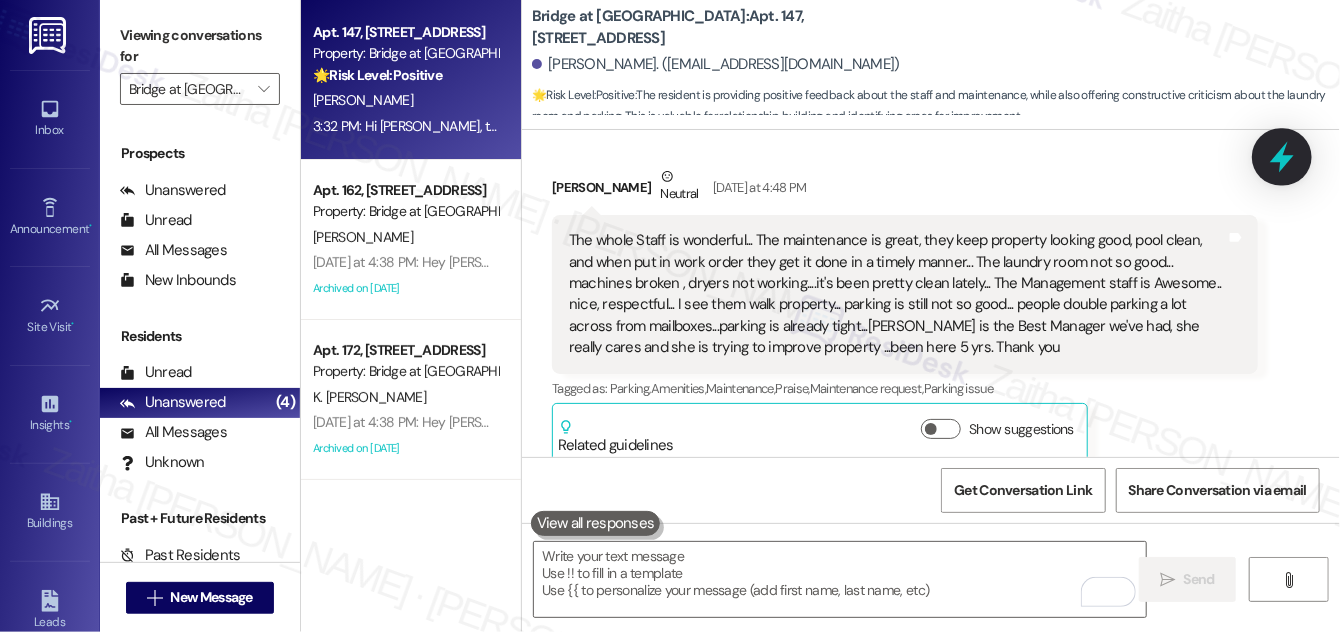 click 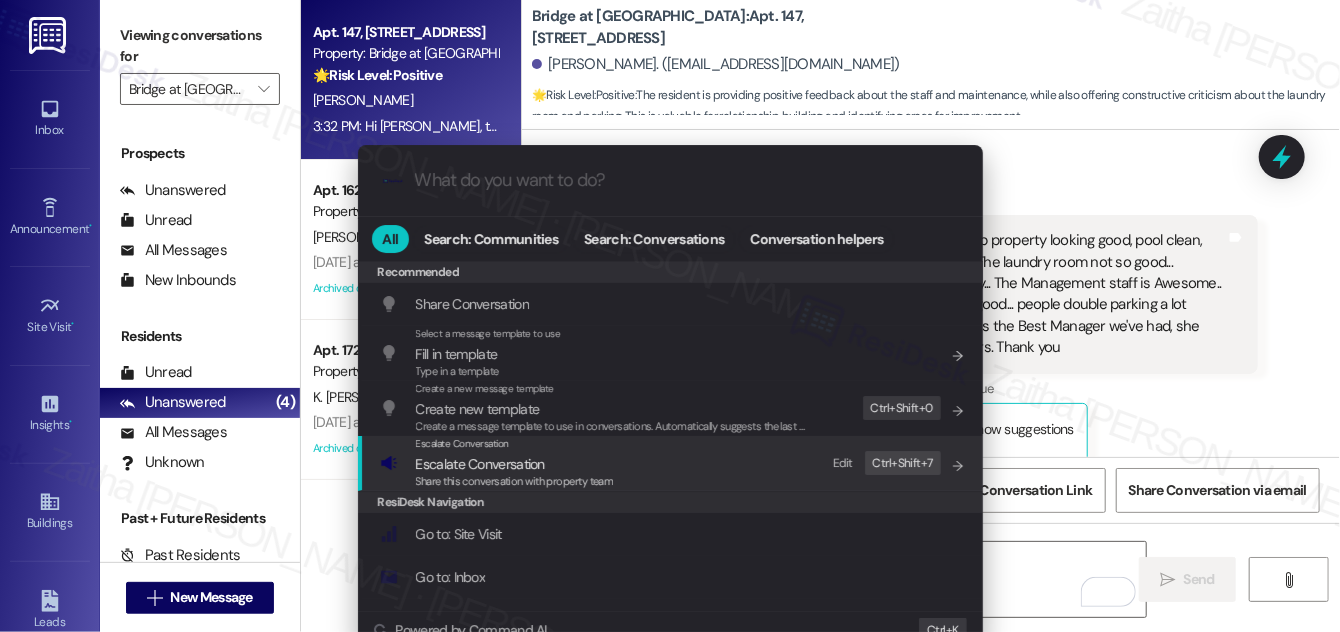 click on "Escalate Conversation" at bounding box center (480, 464) 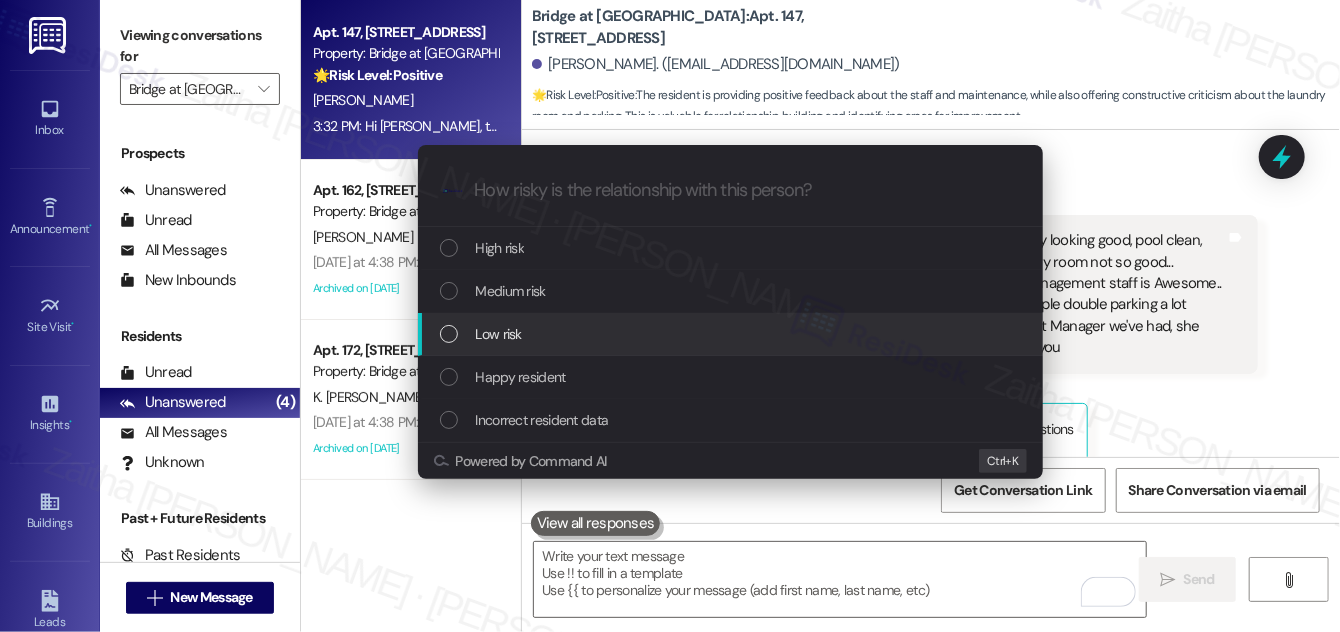 click on "Low risk" at bounding box center [732, 334] 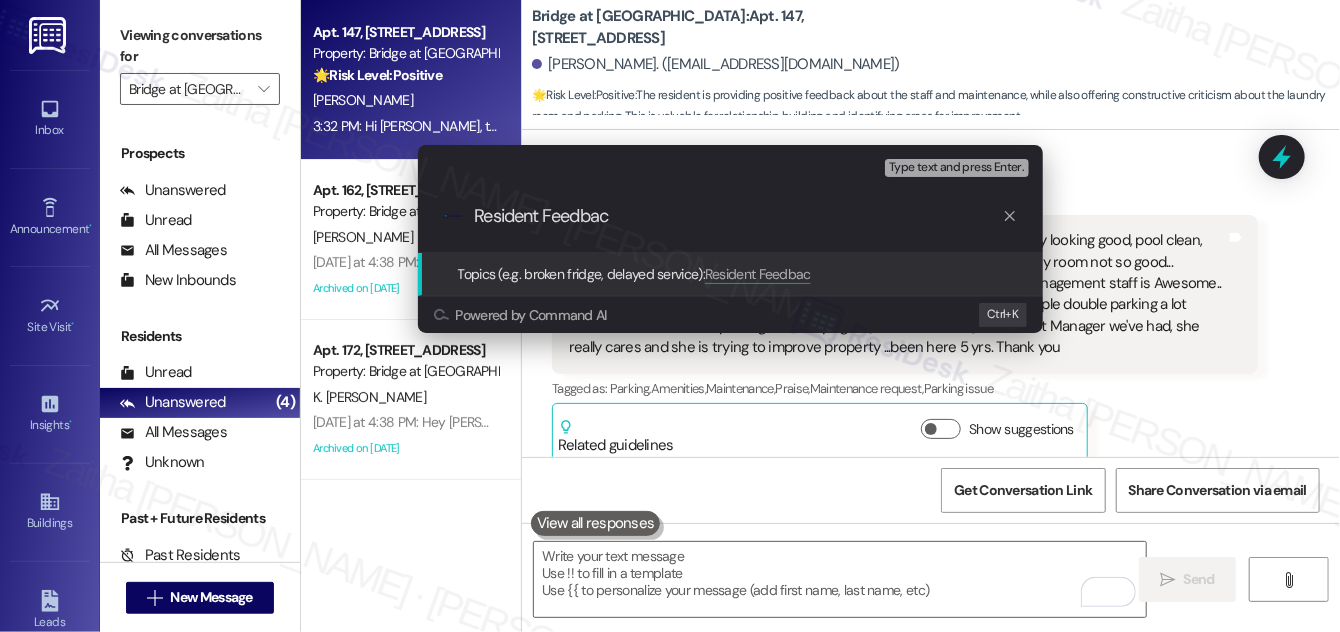 type on "Resident Feedback" 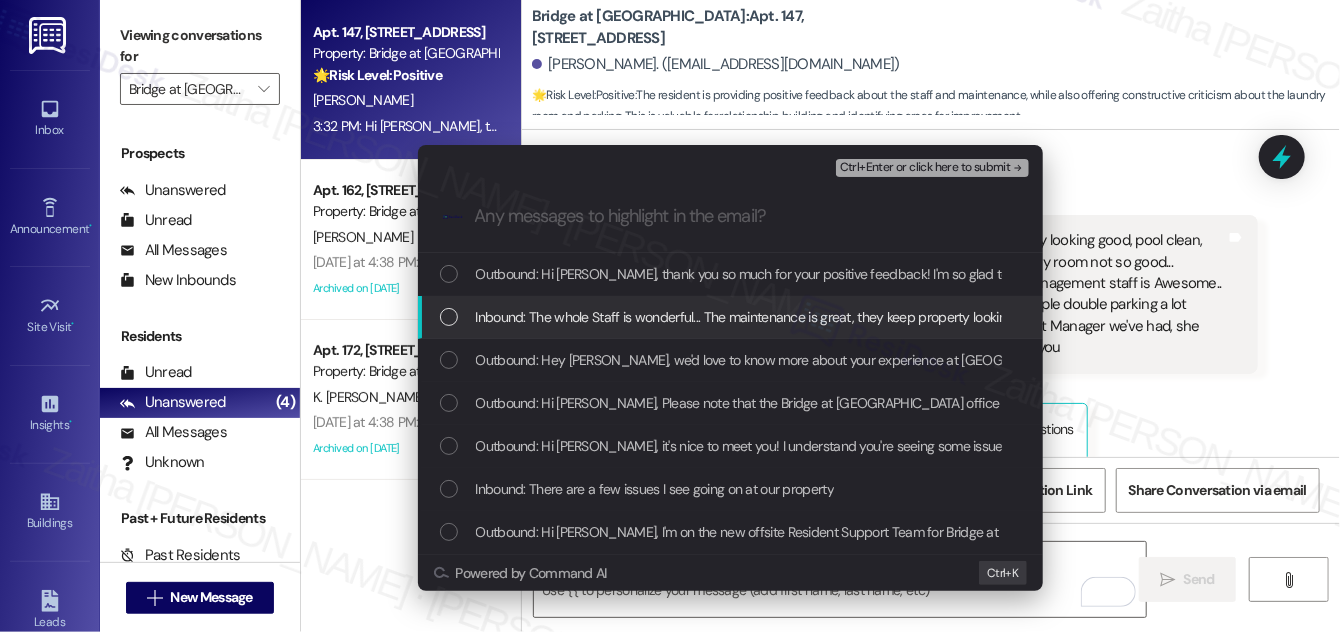 click at bounding box center (449, 317) 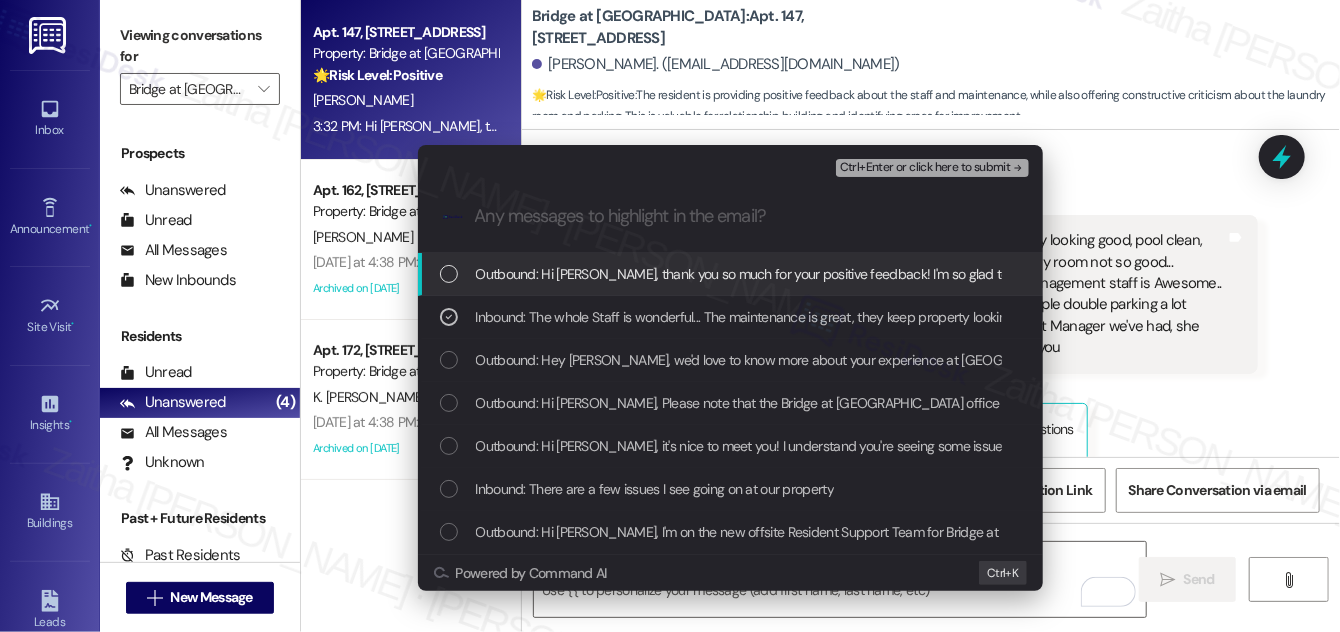 click on "Ctrl+Enter or click here to submit" at bounding box center [925, 168] 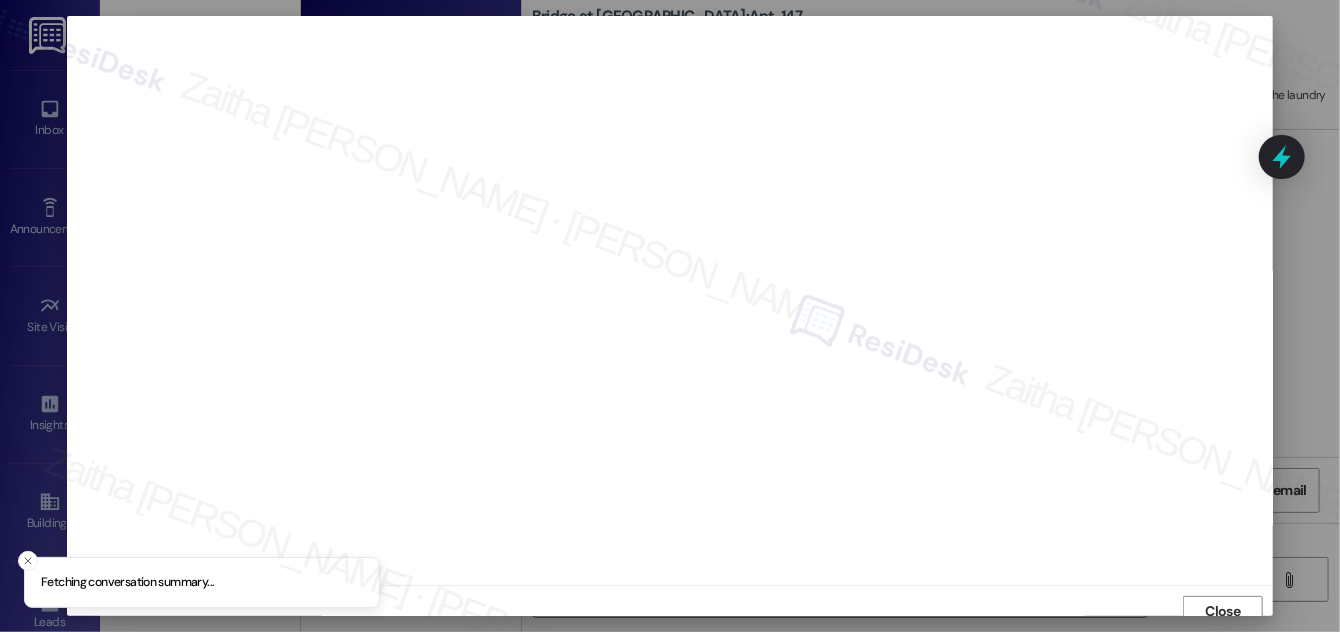 scroll, scrollTop: 11, scrollLeft: 0, axis: vertical 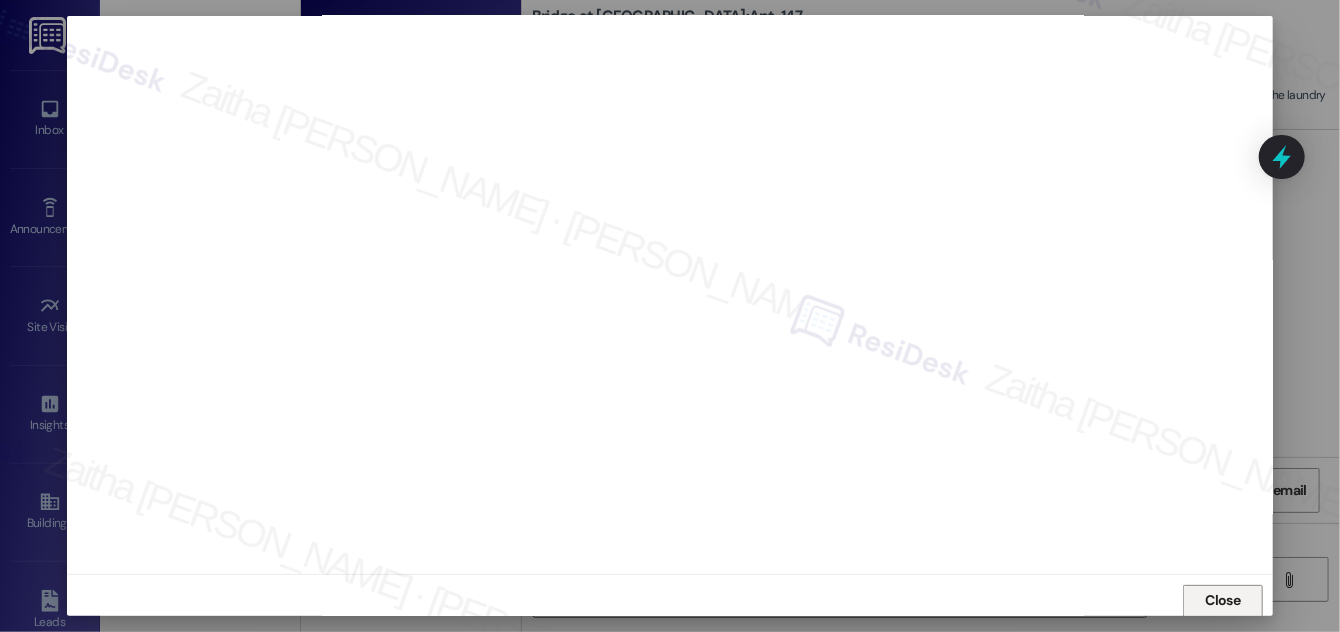 click on "Close" at bounding box center (1223, 600) 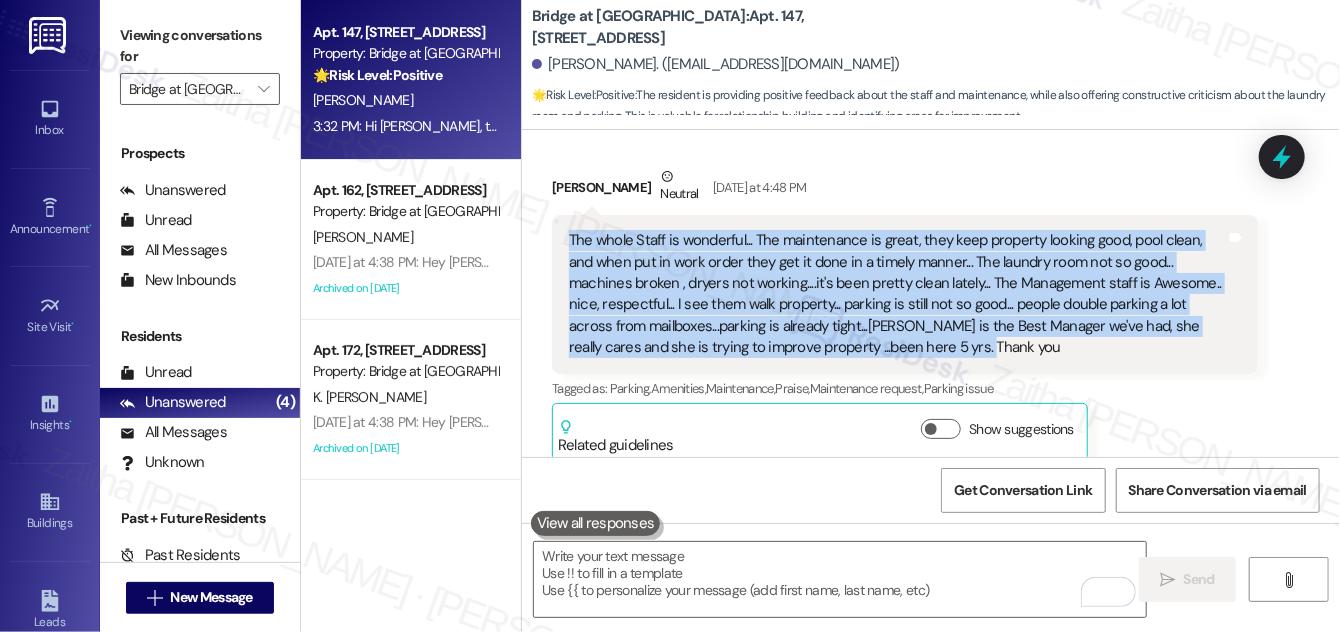 drag, startPoint x: 565, startPoint y: 212, endPoint x: 930, endPoint y: 323, distance: 381.5049 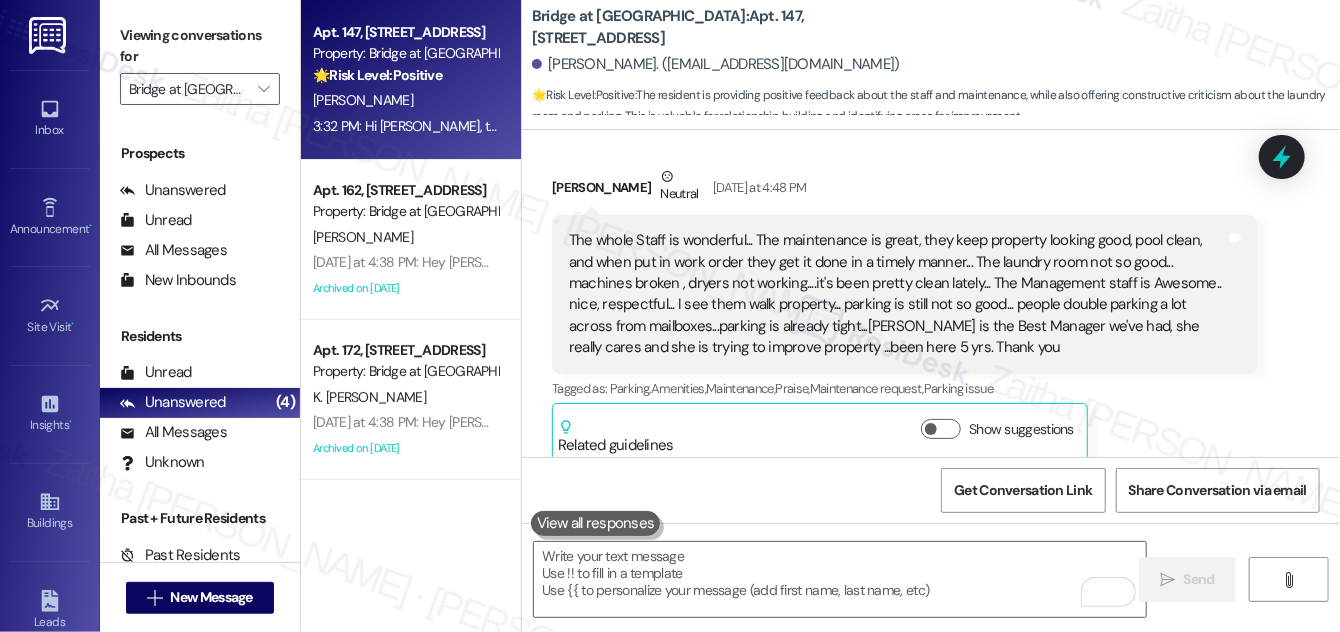 click on "Mary Kistler   Neutral Yesterday at 4:48 PM" at bounding box center (905, 190) 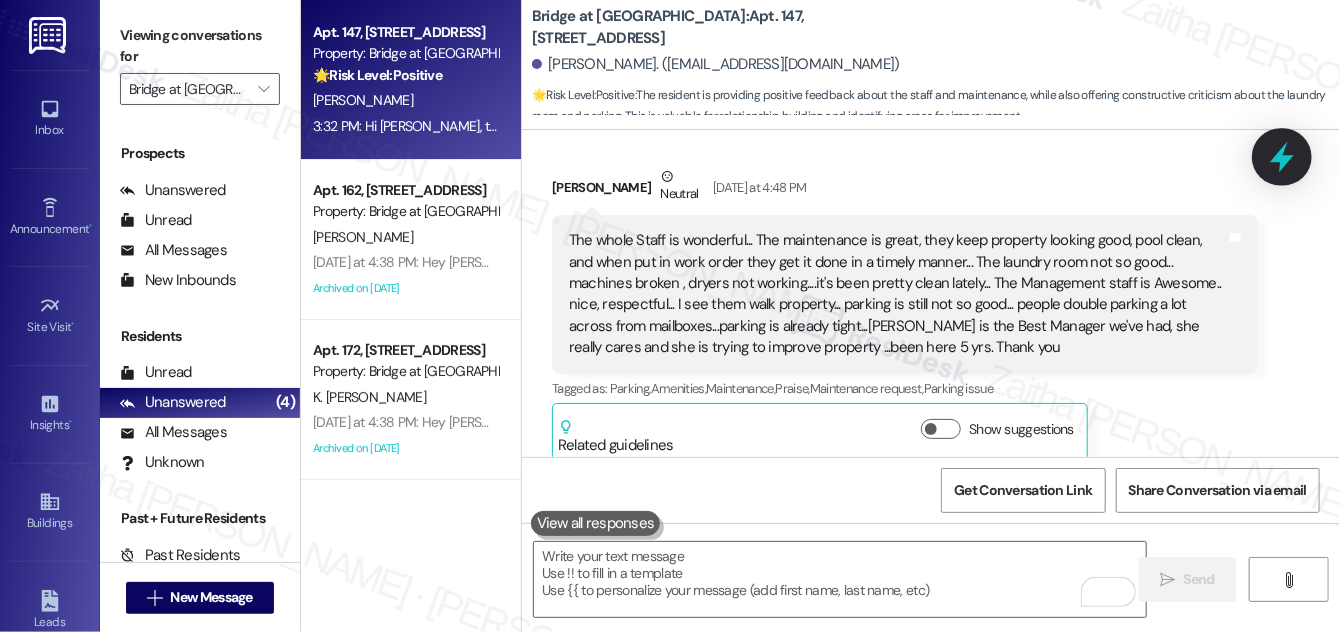 click 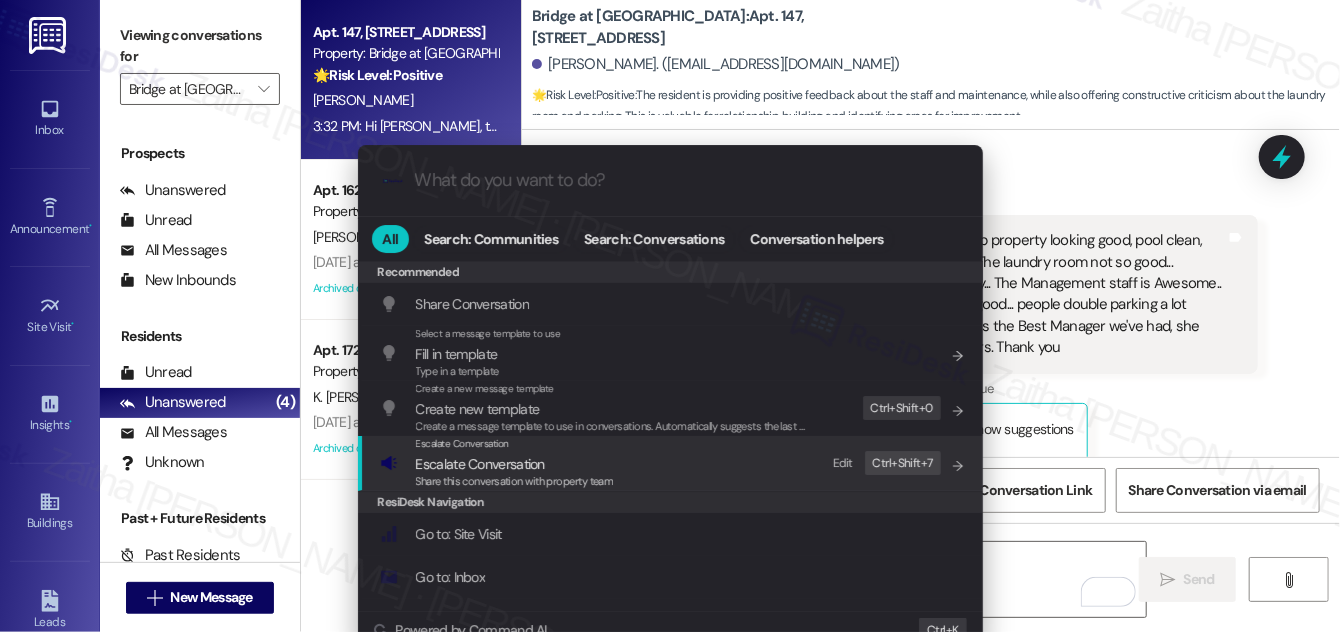 click on "Escalate Conversation" at bounding box center [480, 464] 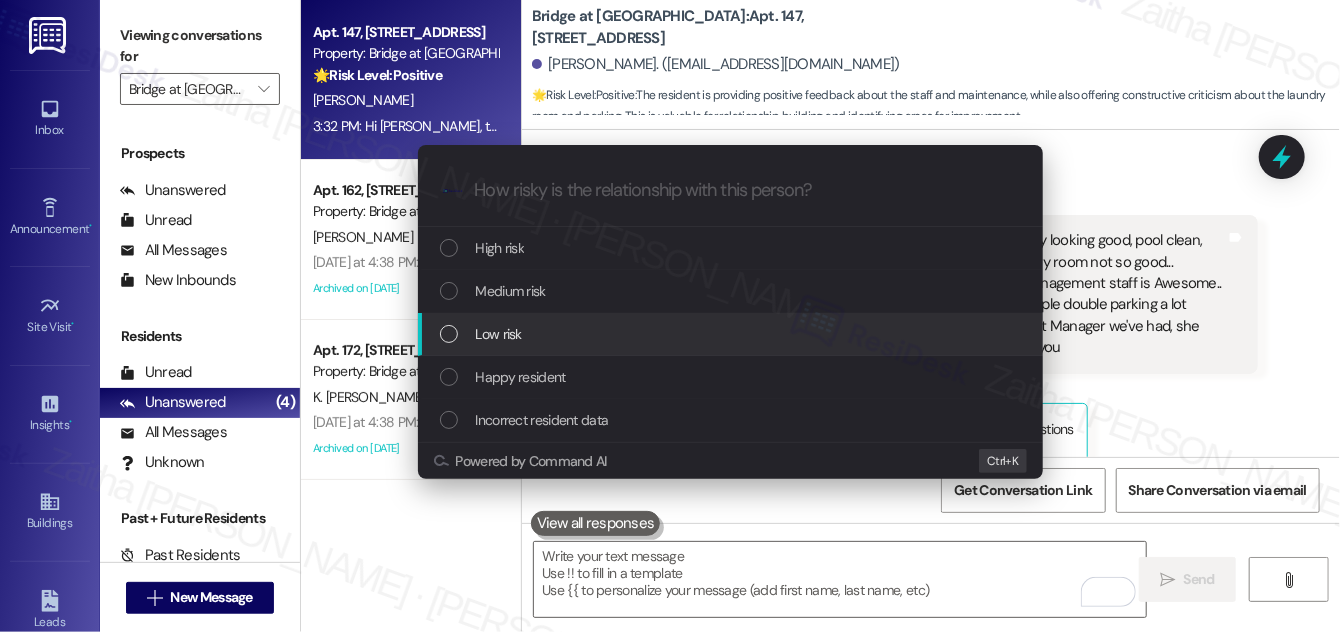 click on "Low risk" at bounding box center [499, 334] 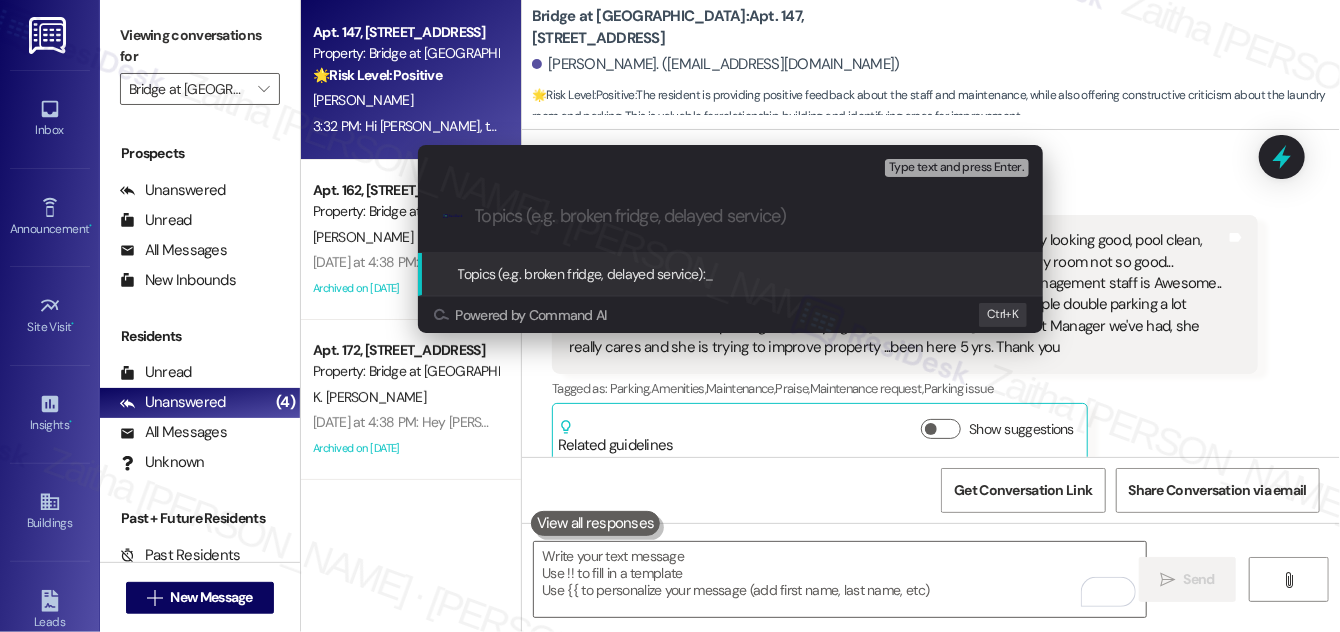 paste on "Resident Feedback – Positive Experience with Staff & Ongoing Concerns" 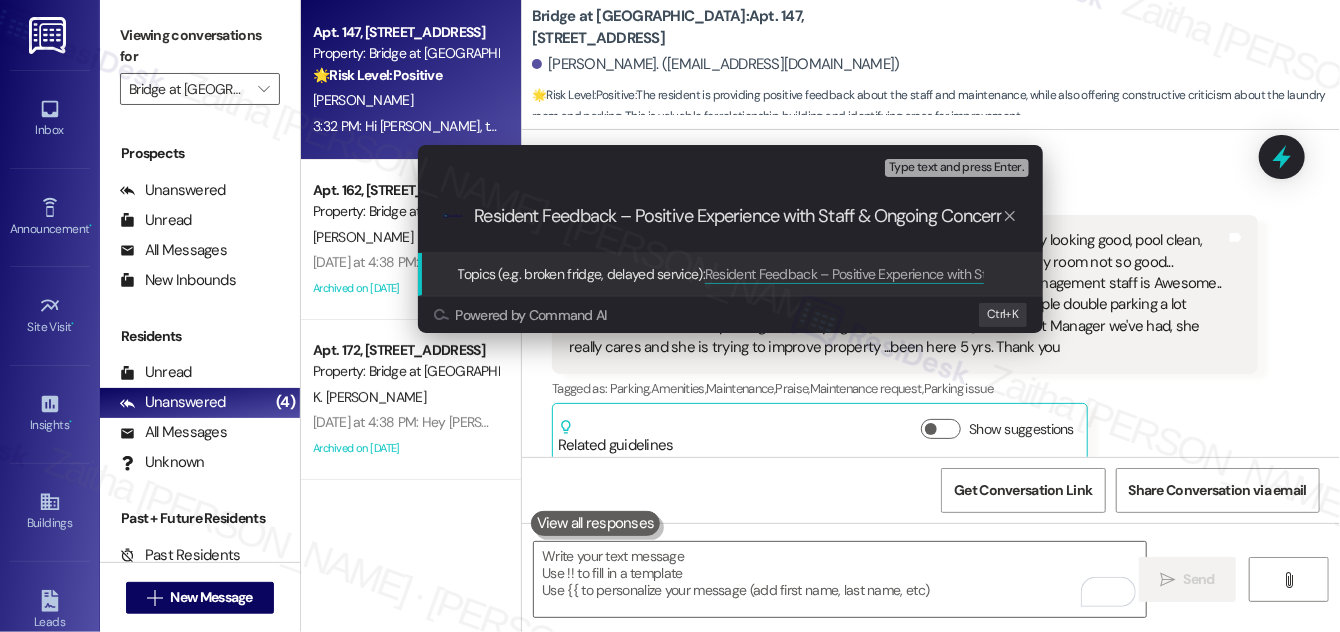 scroll, scrollTop: 0, scrollLeft: 21, axis: horizontal 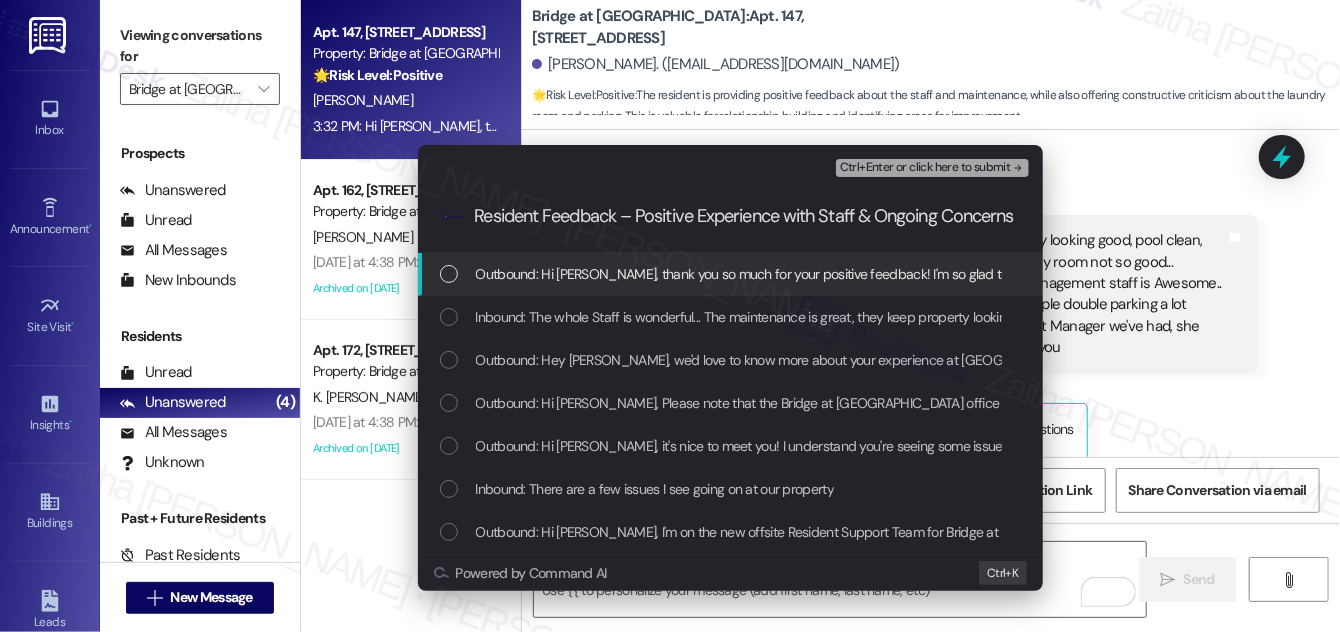 type 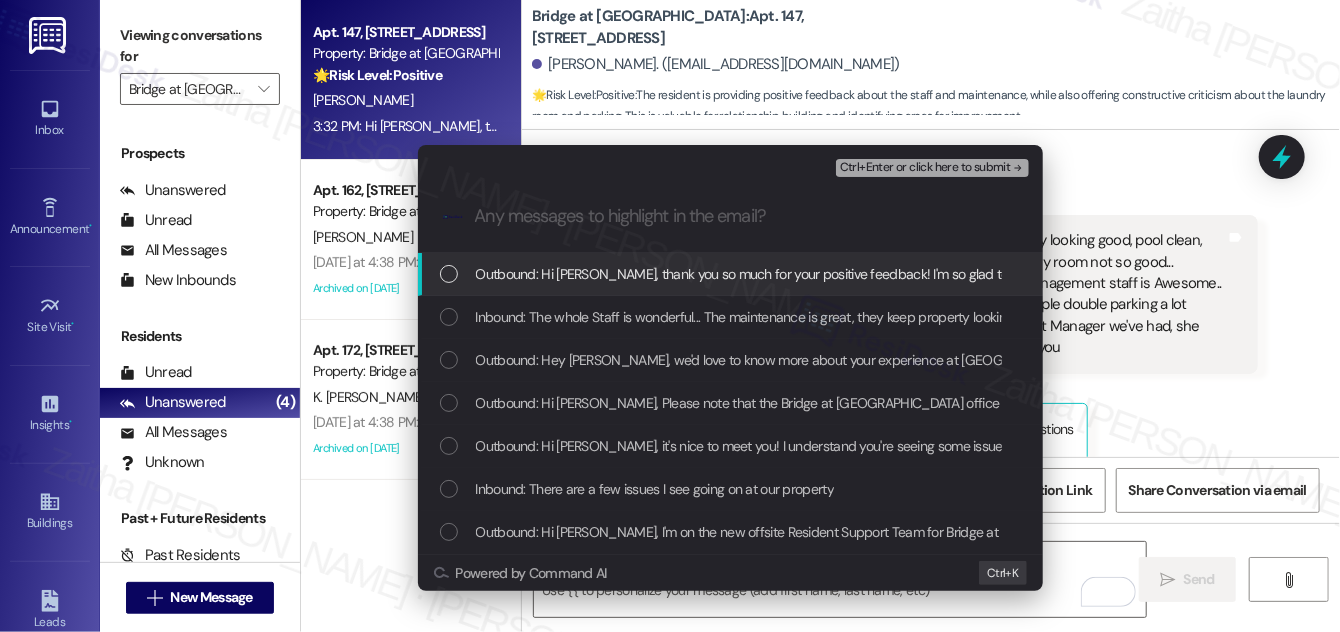 scroll, scrollTop: 0, scrollLeft: 0, axis: both 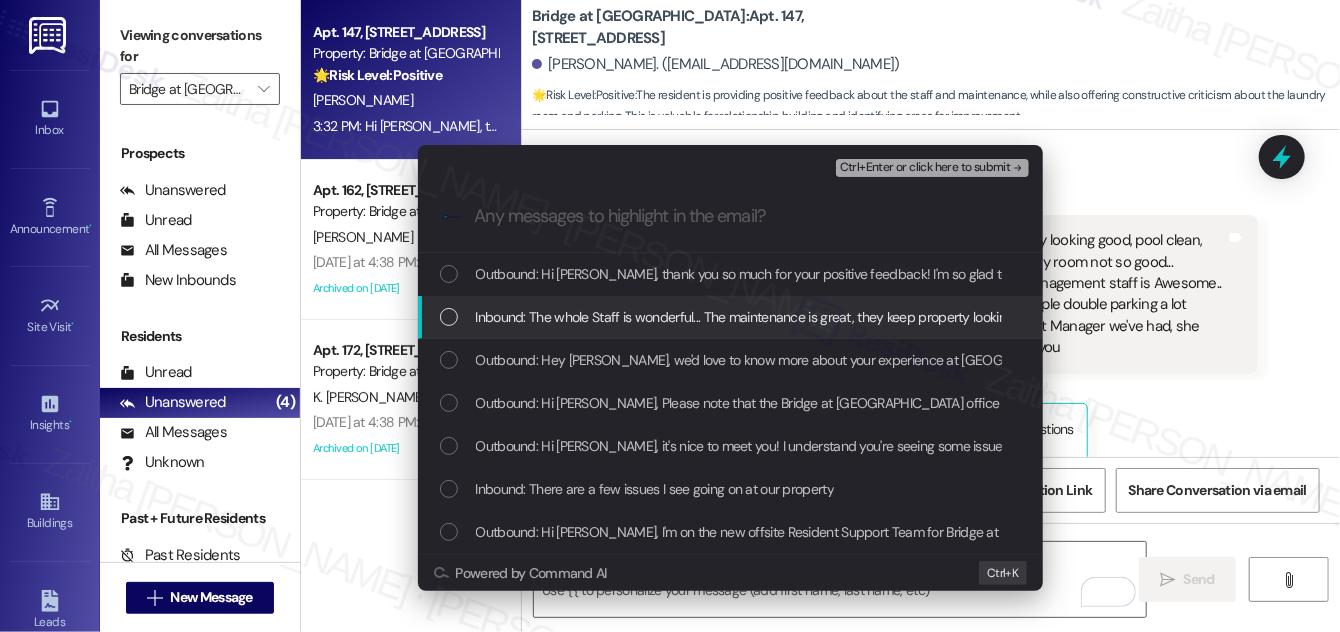 click at bounding box center (449, 317) 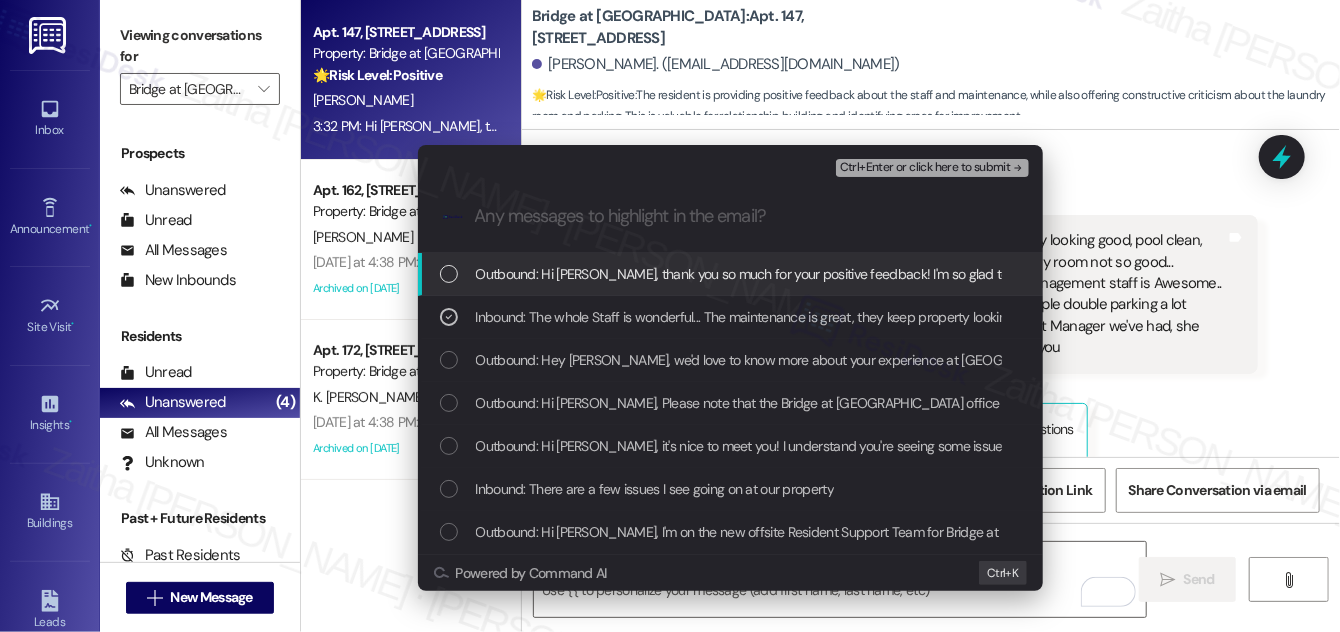 click on "Ctrl+Enter or click here to submit" at bounding box center (925, 168) 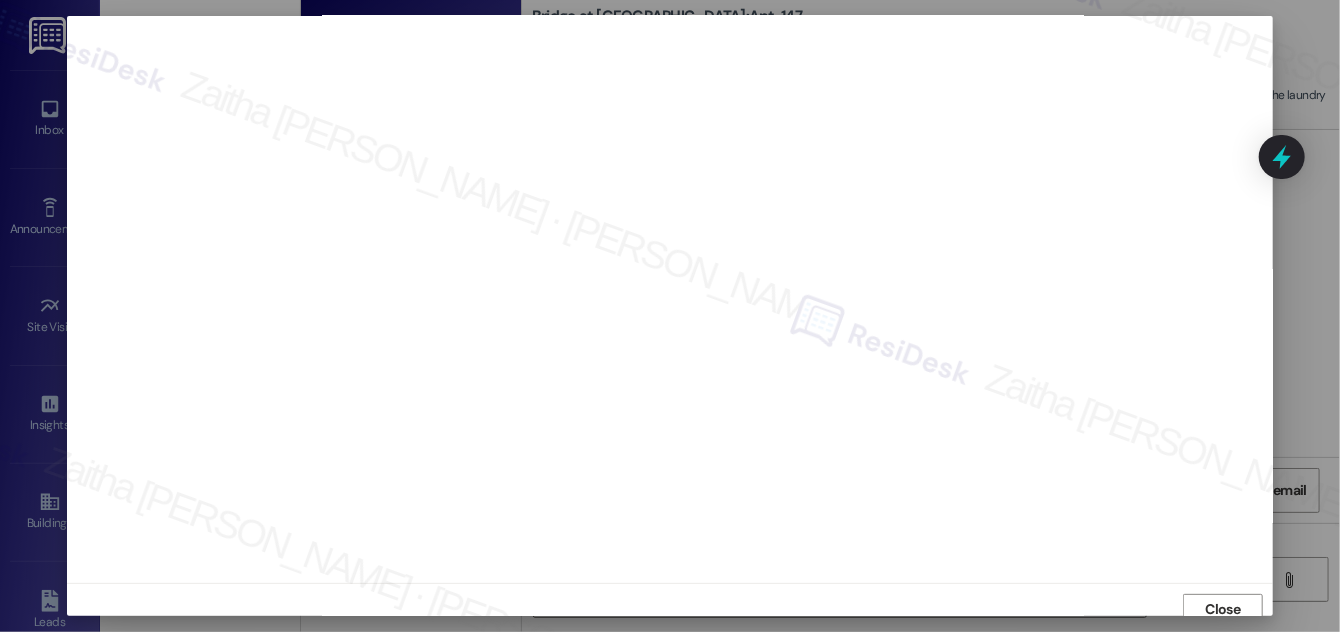 scroll, scrollTop: 0, scrollLeft: 0, axis: both 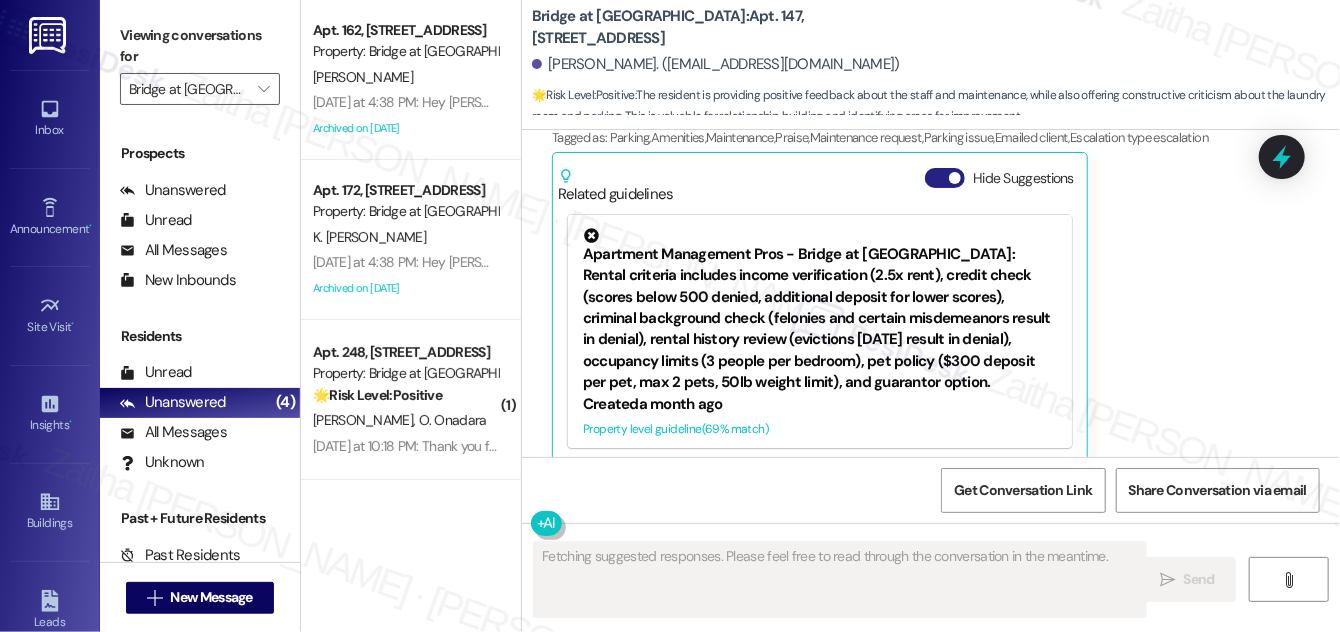 click on "Hide Suggestions" at bounding box center [945, 178] 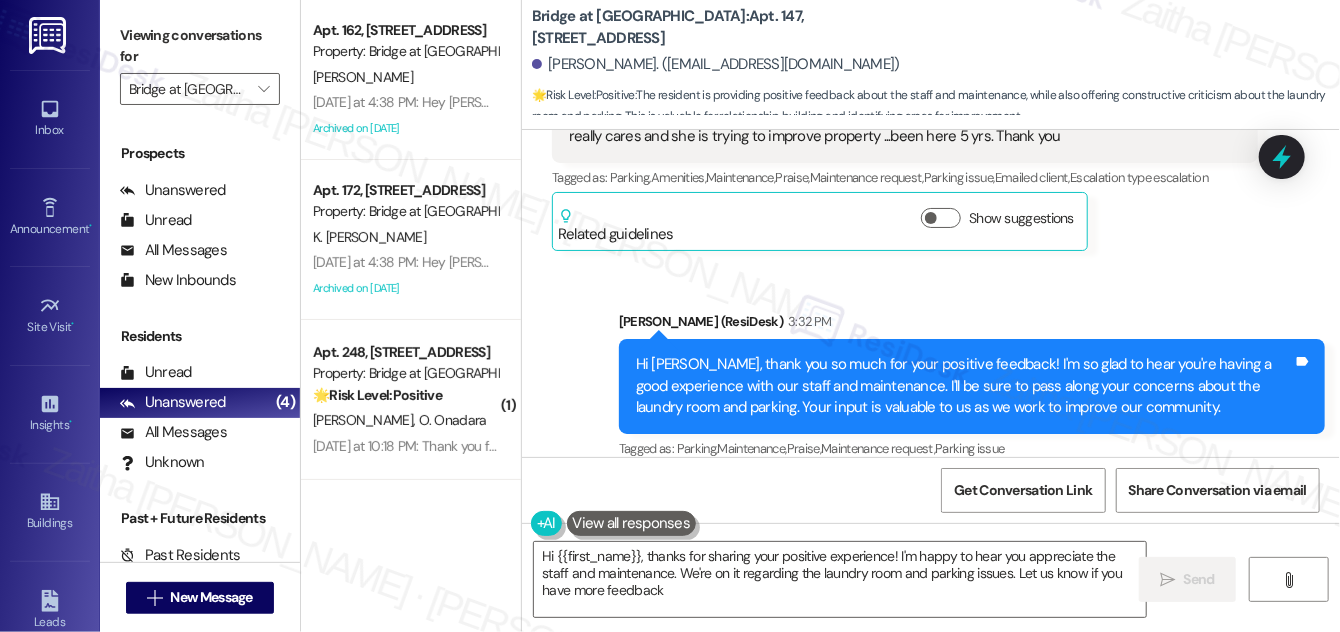 type on "Hi {{first_name}}, thanks for sharing your positive experience! I'm happy to hear you appreciate the staff and maintenance. We're on it regarding the laundry room and parking issues. Let us know if you have more feedback!" 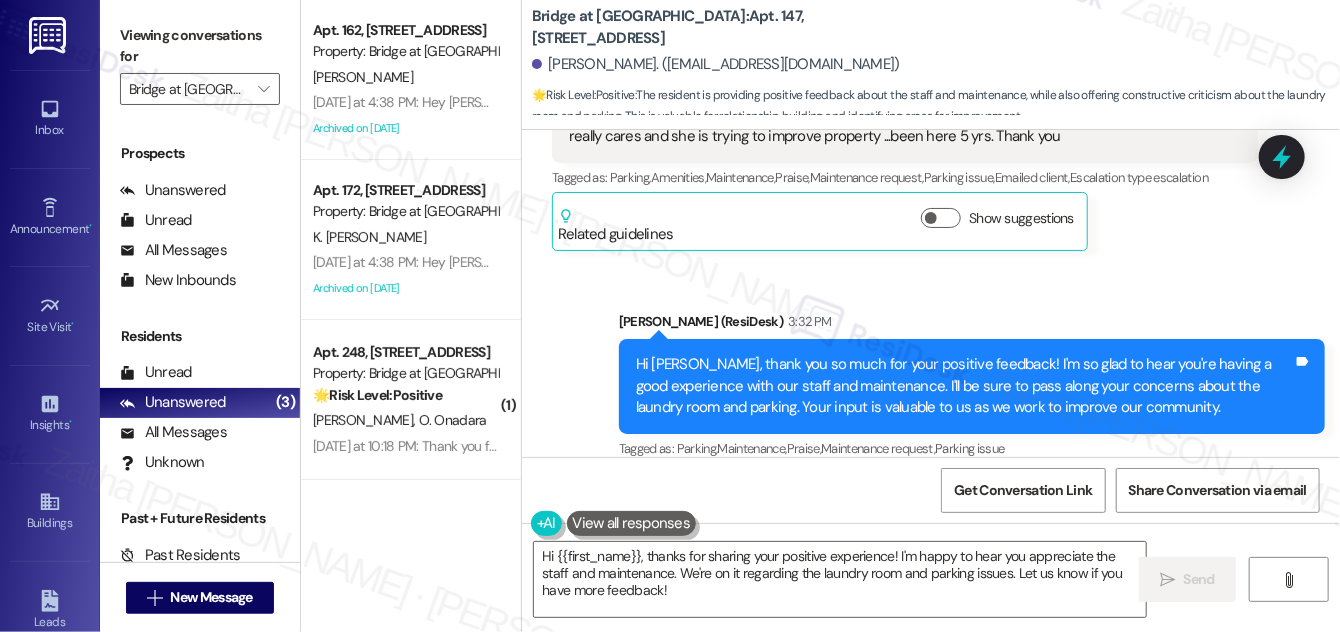 scroll, scrollTop: 1526, scrollLeft: 0, axis: vertical 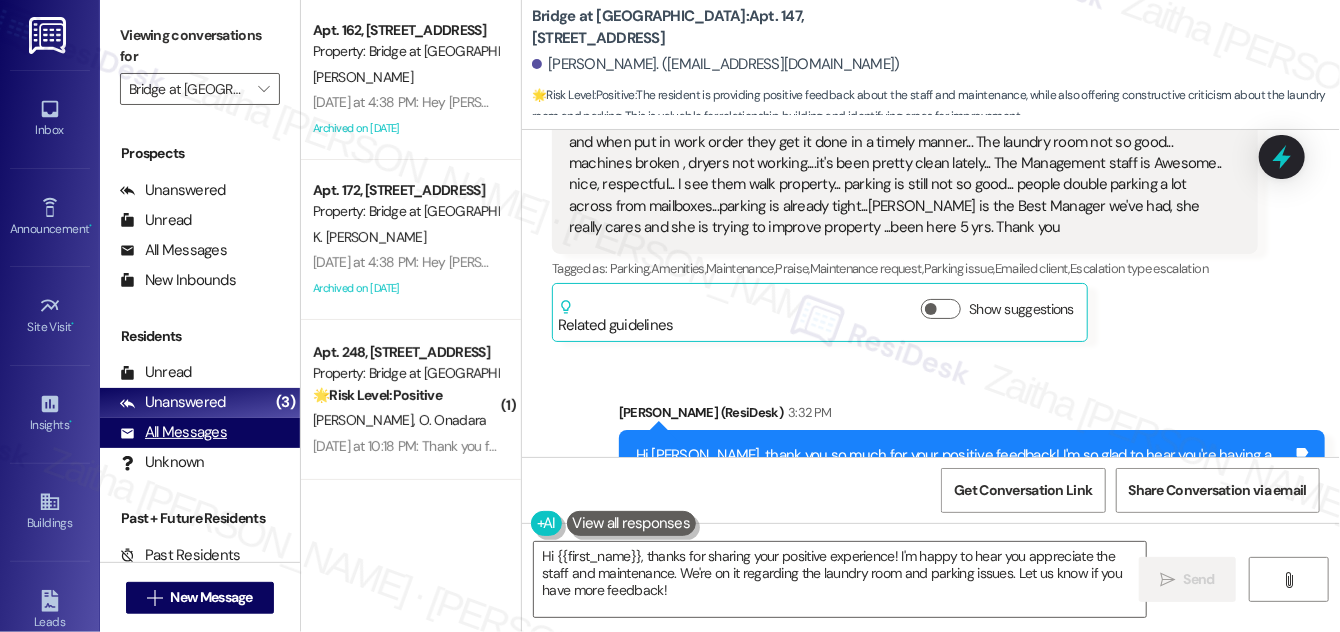 click on "All Messages (undefined)" at bounding box center (200, 433) 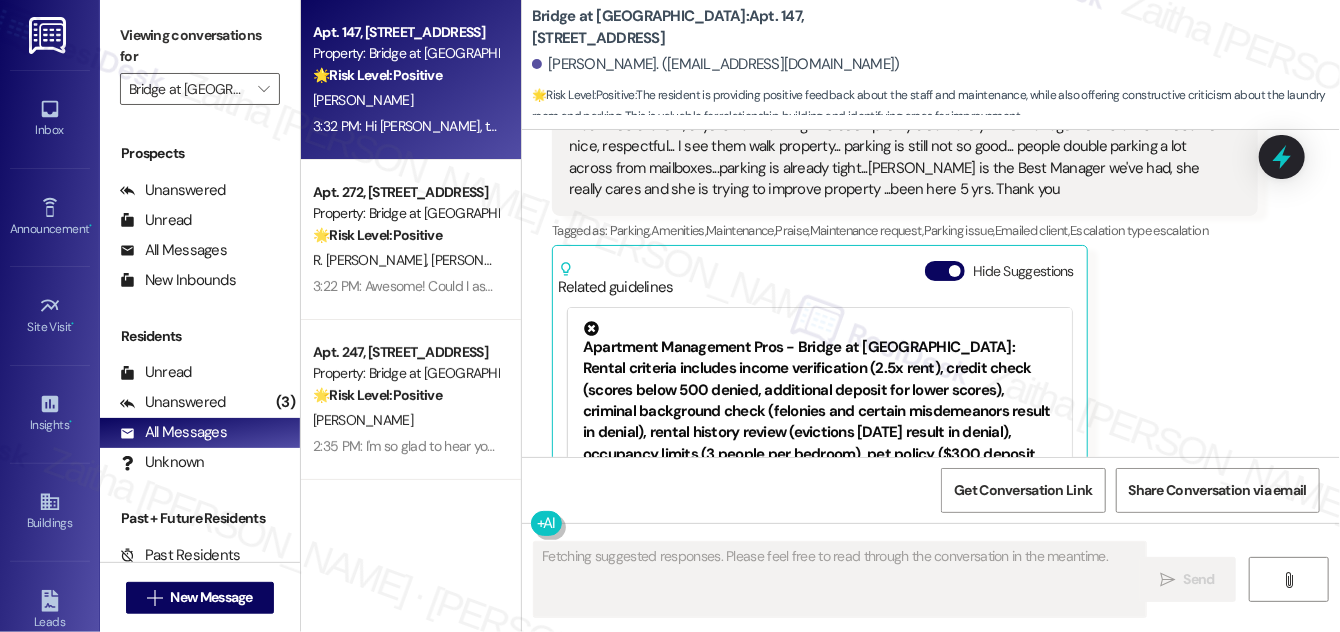 scroll, scrollTop: 1657, scrollLeft: 0, axis: vertical 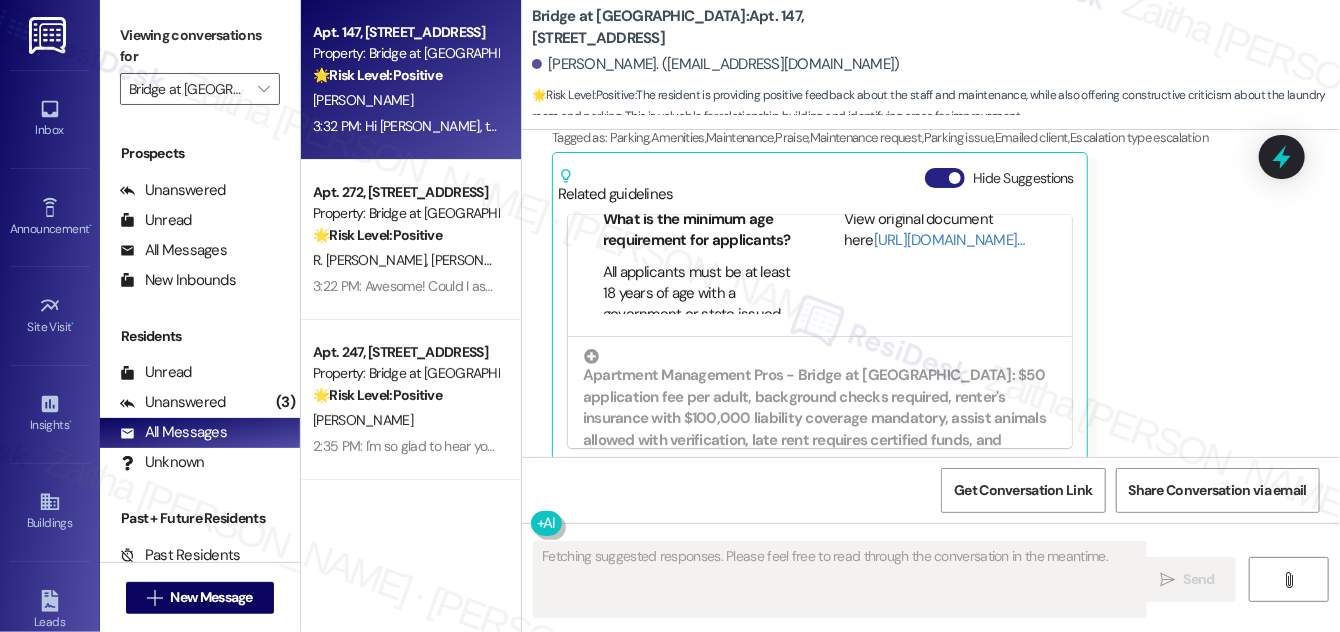 click on "Hide Suggestions" at bounding box center (945, 178) 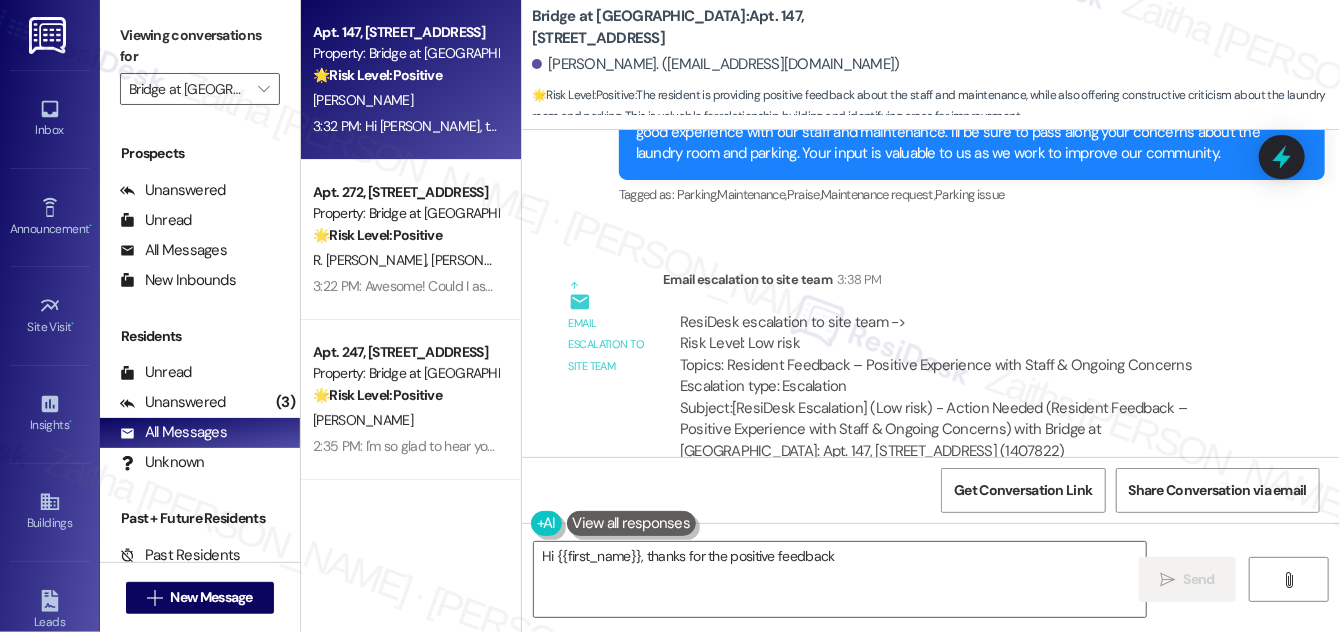 scroll, scrollTop: 1885, scrollLeft: 0, axis: vertical 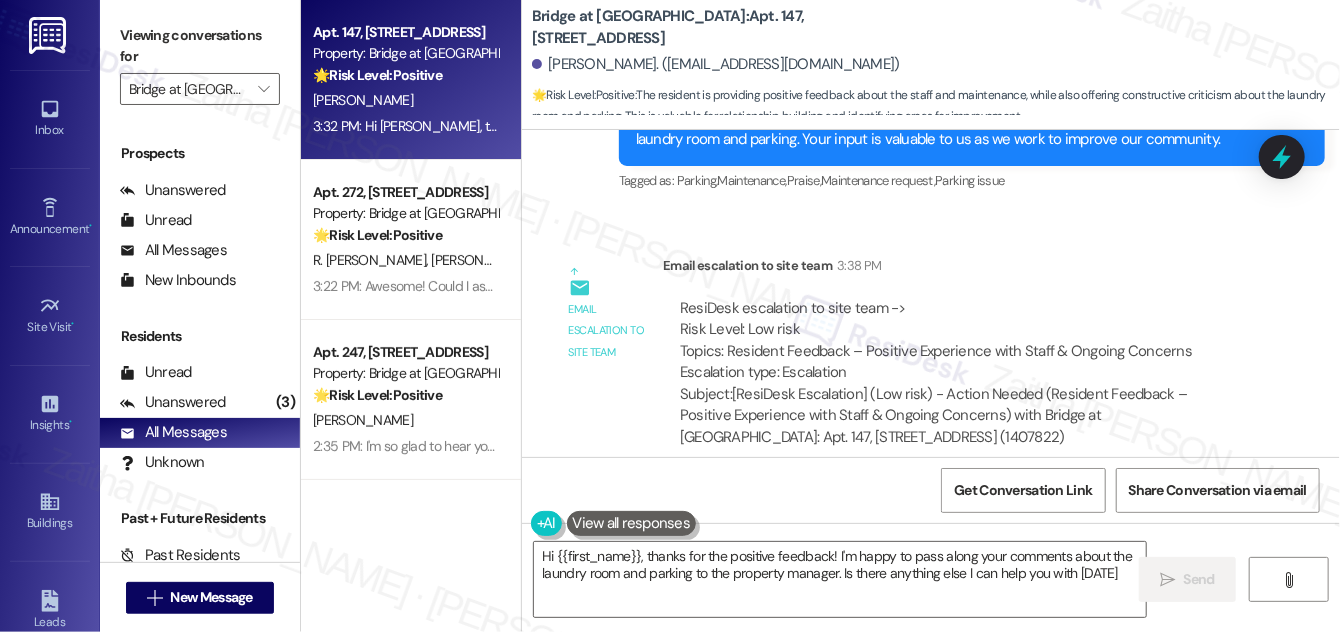 type on "Hi {{first_name}}, thanks for the positive feedback! I'm happy to pass along your comments about the laundry room and parking to the property manager. Is there anything else I can help you with today?" 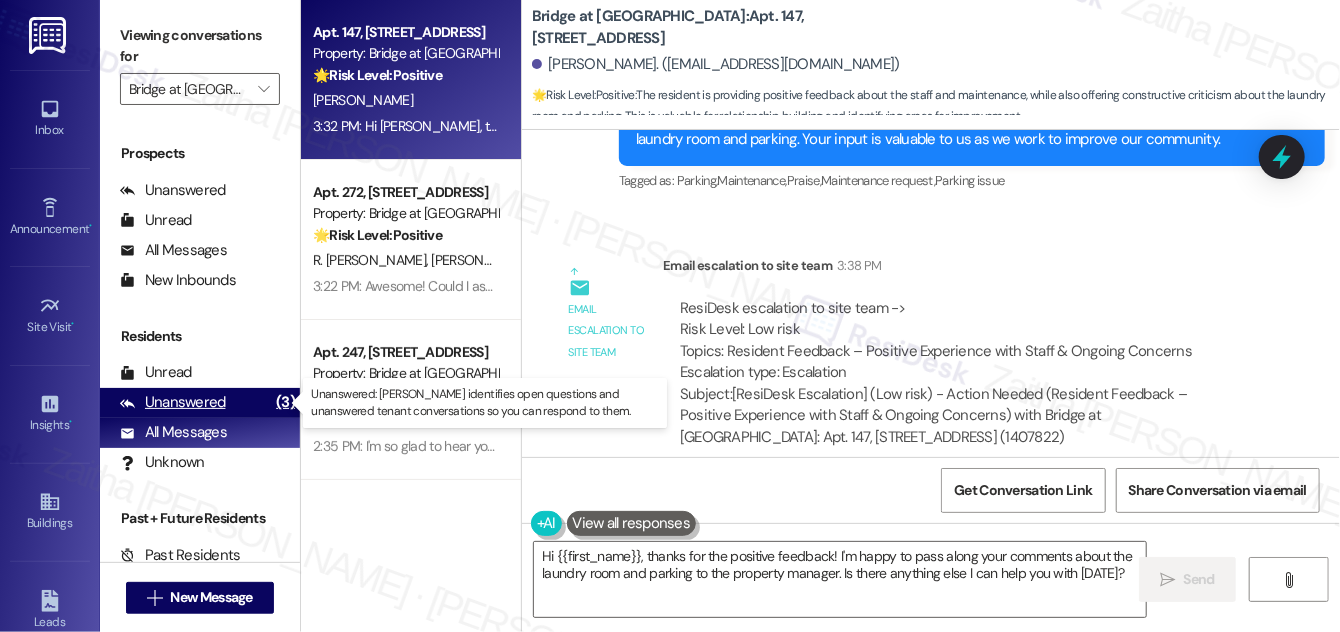 click on "Unanswered" at bounding box center [173, 402] 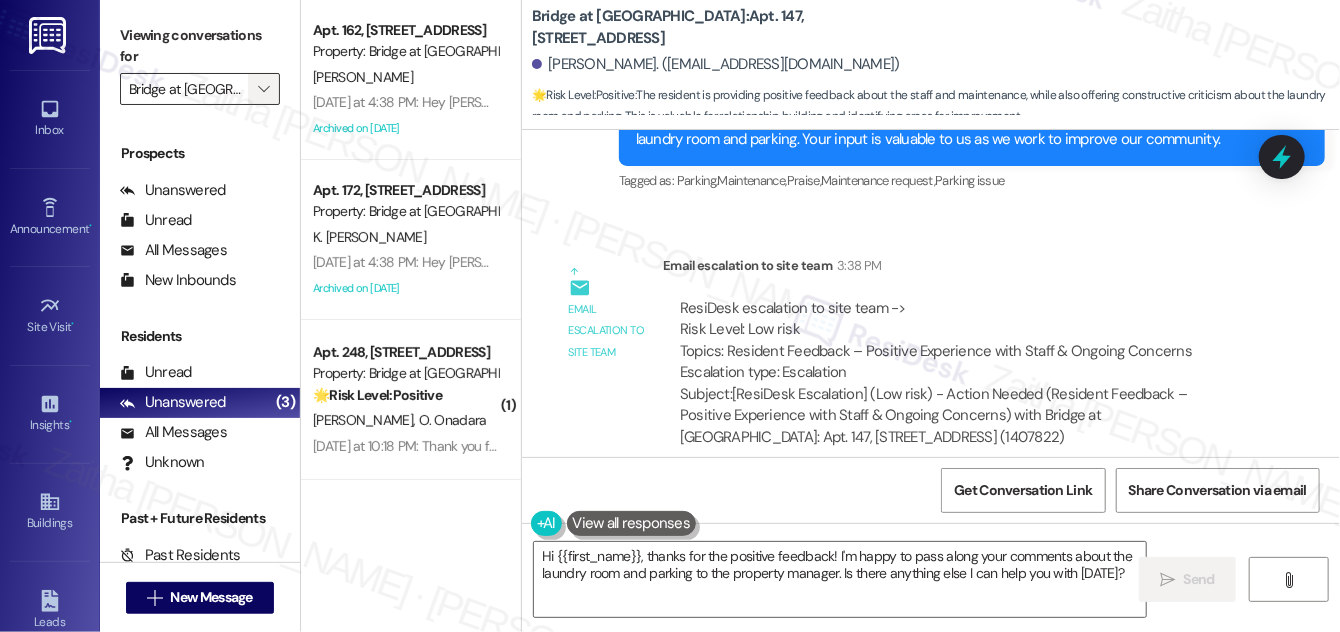 click on "" at bounding box center [263, 89] 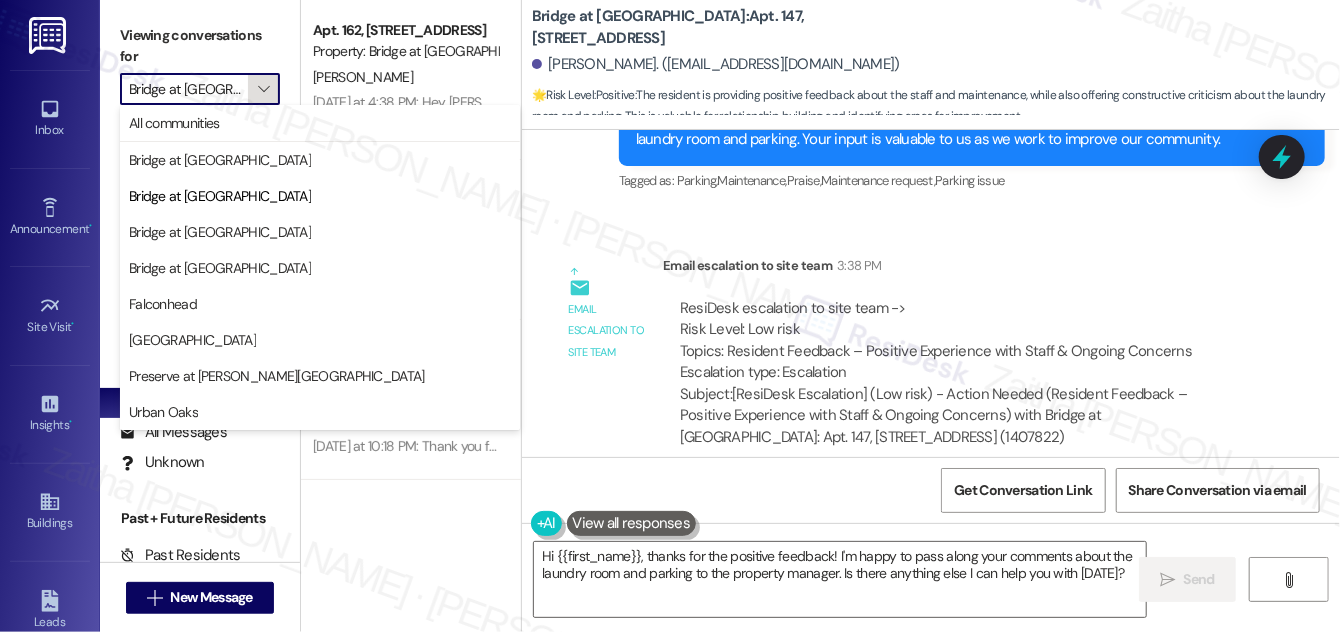 scroll, scrollTop: 0, scrollLeft: 2, axis: horizontal 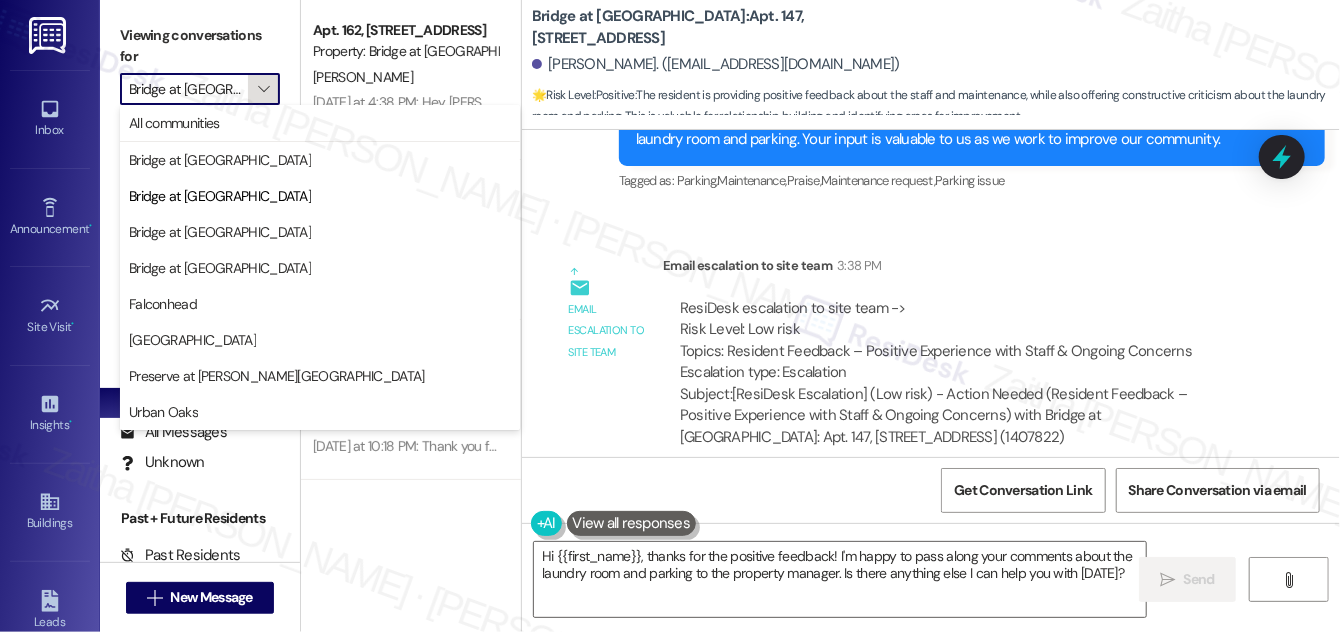 click on "" at bounding box center (263, 89) 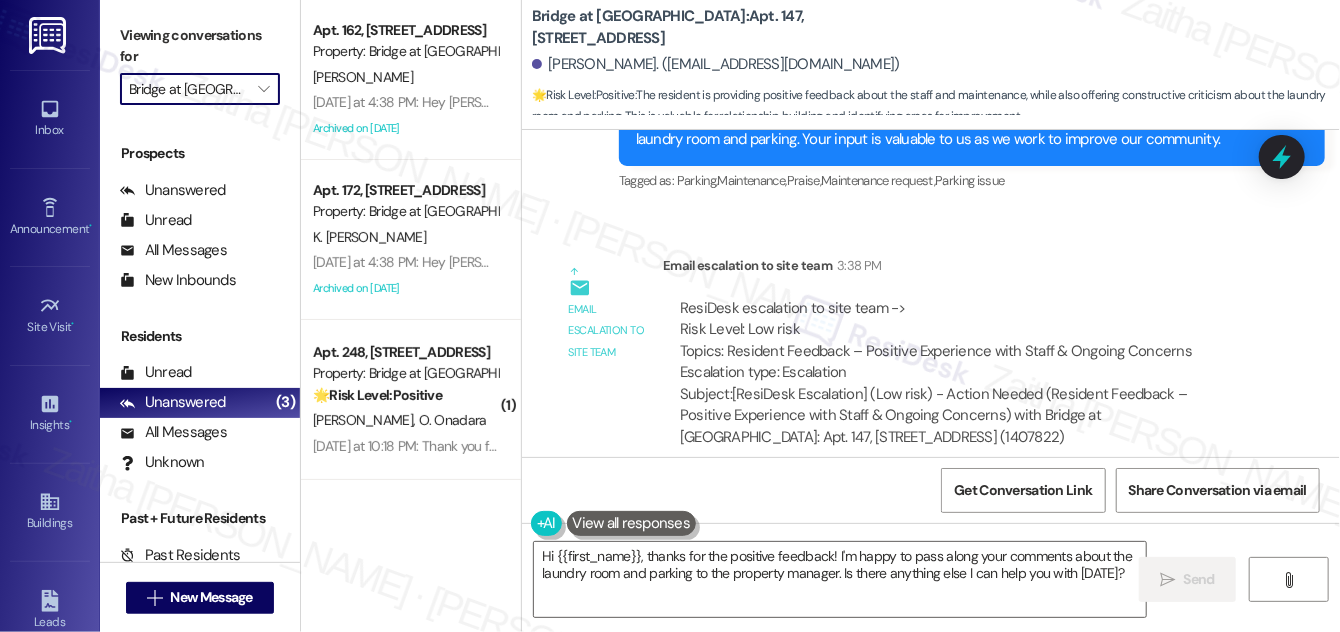 click on "Bridge at South Point" at bounding box center [188, 89] 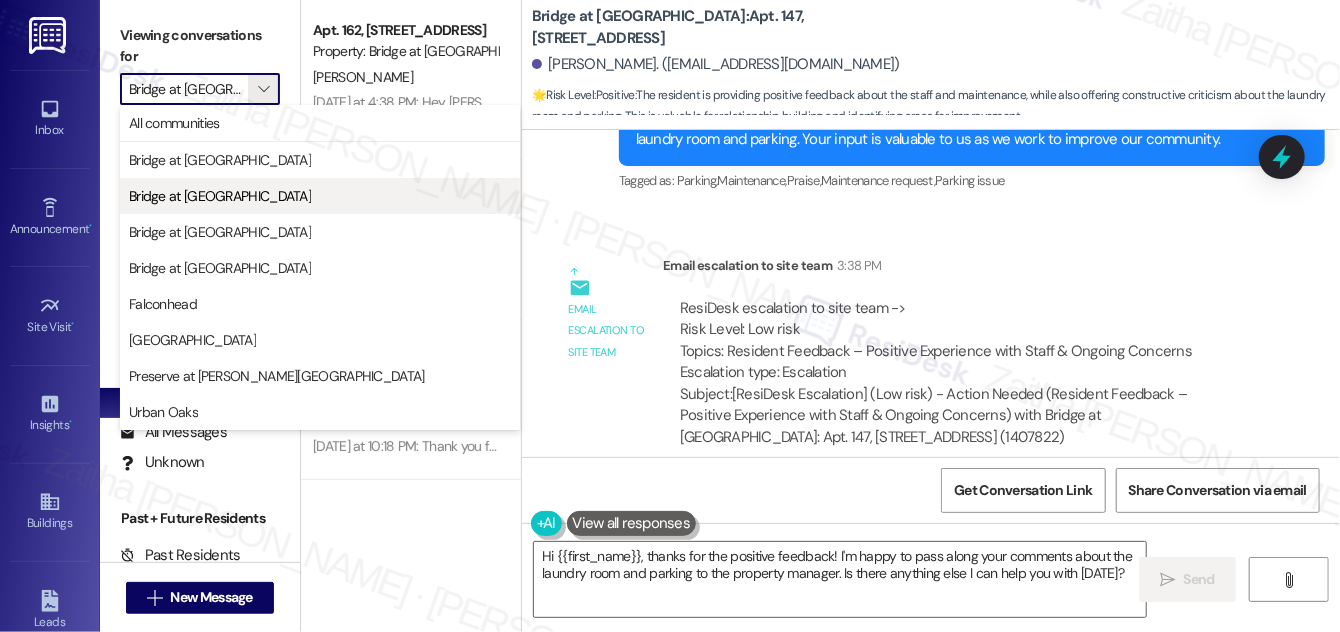 click on "Bridge at South Point" at bounding box center (320, 196) 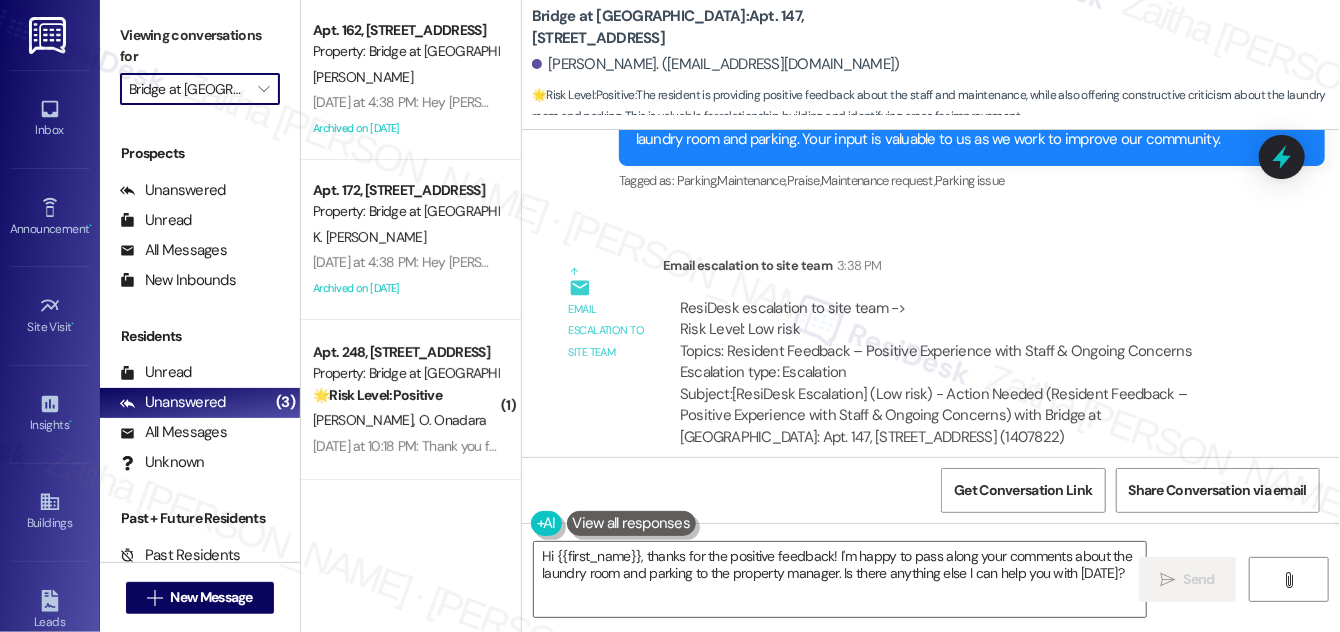 click on "Bridge at South Point" at bounding box center [188, 89] 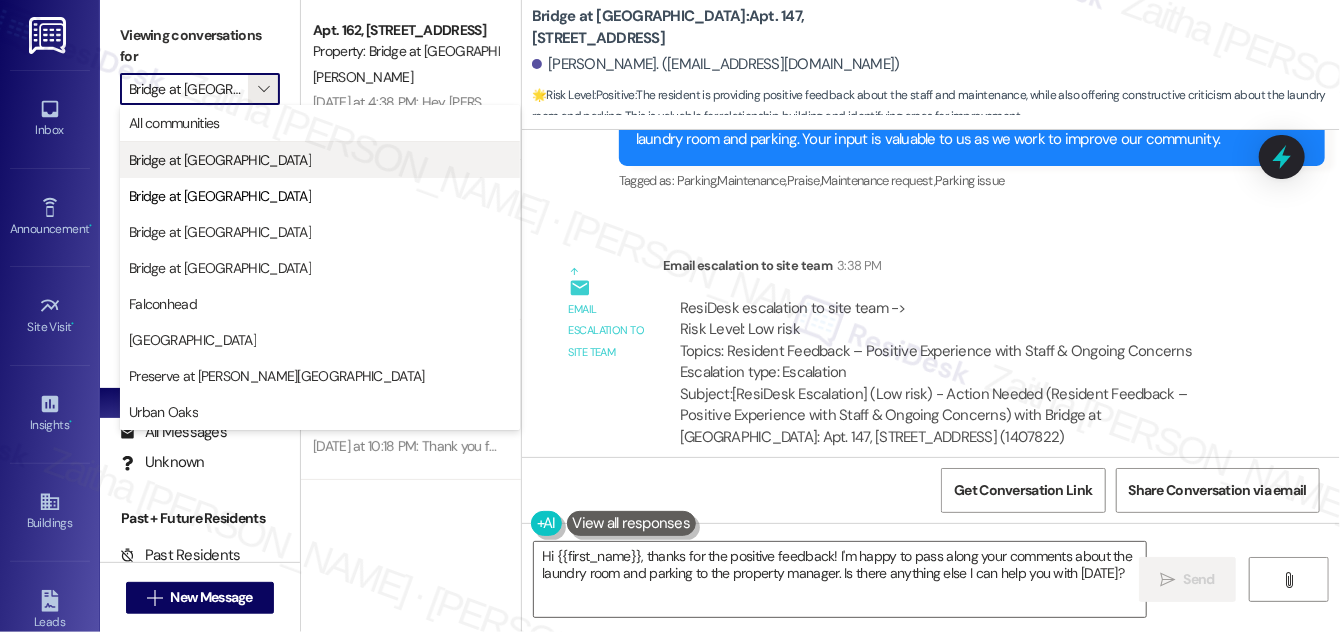 click on "Bridge at Monarch Bluffs" at bounding box center (320, 160) 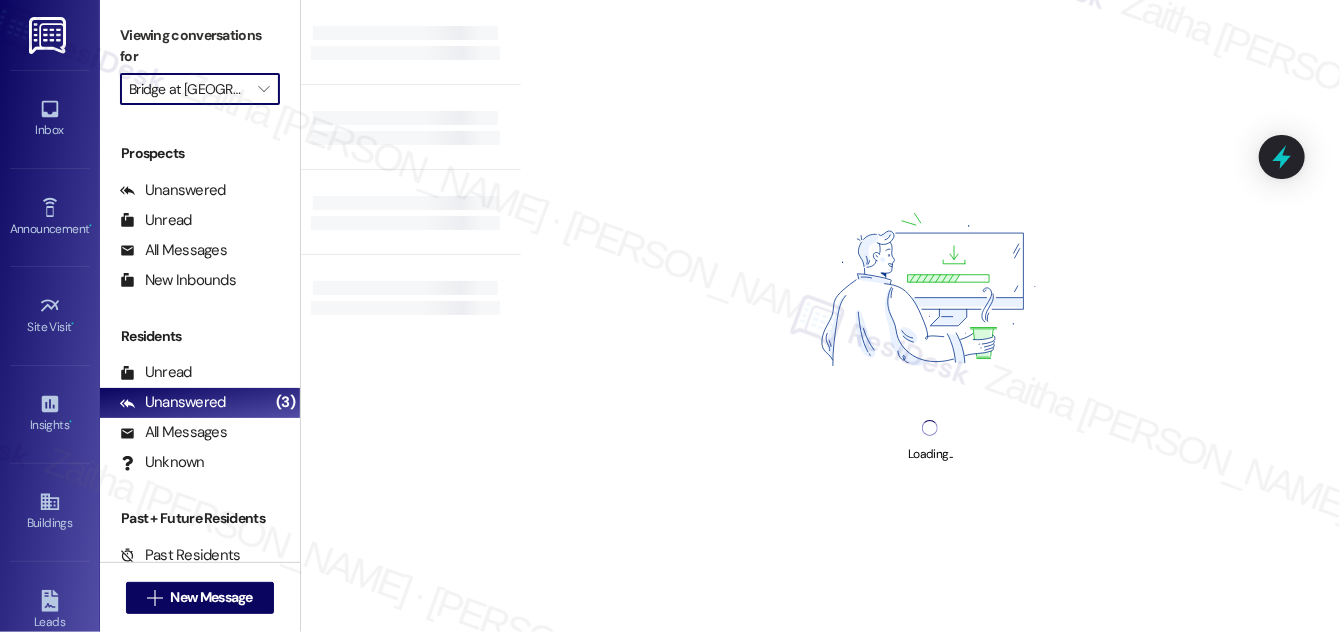 type on "Bridge at Monarch Bluffs" 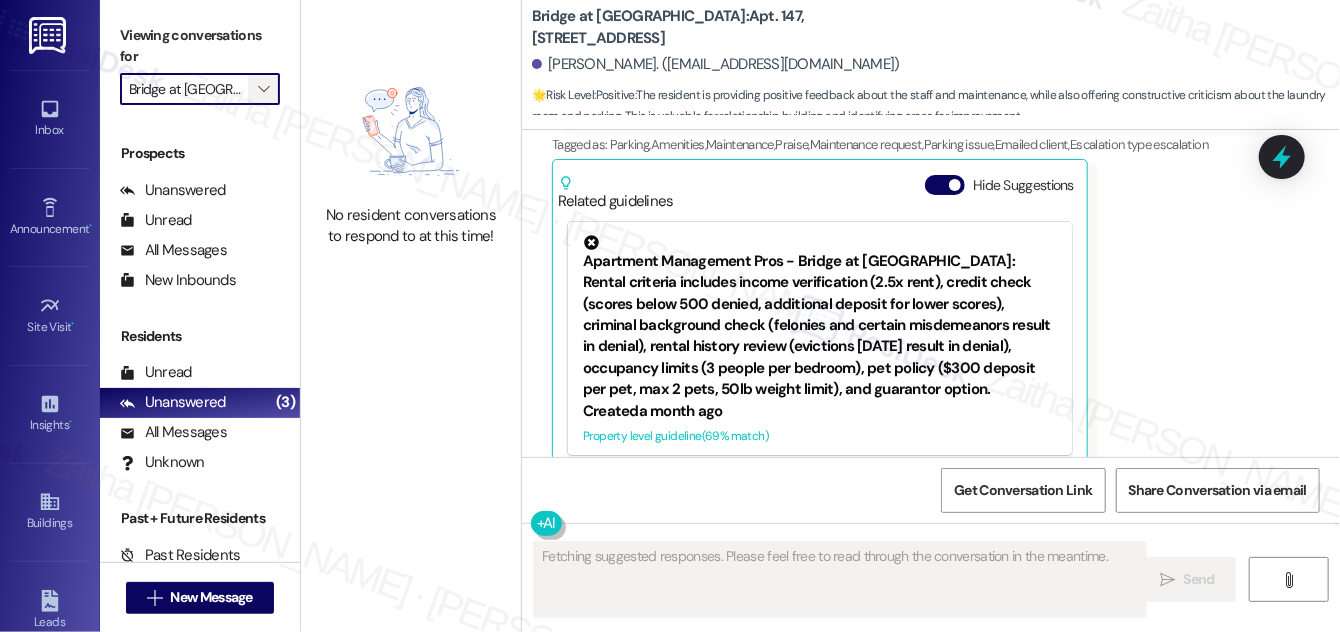 scroll, scrollTop: 1657, scrollLeft: 0, axis: vertical 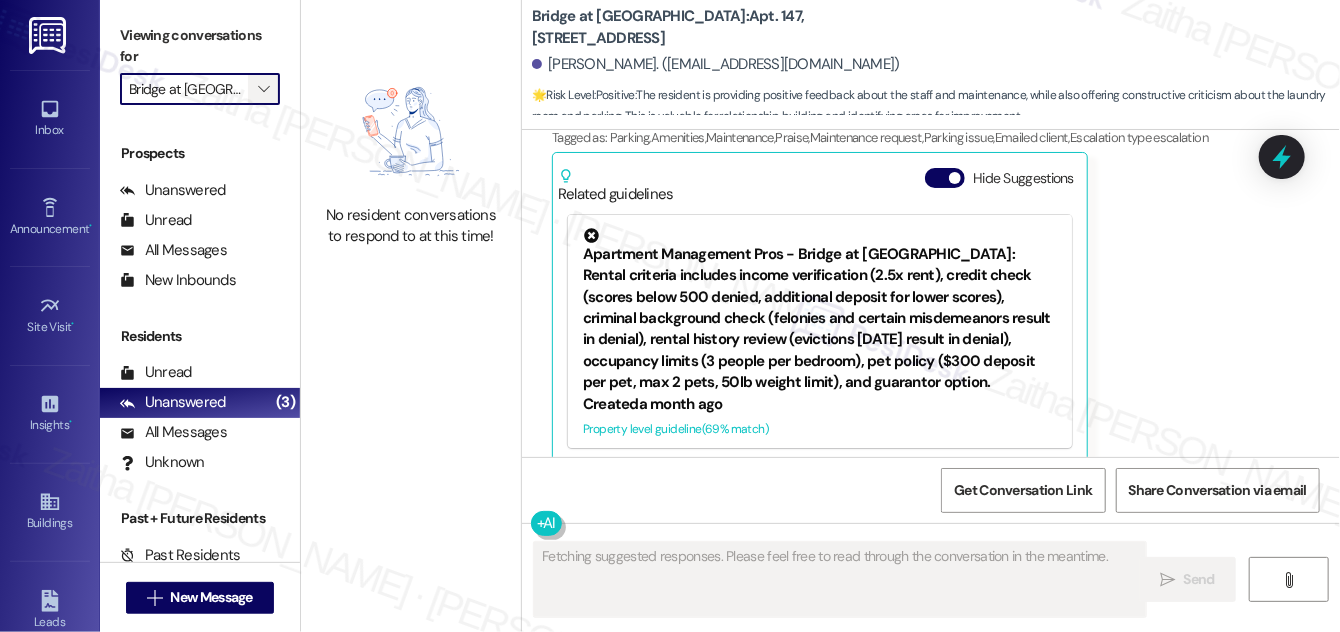 click on "" at bounding box center (263, 89) 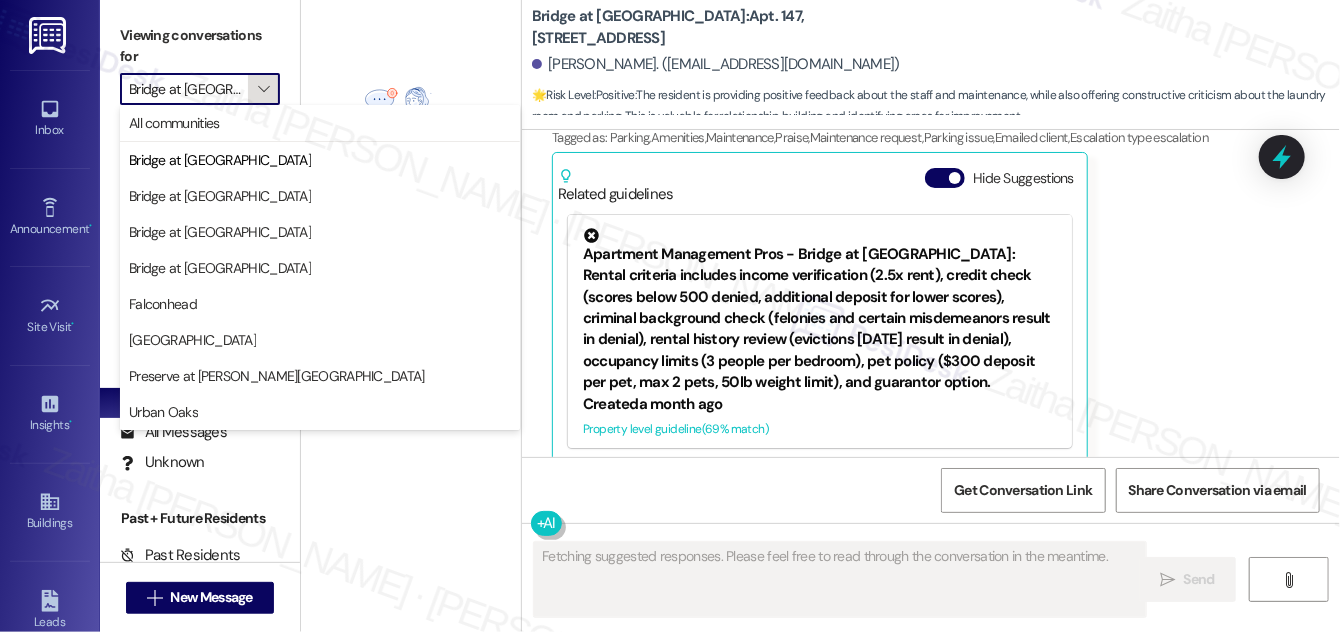 scroll, scrollTop: 0, scrollLeft: 22, axis: horizontal 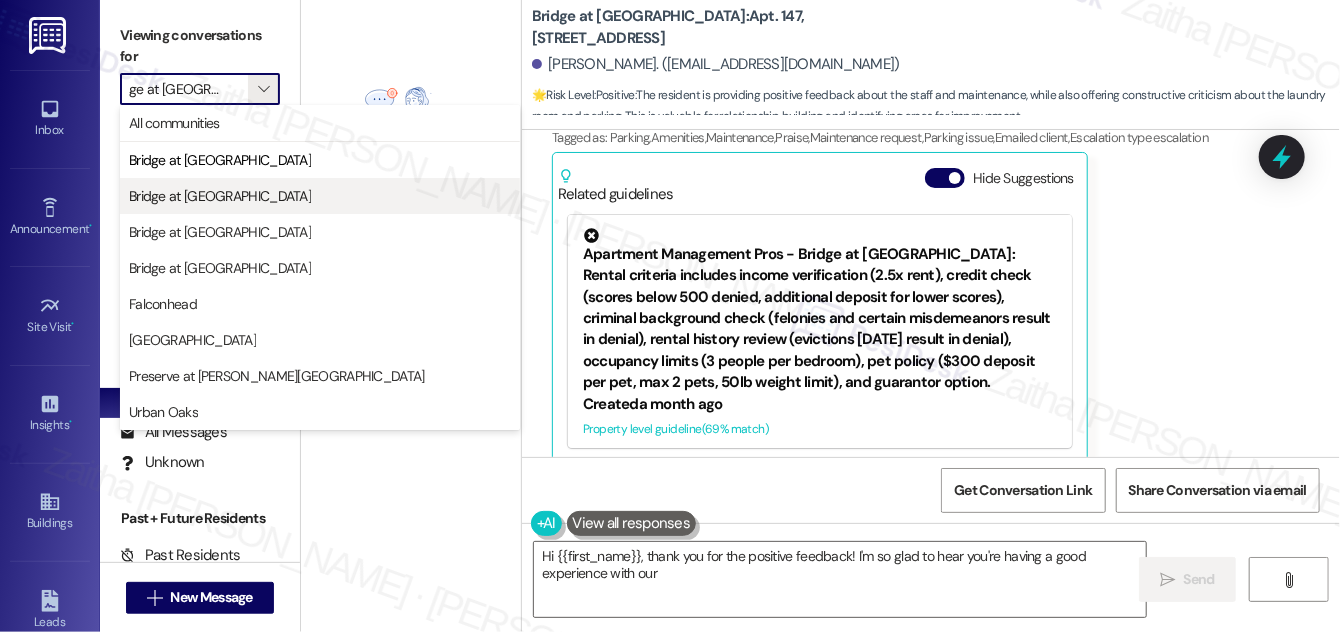click on "Bridge at South Point" at bounding box center [220, 196] 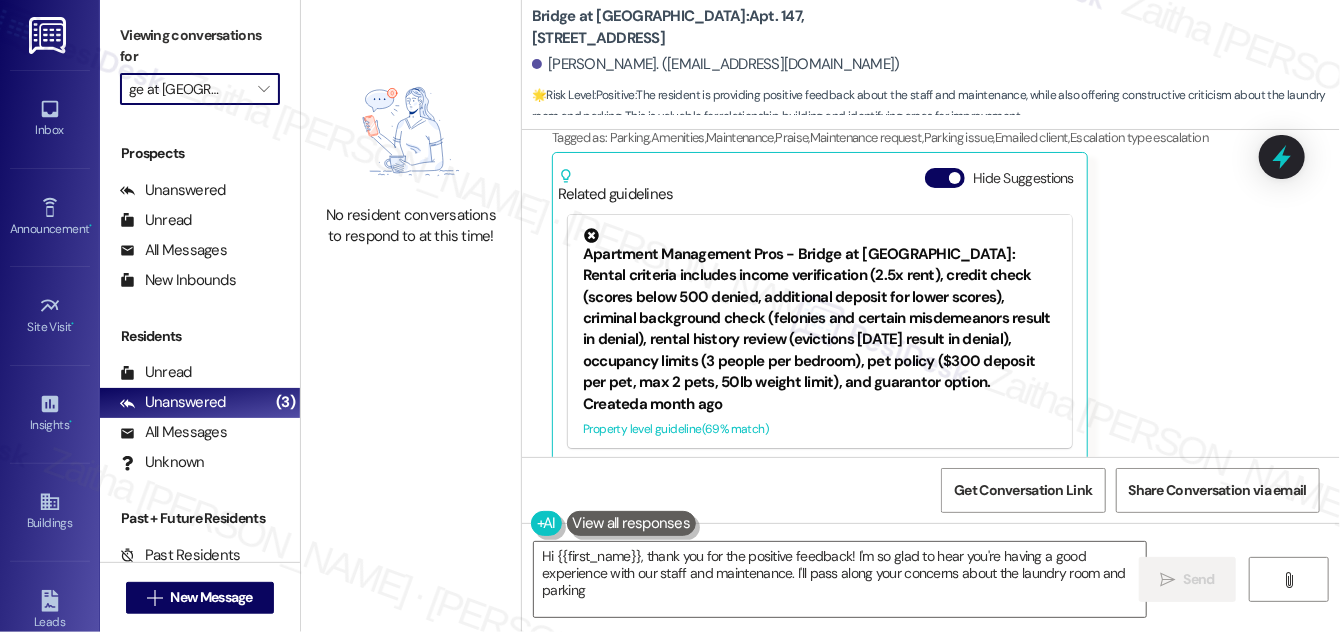 type on "Hi {{first_name}}, thank you for the positive feedback! I'm so glad to hear you're having a good experience with our staff and maintenance. I'll pass along your concerns about the laundry room and parking." 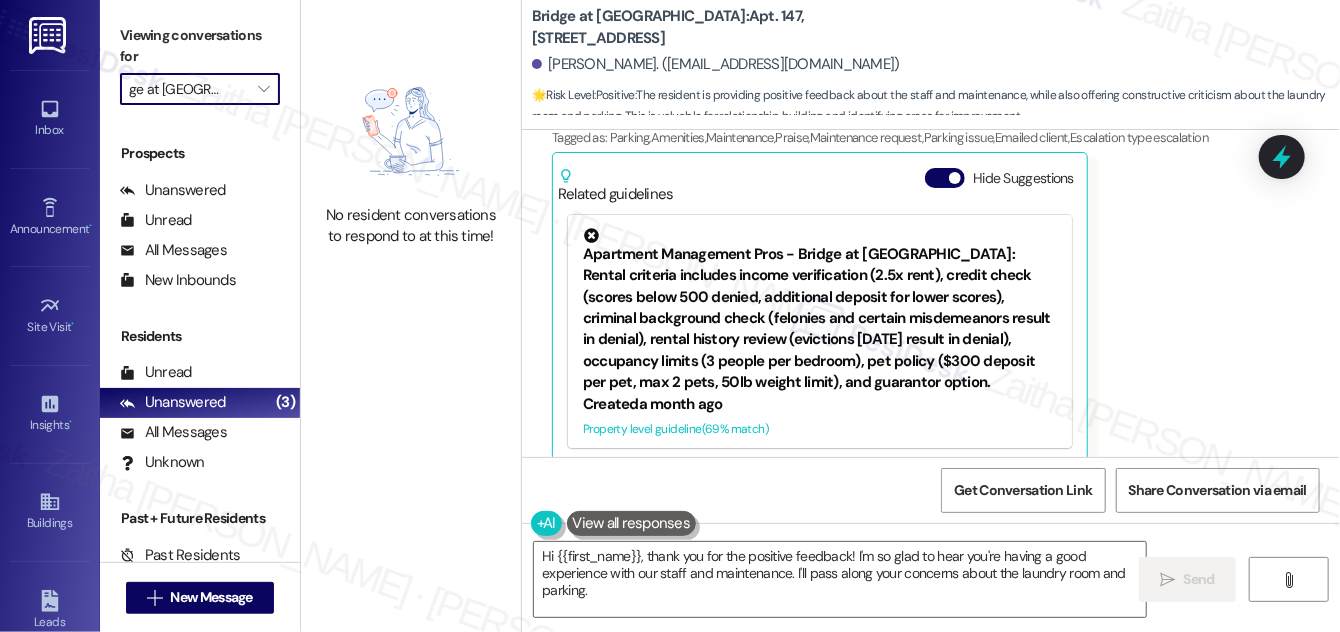 type on "Bridge at South Point" 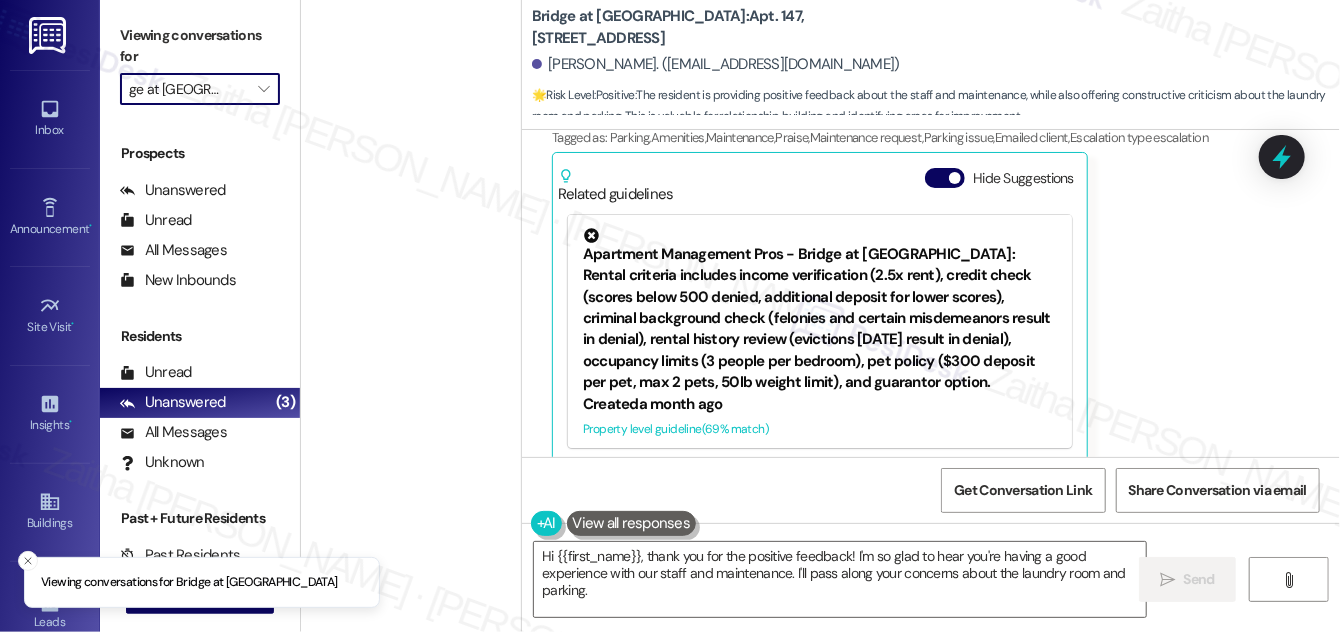 scroll, scrollTop: 0, scrollLeft: 2, axis: horizontal 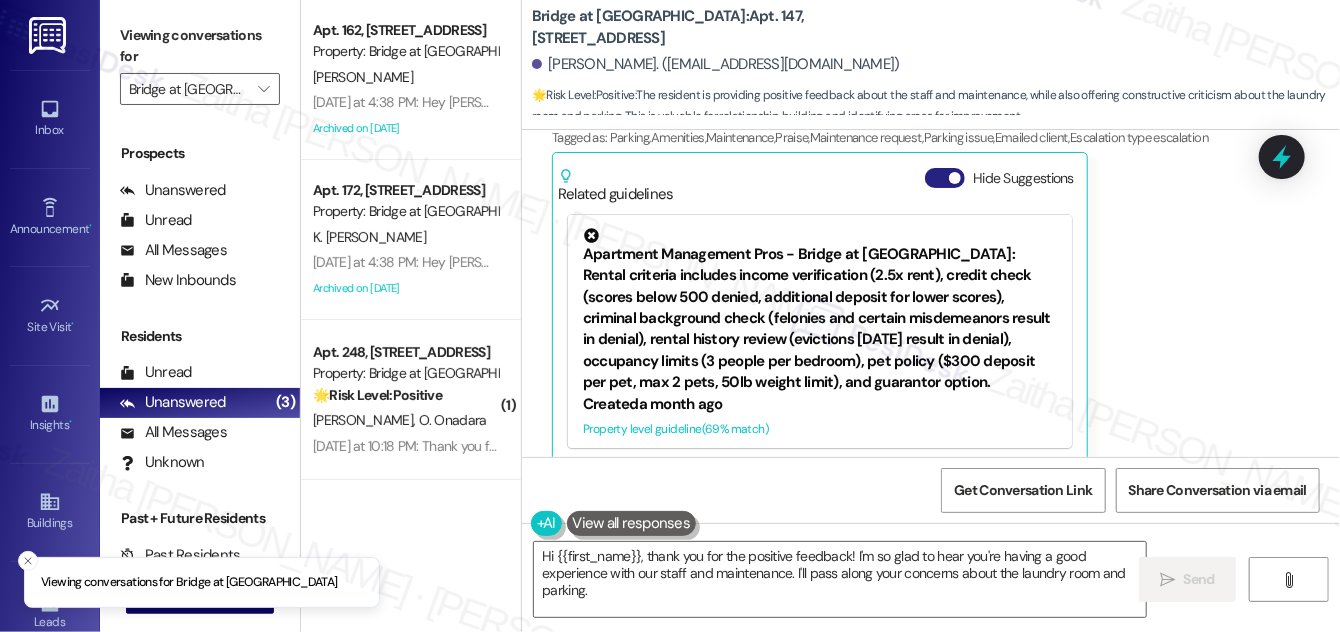 click on "Hide Suggestions" at bounding box center [945, 178] 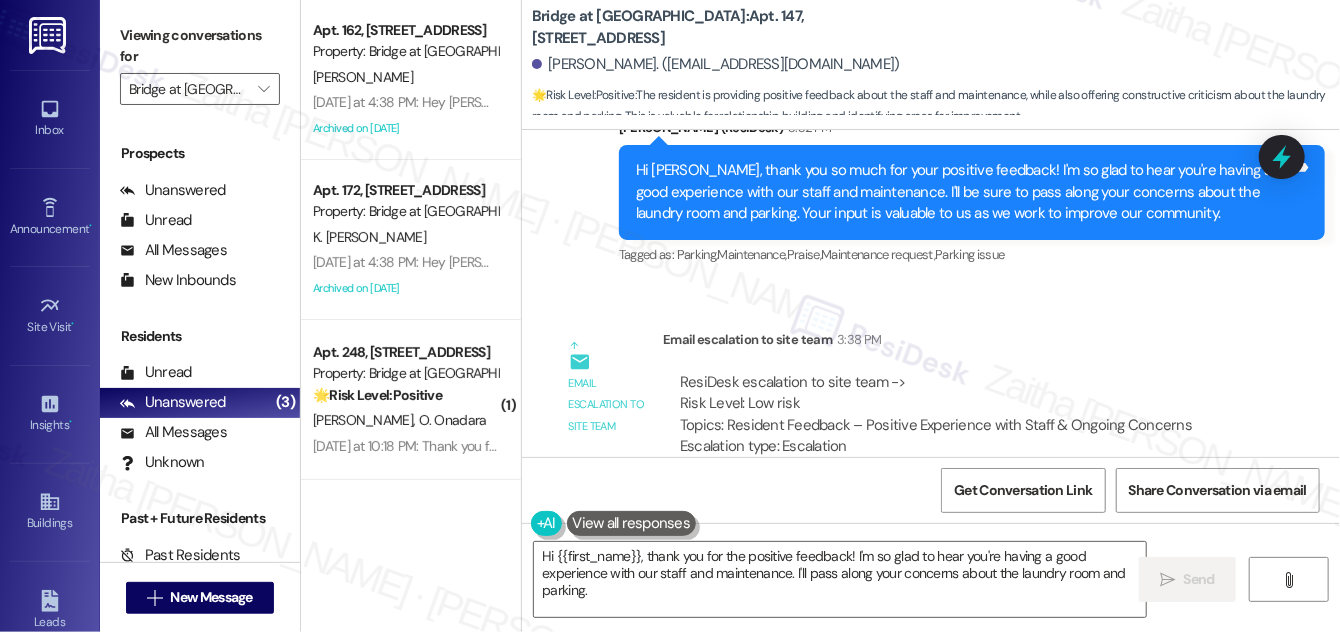 scroll, scrollTop: 1885, scrollLeft: 0, axis: vertical 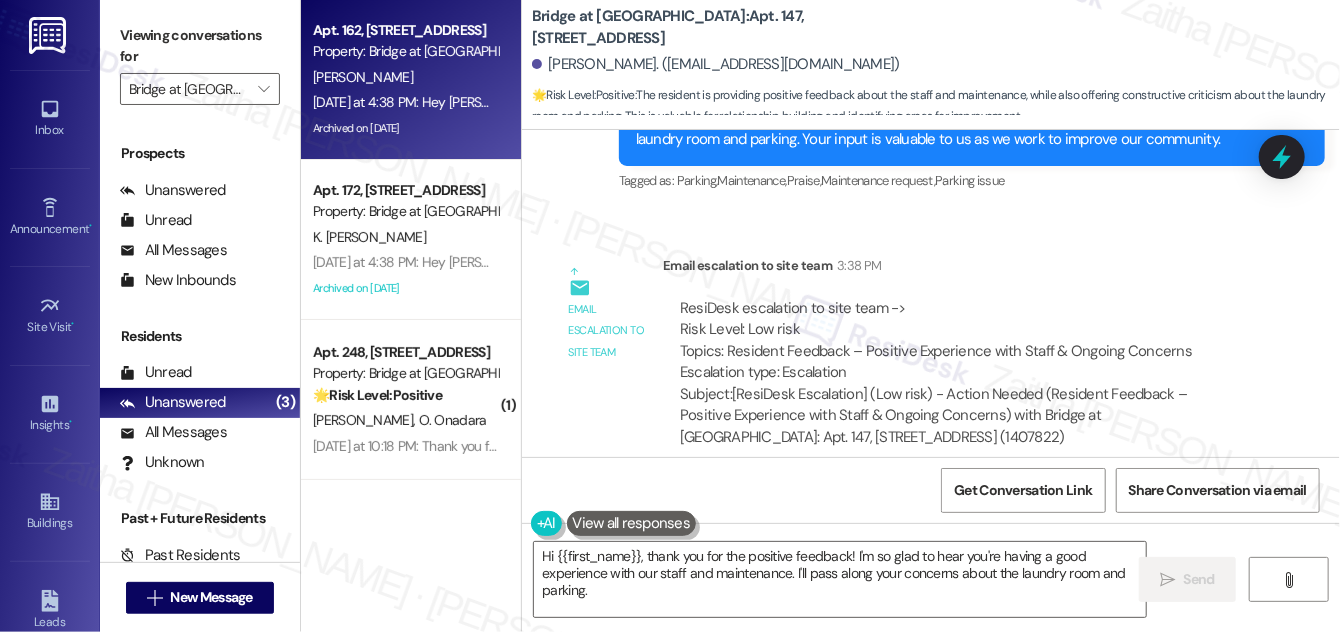 click on "C. Hamilton" at bounding box center [405, 77] 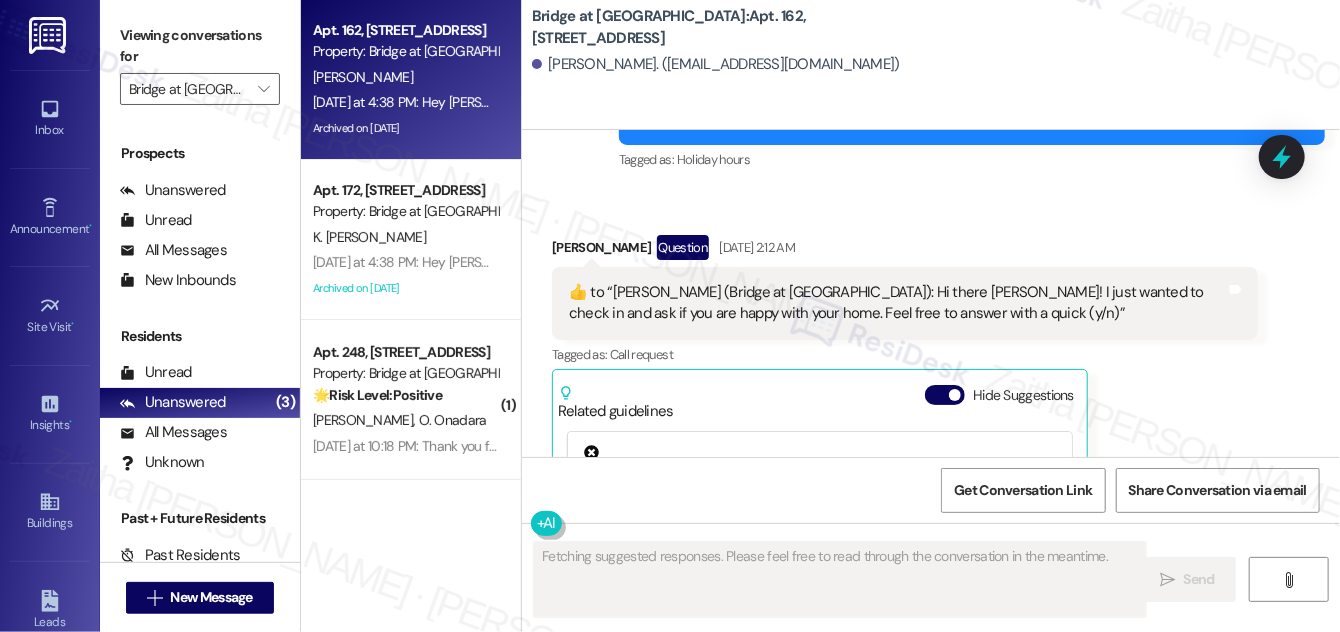 scroll, scrollTop: 1195, scrollLeft: 0, axis: vertical 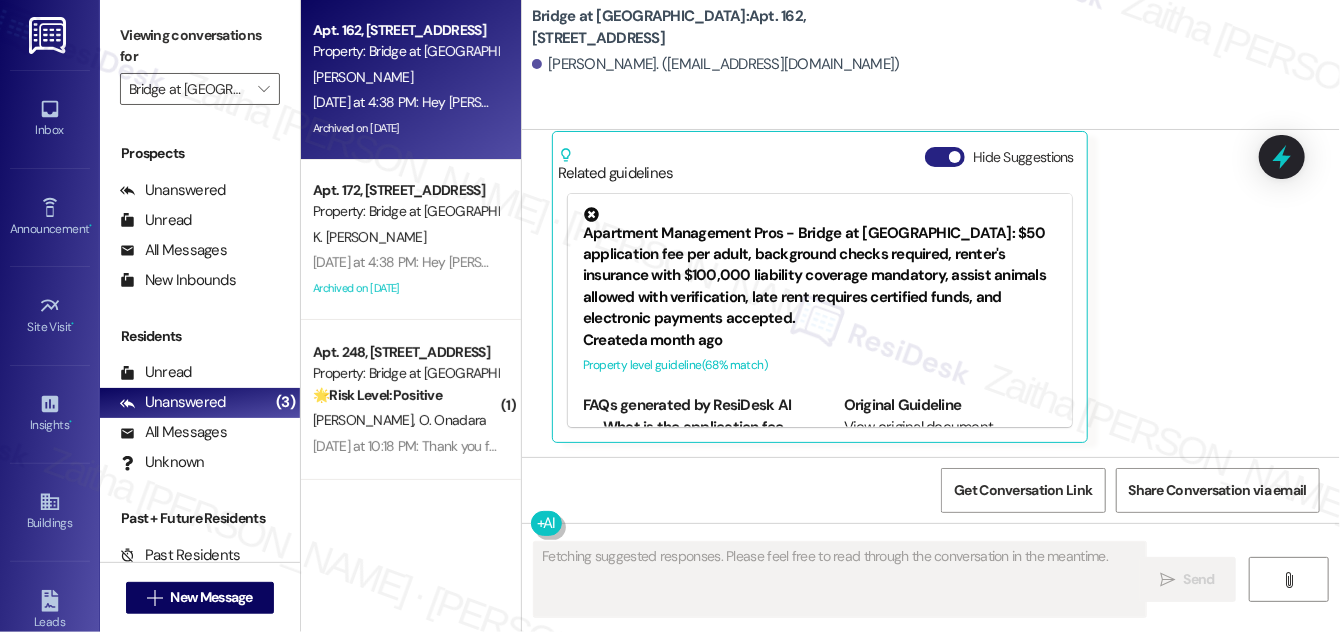 click on "Hide Suggestions" at bounding box center (945, 157) 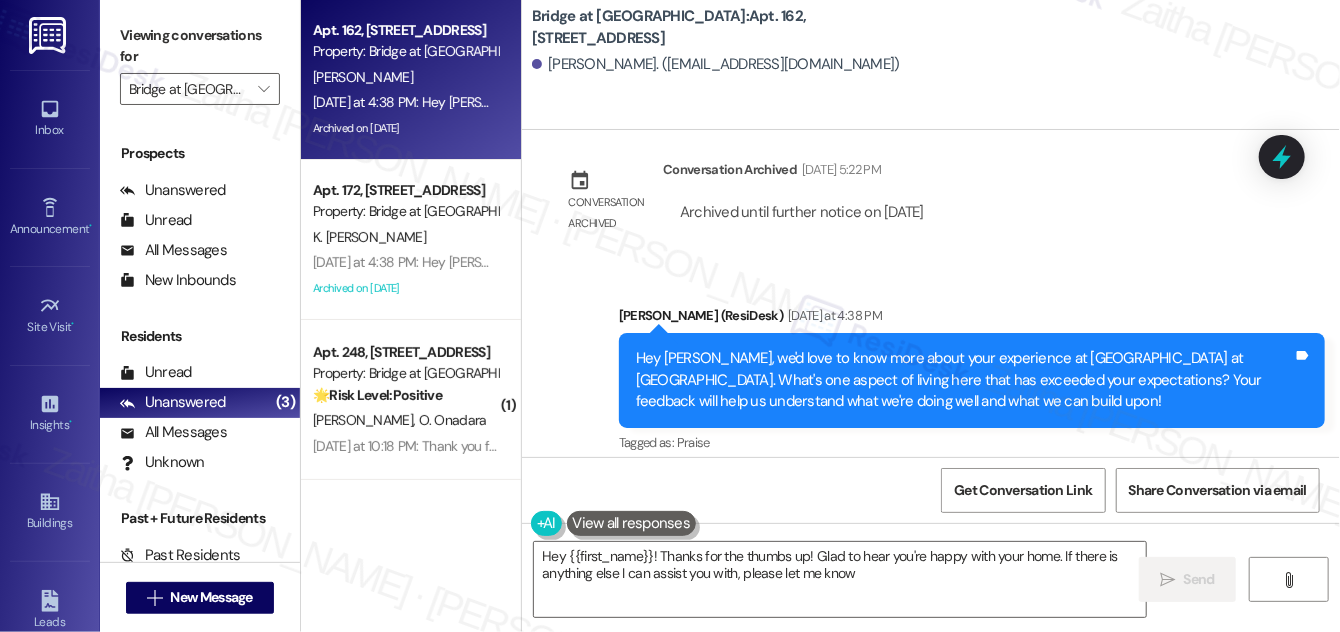 type on "Hey {{first_name}}! Thanks for the thumbs up! Glad to hear you're happy with your home. If there is anything else I can assist you with, please let me know!" 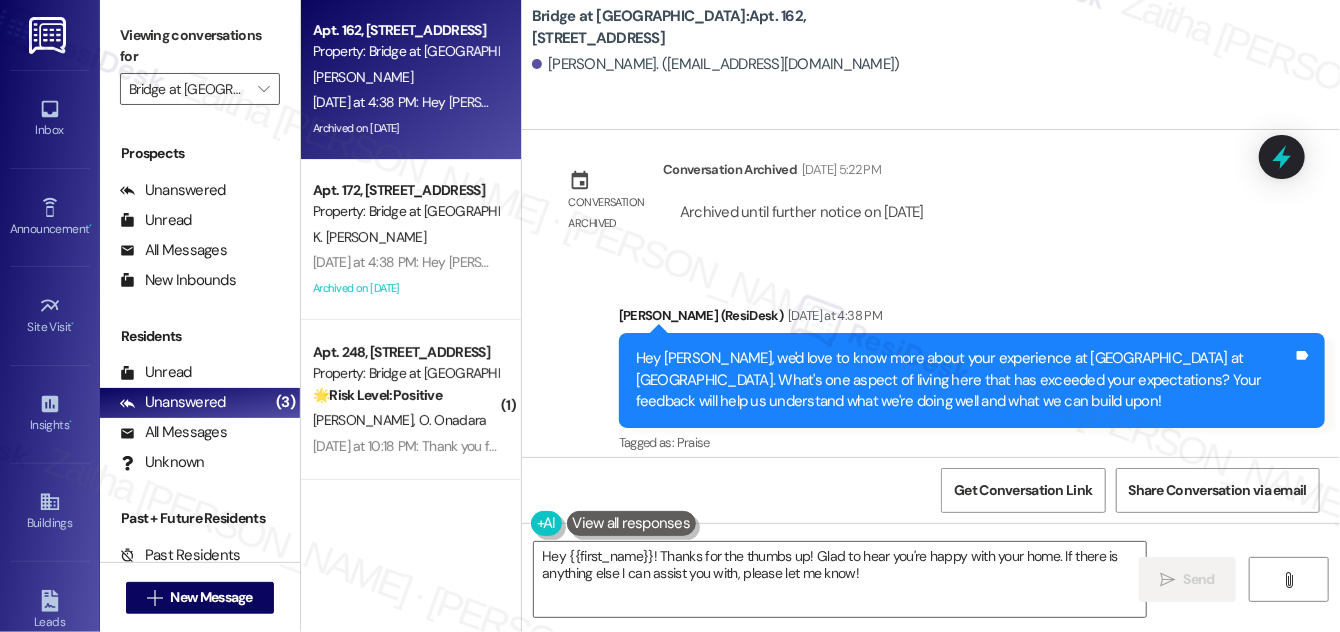 scroll, scrollTop: 1492, scrollLeft: 0, axis: vertical 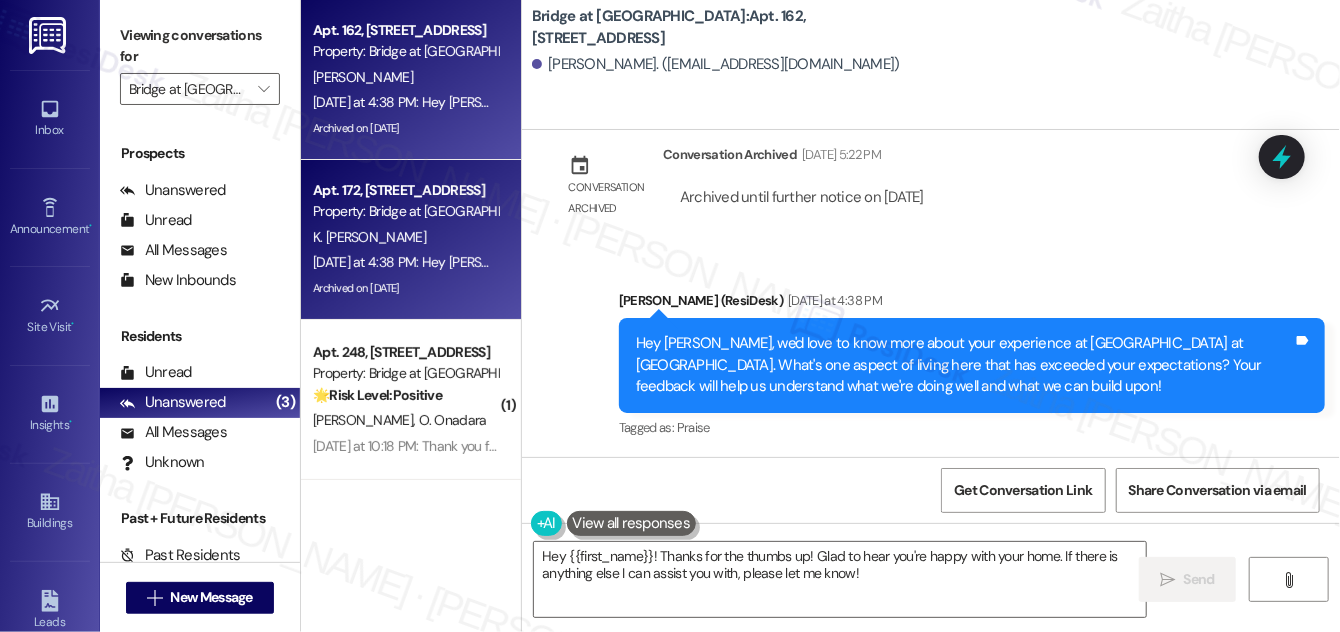 click on "K. Elizabeth Centeno Alvarez" at bounding box center [405, 237] 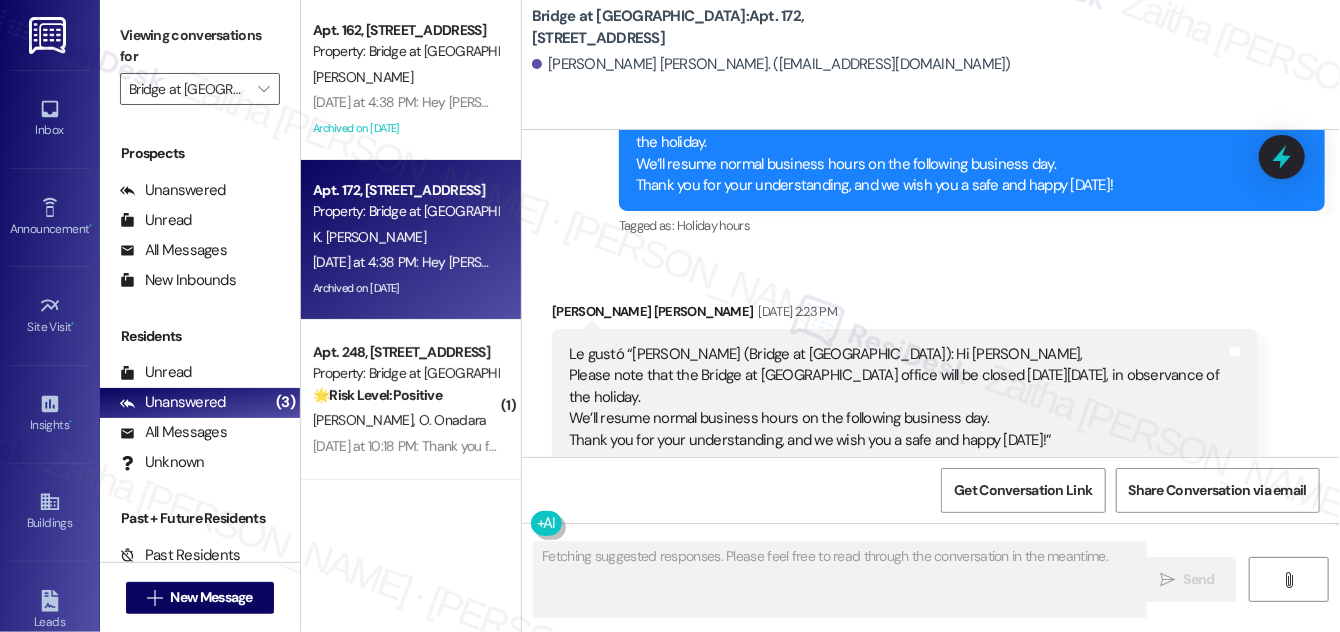 scroll, scrollTop: 1572, scrollLeft: 0, axis: vertical 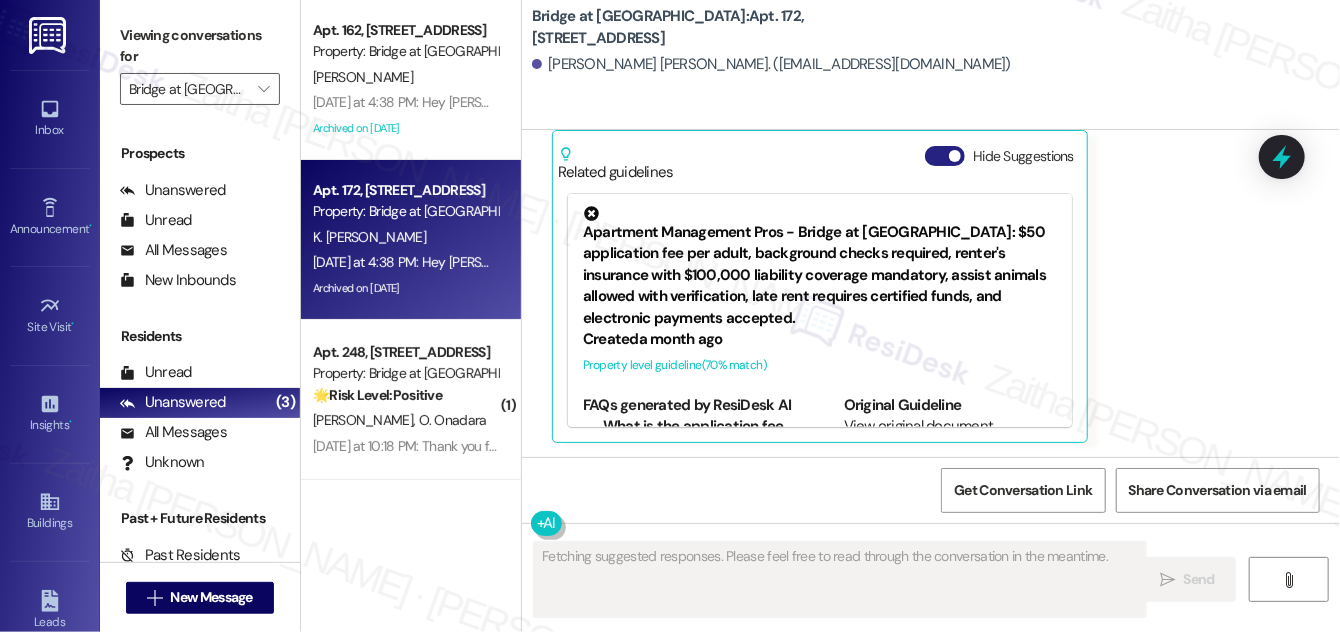 click on "Hide Suggestions" at bounding box center (945, 156) 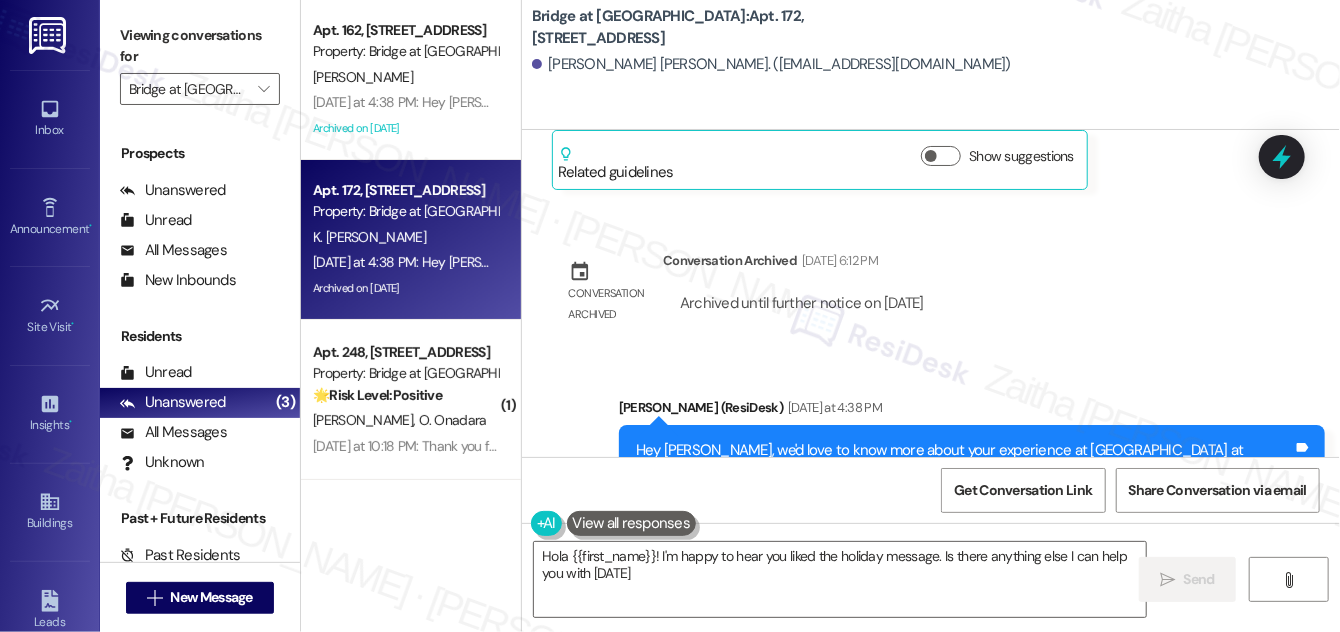 type on "Hola {{first_name}}! I'm happy to hear you liked the holiday message. Is there anything else I can help you with today?" 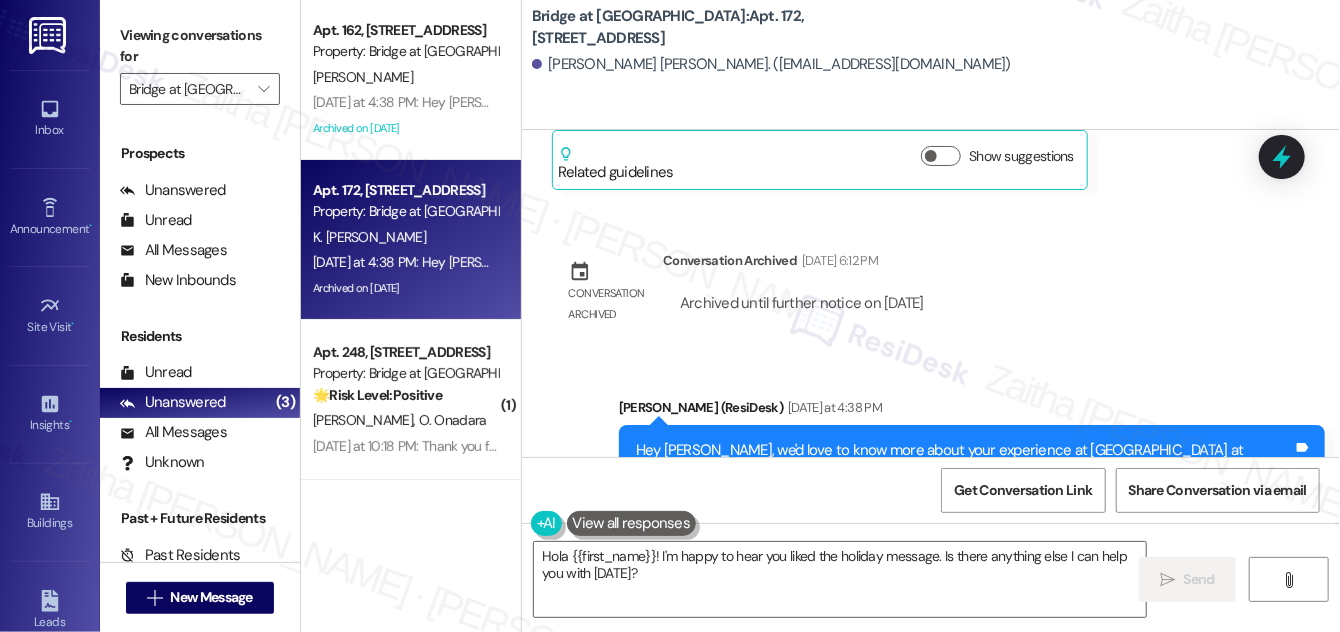 scroll, scrollTop: 1678, scrollLeft: 0, axis: vertical 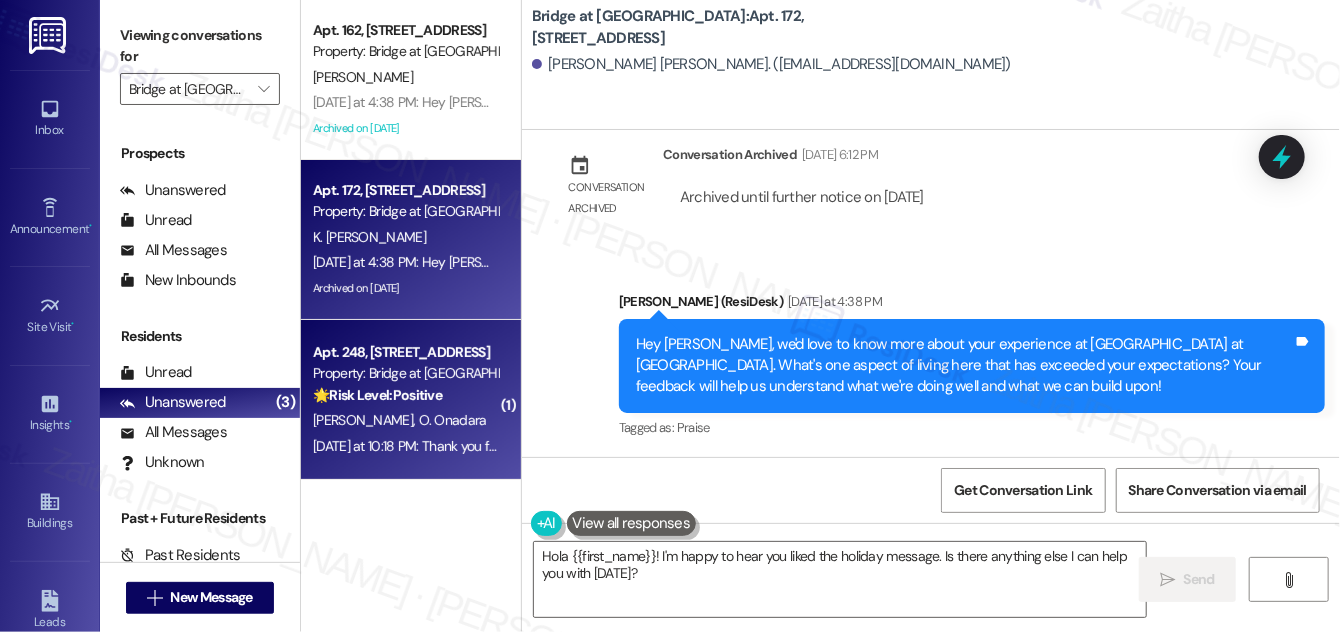 click on "M. Daniel O. Onadara" at bounding box center (405, 420) 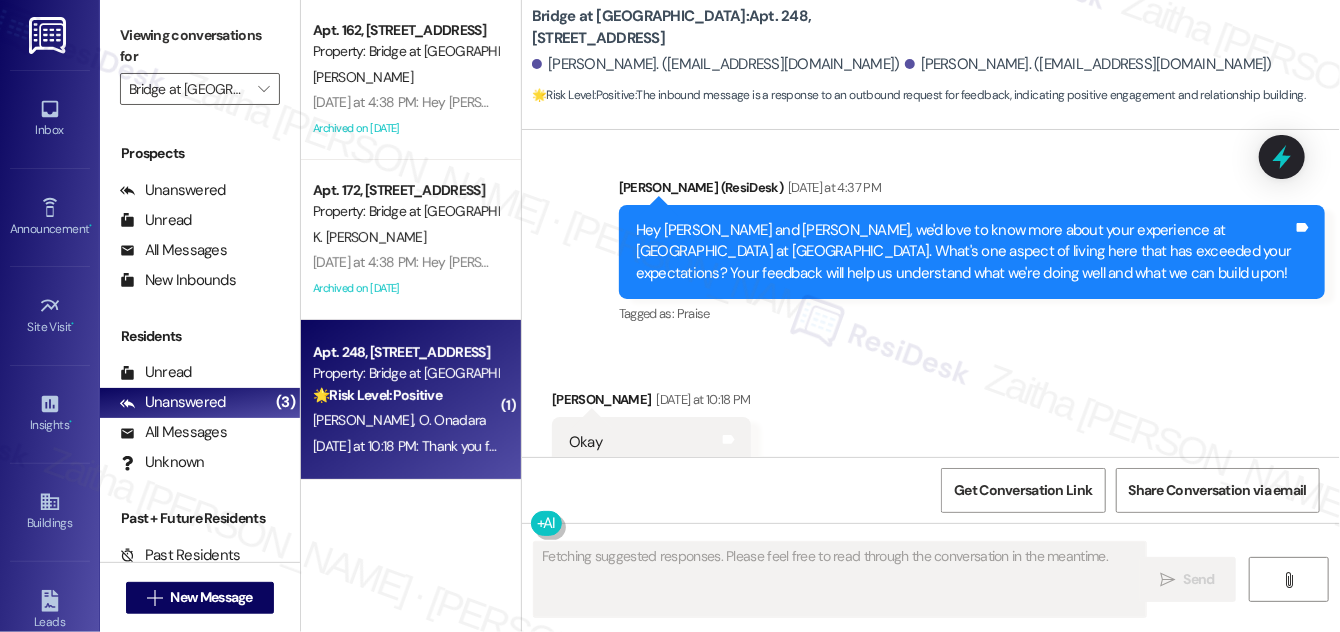 scroll, scrollTop: 880, scrollLeft: 0, axis: vertical 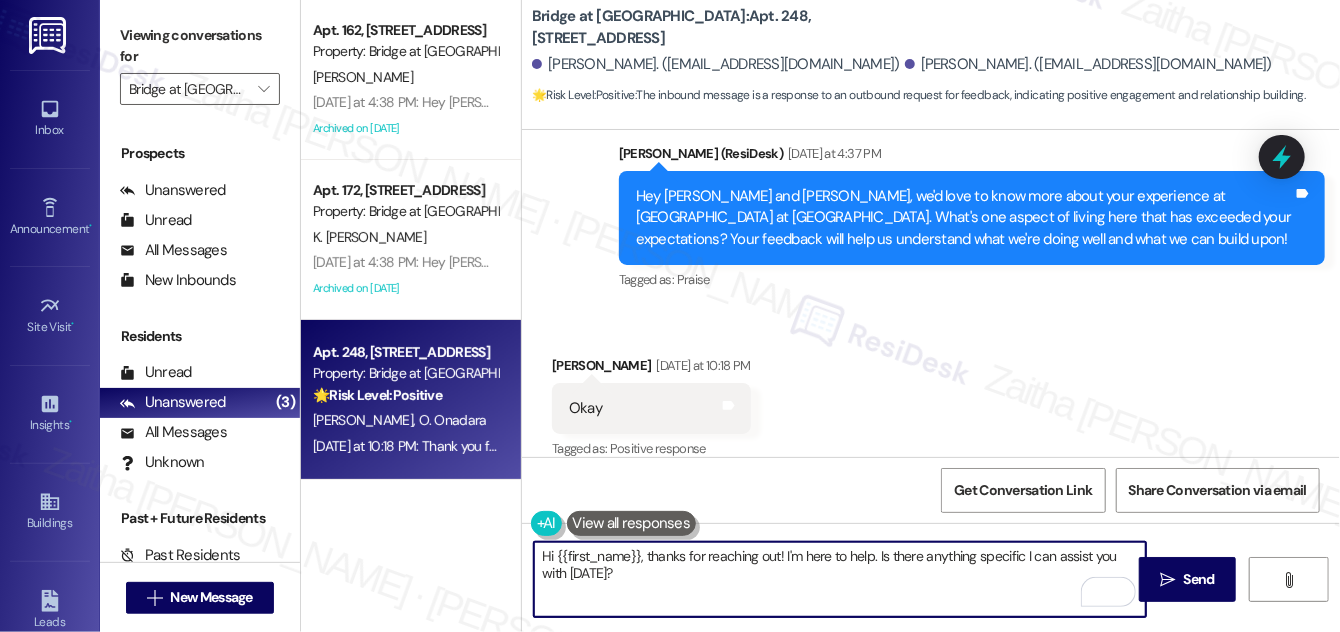 drag, startPoint x: 776, startPoint y: 551, endPoint x: 702, endPoint y: 558, distance: 74.330345 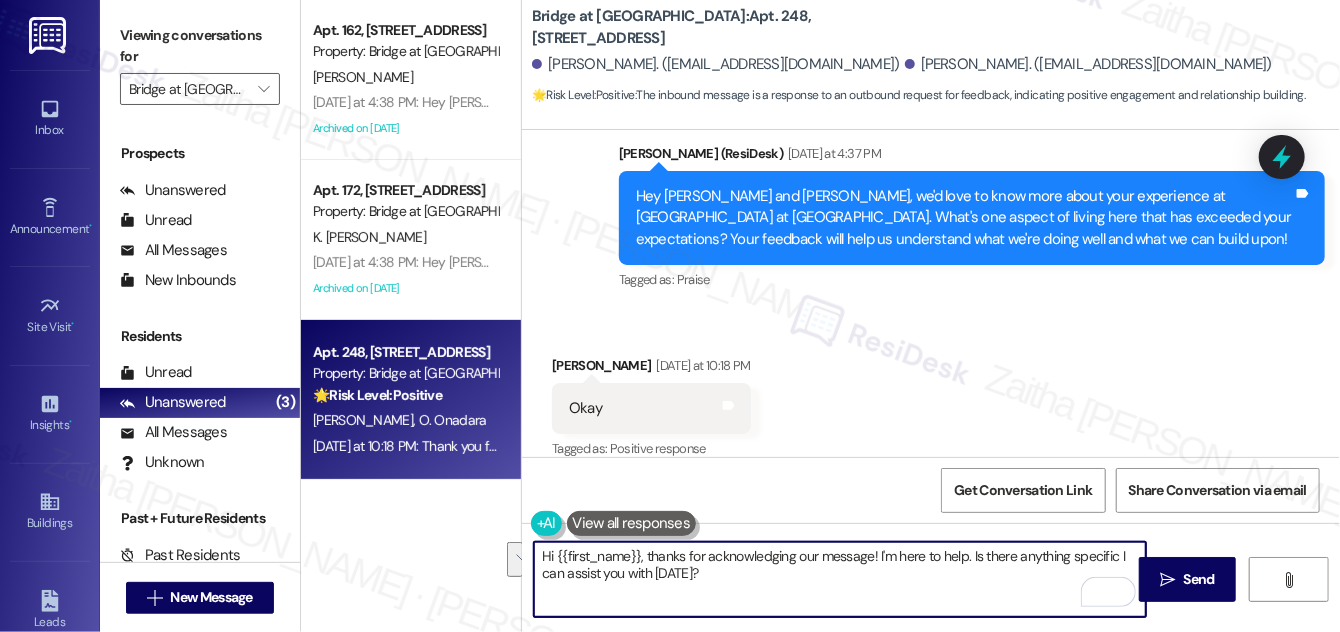 drag, startPoint x: 875, startPoint y: 554, endPoint x: 893, endPoint y: 575, distance: 27.658634 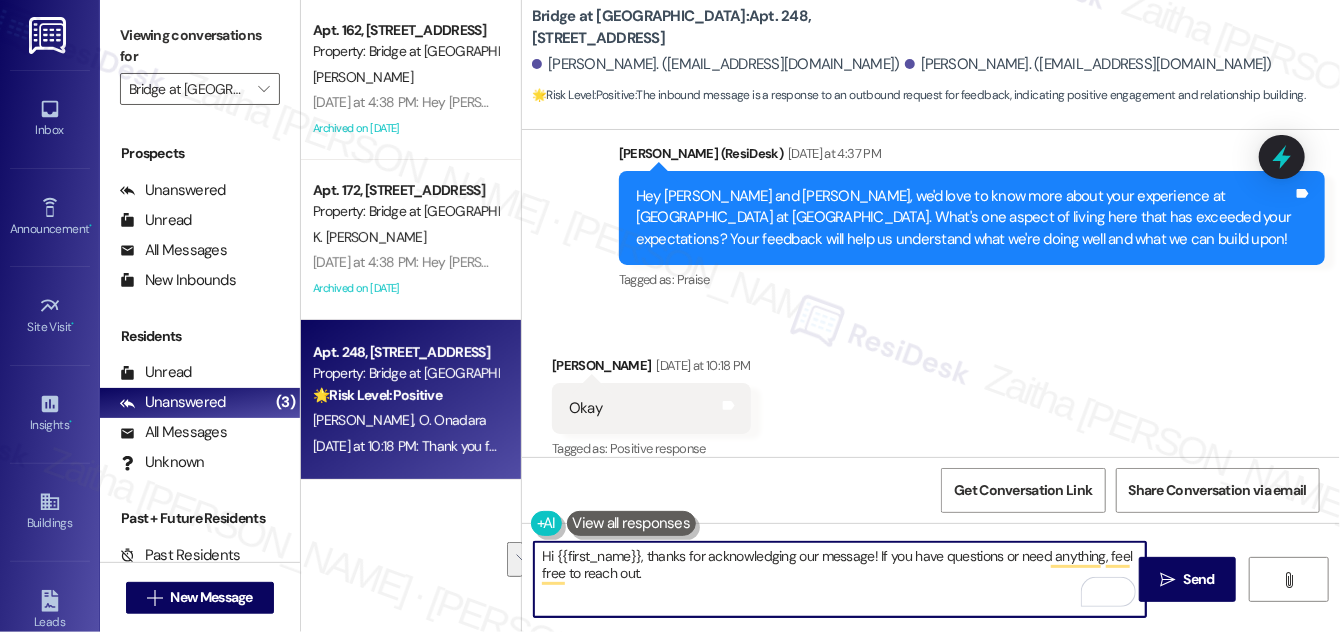 drag, startPoint x: 534, startPoint y: 561, endPoint x: 665, endPoint y: 590, distance: 134.17154 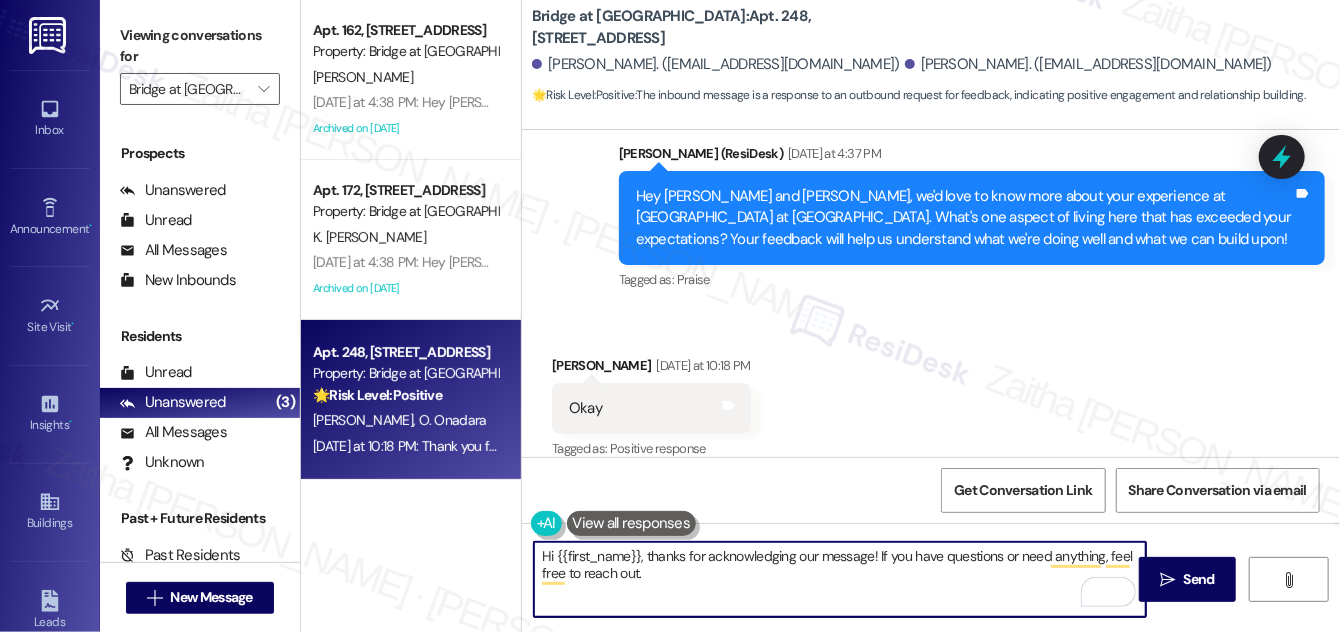 click on "Olusegun Onadara Yesterday at 10:18 PM" at bounding box center (651, 369) 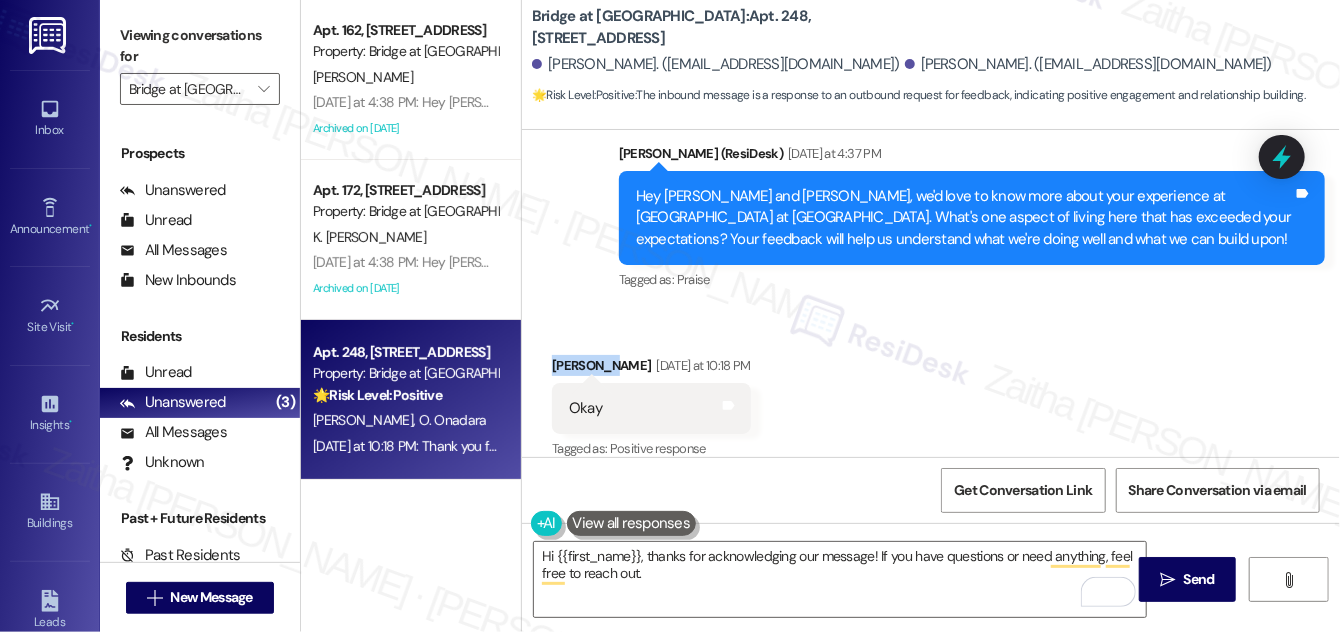 click on "Olusegun Onadara Yesterday at 10:18 PM" at bounding box center [651, 369] 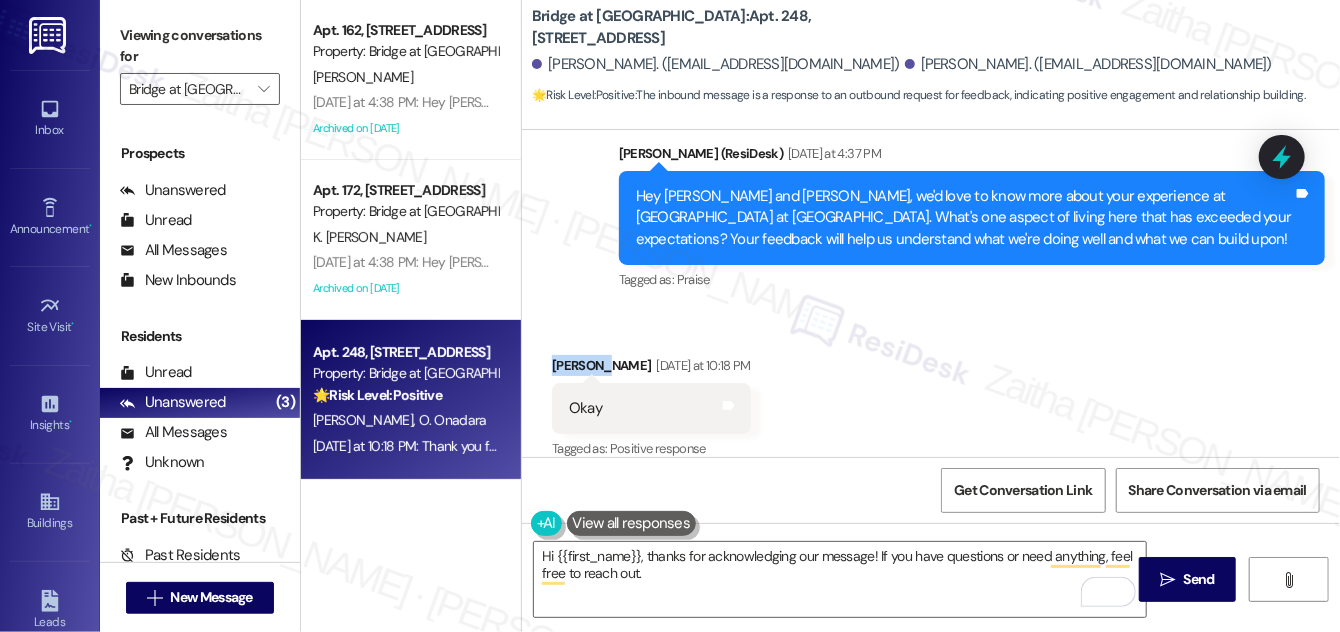copy on "Olusegun" 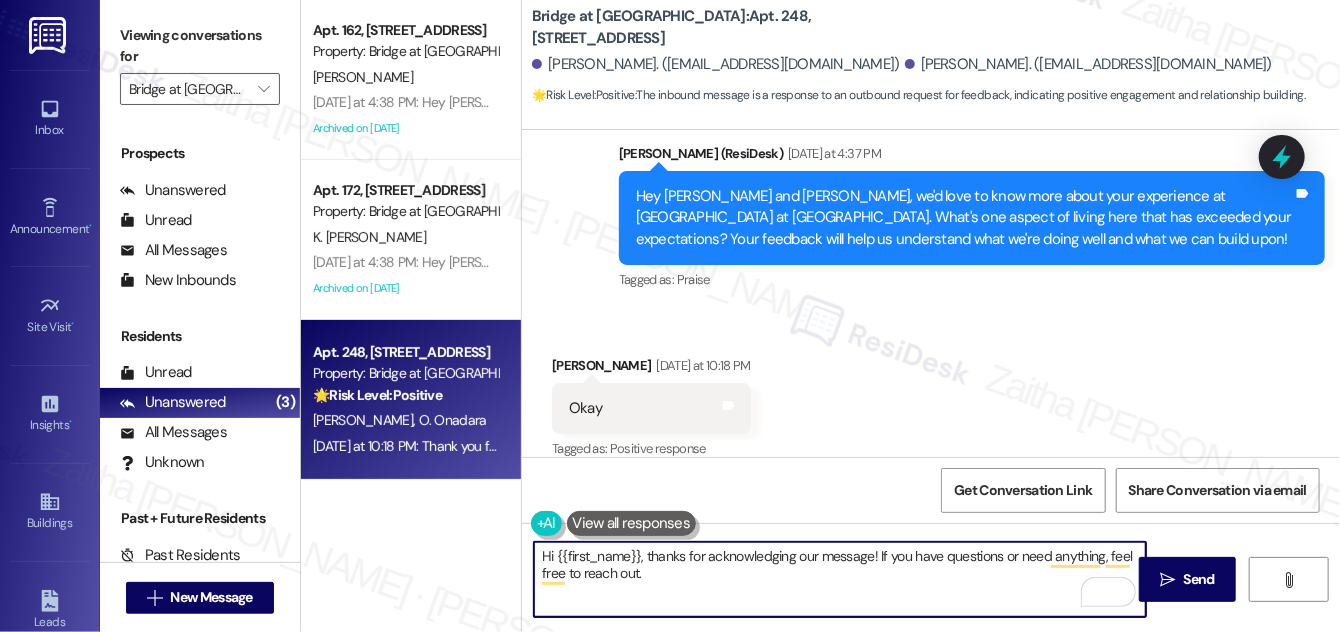 click on "Hi {{first_name}}, thanks for acknowledging our message! If you have questions or need anything, feel free to reach out." at bounding box center (840, 579) 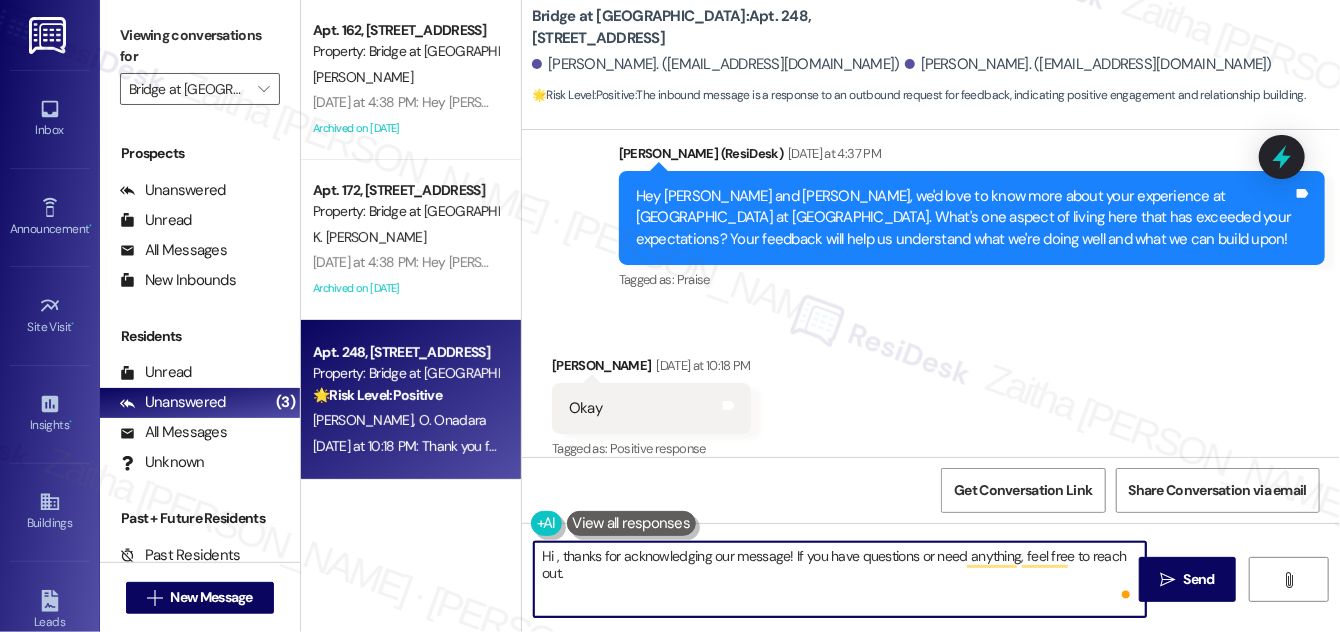 paste on "Olusegun" 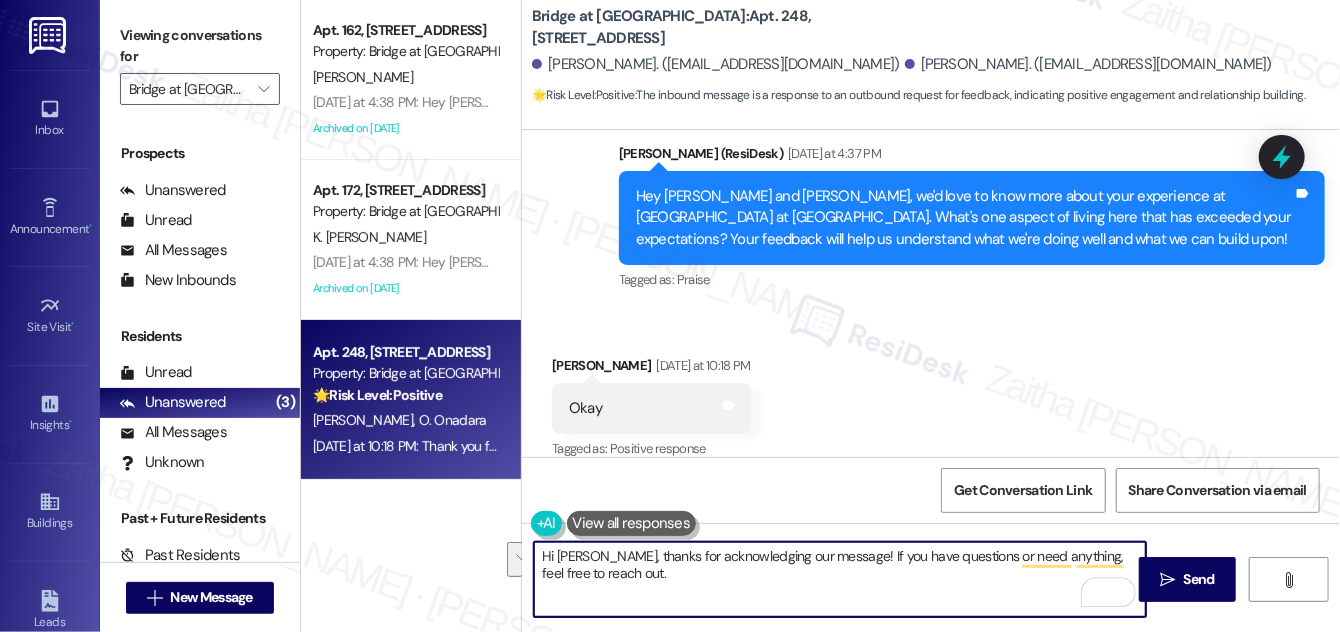drag, startPoint x: 539, startPoint y: 559, endPoint x: 623, endPoint y: 584, distance: 87.64131 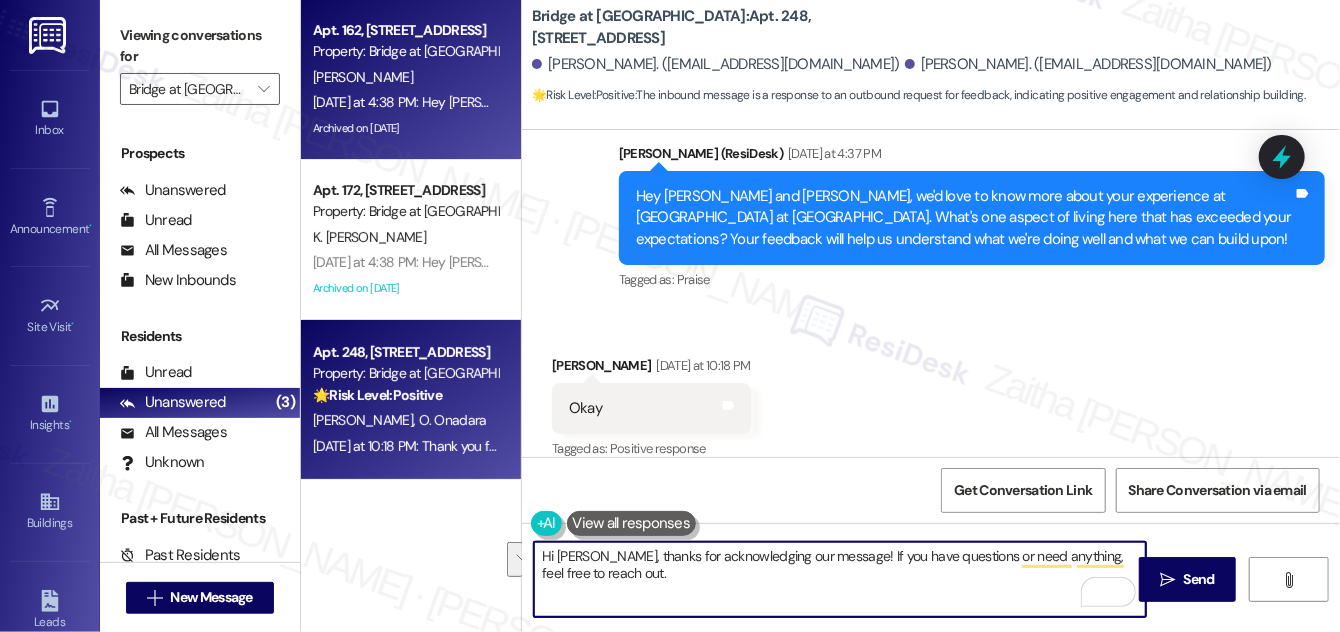 type on "Hi Olusegun, thanks for acknowledging our message! If you have questions or need anything, feel free to reach out." 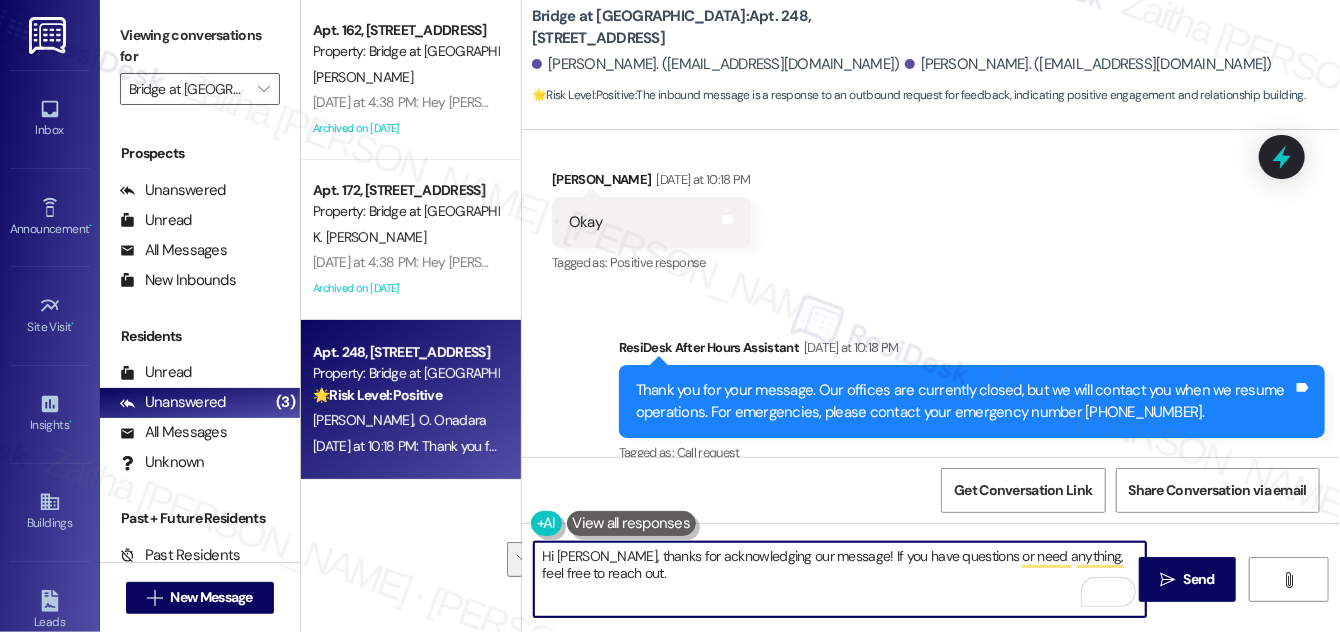 scroll, scrollTop: 1071, scrollLeft: 0, axis: vertical 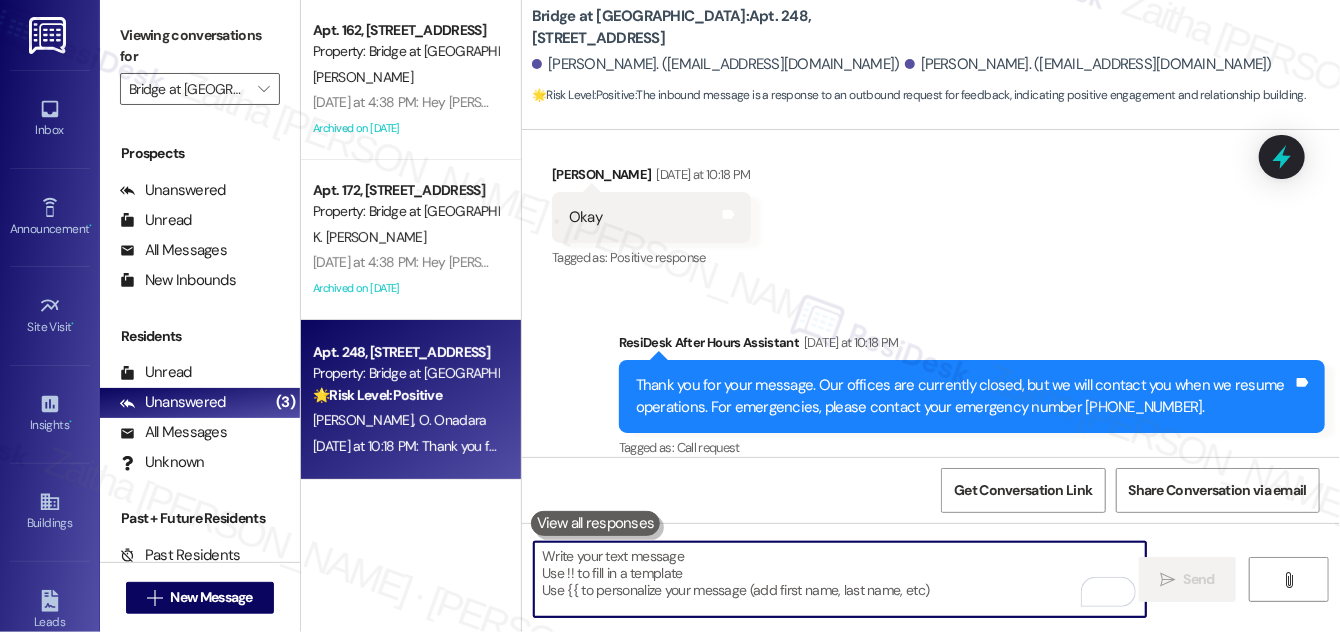 click at bounding box center (840, 579) 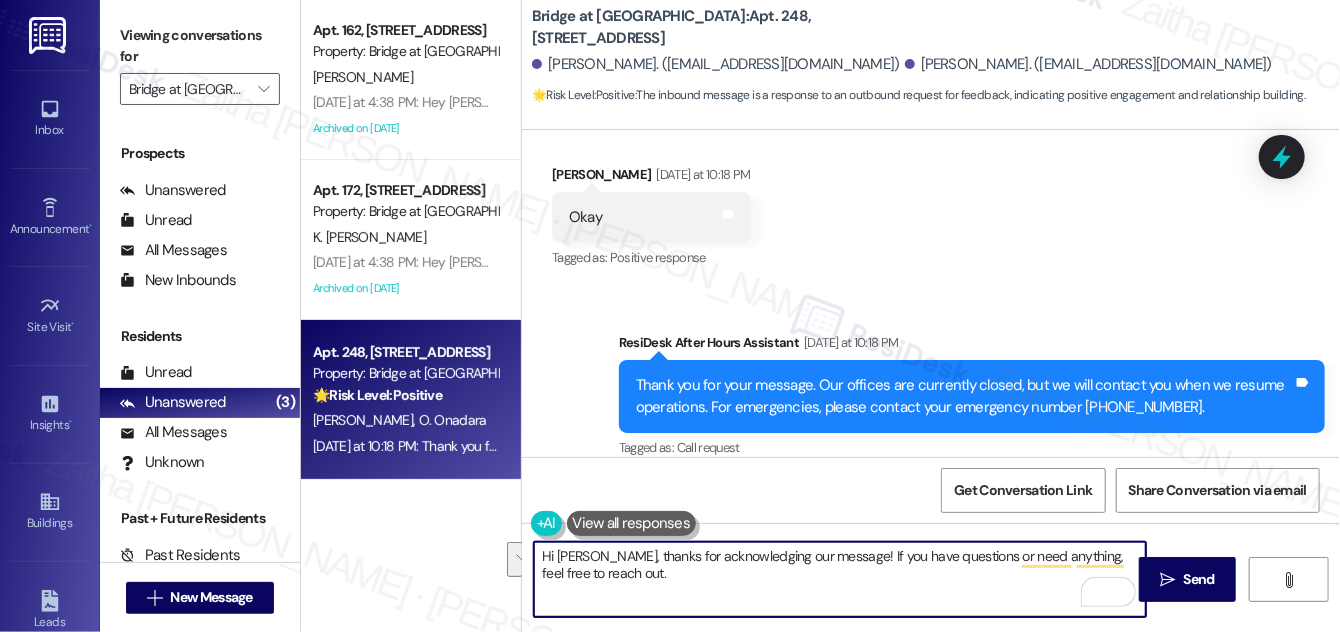 drag, startPoint x: 1074, startPoint y: 554, endPoint x: 1062, endPoint y: 575, distance: 24.186773 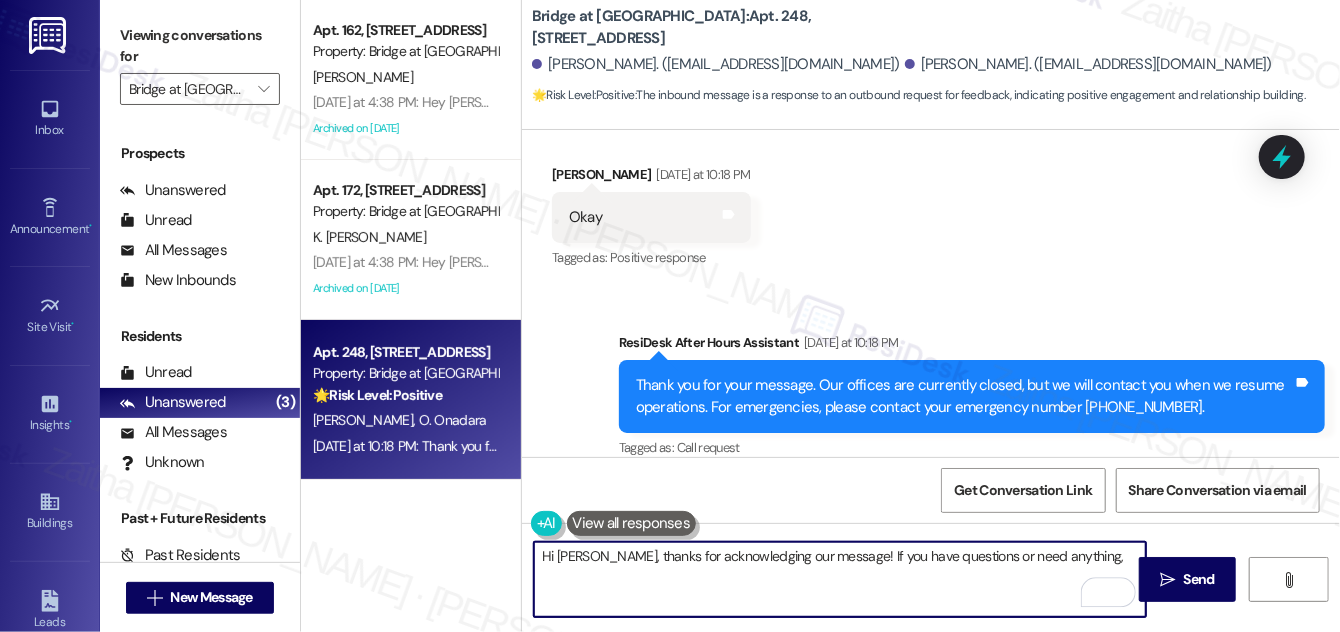 paste on "please don’t hesitate to reach out." 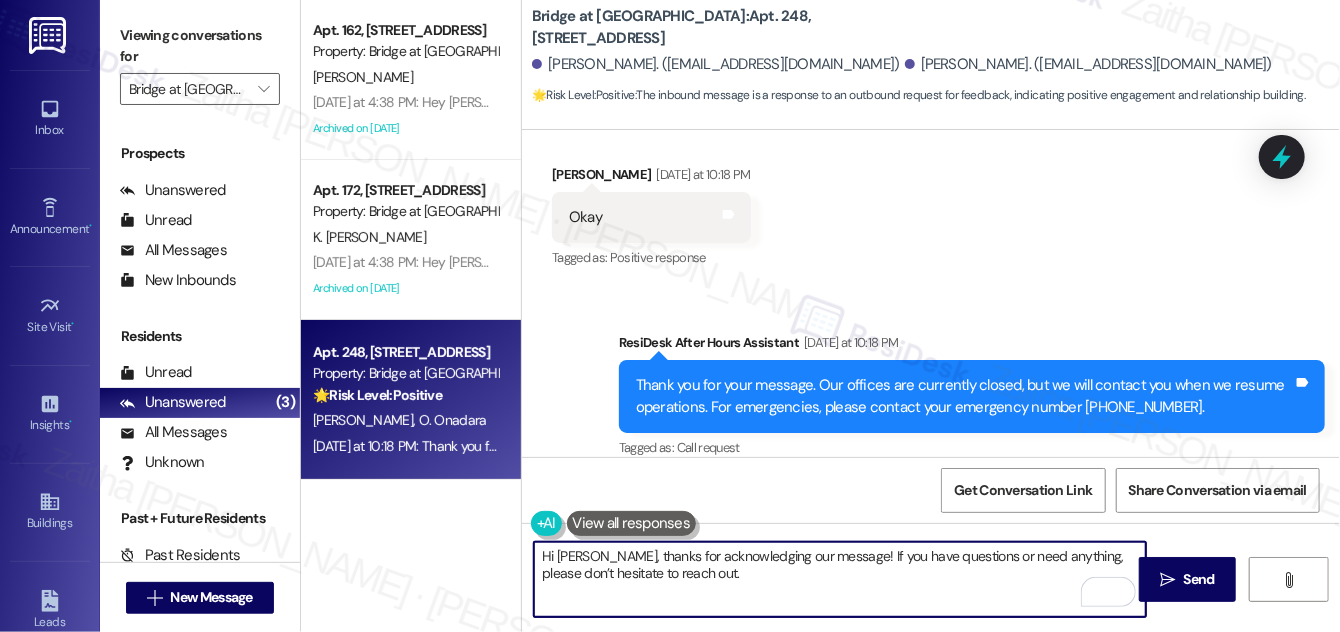 type on "Hi Olusegun, thanks for acknowledging our message! If you have questions or need anything, please don’t hesitate to reach out." 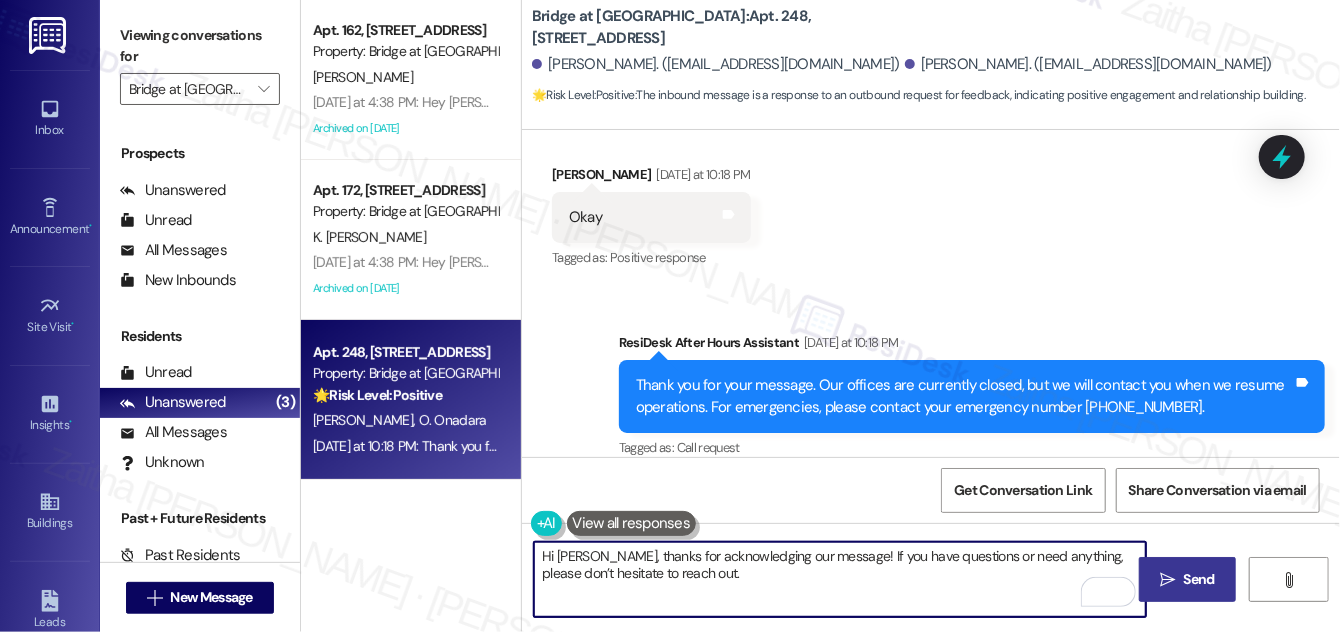 click on "Send" at bounding box center (1199, 579) 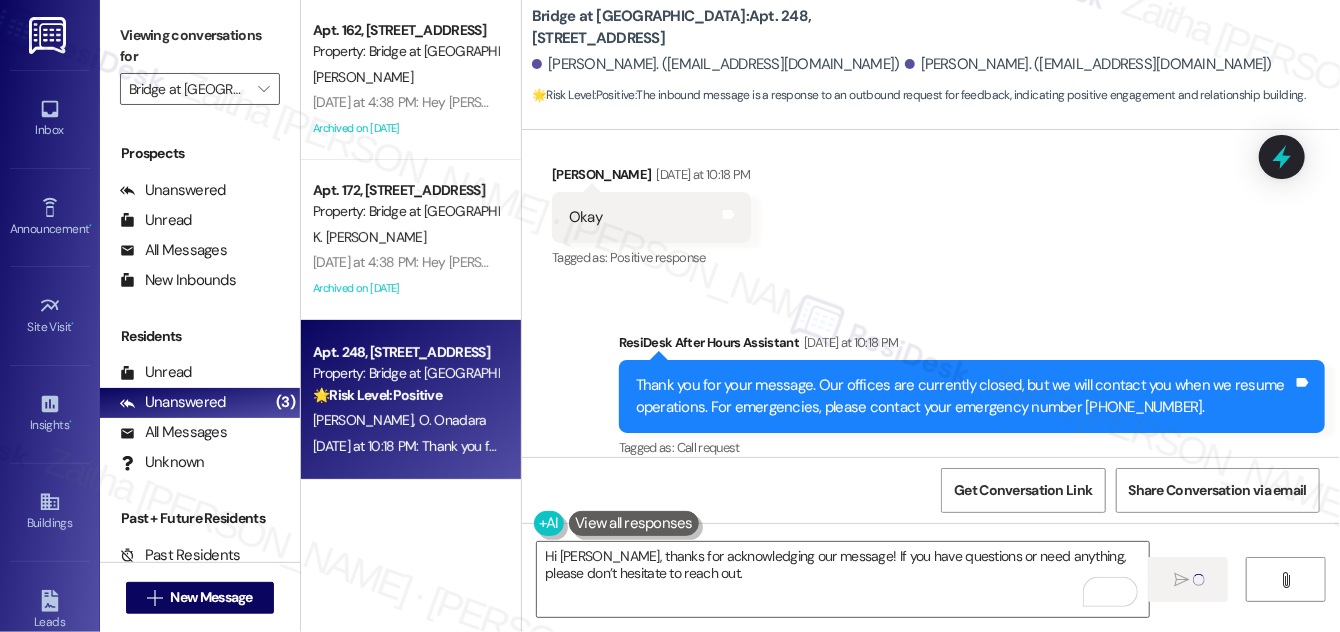 type 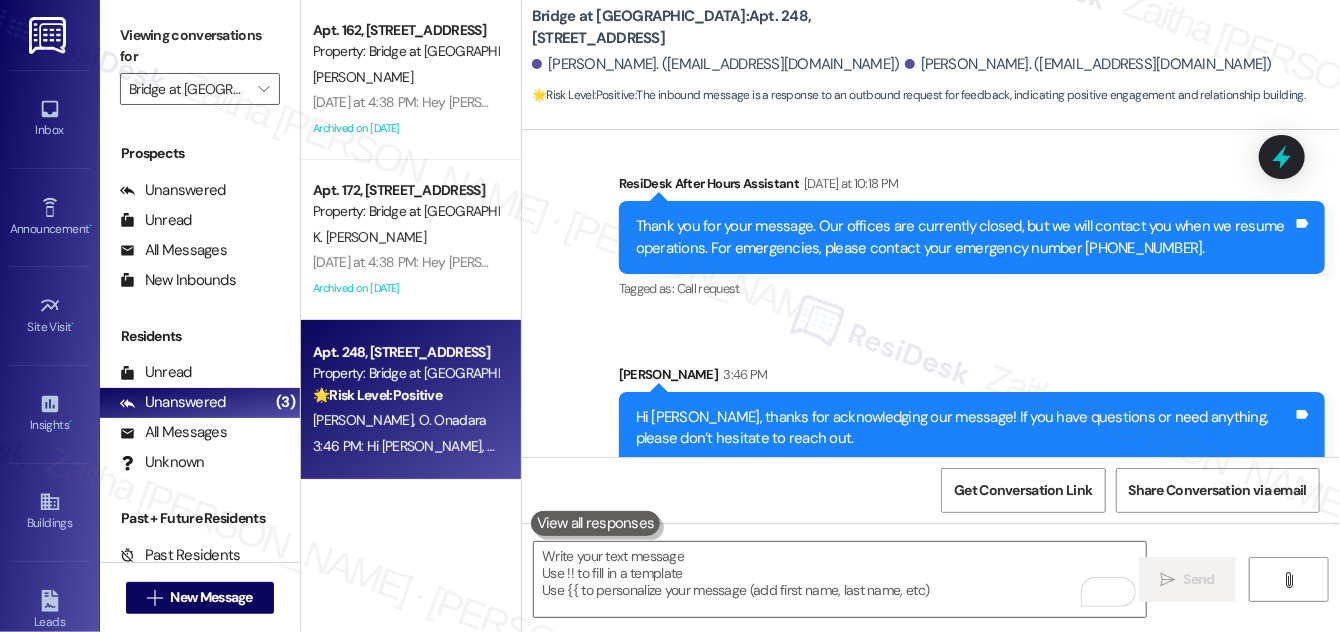 scroll, scrollTop: 1232, scrollLeft: 0, axis: vertical 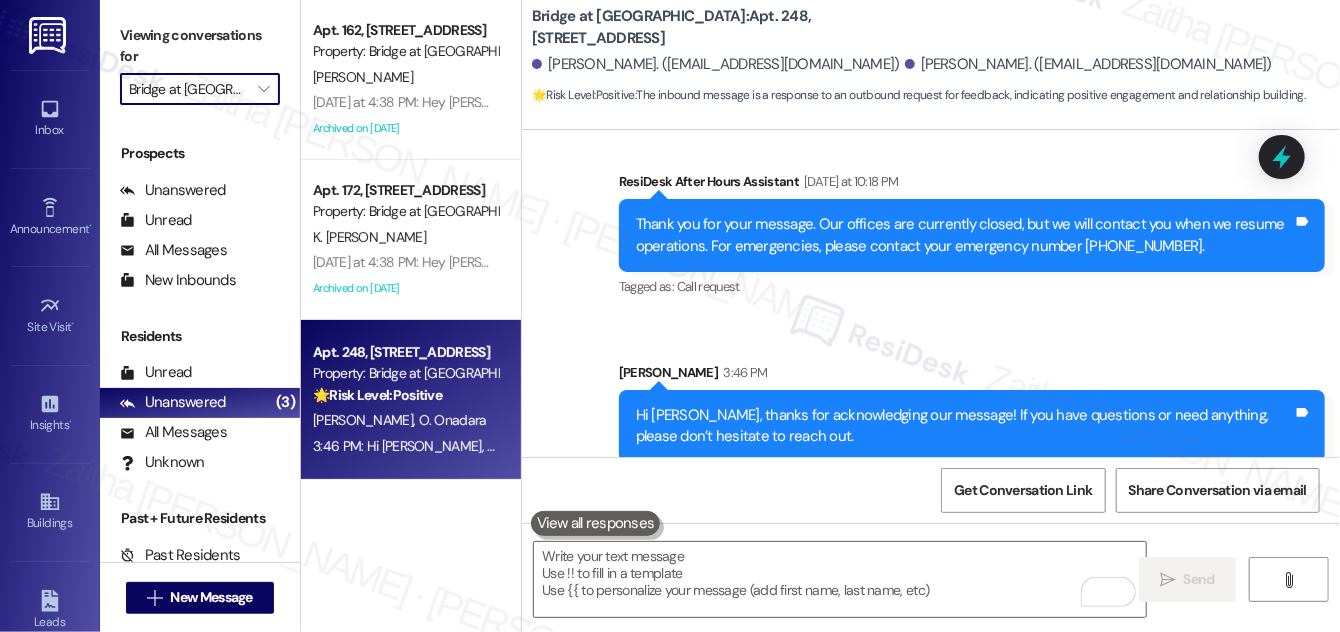click on "Bridge at South Point" at bounding box center (188, 89) 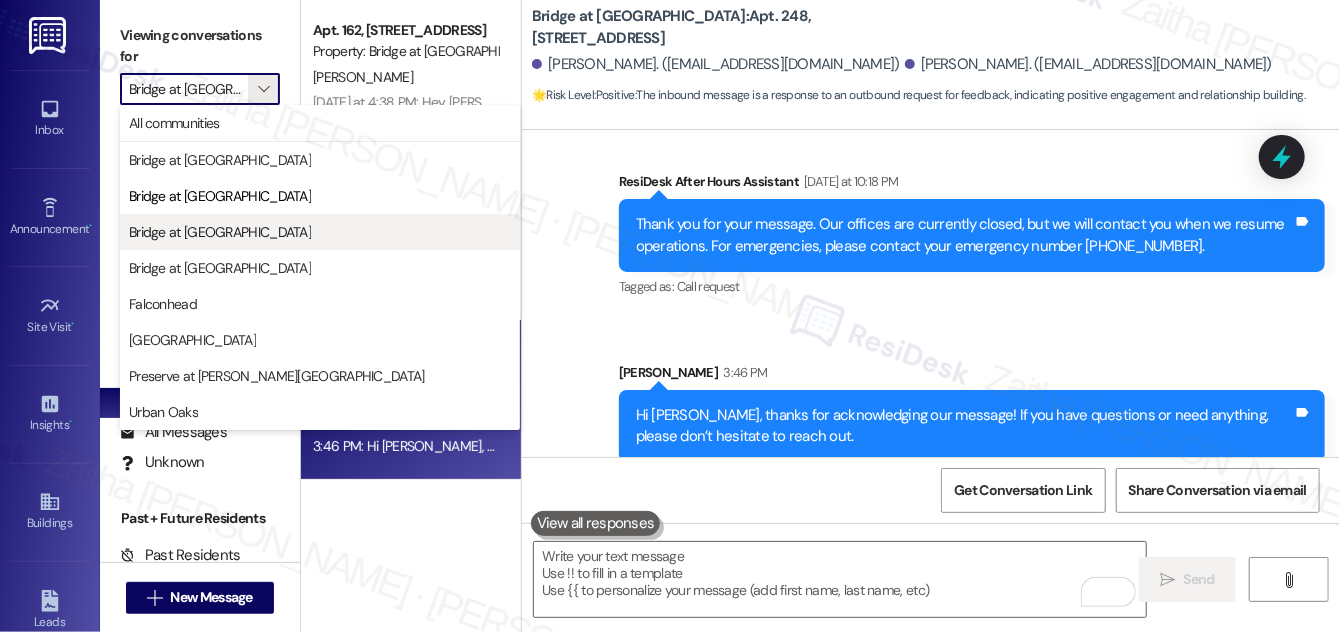 click on "Bridge at Terracina" at bounding box center (220, 232) 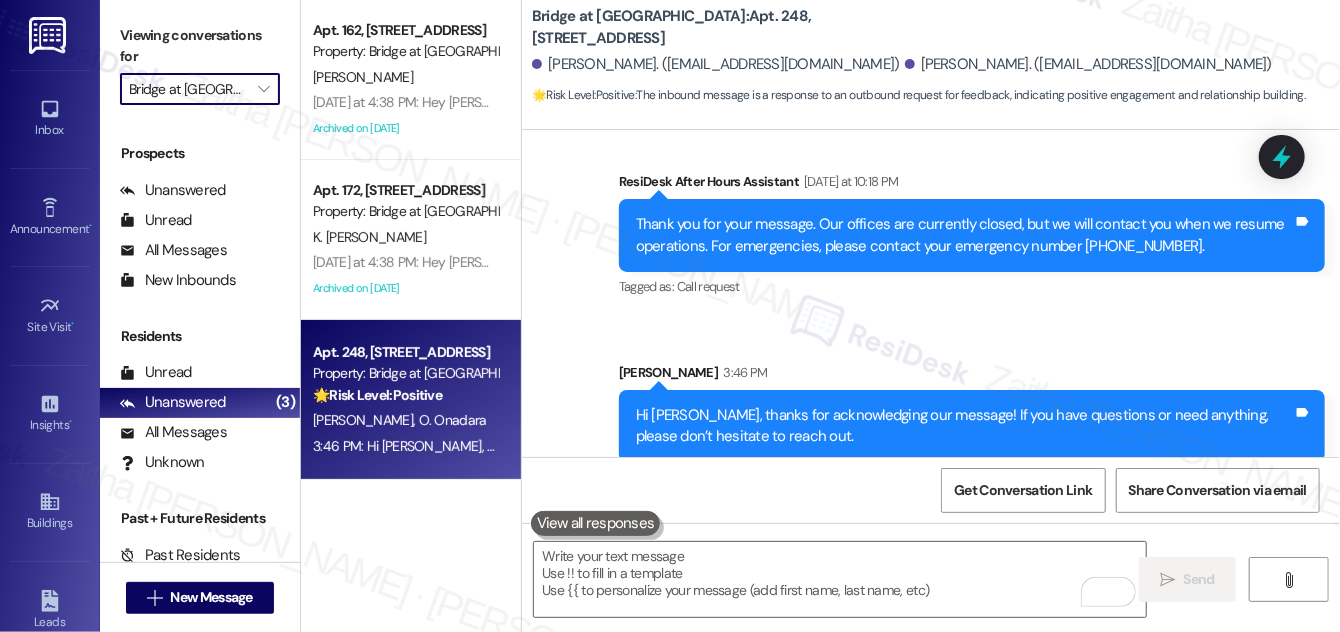 type on "Bridge at Terracina" 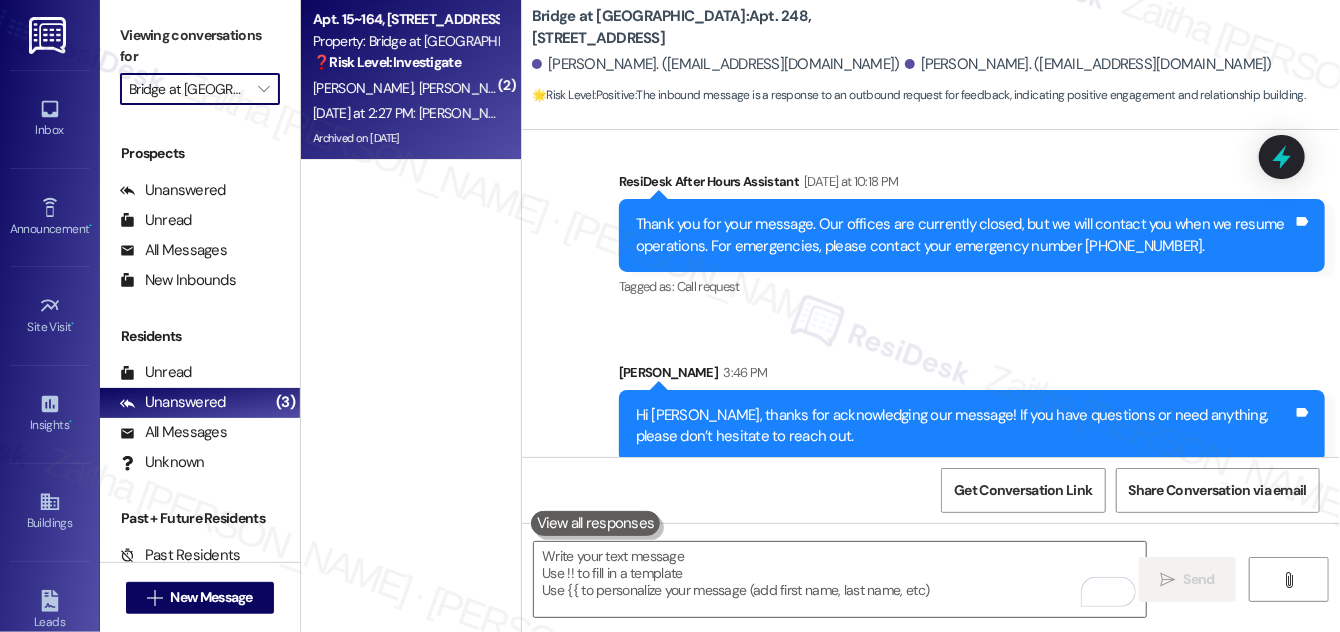 click on "B. Green I. Green" at bounding box center [405, 88] 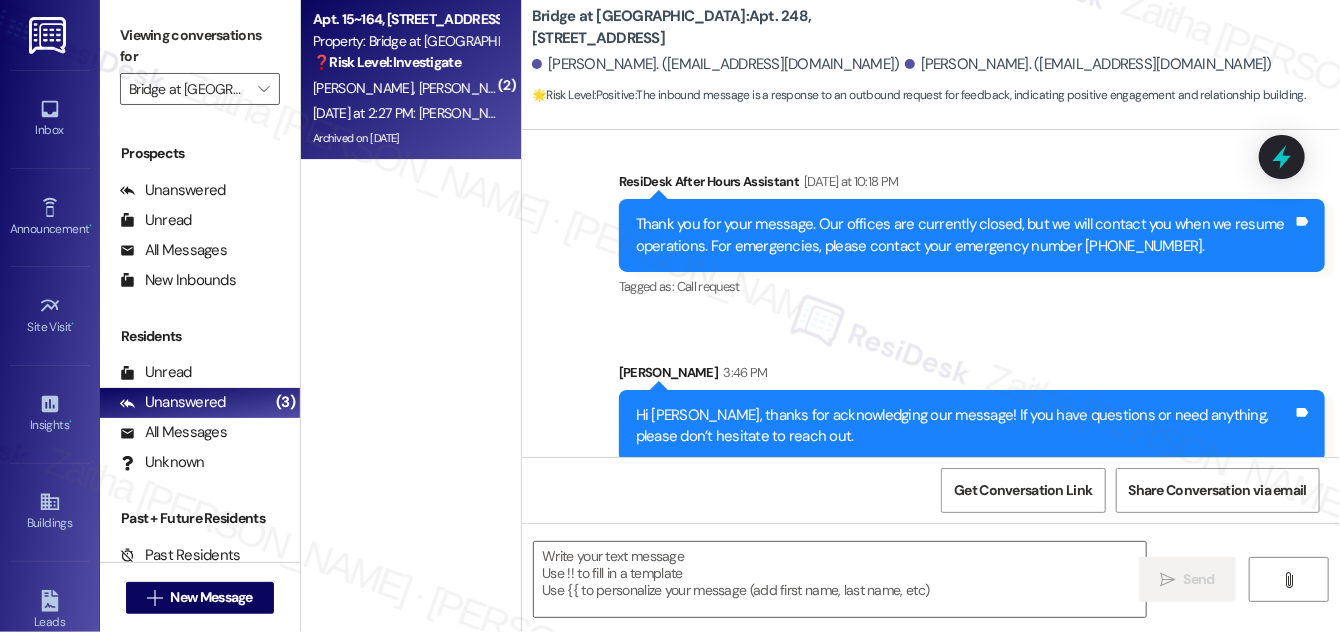 type on "Fetching suggested responses. Please feel free to read through the conversation in the meantime." 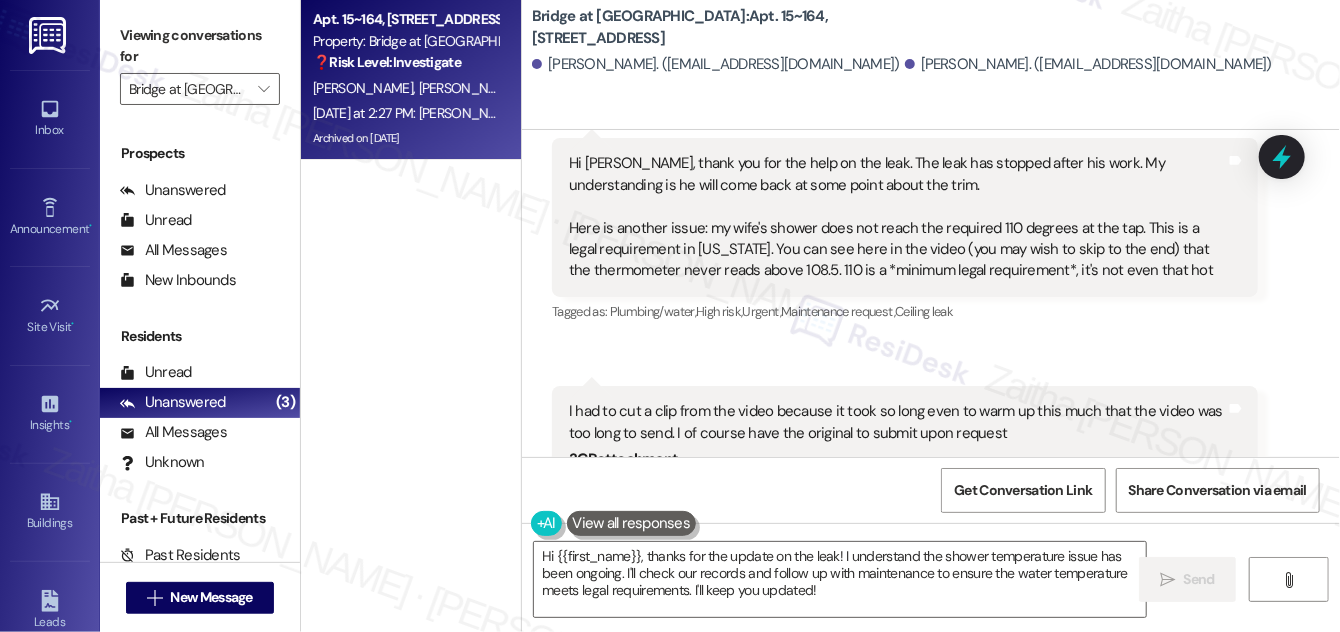 scroll, scrollTop: 21545, scrollLeft: 0, axis: vertical 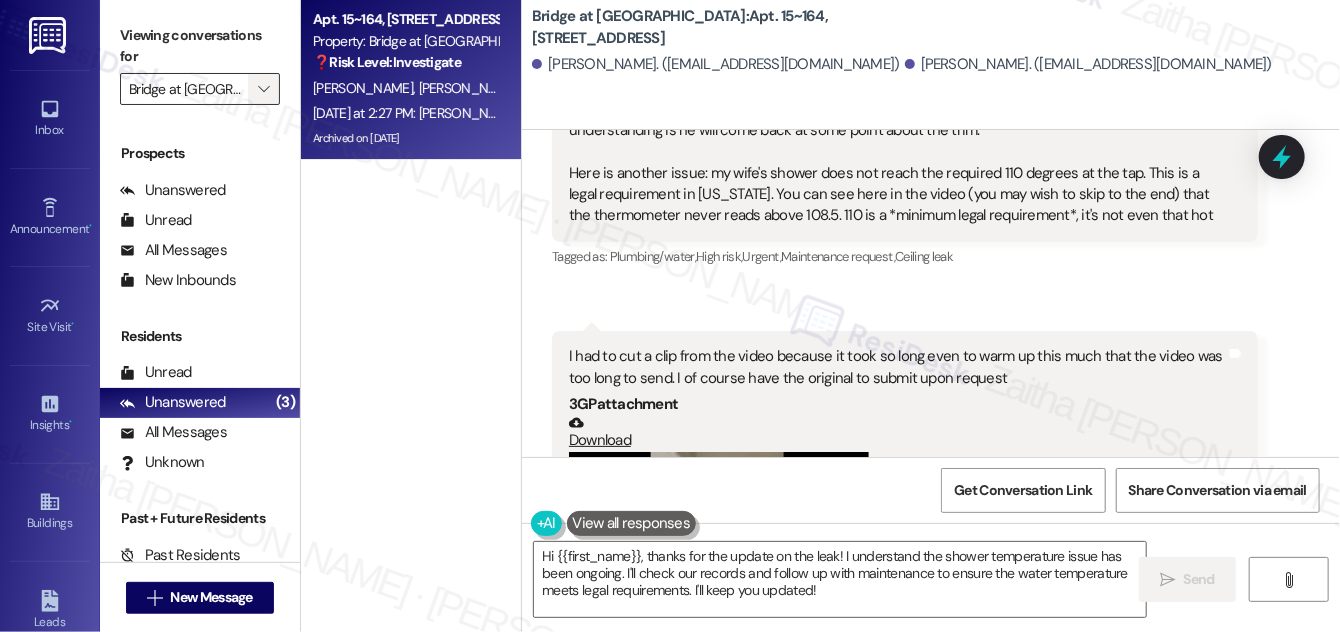 click on "" at bounding box center [263, 89] 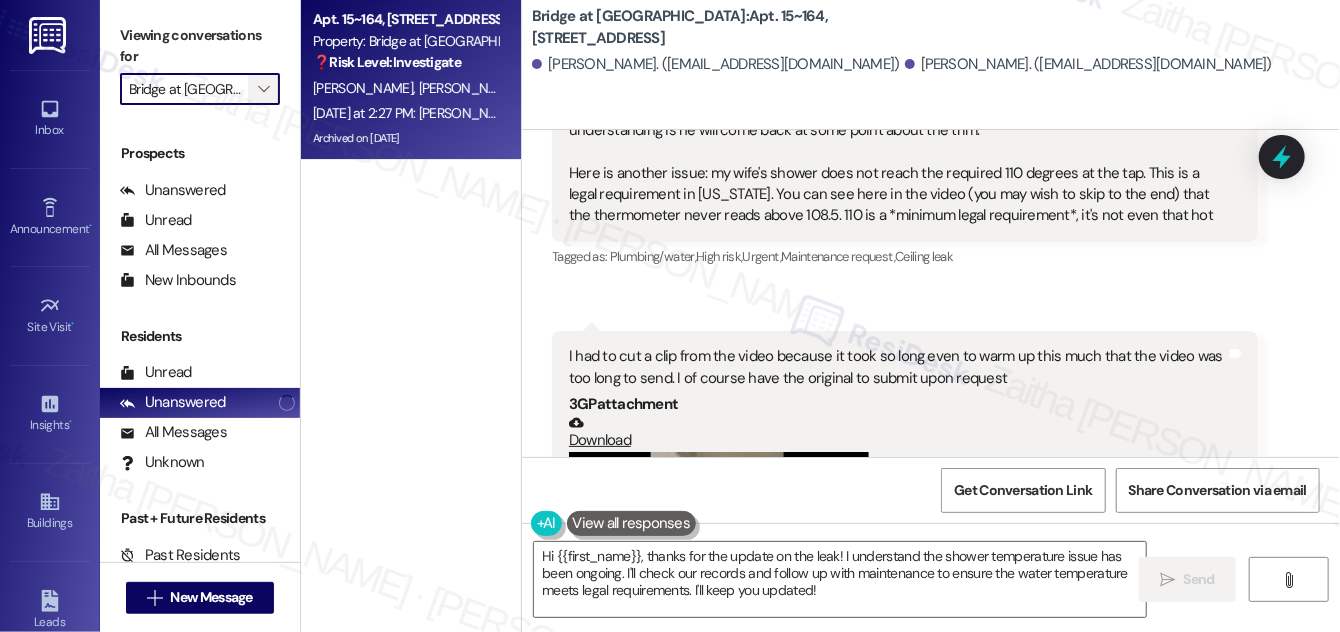 click on "" at bounding box center [263, 89] 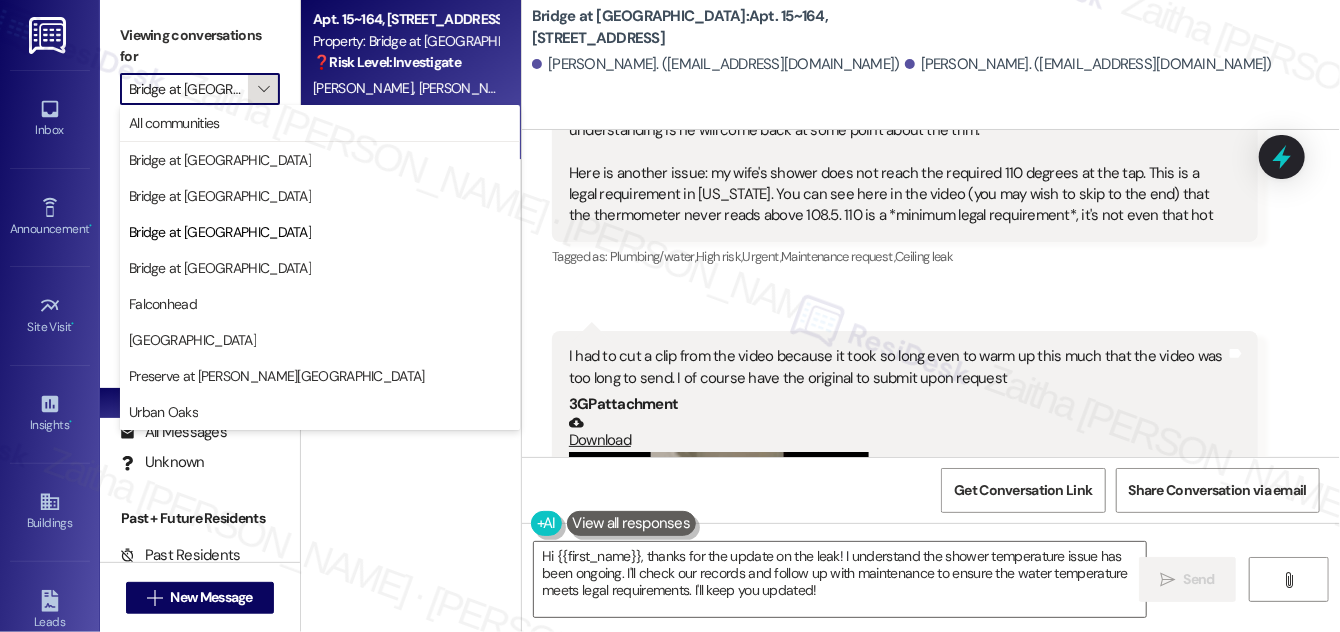 click on "" at bounding box center [263, 89] 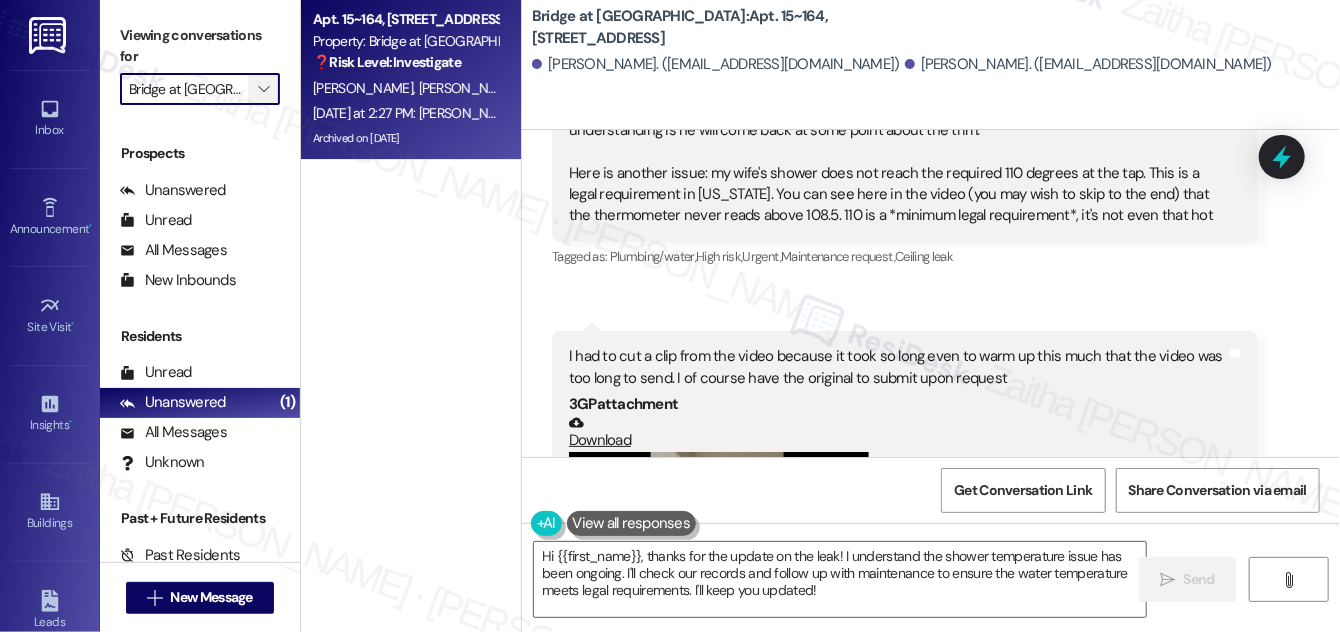 click on "" at bounding box center [263, 89] 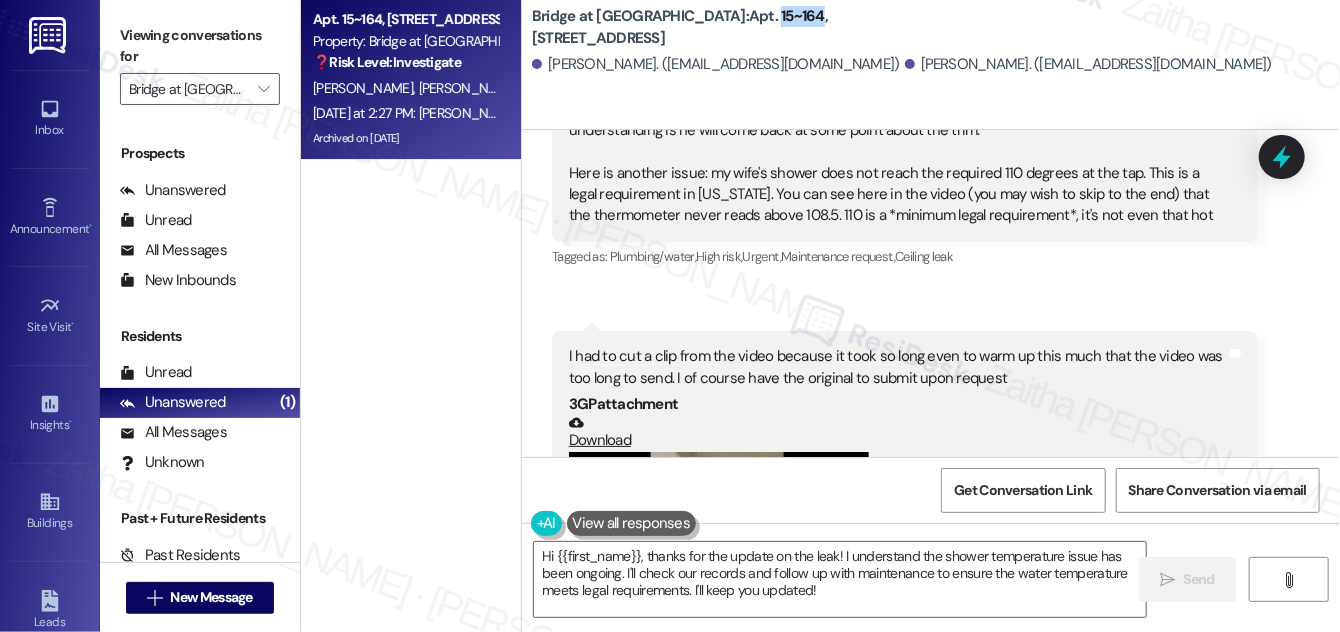 drag, startPoint x: 690, startPoint y: 28, endPoint x: 732, endPoint y: 15, distance: 43.965897 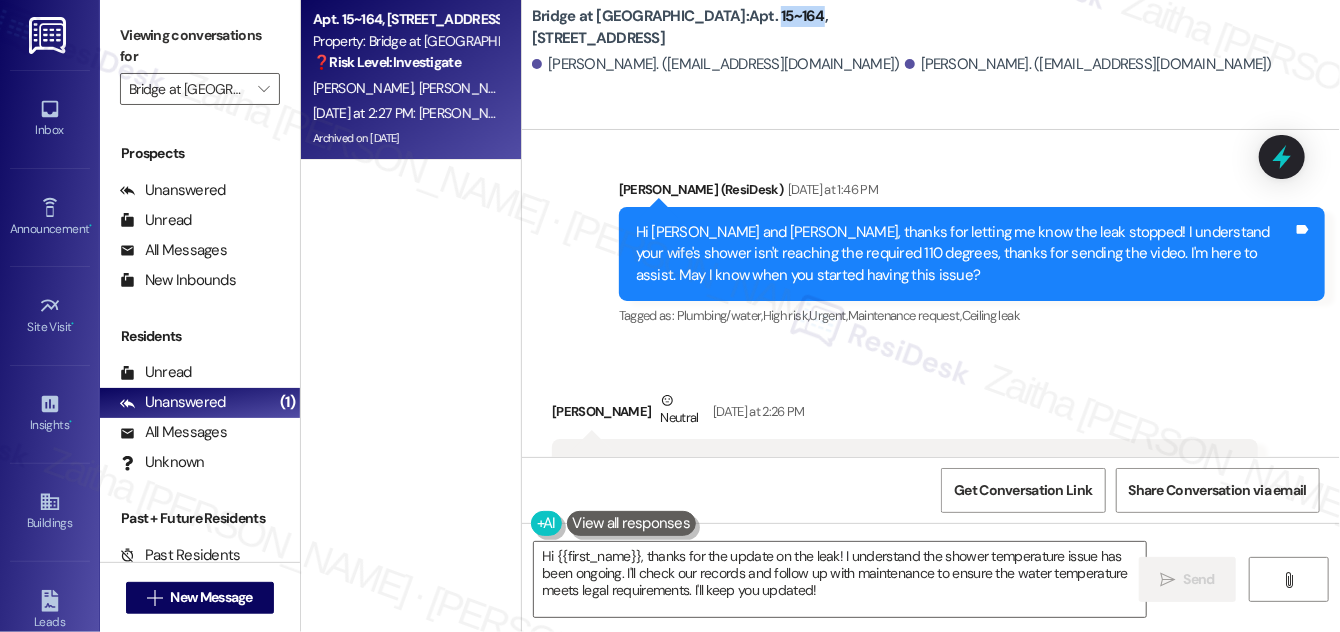 scroll, scrollTop: 22818, scrollLeft: 0, axis: vertical 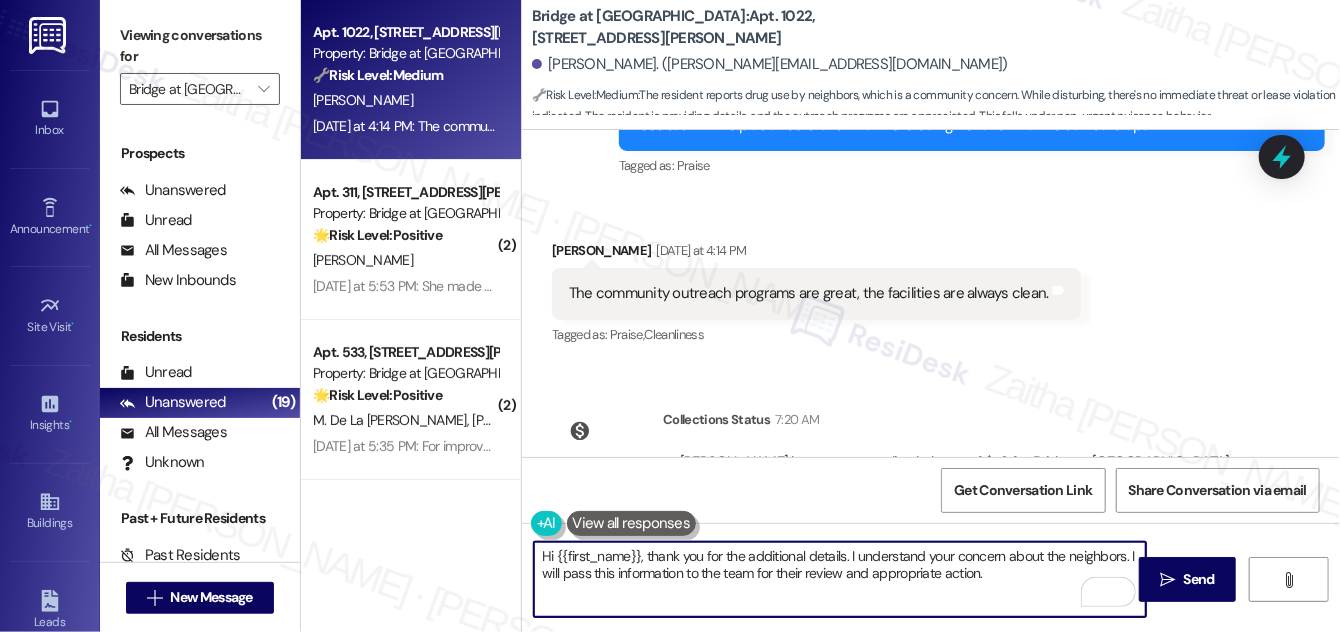 click on "Hi {{first_name}}, thank you for the additional details. I understand your concern about the neighbors. I will pass this information to the team for their review and appropriate action." at bounding box center [840, 579] 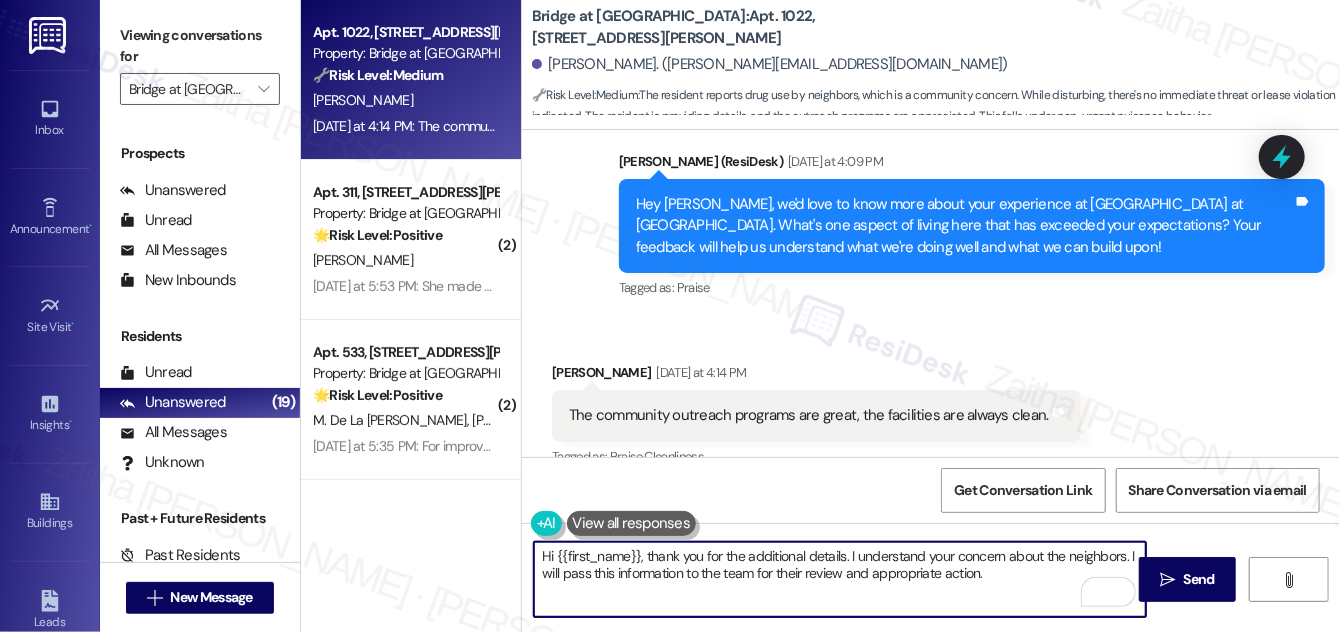 scroll, scrollTop: 1914, scrollLeft: 0, axis: vertical 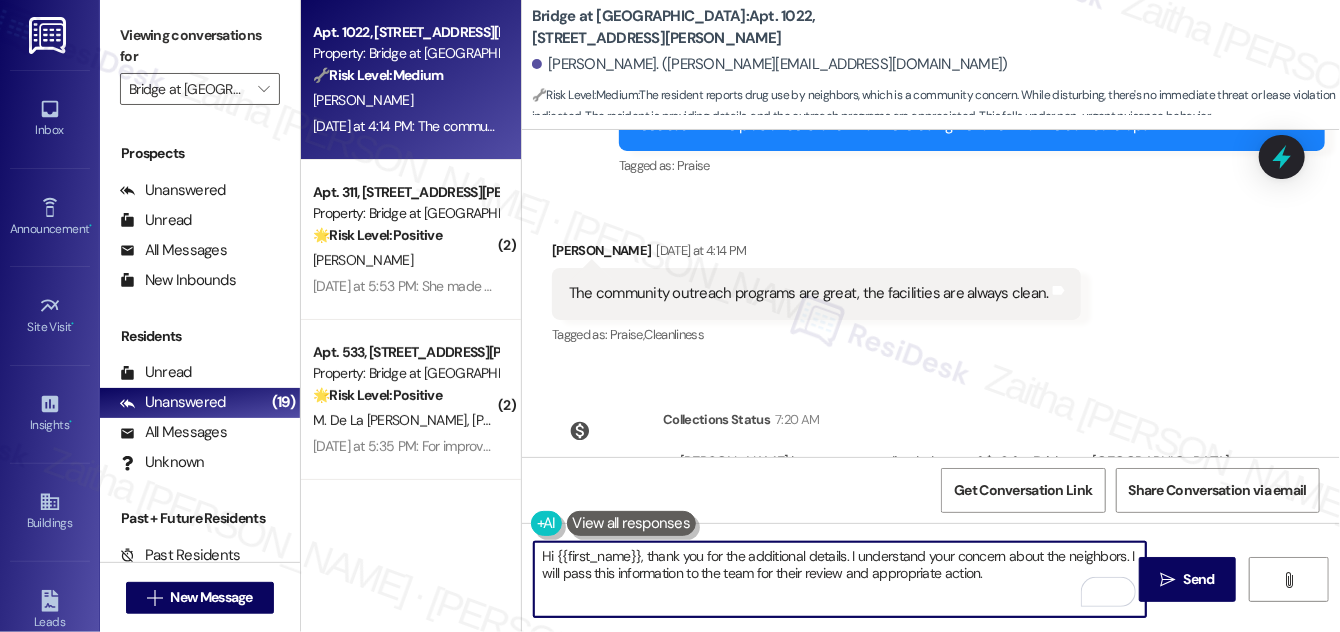 click on "Hi {{first_name}}, thank you for the additional details. I understand your concern about the neighbors. I will pass this information to the team for their review and appropriate action." at bounding box center [840, 579] 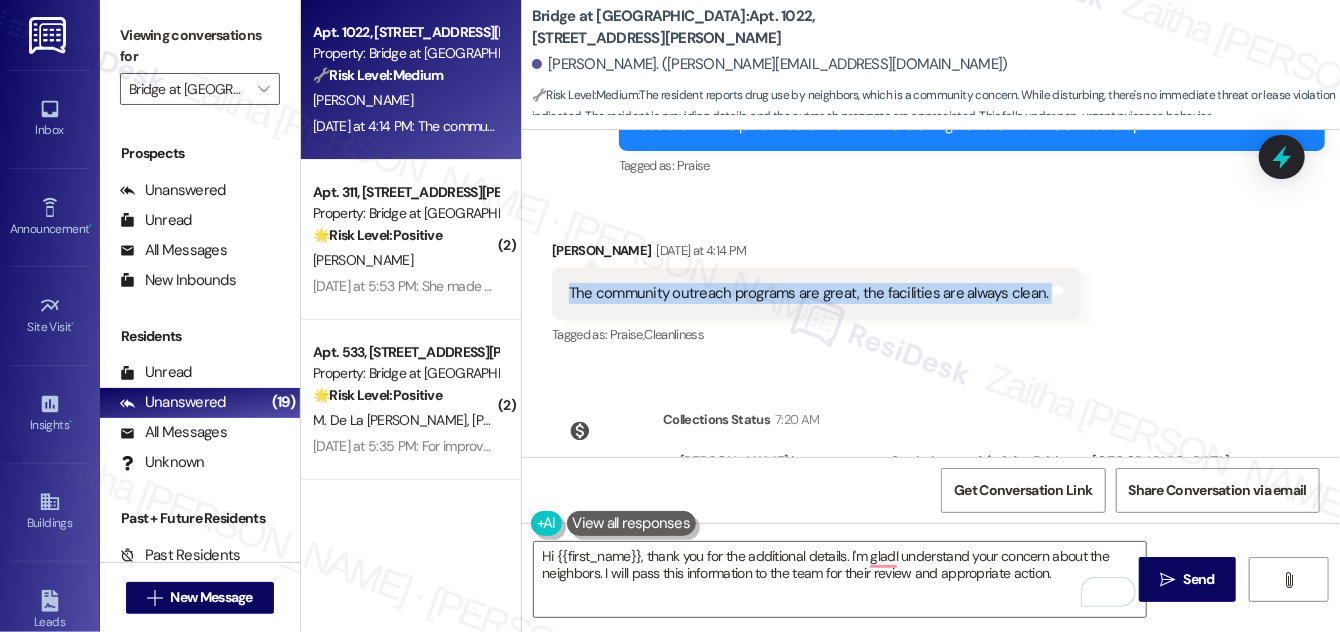 drag, startPoint x: 552, startPoint y: 287, endPoint x: 1040, endPoint y: 315, distance: 488.8026 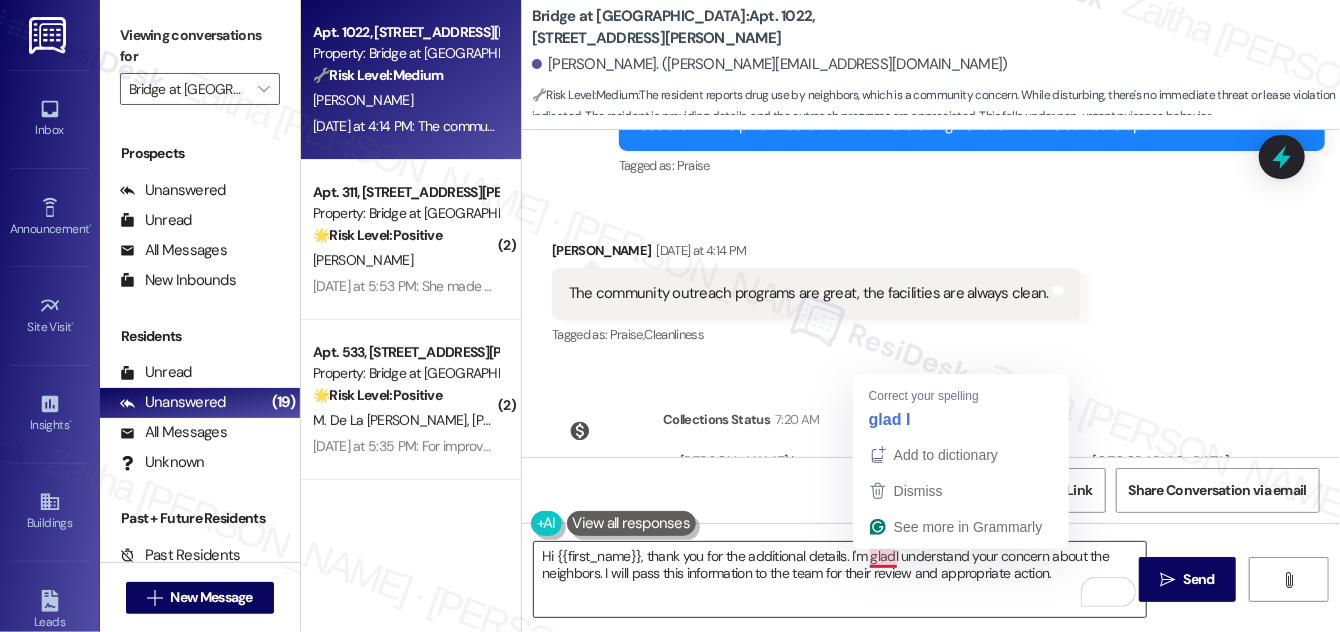 click on "Hi {{first_name}}, thank you for the additional details. I'm gladI understand your concern about the neighbors. I will pass this information to the team for their review and appropriate action." at bounding box center [840, 579] 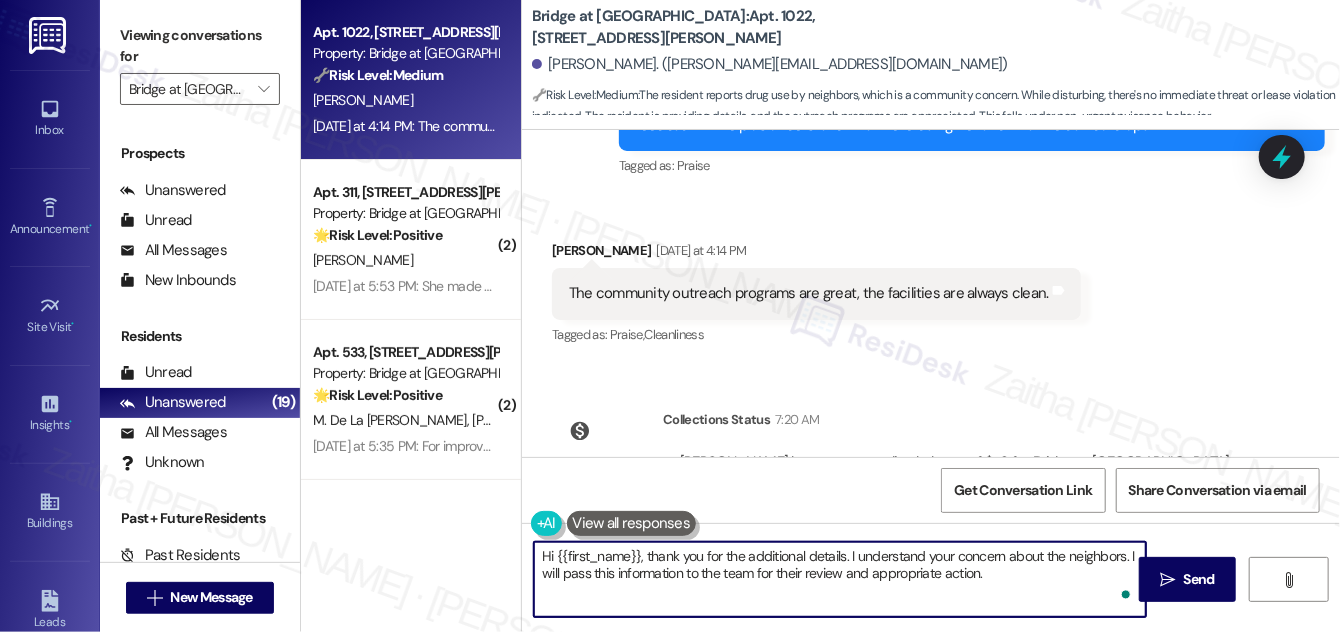 paste on "I’m glad to hear you’re enjoying the outreach programs and that the facilities have been consistently clean." 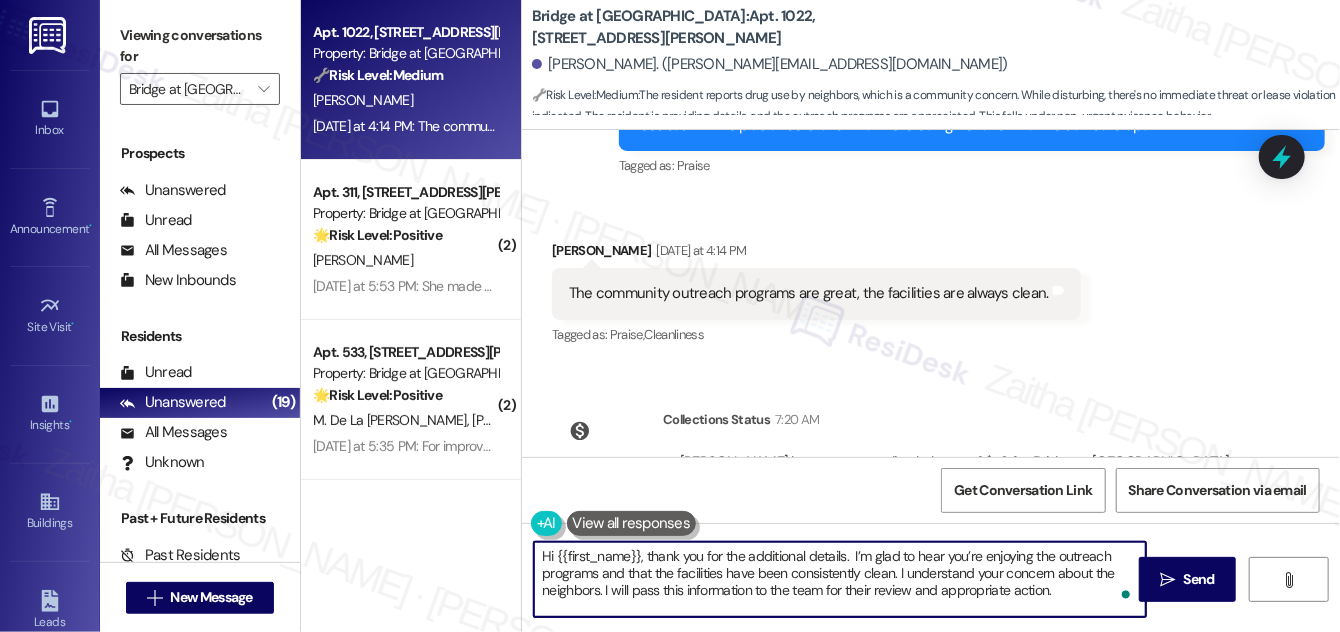 click on "Hi {{first_name}}, thank you for the additional details.  I’m glad to hear you’re enjoying the outreach programs and that the facilities have been consistently clean. I understand your concern about the neighbors. I will pass this information to the team for their review and appropriate action." at bounding box center [840, 579] 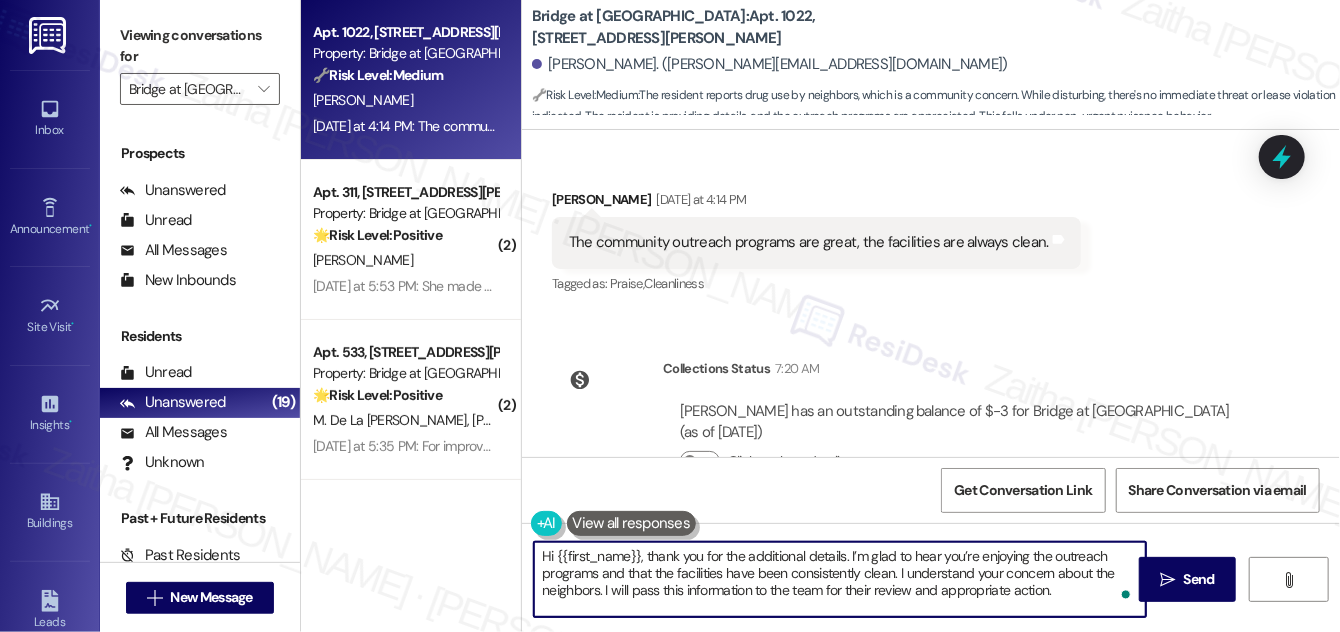 scroll, scrollTop: 2005, scrollLeft: 0, axis: vertical 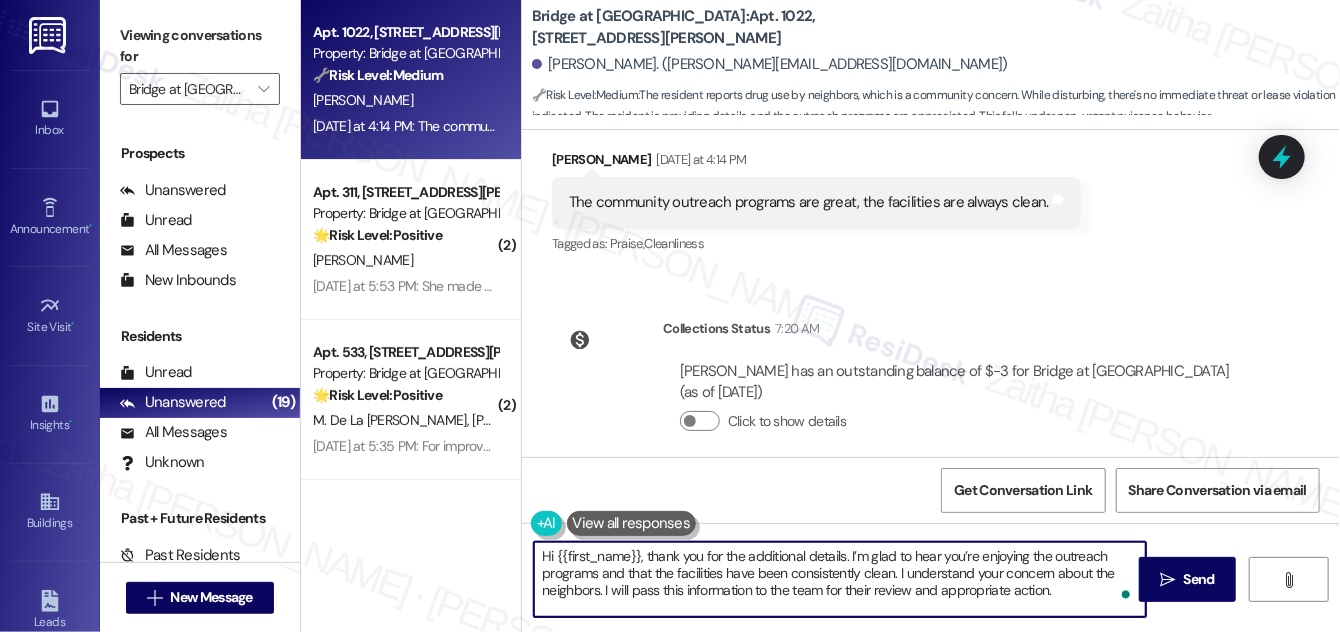 click on "Hi {{first_name}}, thank you for the additional details. I’m glad to hear you’re enjoying the outreach programs and that the facilities have been consistently clean. I understand your concern about the neighbors. I will pass this information to the team for their review and appropriate action." at bounding box center [840, 579] 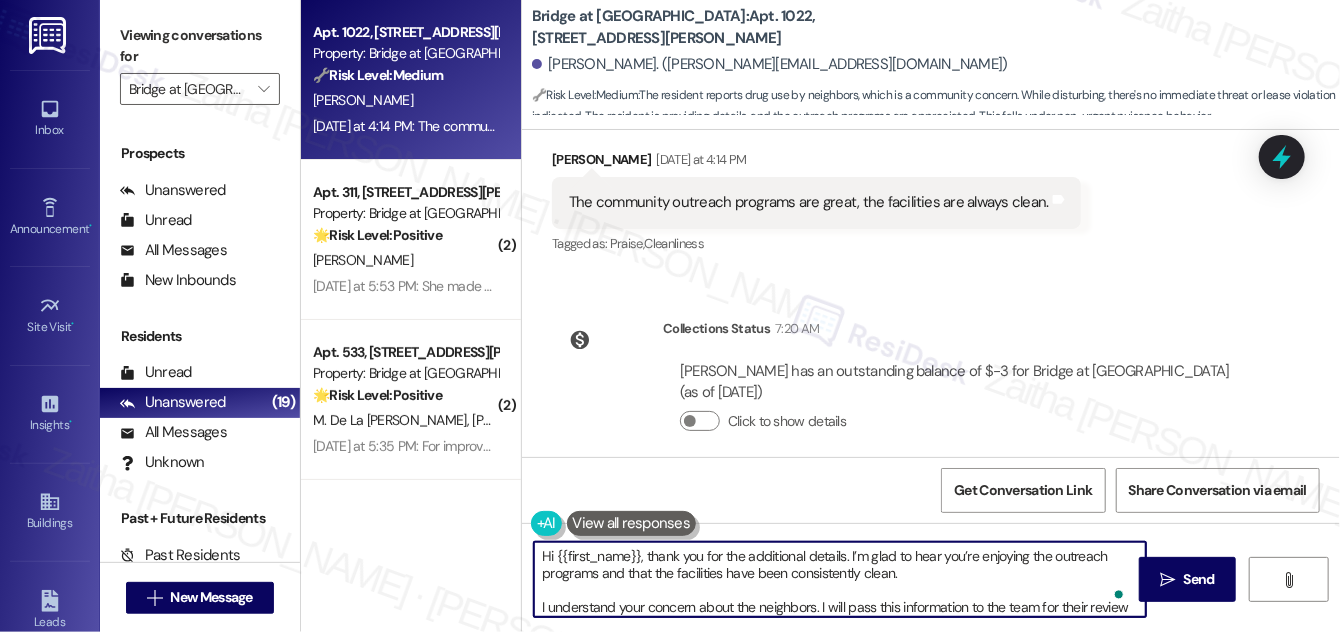 scroll, scrollTop: 17, scrollLeft: 0, axis: vertical 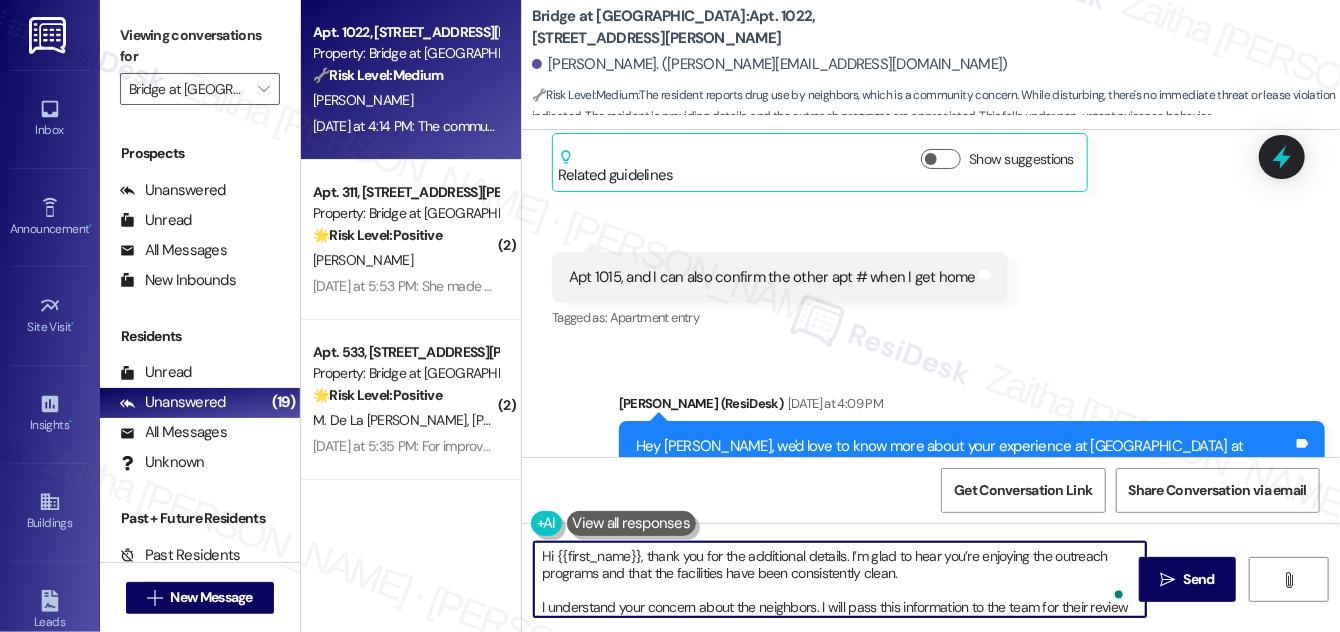 click on "Hi {{first_name}}, thank you for the additional details. I’m glad to hear you’re enjoying the outreach programs and that the facilities have been consistently clean.
I understand your concern about the neighbors. I will pass this information to the team for their review and appropriate action." at bounding box center (840, 579) 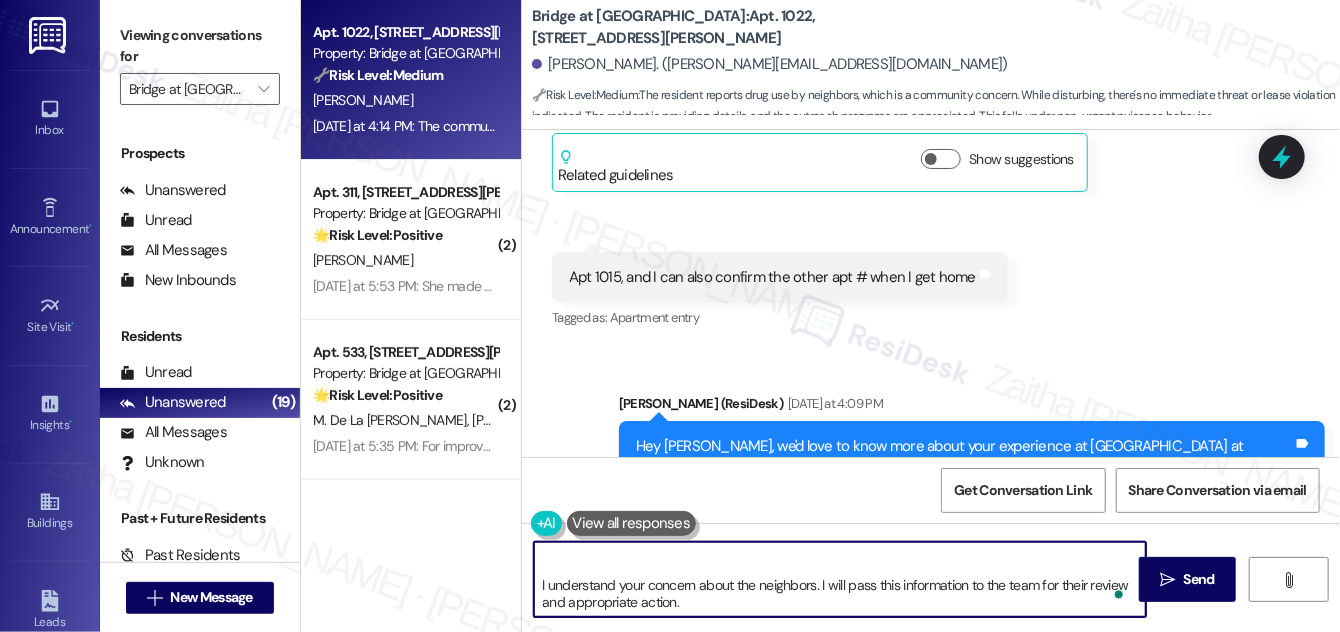click on "Hi {{first_name}}, thank you for the additional details. I’m glad to hear you’re enjoying the outreach programs and that the facilities have been consistently clean. Your input is valuable to us as we work to improve our community.
I understand your concern about the neighbors. I will pass this information to the team for their review and appropriate action." at bounding box center [840, 579] 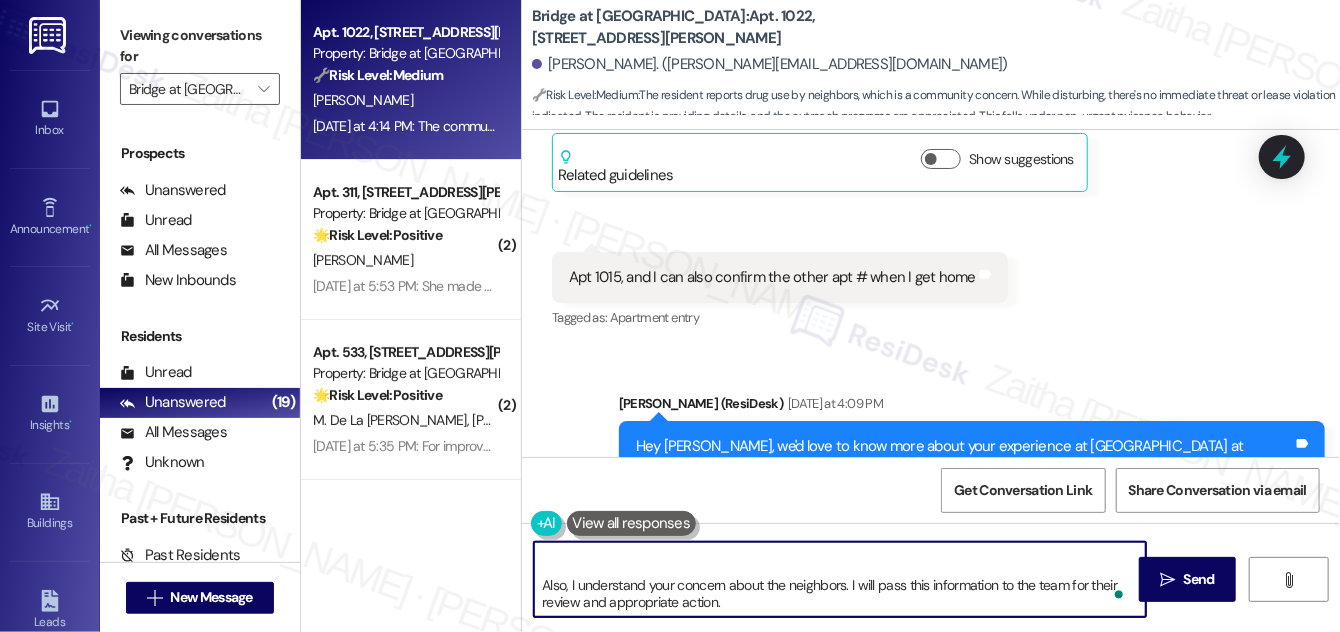 click on "Hi {{first_name}}, thank you for the additional details. I’m glad to hear you’re enjoying the outreach programs and that the facilities have been consistently clean. Your input is valuable to us as we work to improve our community.
Also, I understand your concern about the neighbors. I will pass this information to the team for their review and appropriate action." at bounding box center (840, 579) 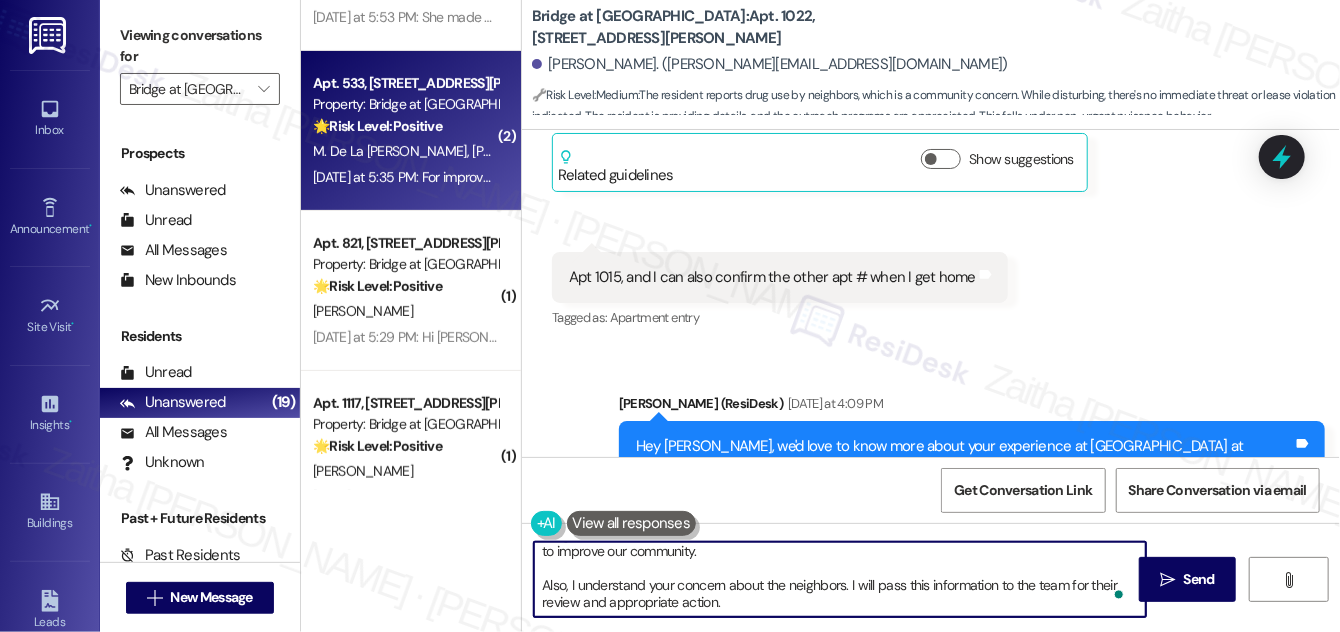 scroll, scrollTop: 272, scrollLeft: 0, axis: vertical 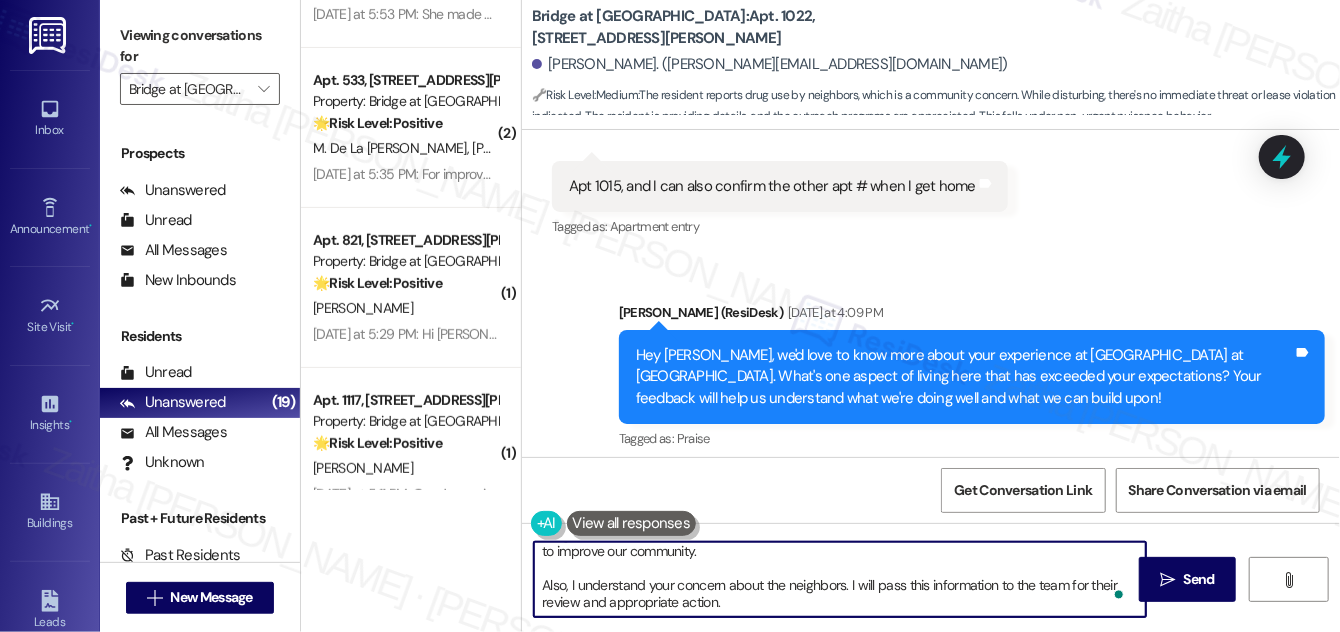 click on "Hi {{first_name}}, thank you for the additional details. I’m glad to hear you’re enjoying the outreach programs and that the facilities have been consistently clean. Your input is valuable to us as we work to improve our community.
Also, I understand your concern about the neighbors. I will pass this information to the team for their review and appropriate action." at bounding box center (840, 579) 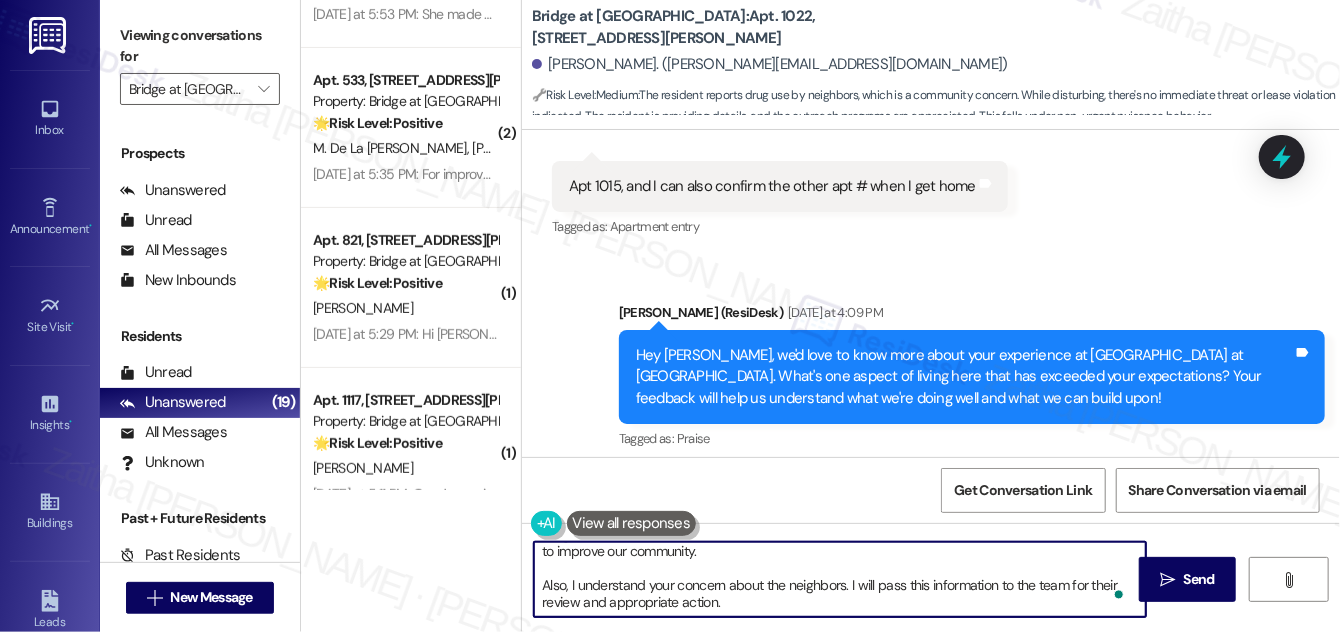 paste on "If you have any questions or need anything further, please don’t hesitate to reach out." 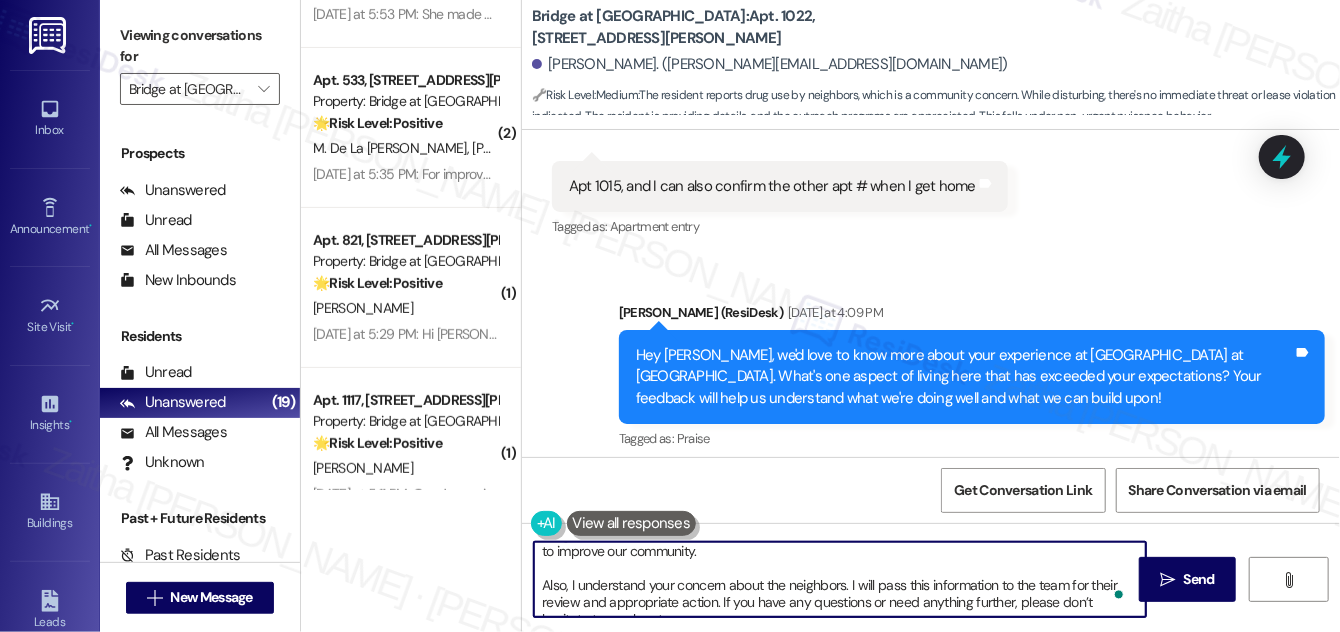 scroll, scrollTop: 50, scrollLeft: 0, axis: vertical 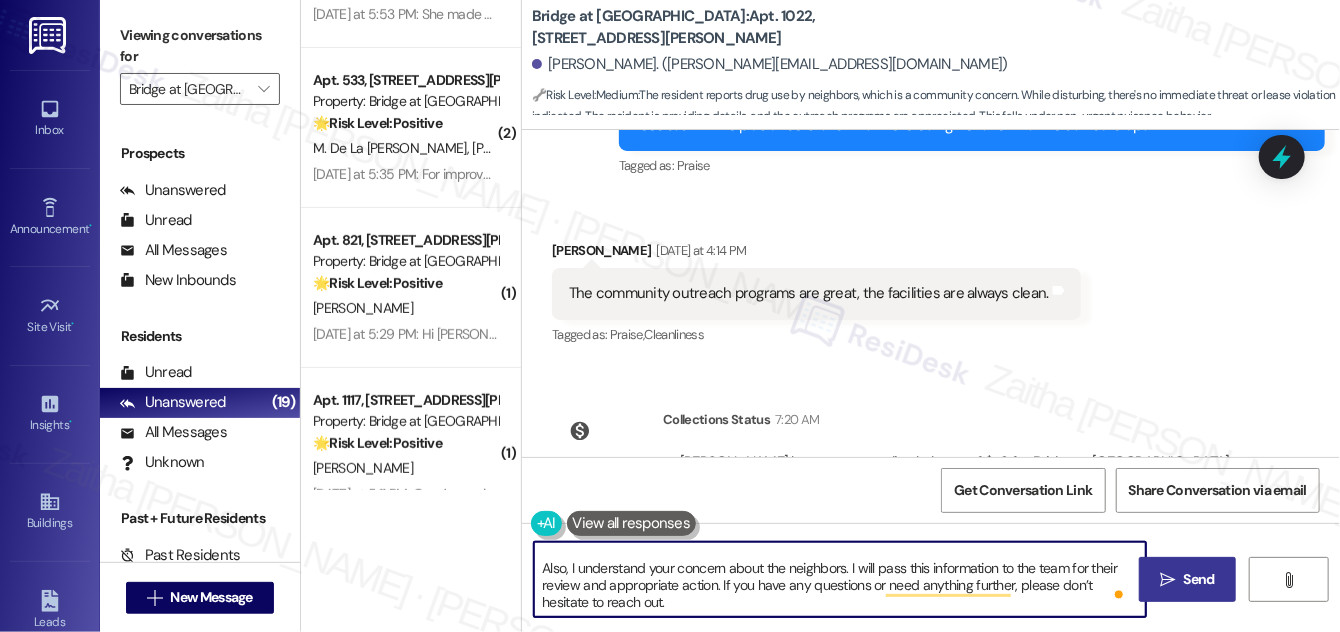 type on "Hi {{first_name}}, thank you for the additional details. I’m glad to hear you’re enjoying the outreach programs and that the facilities have been consistently clean. Your input is valuable to us as we work to improve our community.
Also, I understand your concern about the neighbors. I will pass this information to the team for their review and appropriate action. If you have any questions or need anything further, please don’t hesitate to reach out." 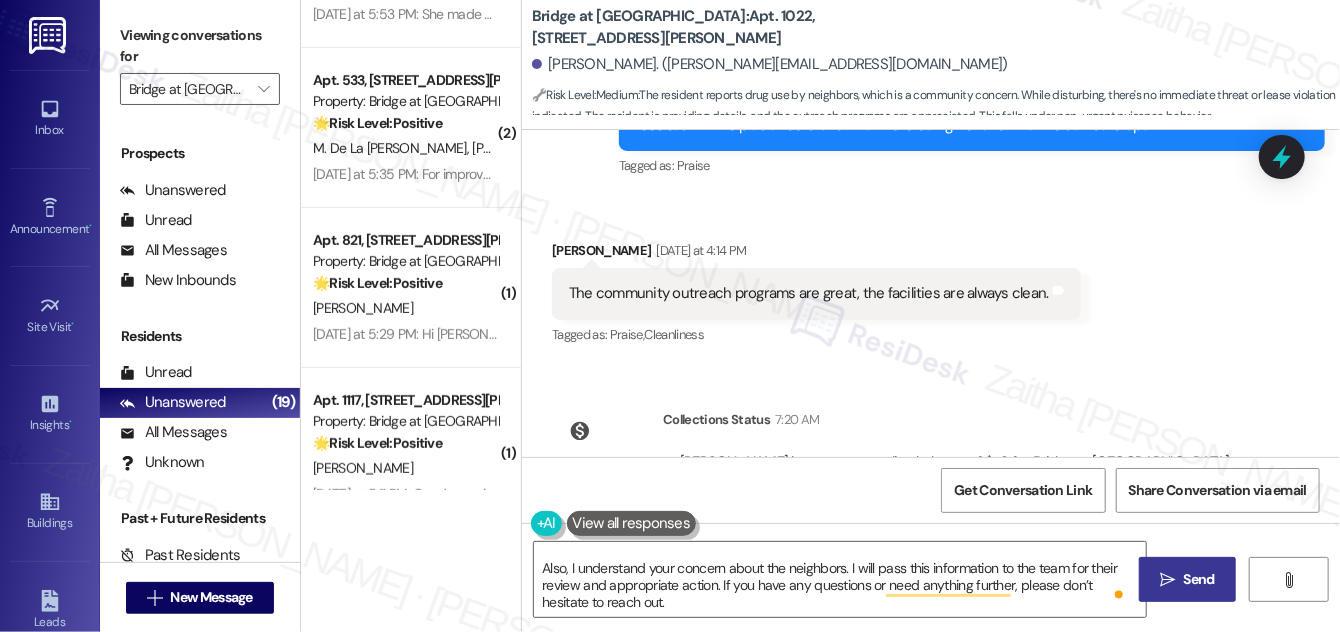 click on "Send" at bounding box center (1199, 579) 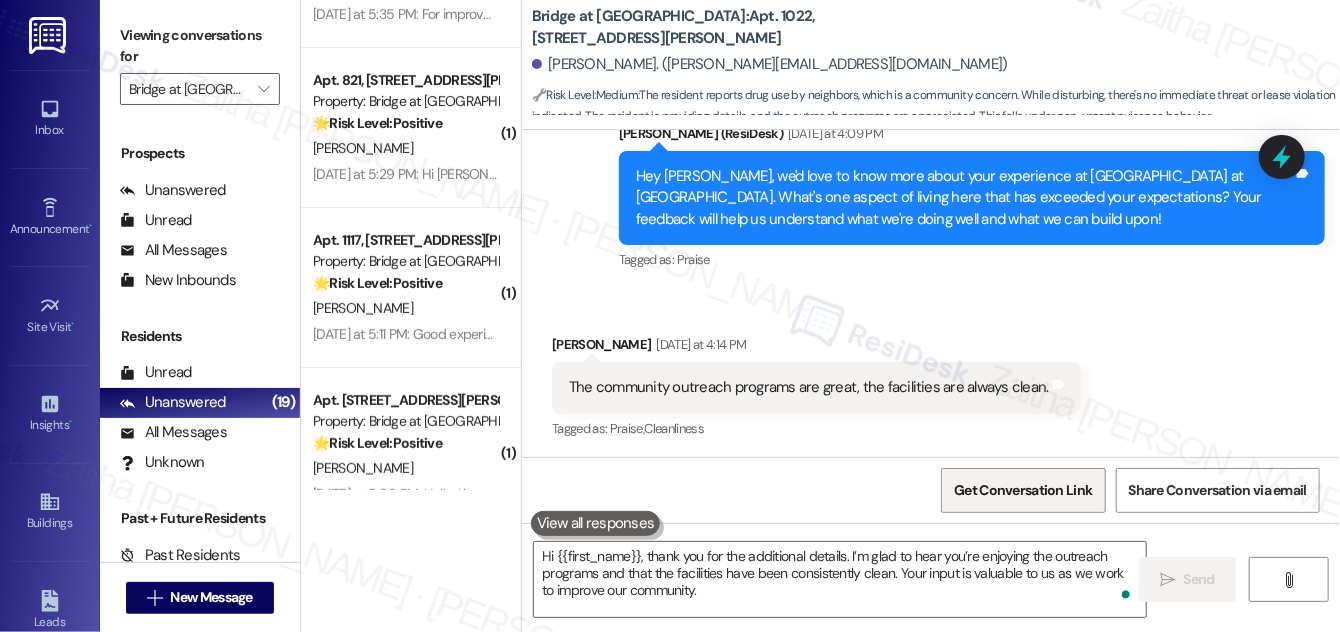 click on "Get Conversation Link" at bounding box center [1023, 490] 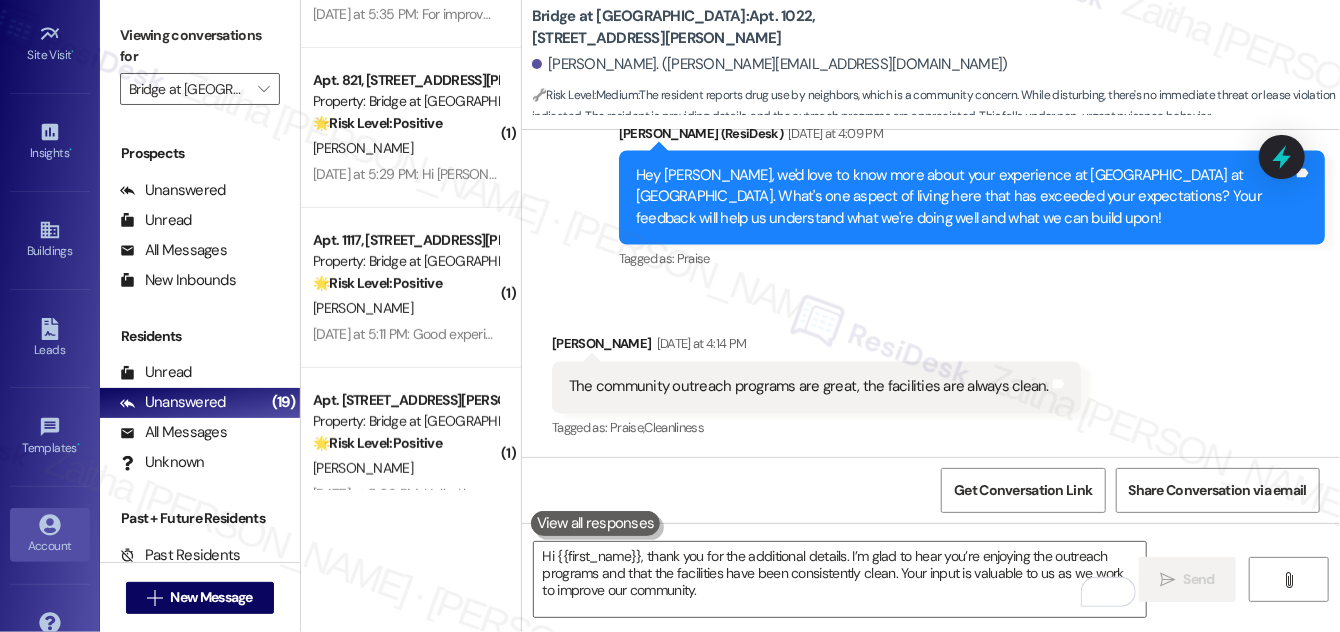 scroll, scrollTop: 314, scrollLeft: 0, axis: vertical 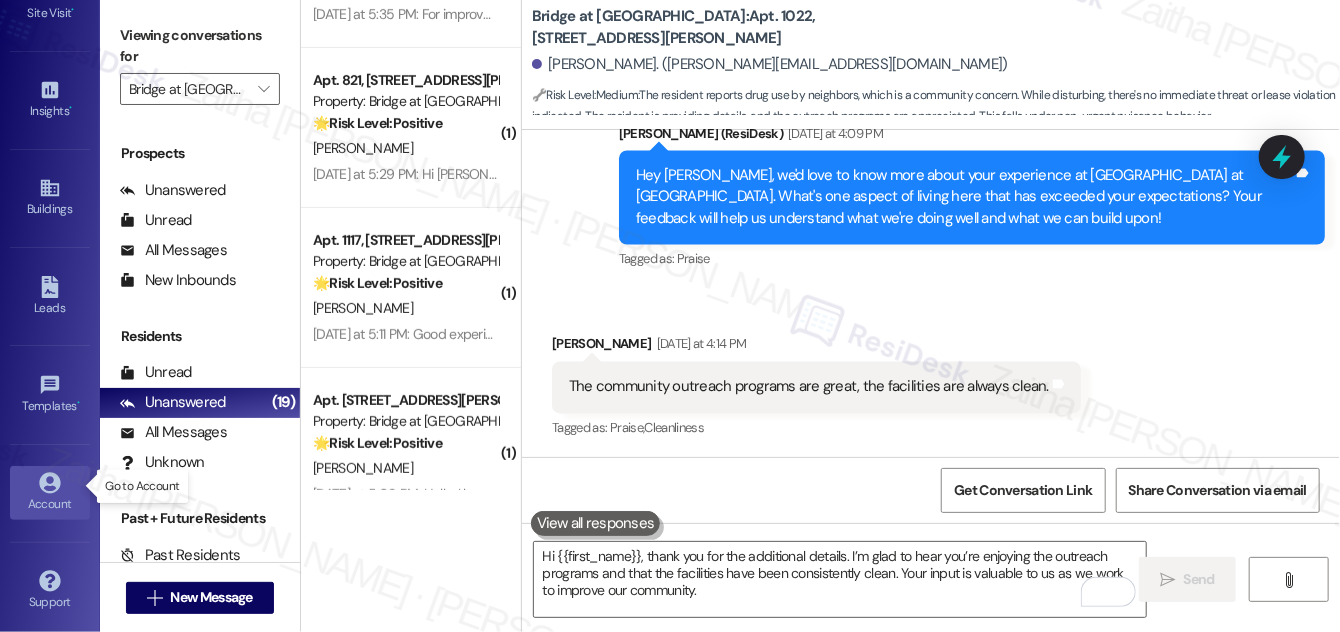 click on "Account" at bounding box center (50, 504) 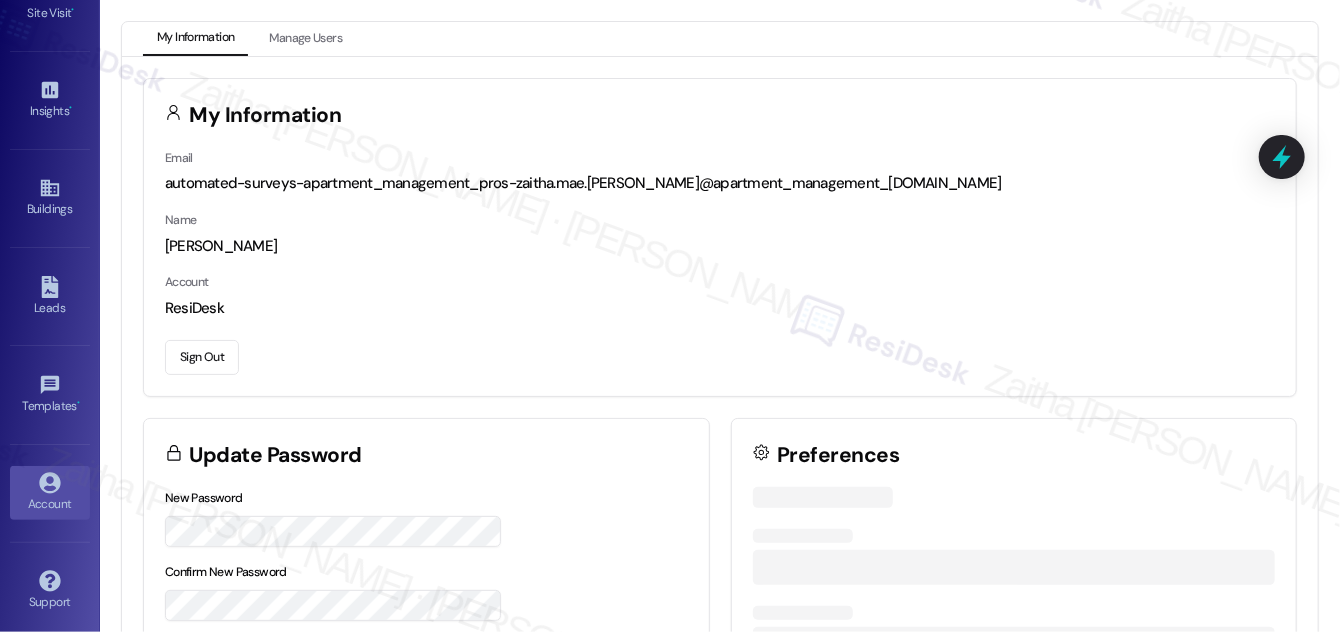 click on "Sign Out" at bounding box center [202, 357] 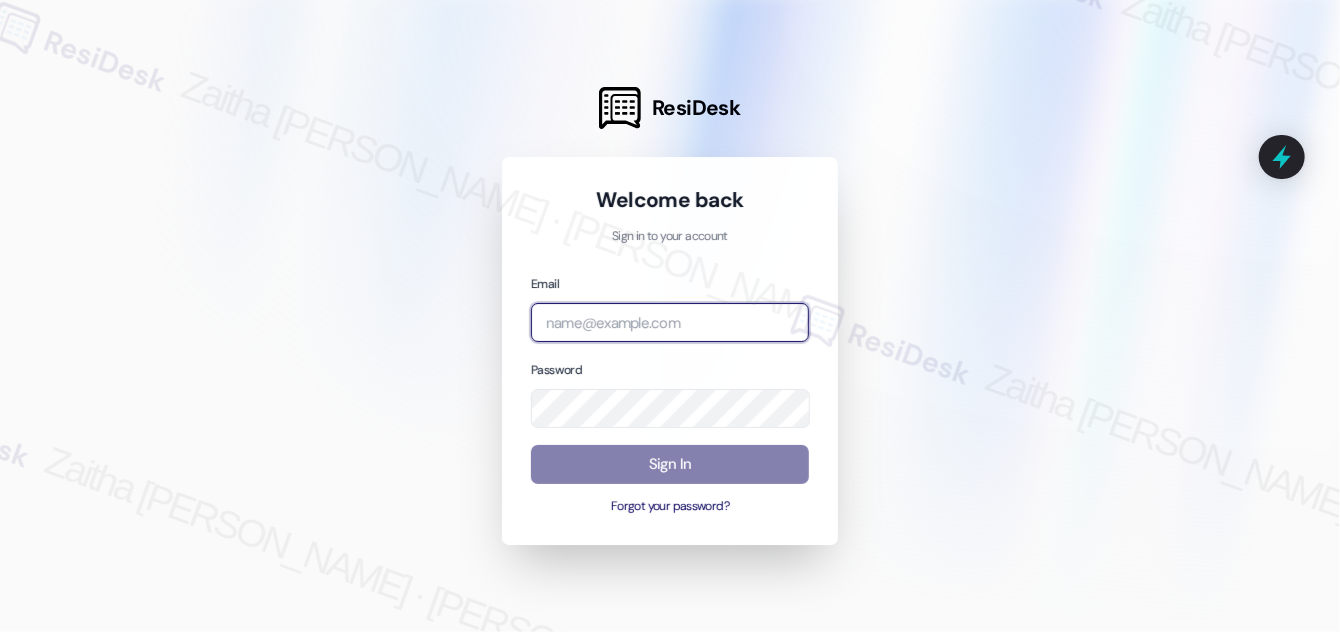 click at bounding box center [670, 322] 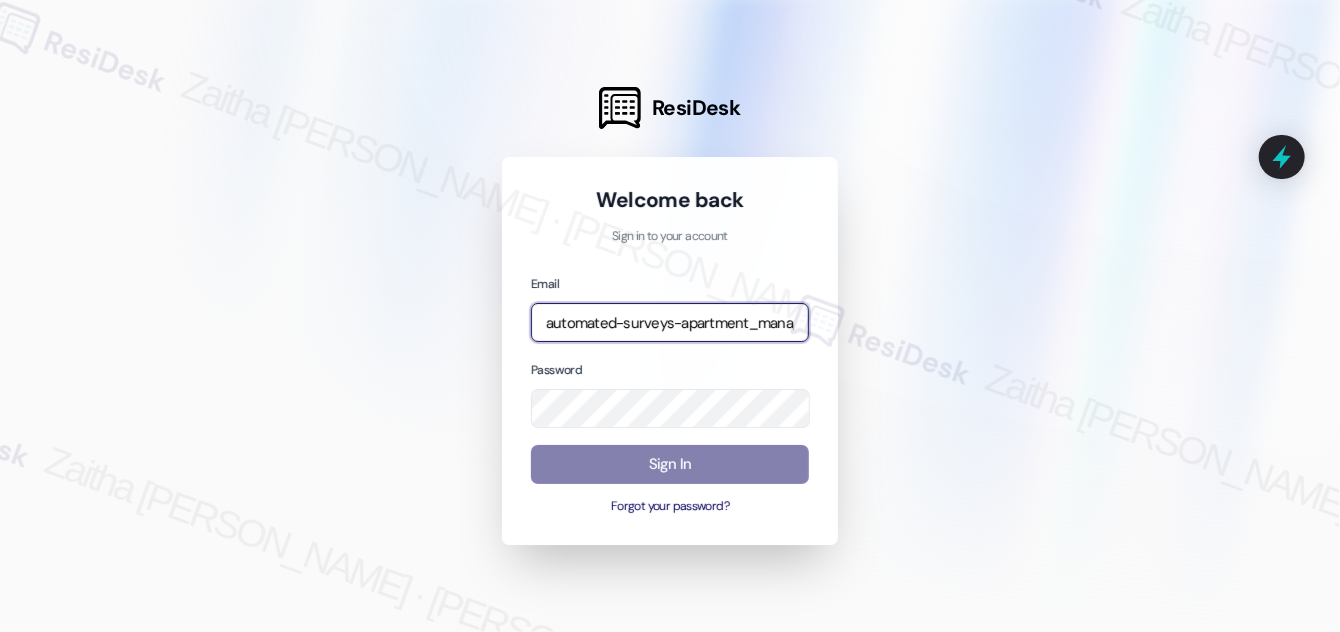 type on "automated-surveys-apartment_management_pros-zaitha.mae.garcia@apartment_management_pros.com" 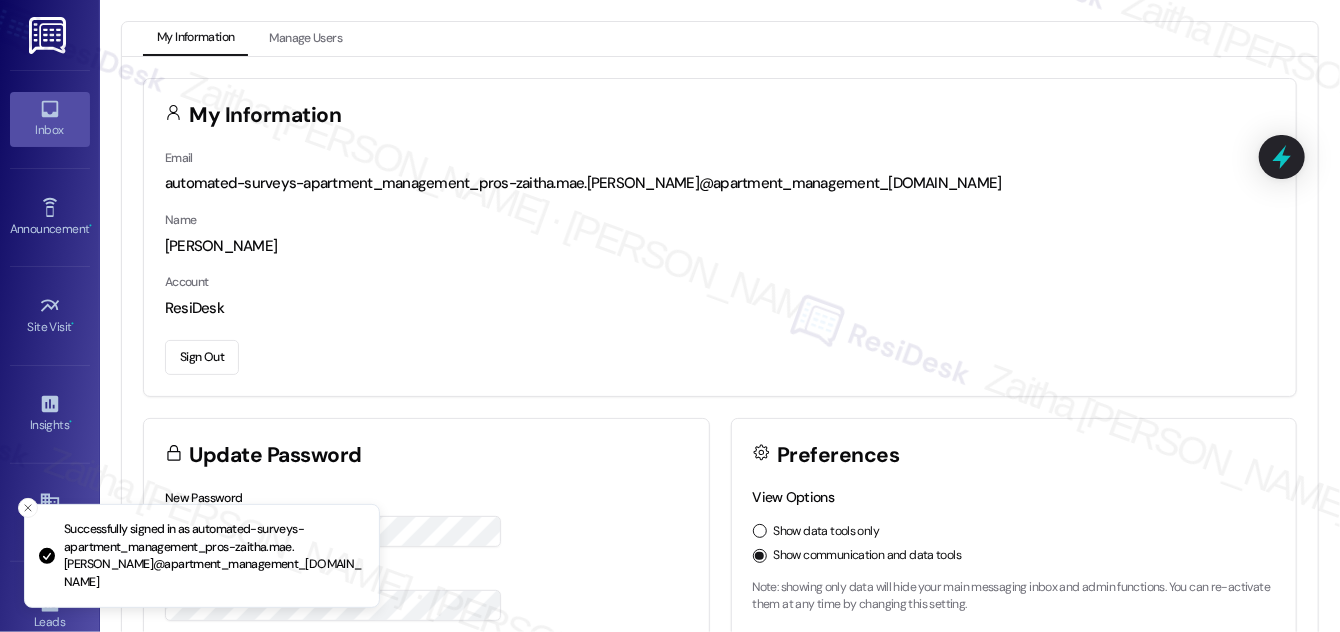 click on "Inbox" at bounding box center (50, 130) 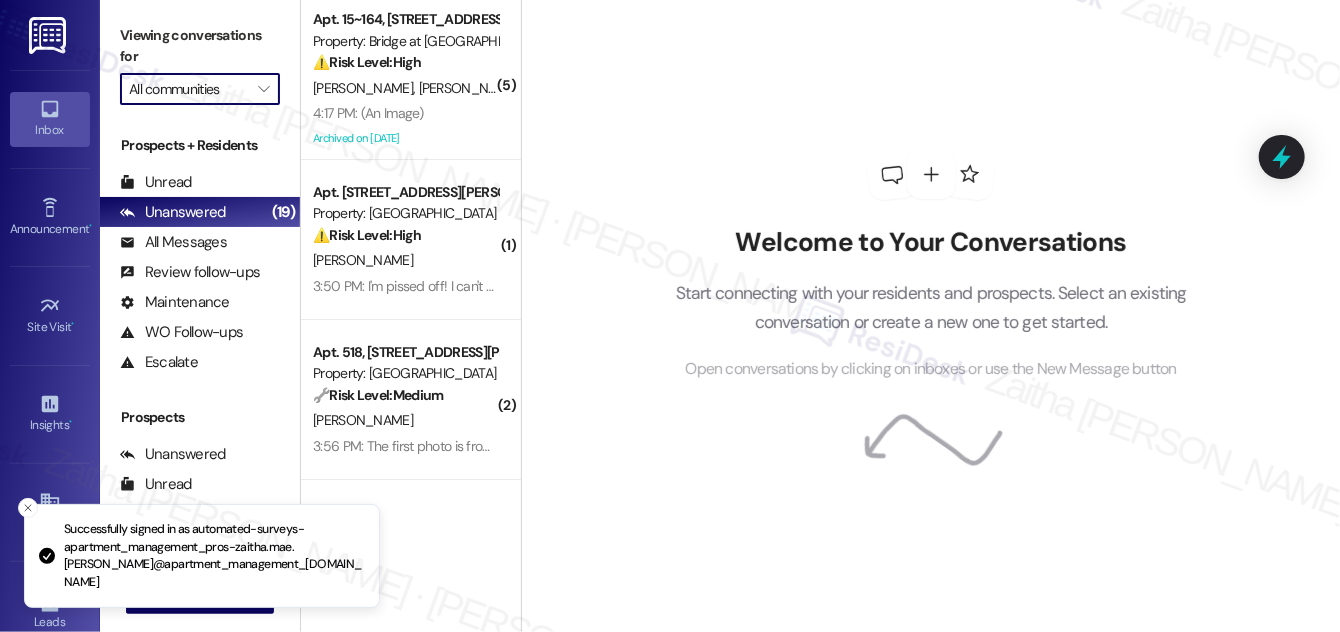 click on "All communities" at bounding box center [188, 89] 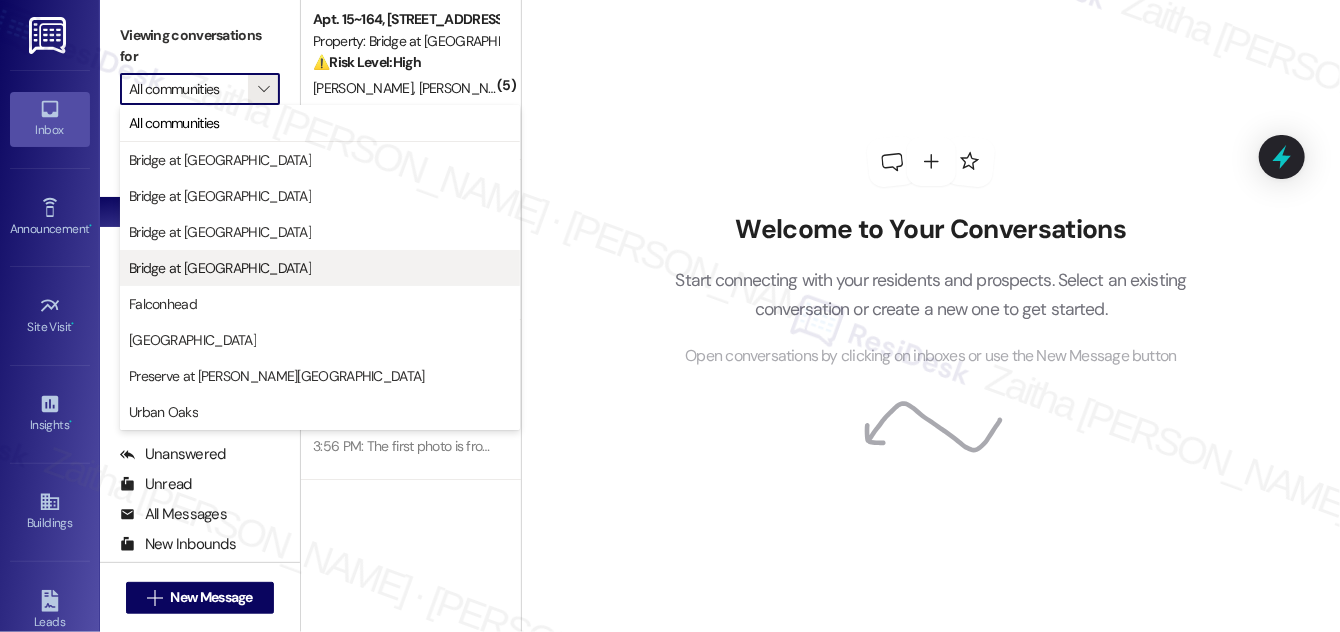 click on "Bridge at [GEOGRAPHIC_DATA]" at bounding box center [220, 268] 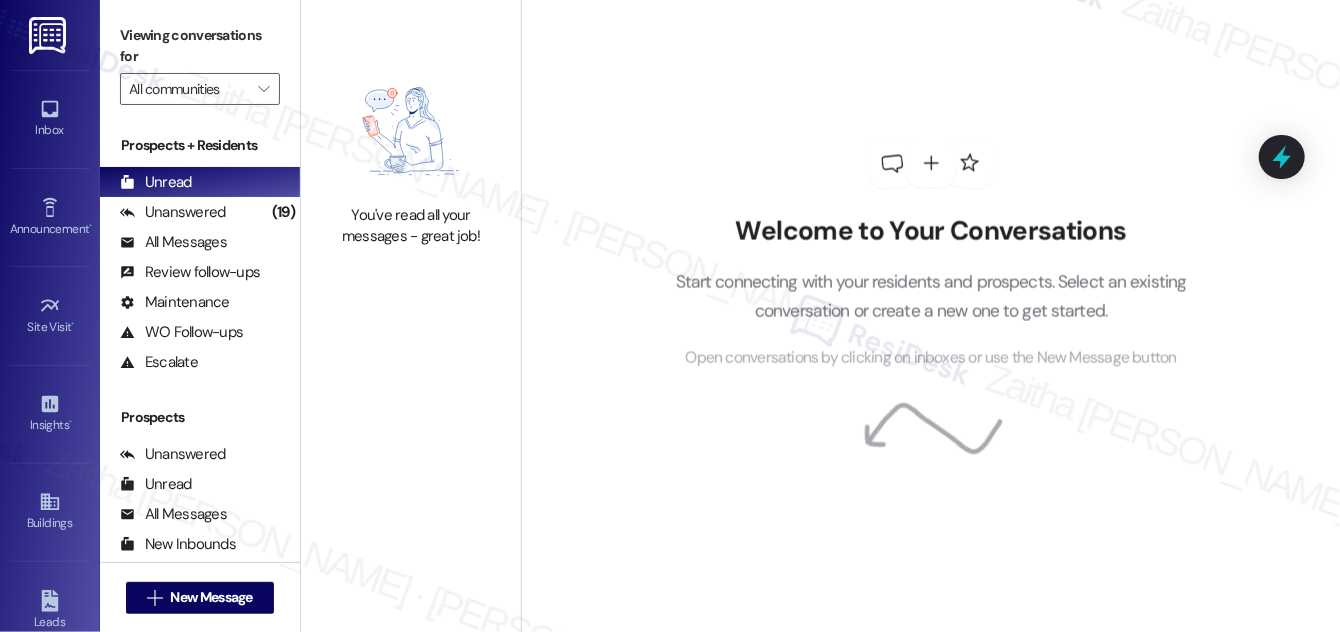 type on "Bridge at [GEOGRAPHIC_DATA]" 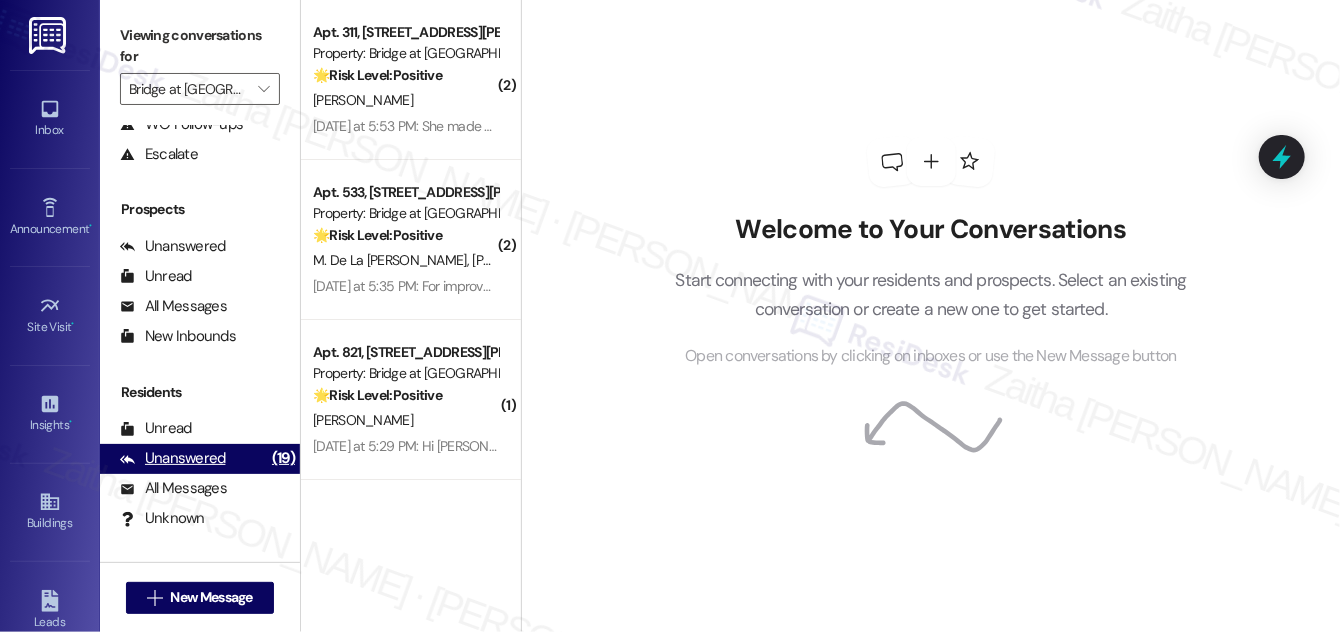 scroll, scrollTop: 264, scrollLeft: 0, axis: vertical 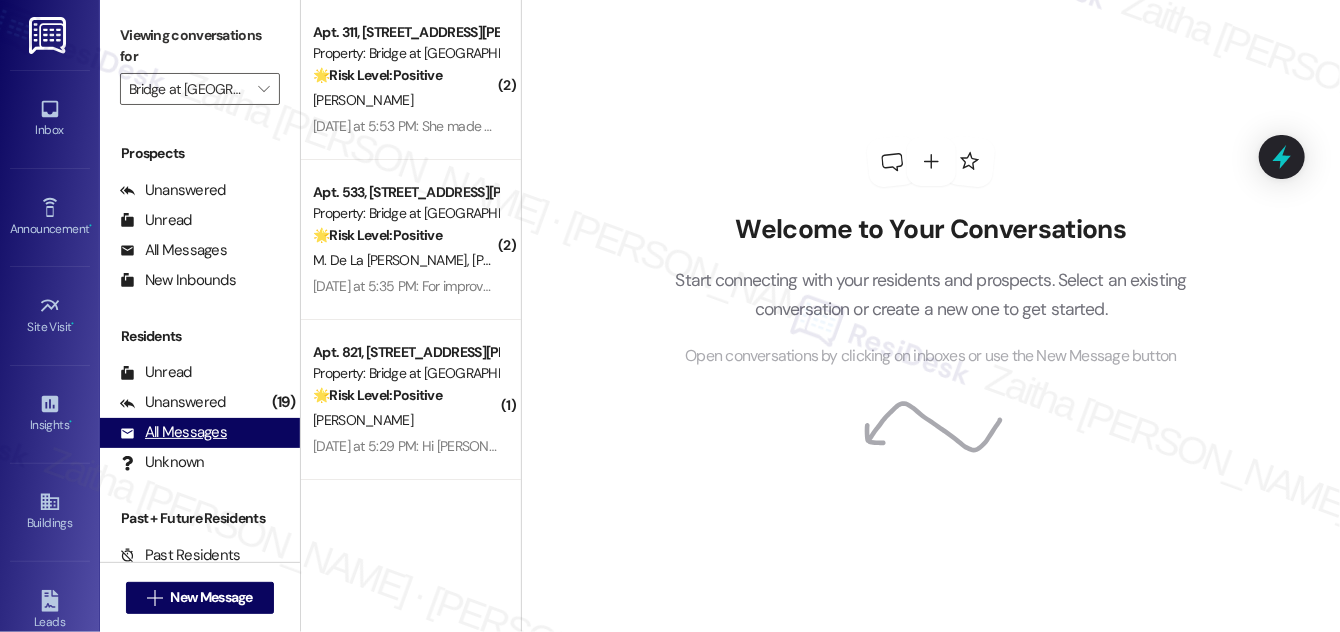 click on "All Messages" at bounding box center [173, 432] 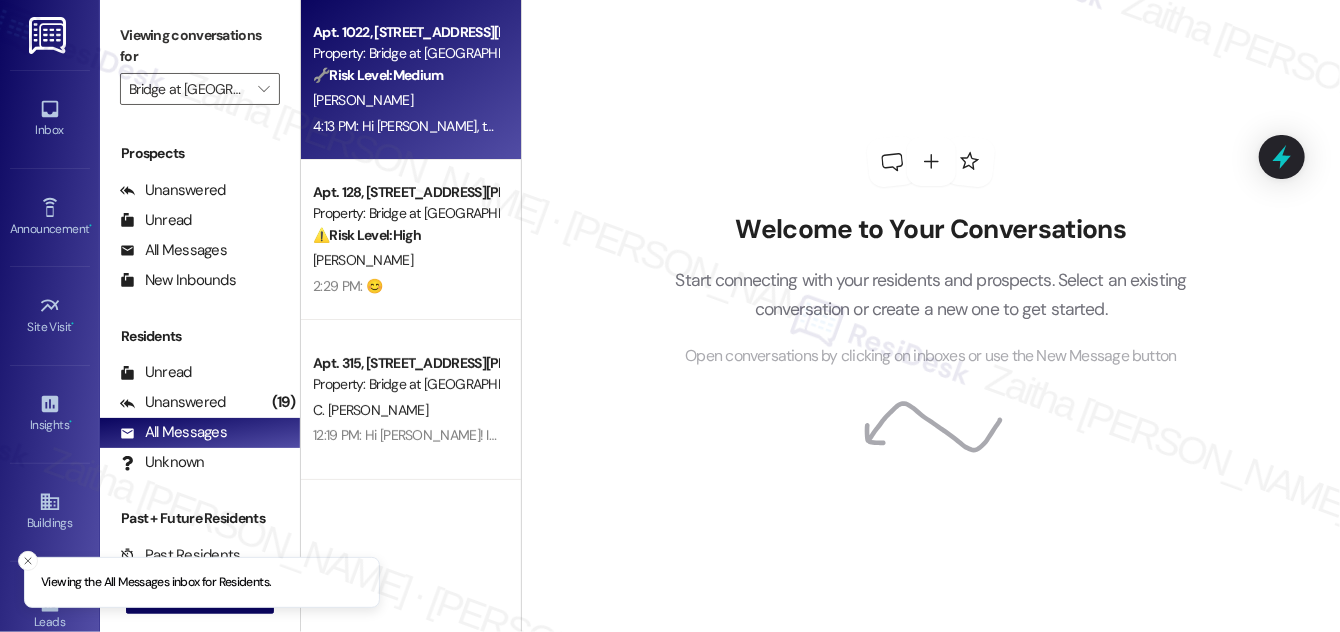 click on "[PERSON_NAME]" at bounding box center [405, 100] 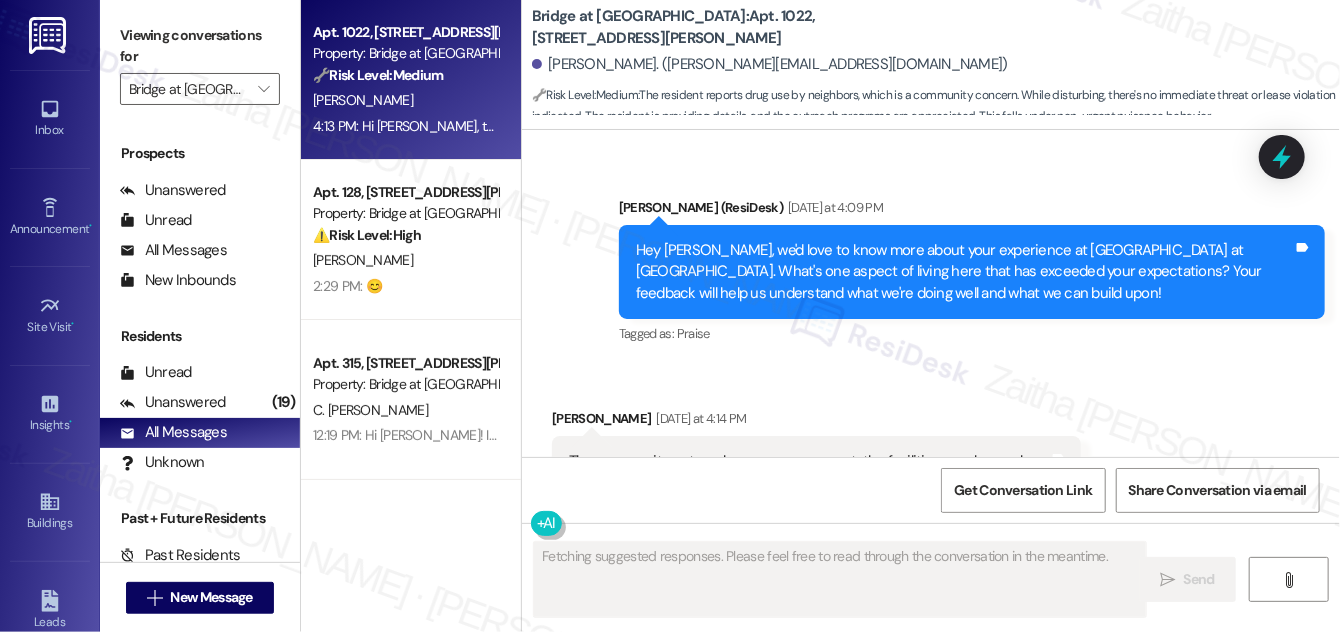 scroll, scrollTop: 1820, scrollLeft: 0, axis: vertical 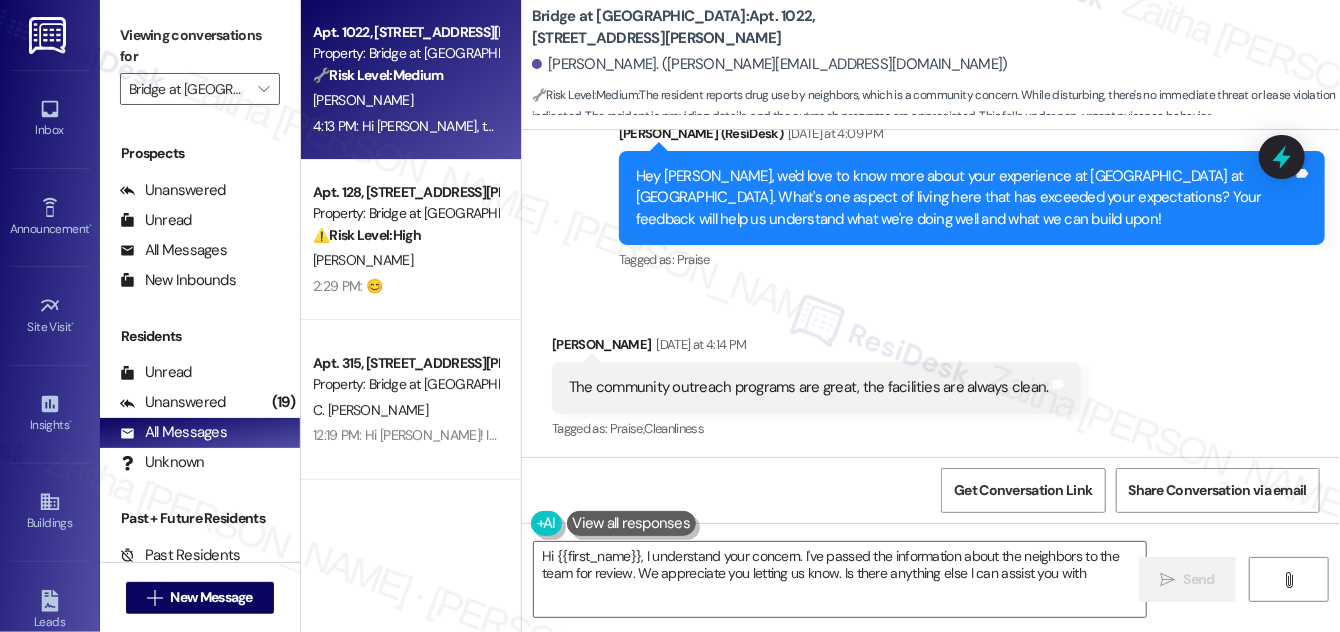 type on "Hi {{first_name}}, I understand your concern. I've passed the information about the neighbors to the team for review. We appreciate you letting us know. Is there anything else I can assist you with?" 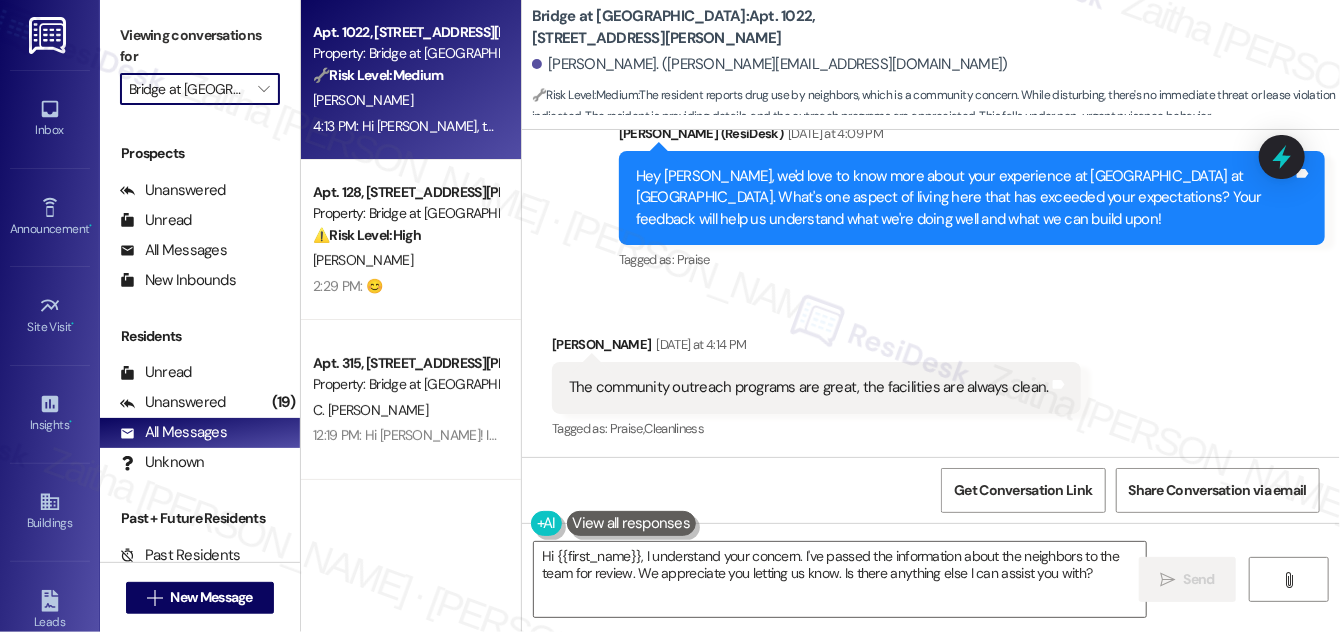 click on "Bridge at Volente" at bounding box center [188, 89] 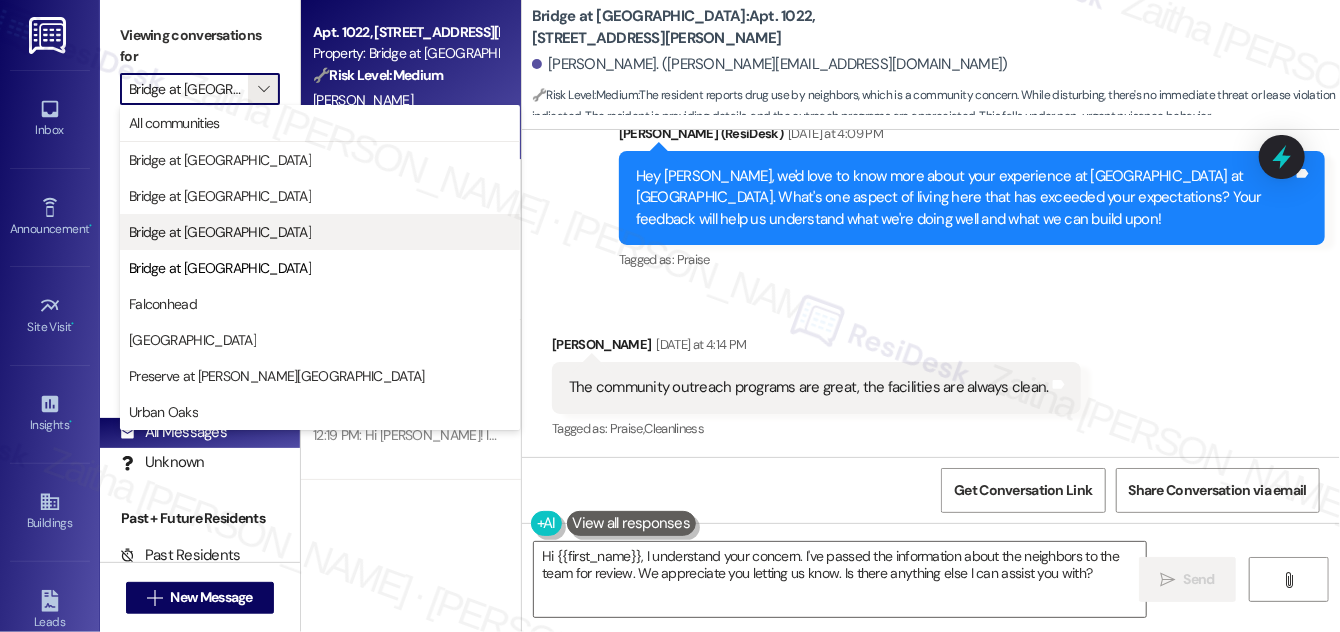 click on "Bridge at Terracina" at bounding box center (220, 232) 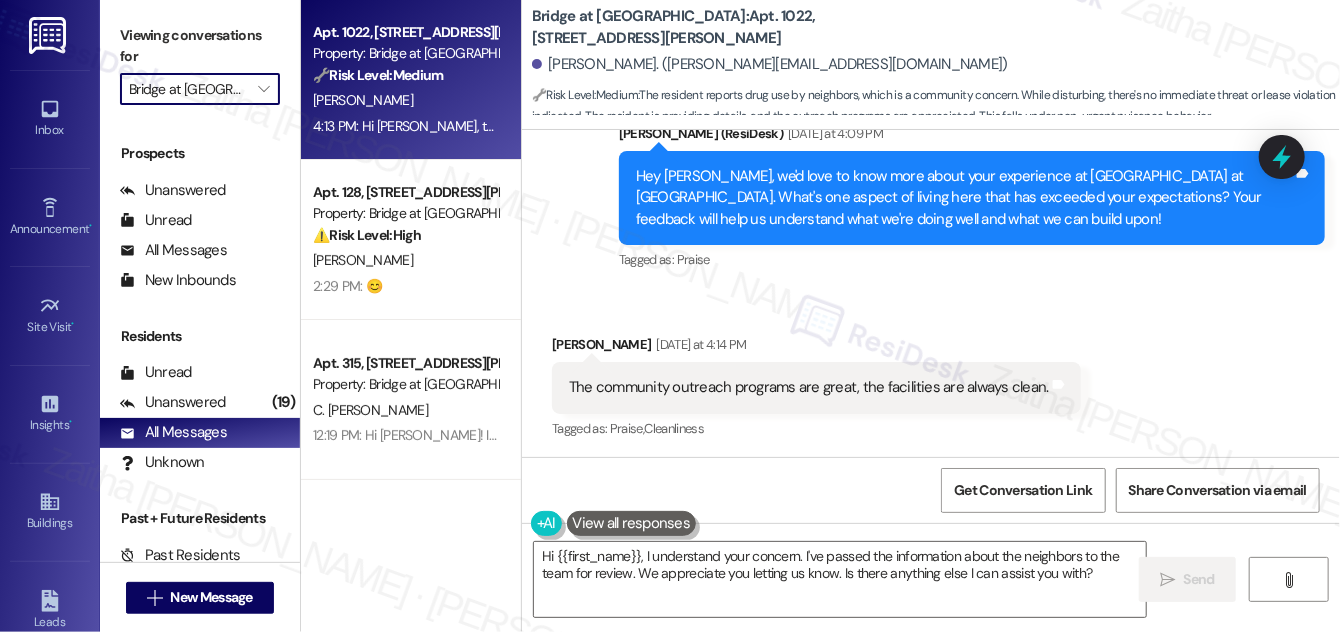 type on "Bridge at Terracina" 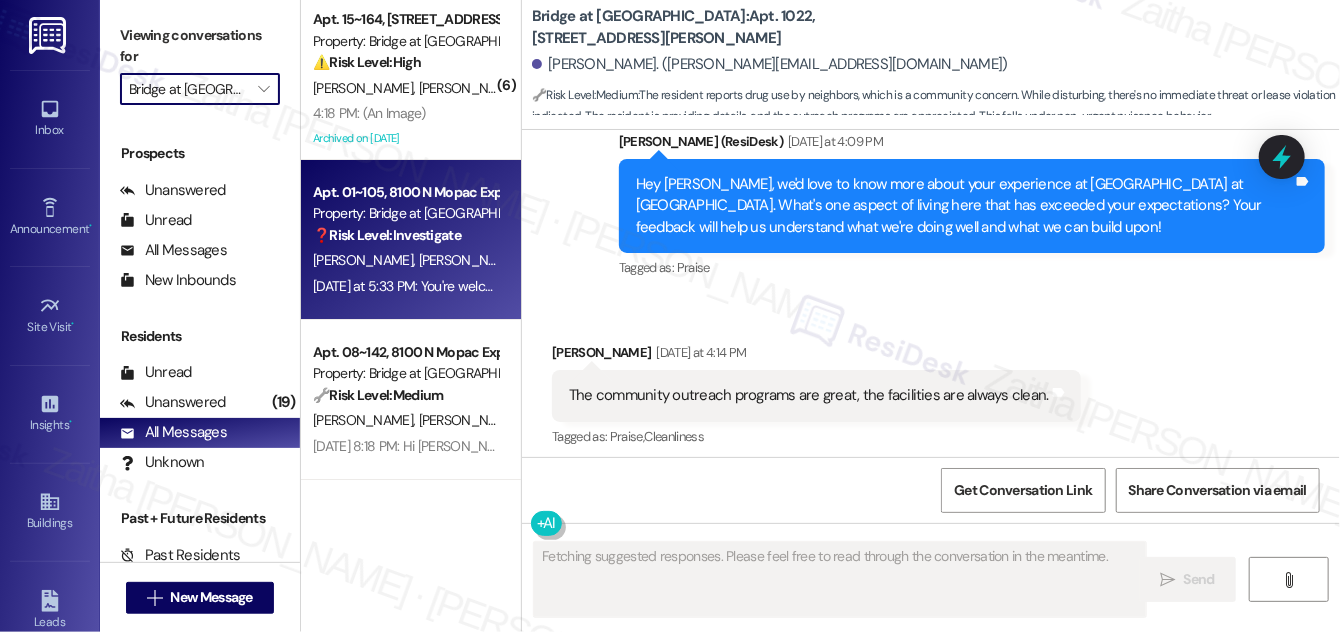 scroll, scrollTop: 1820, scrollLeft: 0, axis: vertical 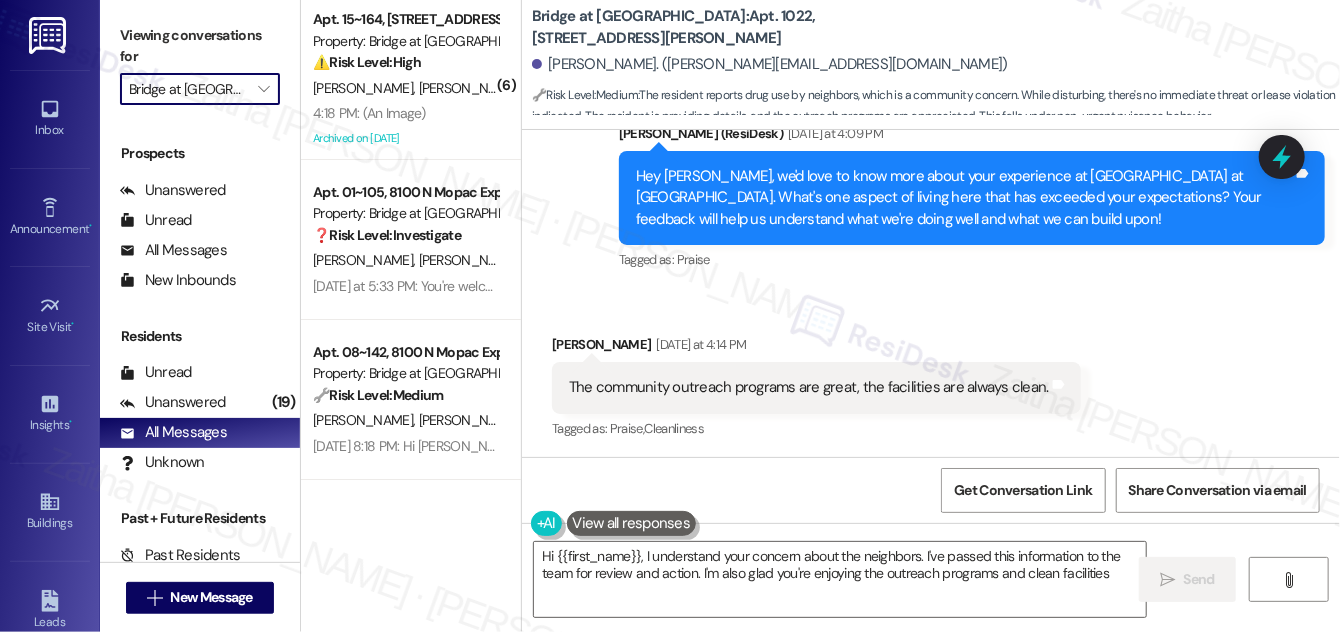 type on "Hi {{first_name}}, I understand your concern about the neighbors. I've passed this information to the team for review and action. I'm also glad you're enjoying the outreach programs and clean facilities!" 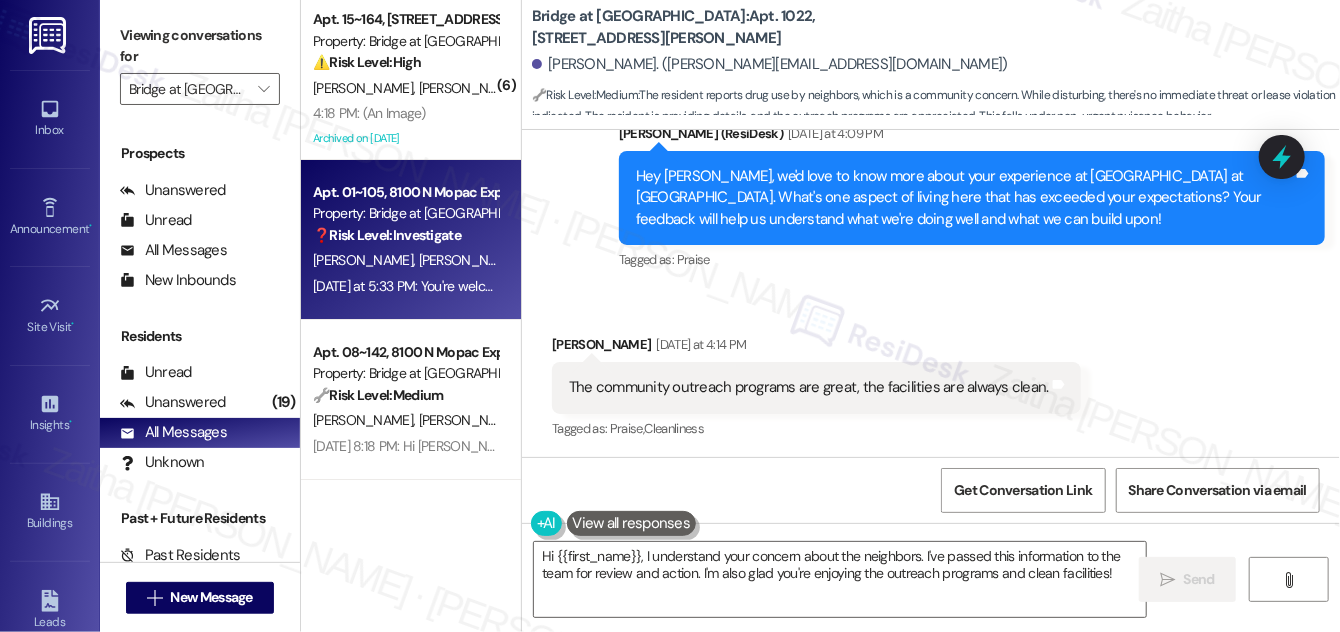 click on "J. Wright E. Wright" at bounding box center [405, 260] 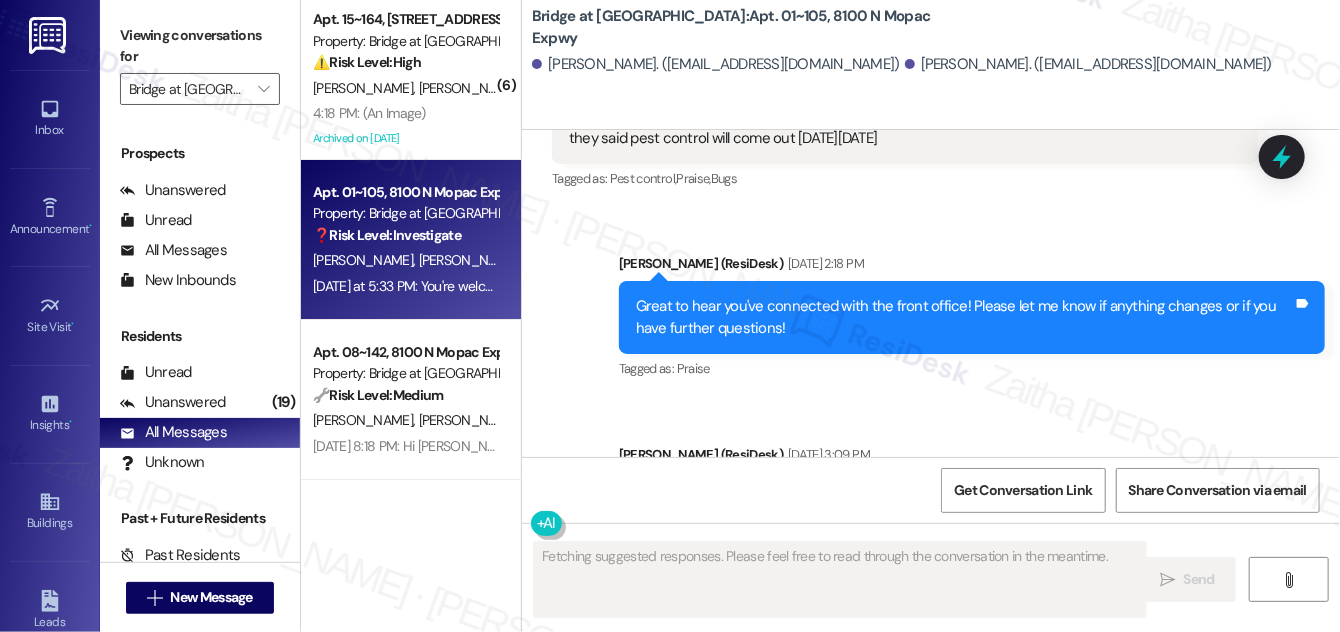 scroll, scrollTop: 10763, scrollLeft: 0, axis: vertical 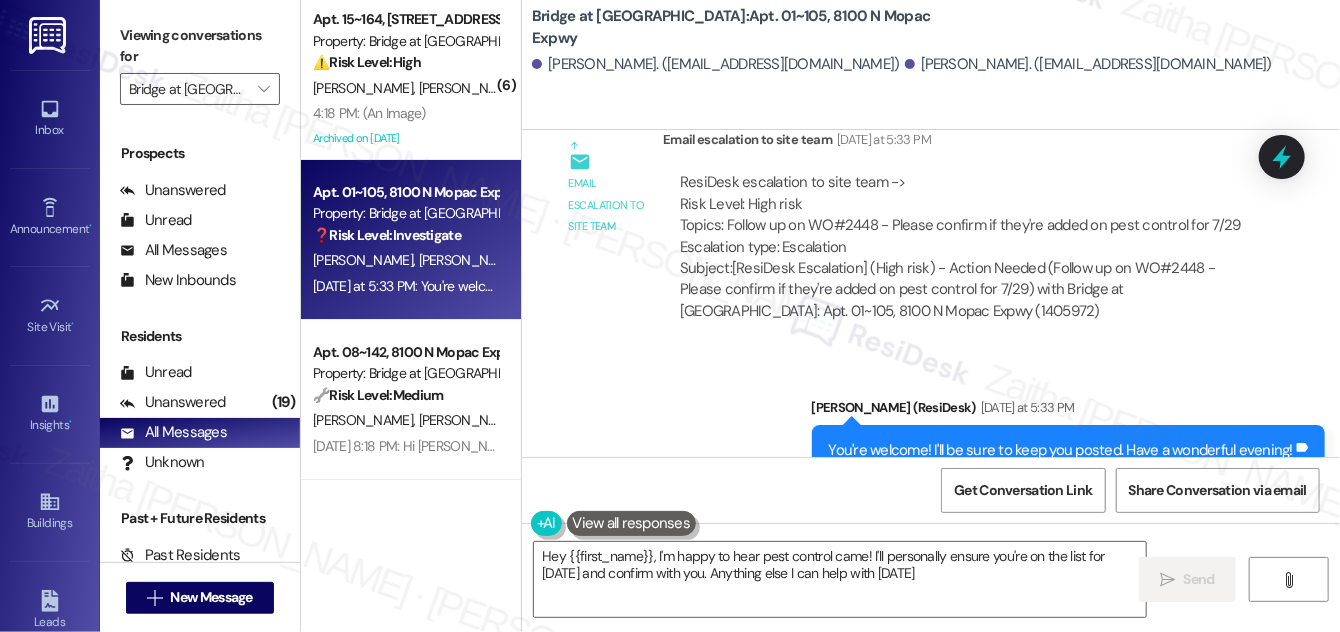 type on "Hey {{first_name}}, I'm happy to hear pest control came! I'll personally ensure you're on the list for next Tuesday and confirm with you. Anything else I can help with today?" 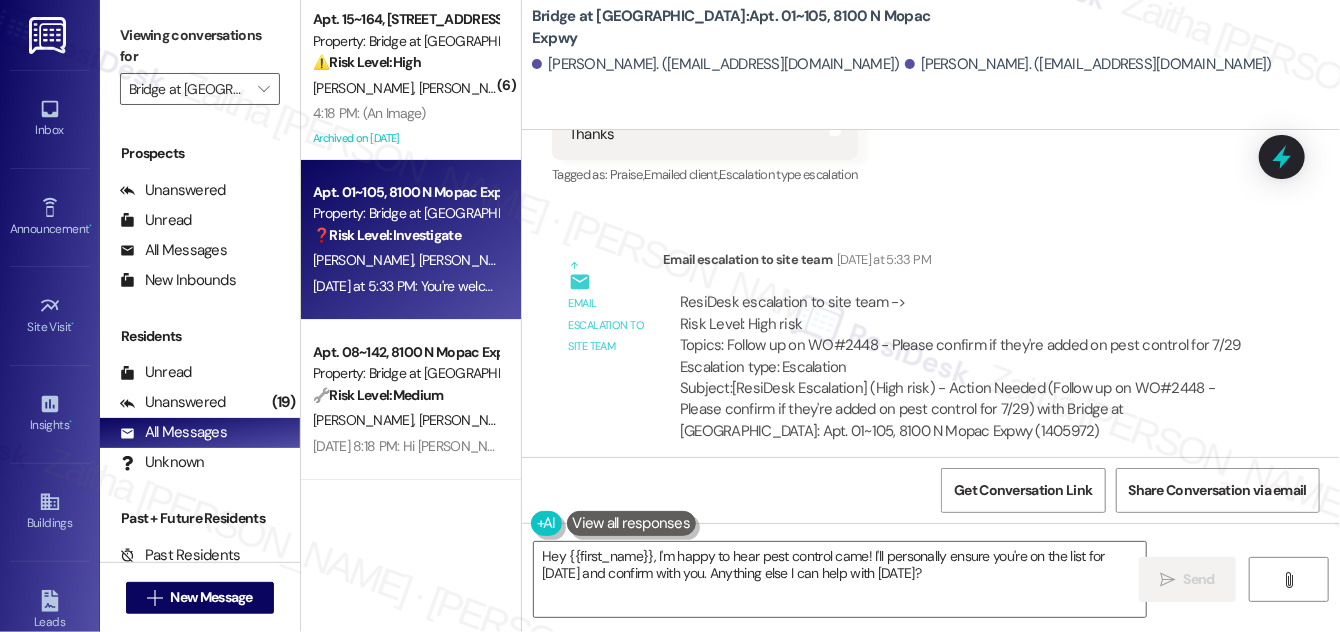 scroll, scrollTop: 10581, scrollLeft: 0, axis: vertical 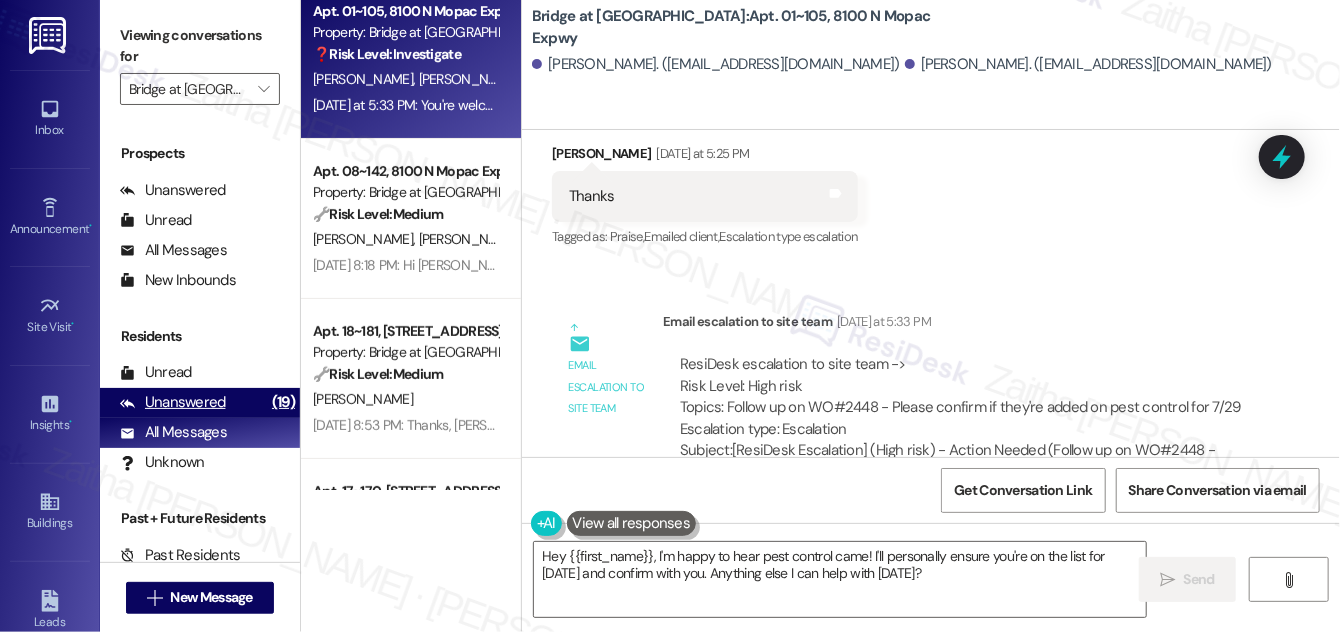 click on "Unanswered" at bounding box center [173, 402] 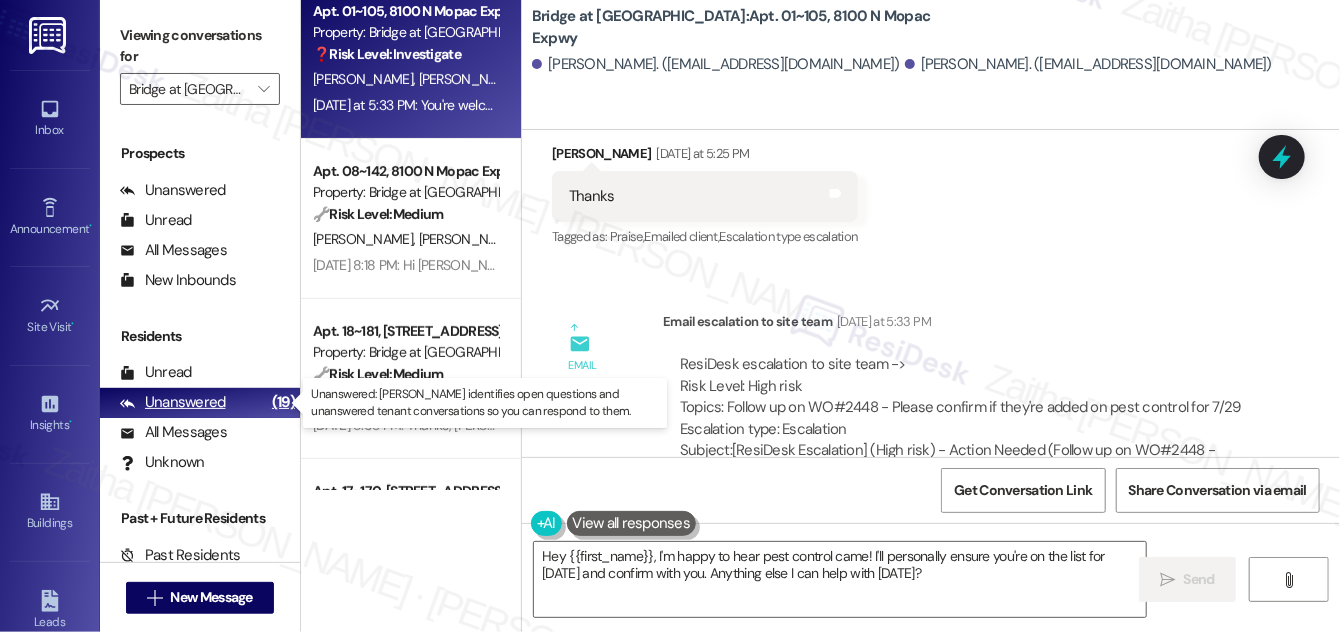 scroll, scrollTop: 0, scrollLeft: 0, axis: both 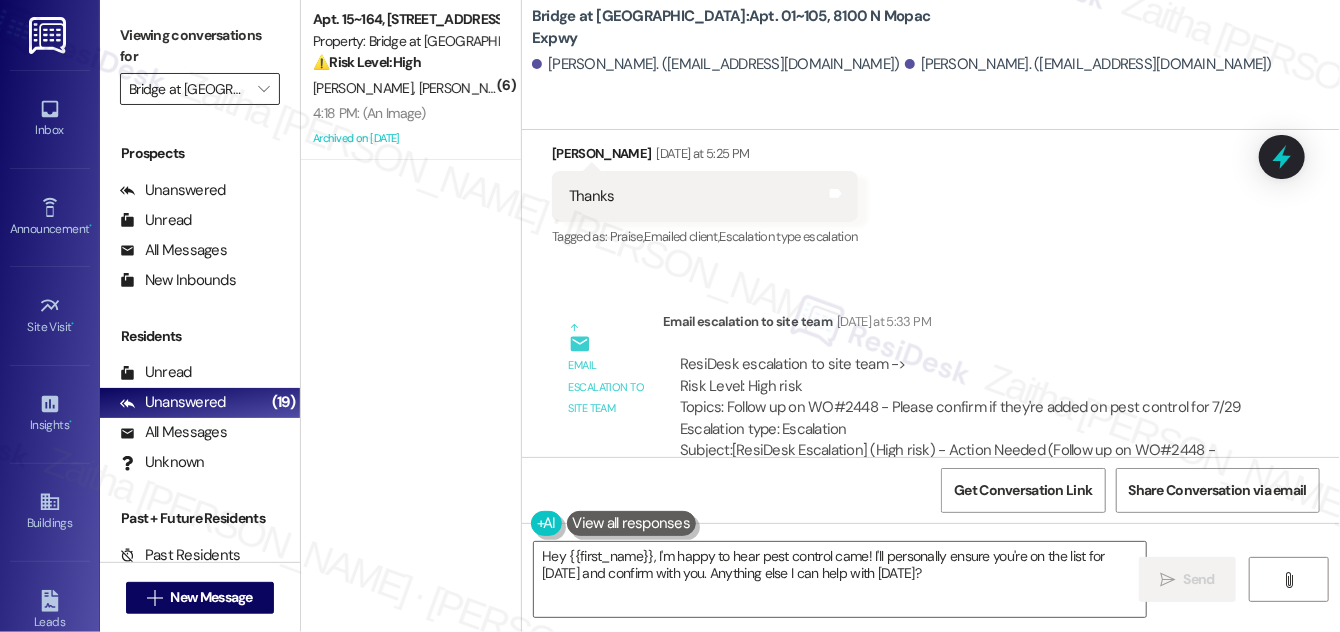 click on "Bridge at Terracina" at bounding box center [188, 89] 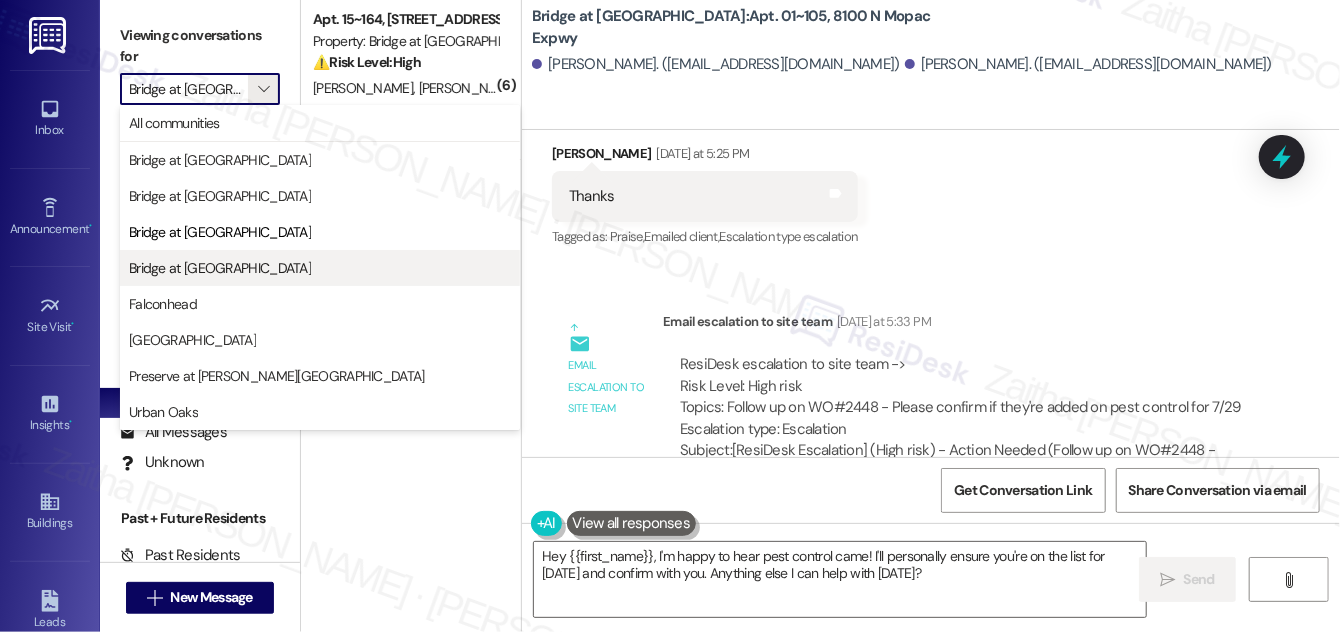 click on "Bridge at Volente" at bounding box center [220, 268] 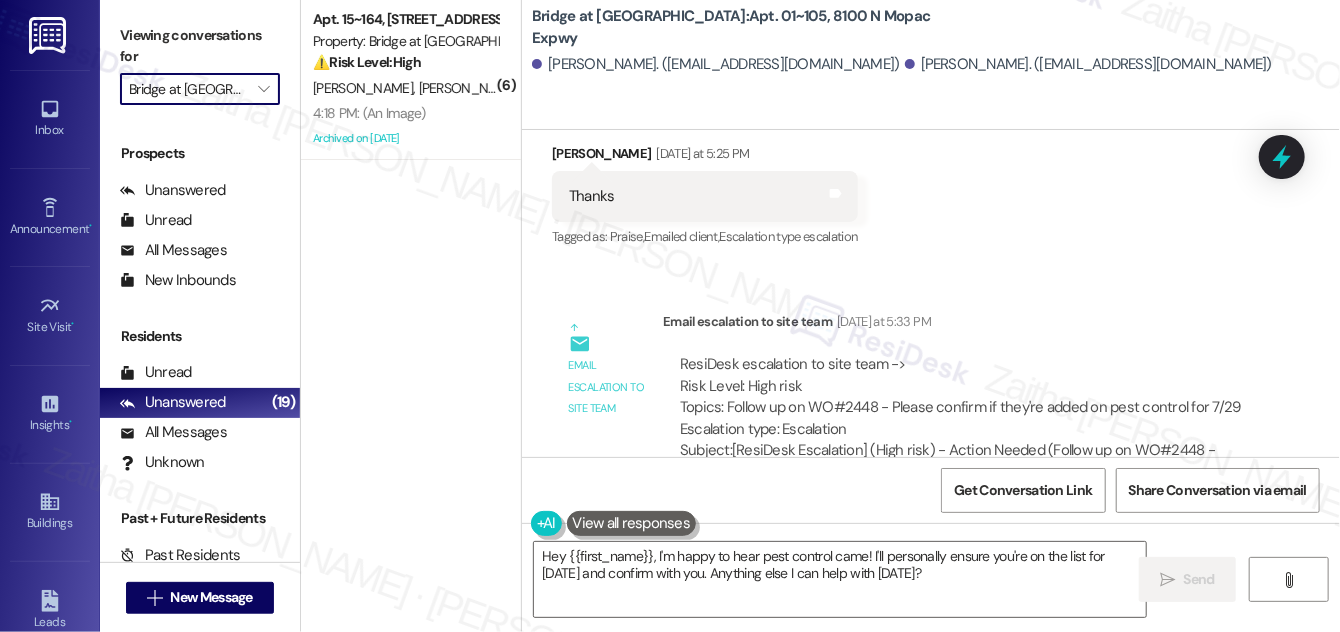 type on "Bridge at Volente" 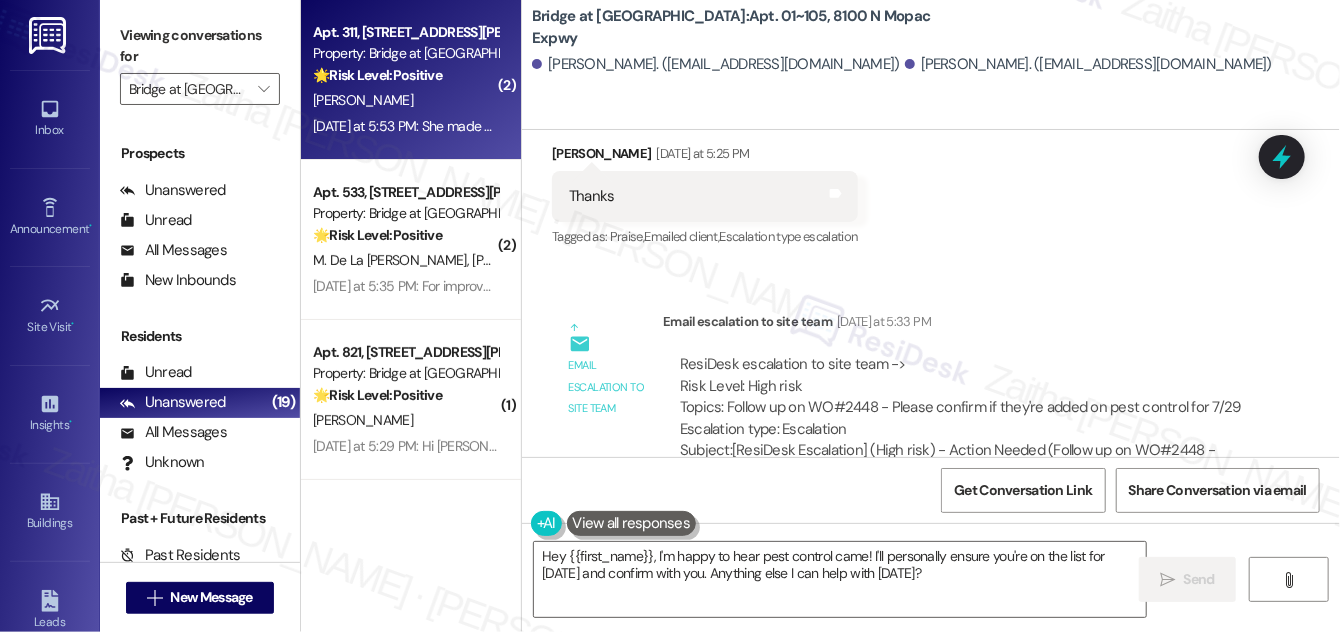 click on "R. Klein" at bounding box center (405, 100) 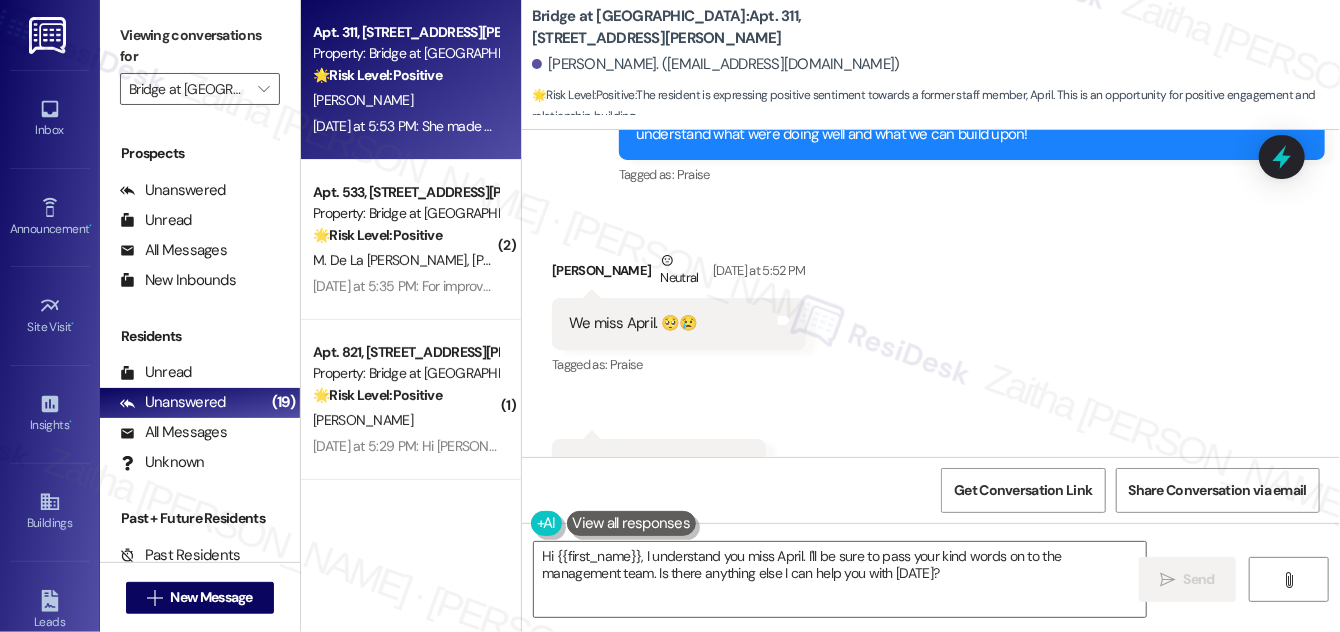 scroll, scrollTop: 697, scrollLeft: 0, axis: vertical 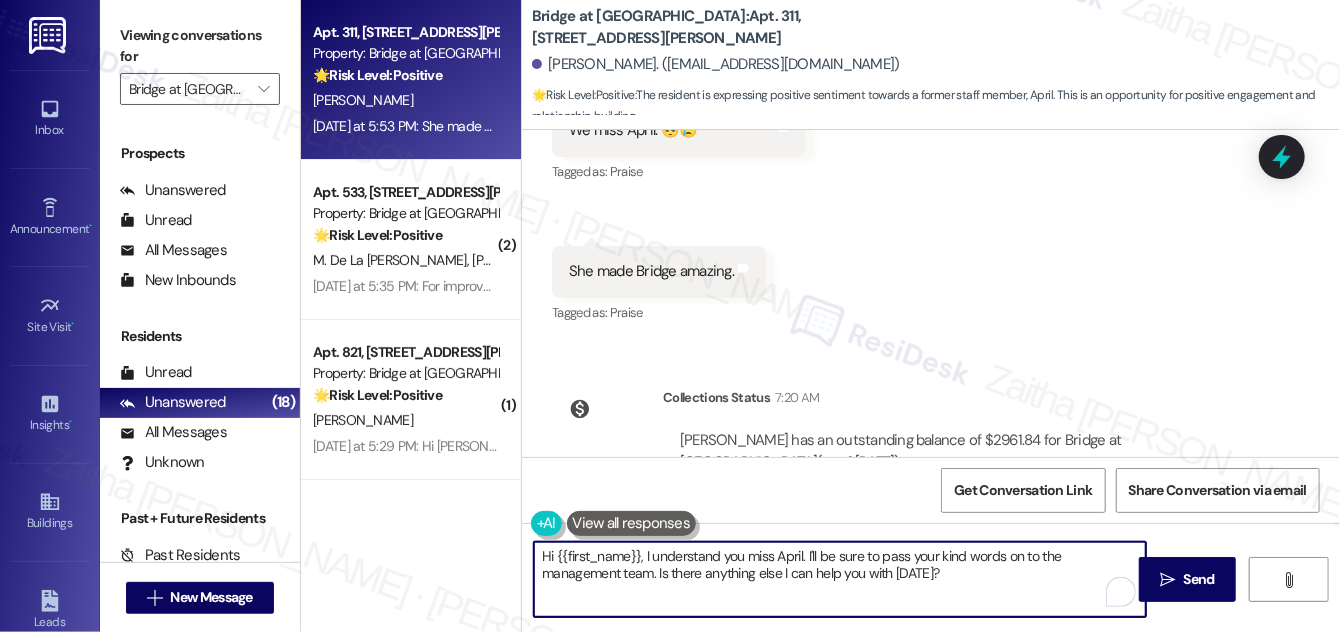 drag, startPoint x: 655, startPoint y: 571, endPoint x: 949, endPoint y: 577, distance: 294.06122 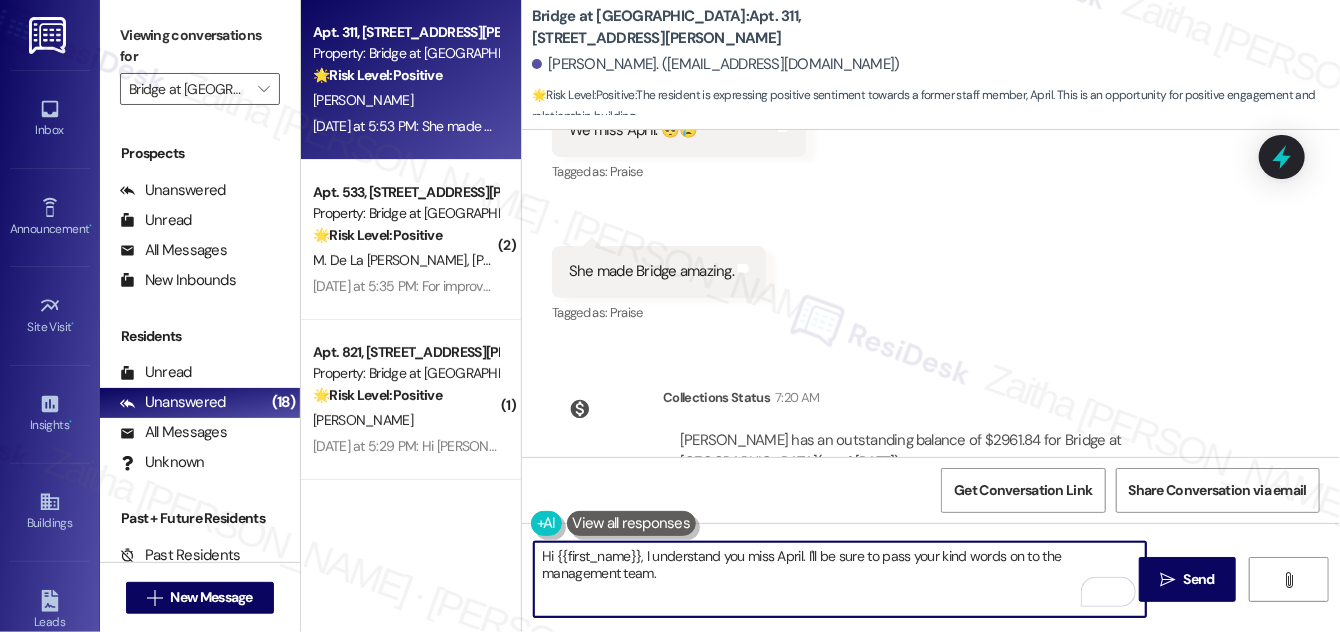 paste on "Please feel free to reach out if you have other concerns or home-related issues." 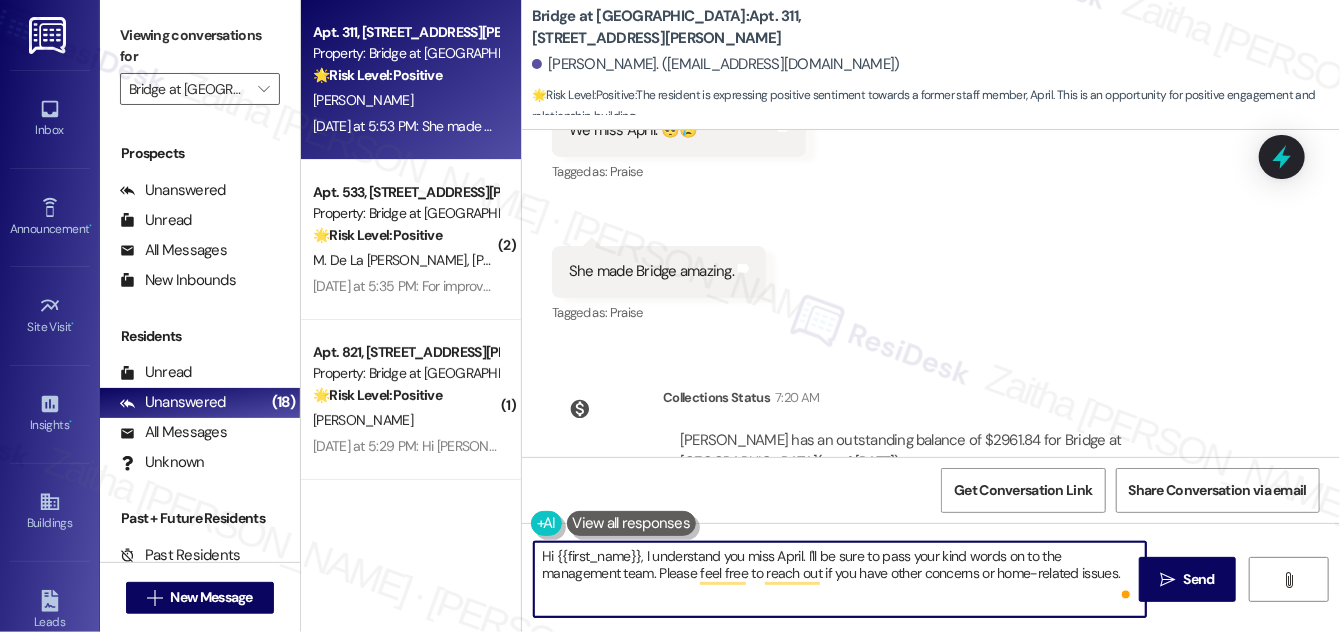 click on "Hi {{first_name}}, I understand you miss April. I'll be sure to pass your kind words on to the management team. Please feel free to reach out if you have other concerns or home-related issues." at bounding box center [840, 579] 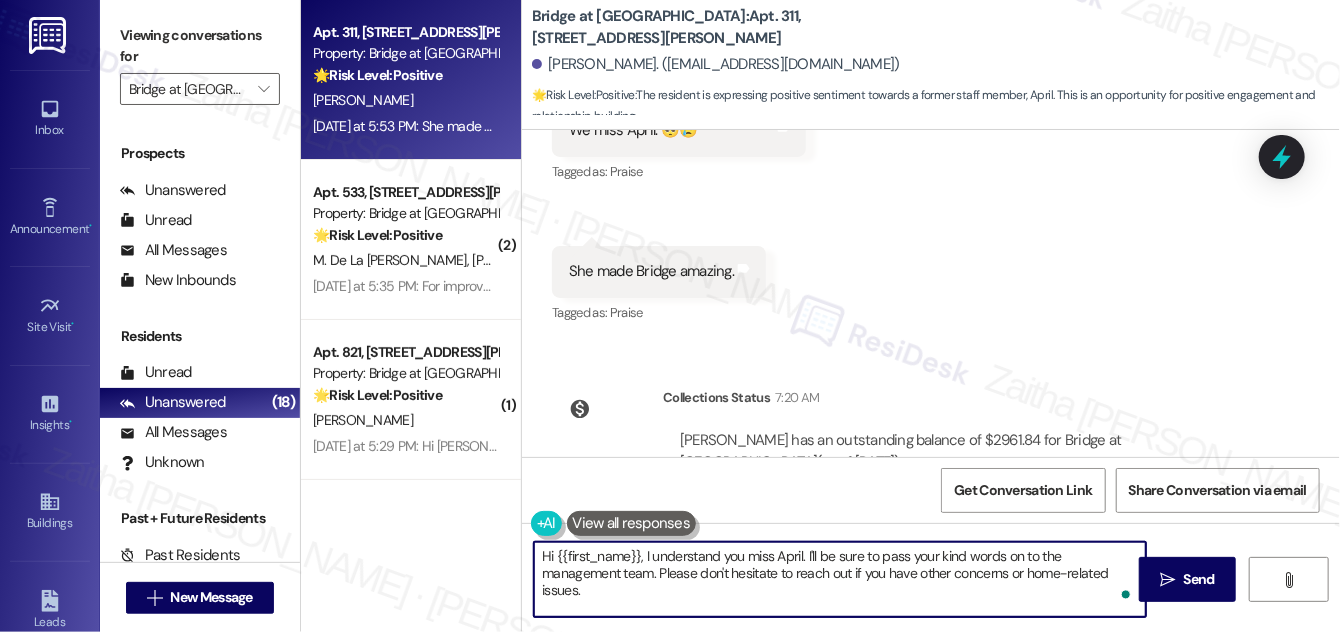 click on "Hi {{first_name}}, I understand you miss April. I'll be sure to pass your kind words on to the management team. Please don't hesitate to reach out if you have other concerns or home-related issues." at bounding box center (840, 579) 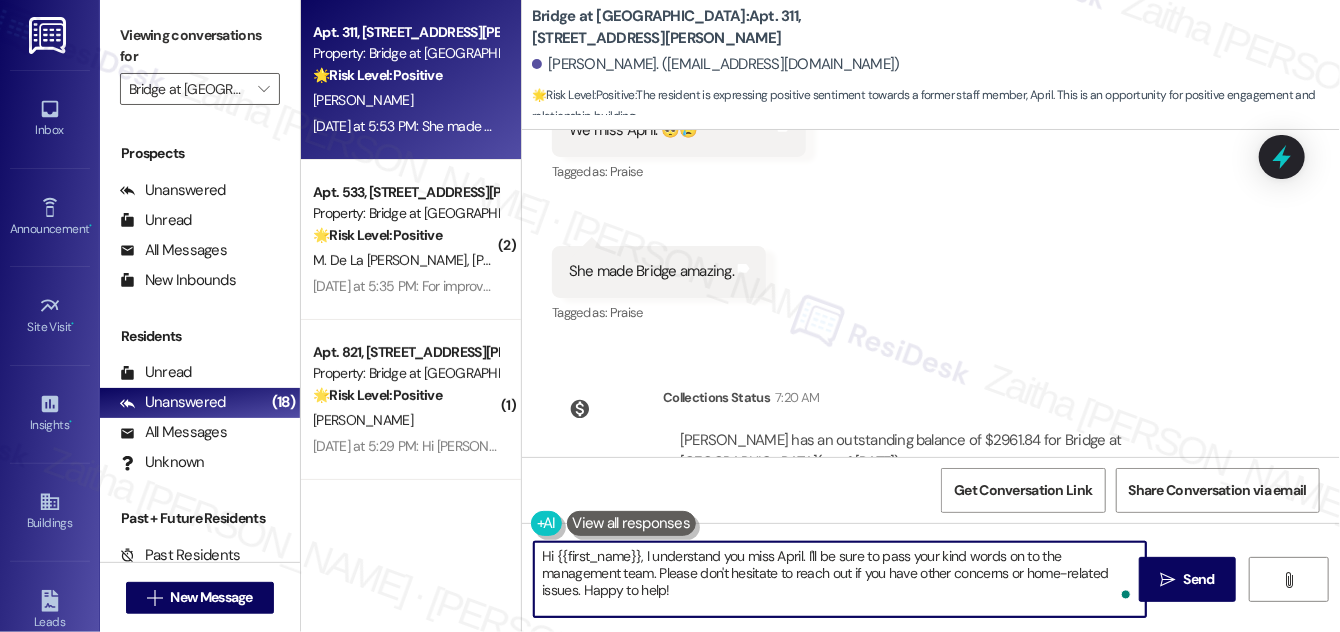 scroll, scrollTop: 788, scrollLeft: 0, axis: vertical 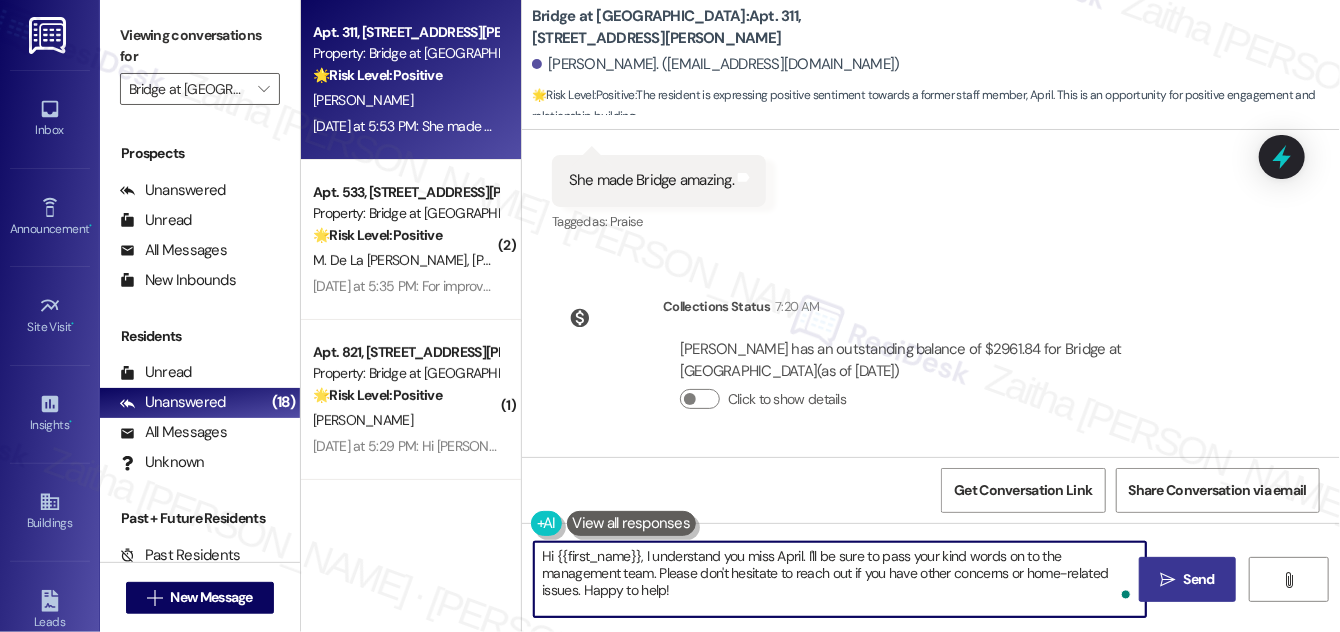 type on "Hi {{first_name}}, I understand you miss April. I'll be sure to pass your kind words on to the management team. Please don't hesitate to reach out if you have other concerns or home-related issues. Happy to help!" 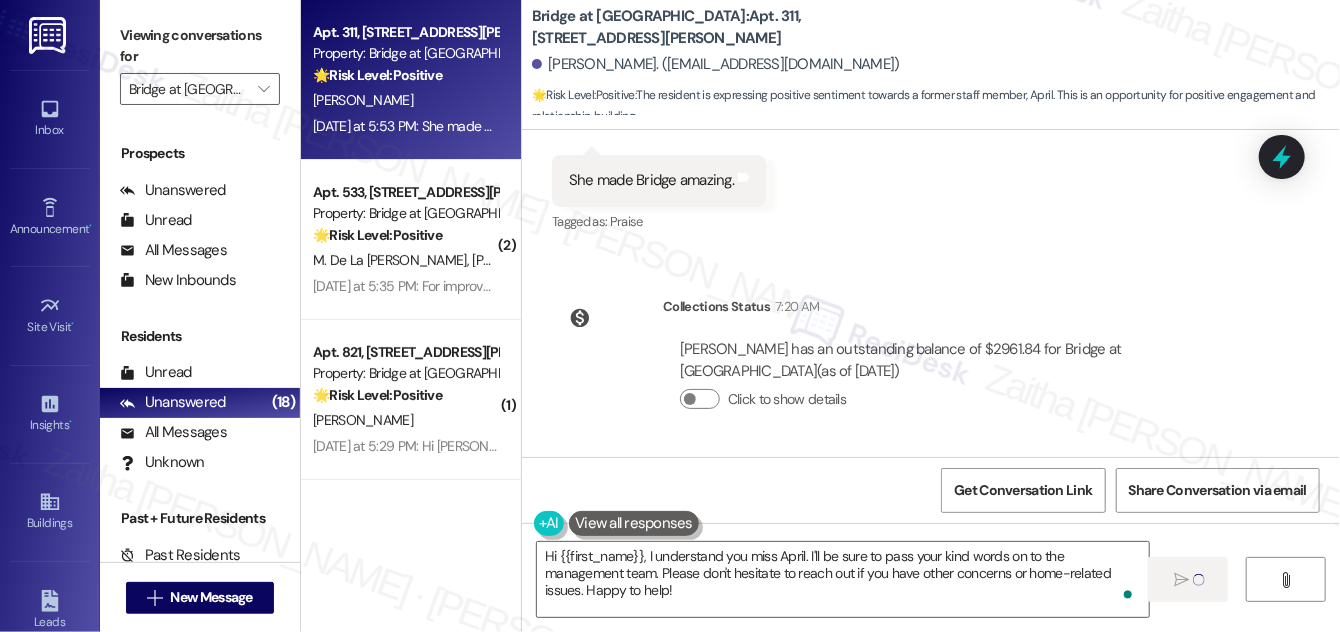 type 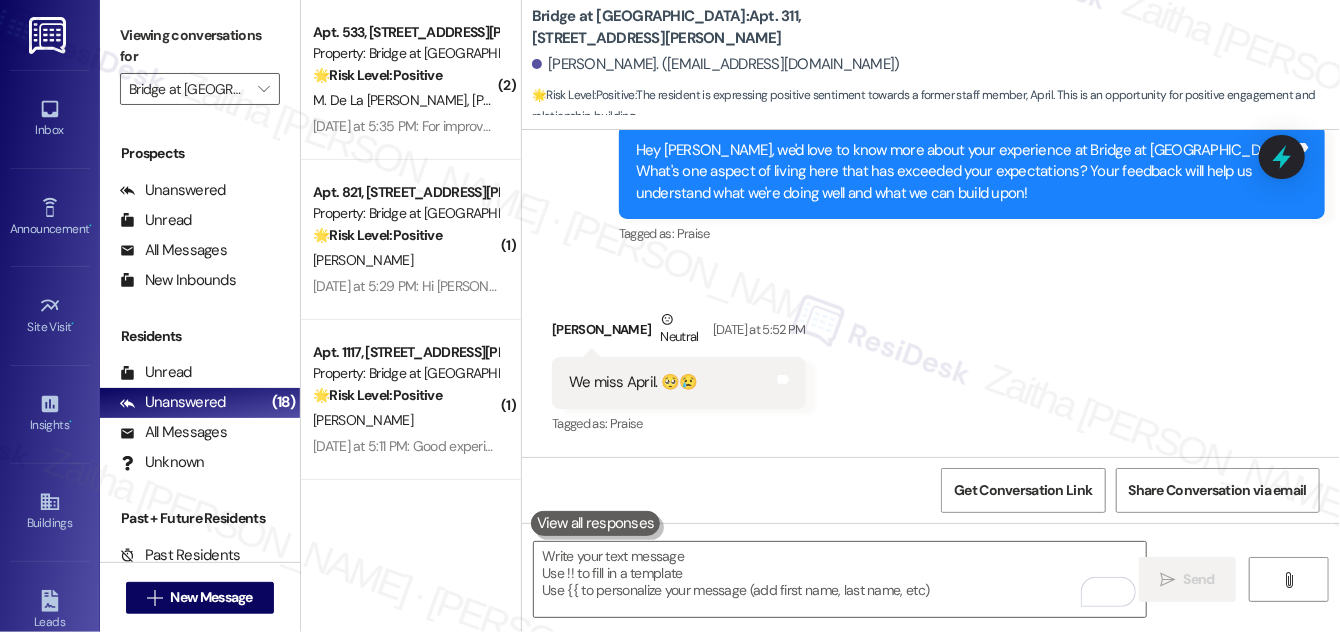 scroll, scrollTop: 424, scrollLeft: 0, axis: vertical 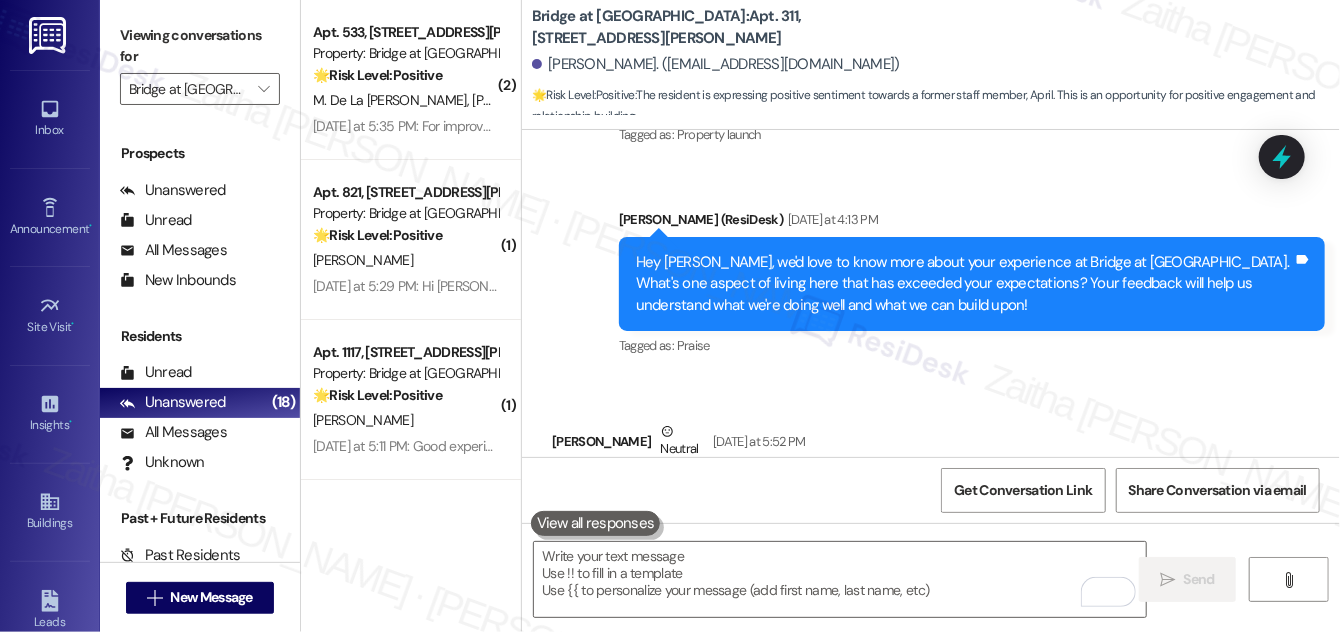 drag, startPoint x: 901, startPoint y: 362, endPoint x: 874, endPoint y: 385, distance: 35.468296 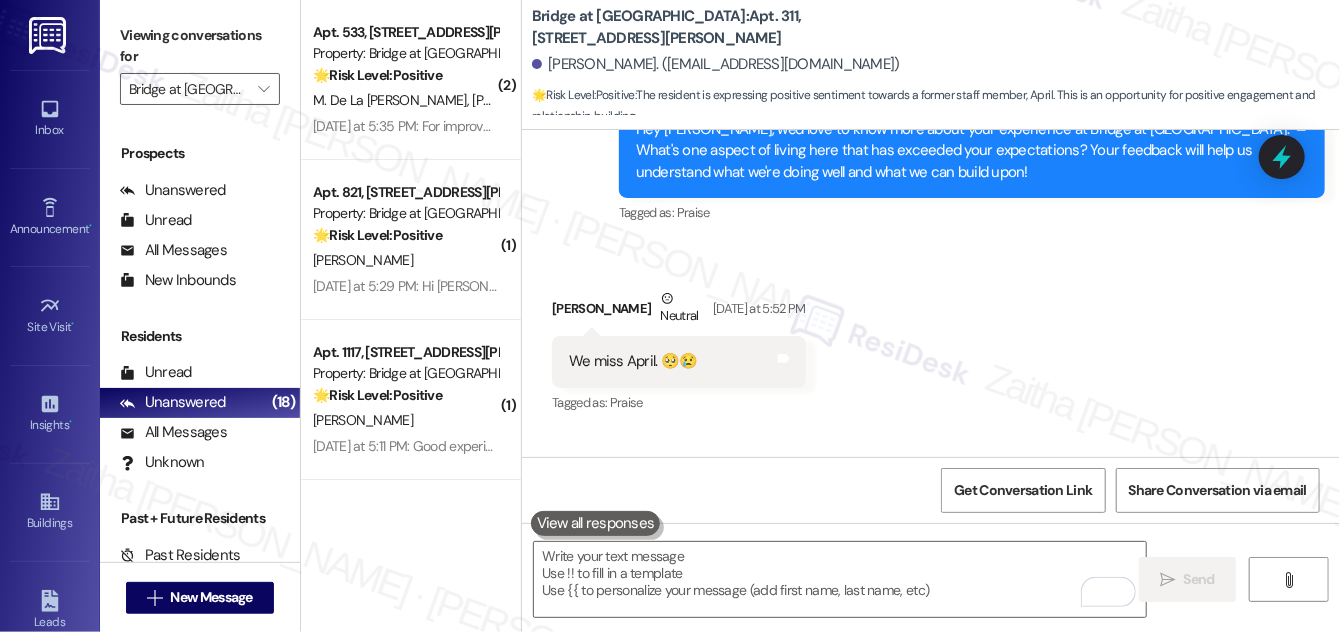 scroll, scrollTop: 424, scrollLeft: 0, axis: vertical 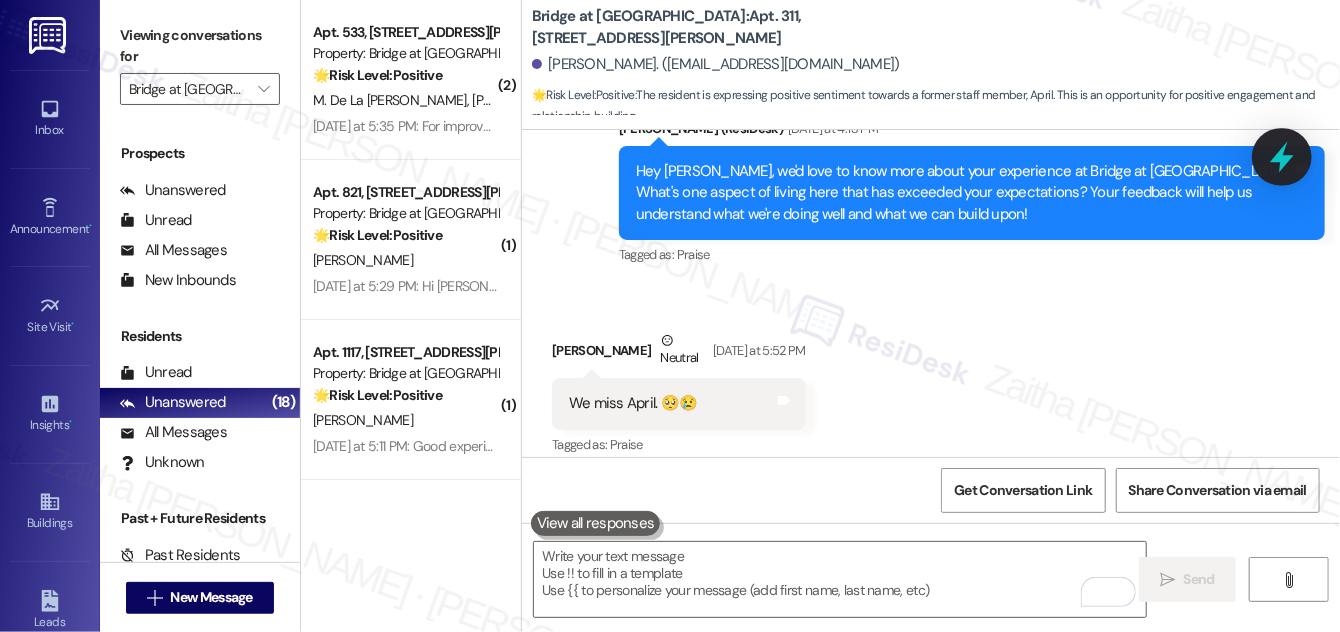 click 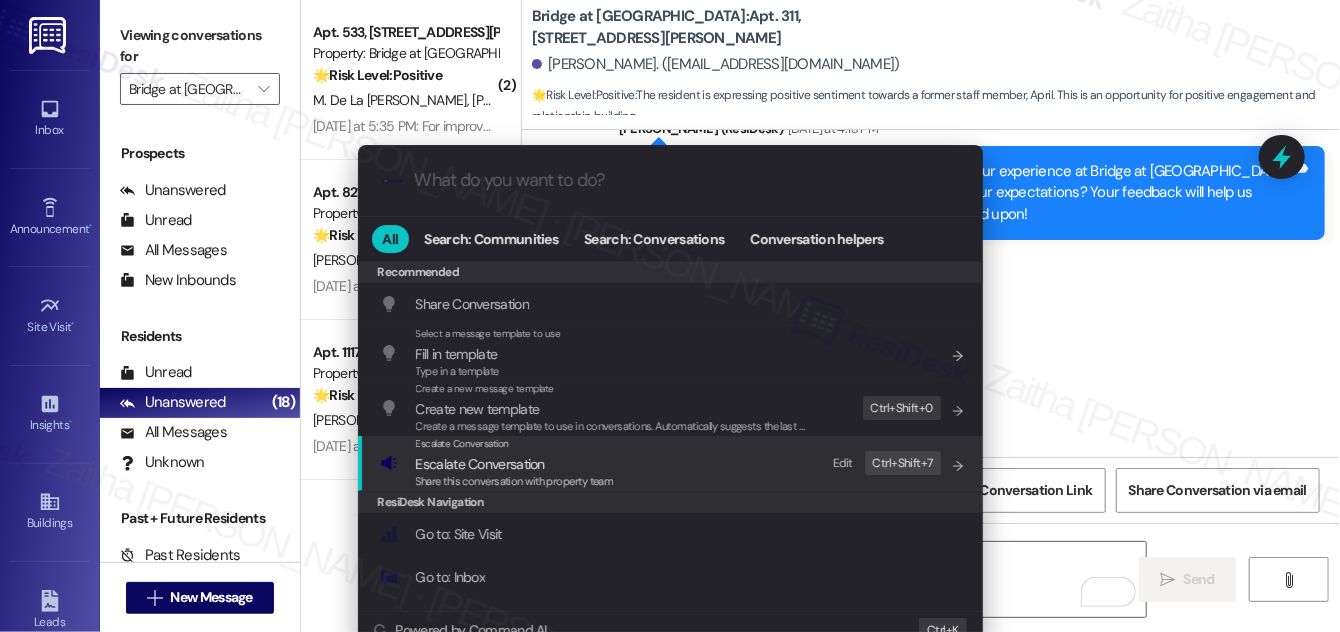 click on "Escalate Conversation" at bounding box center (480, 464) 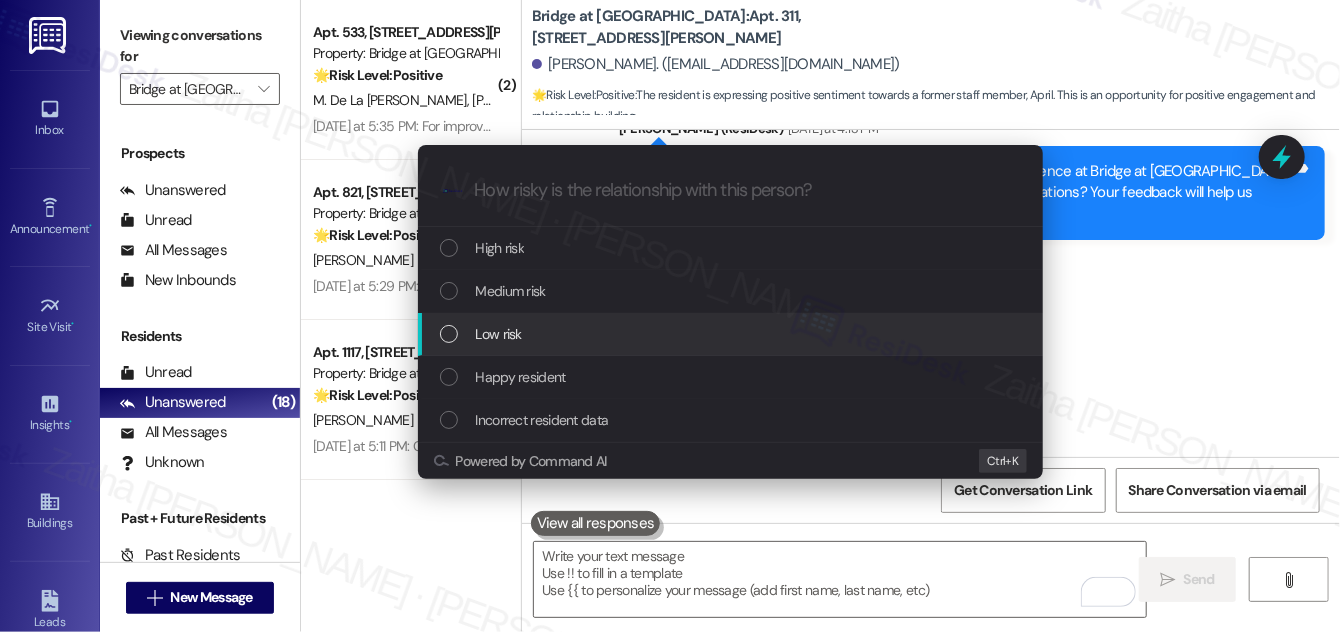 click on "Low risk" at bounding box center [499, 334] 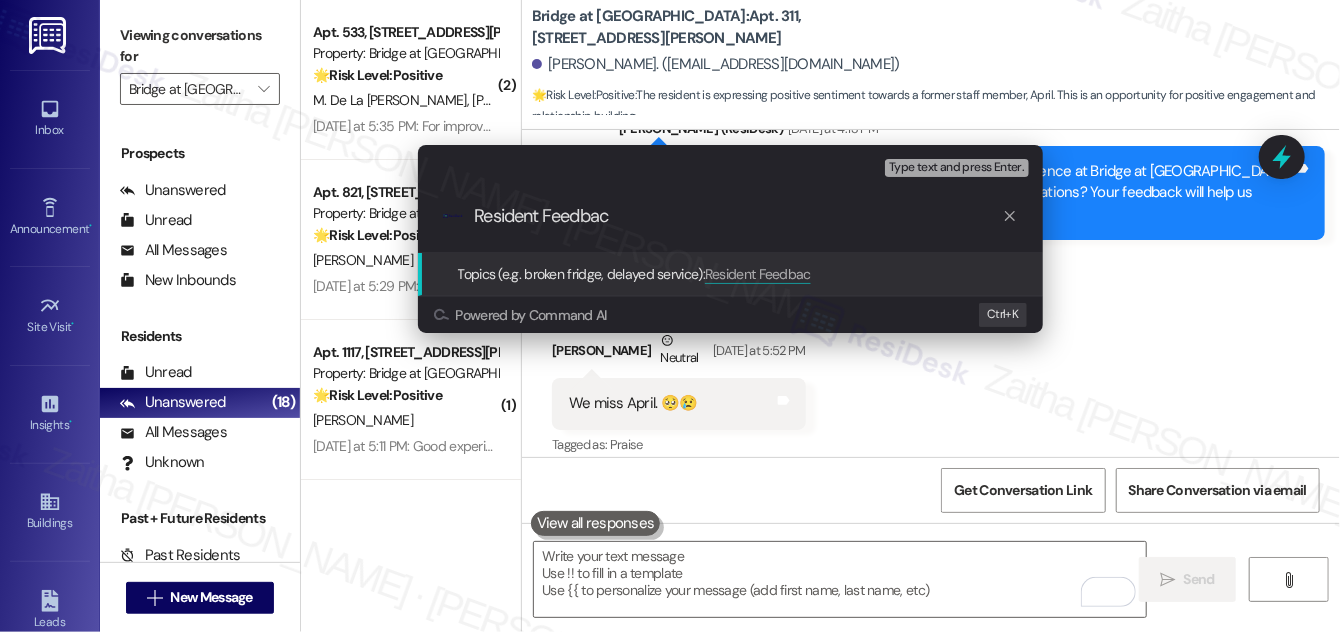 type on "Resident Feedback" 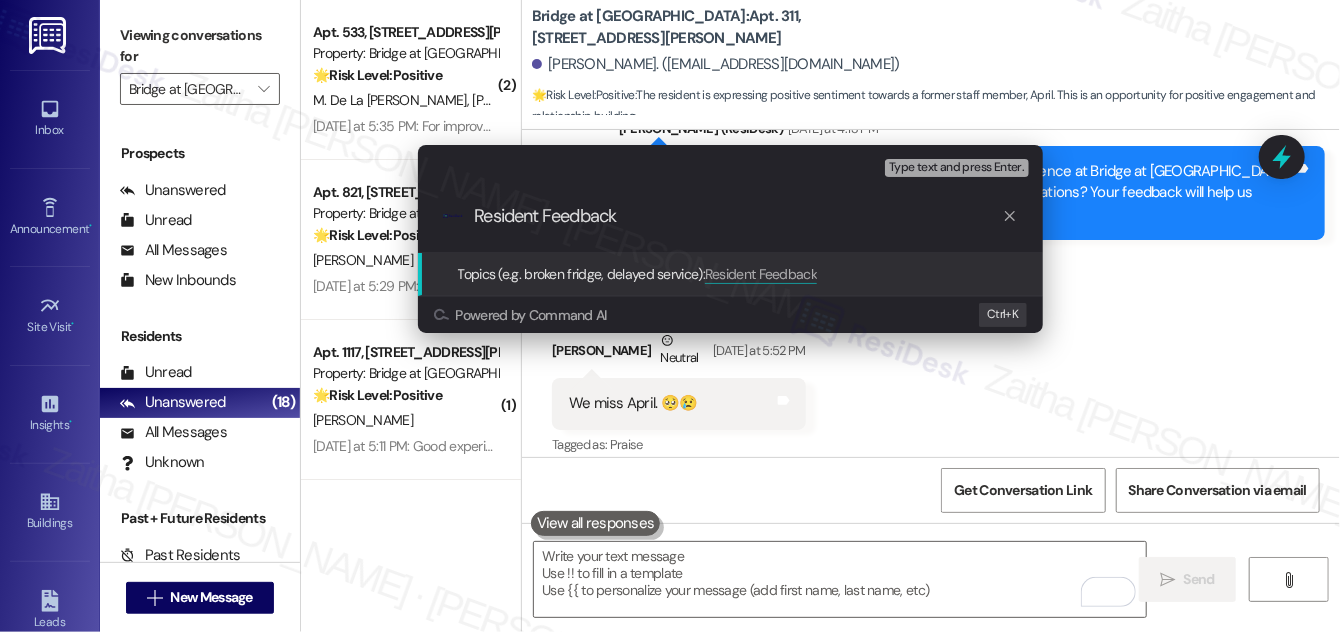 type 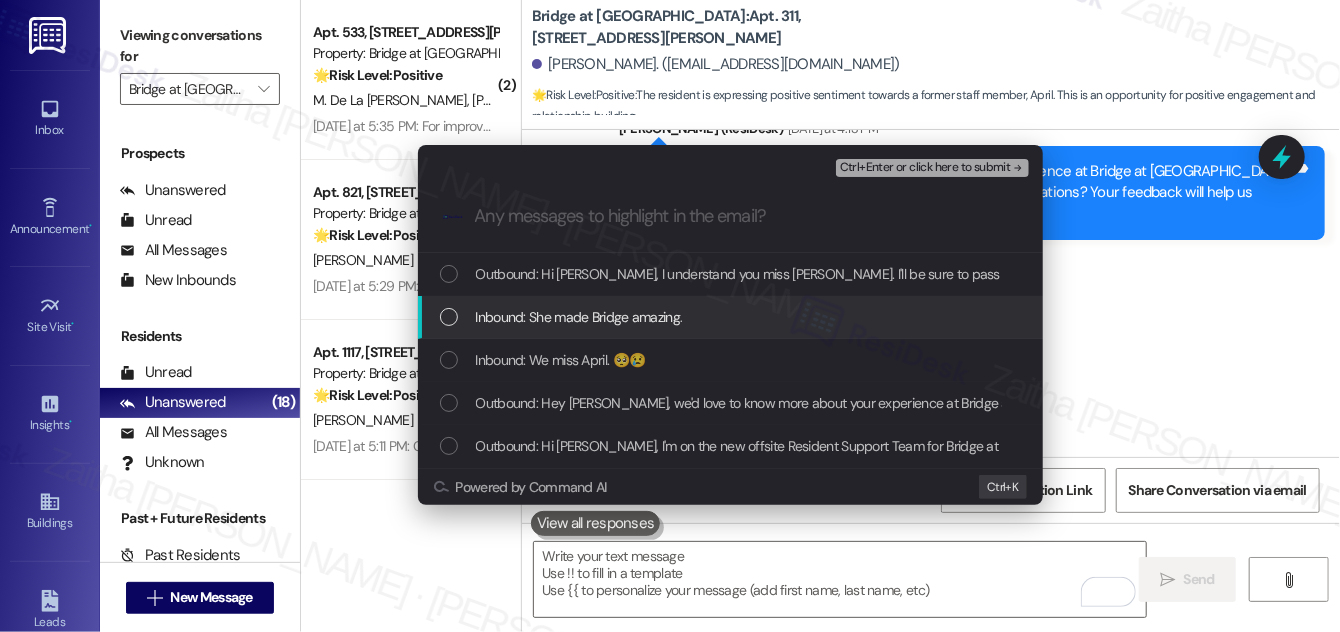 click at bounding box center [449, 317] 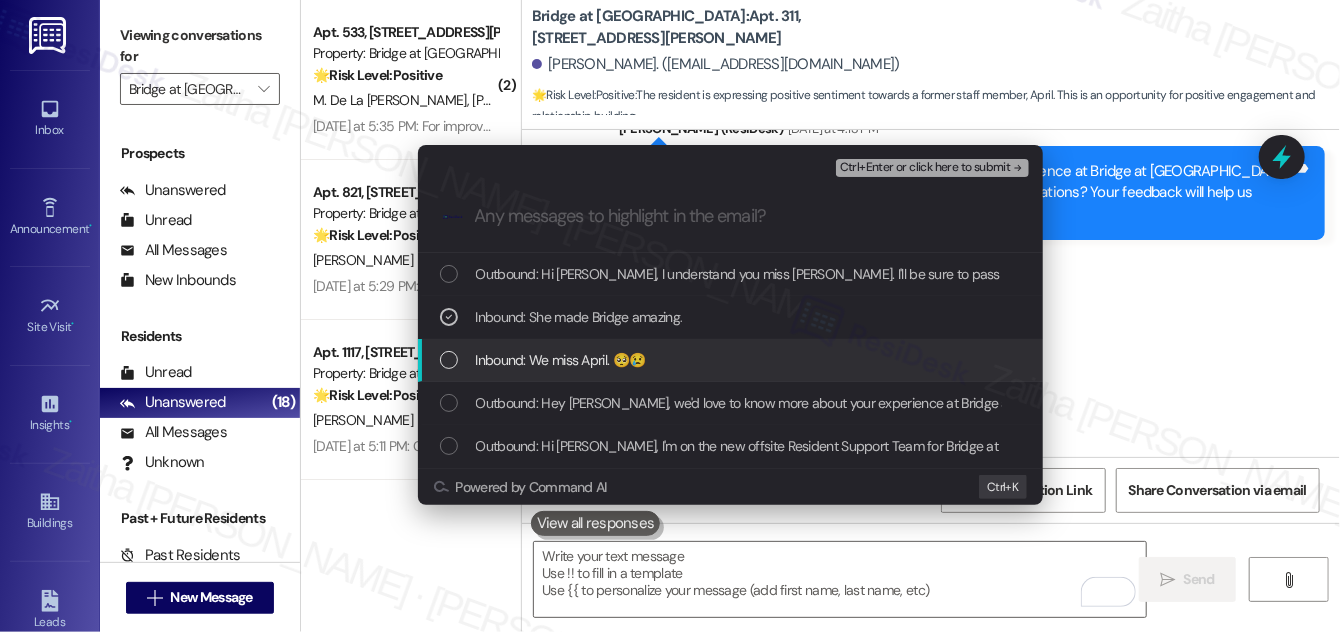 click at bounding box center (449, 360) 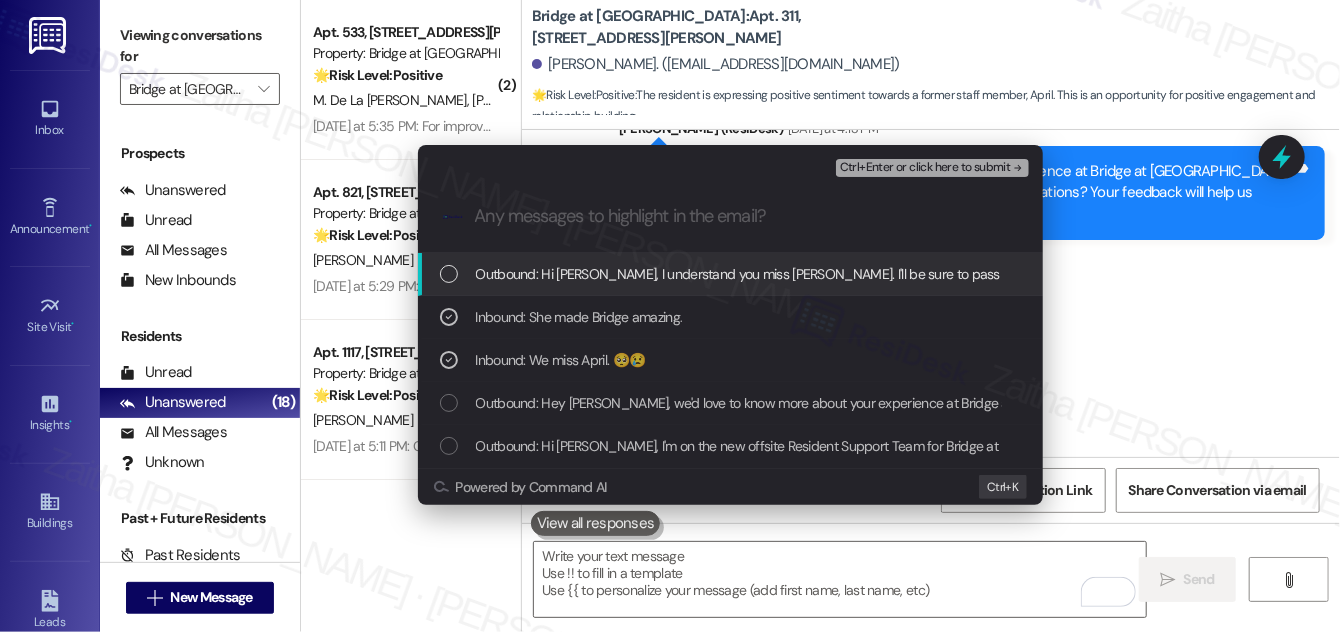 click on "Ctrl+Enter or click here to submit" at bounding box center (925, 168) 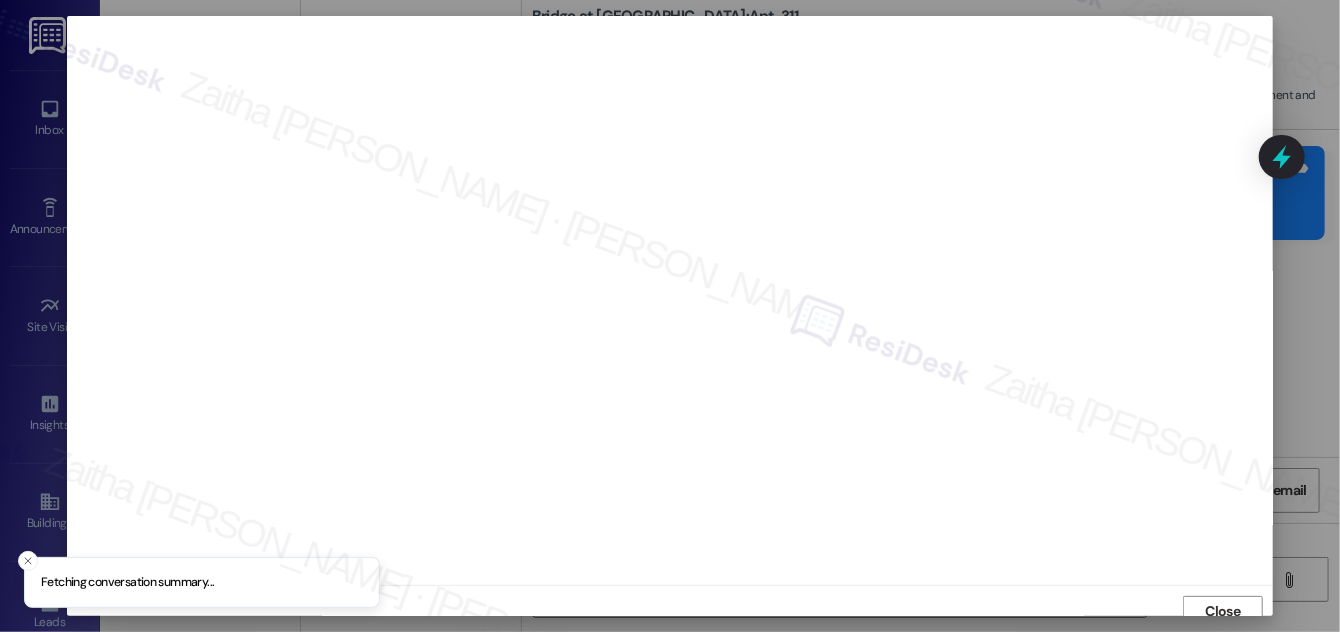 scroll, scrollTop: 11, scrollLeft: 0, axis: vertical 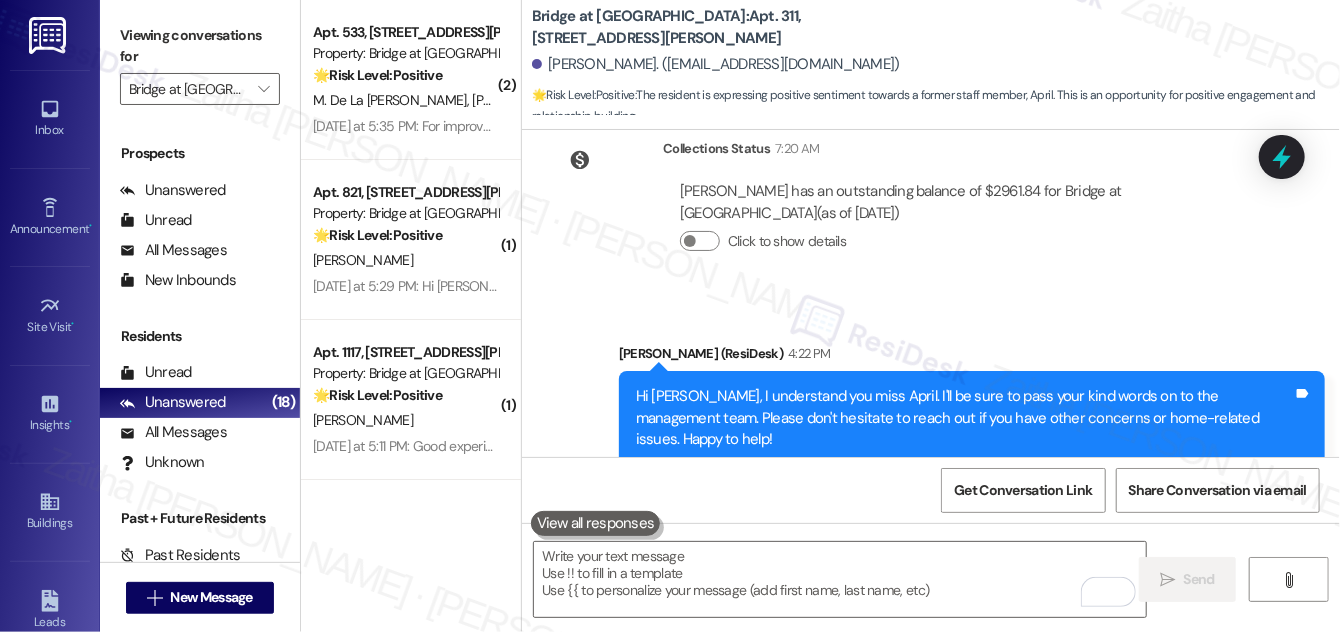 click on "🌟  Risk Level:  Positive The resident is providing positive feedback about the community and suggesting a minor improvement (pet waste cleanup). This is primarily positive engagement and relationship building." at bounding box center (405, 75) 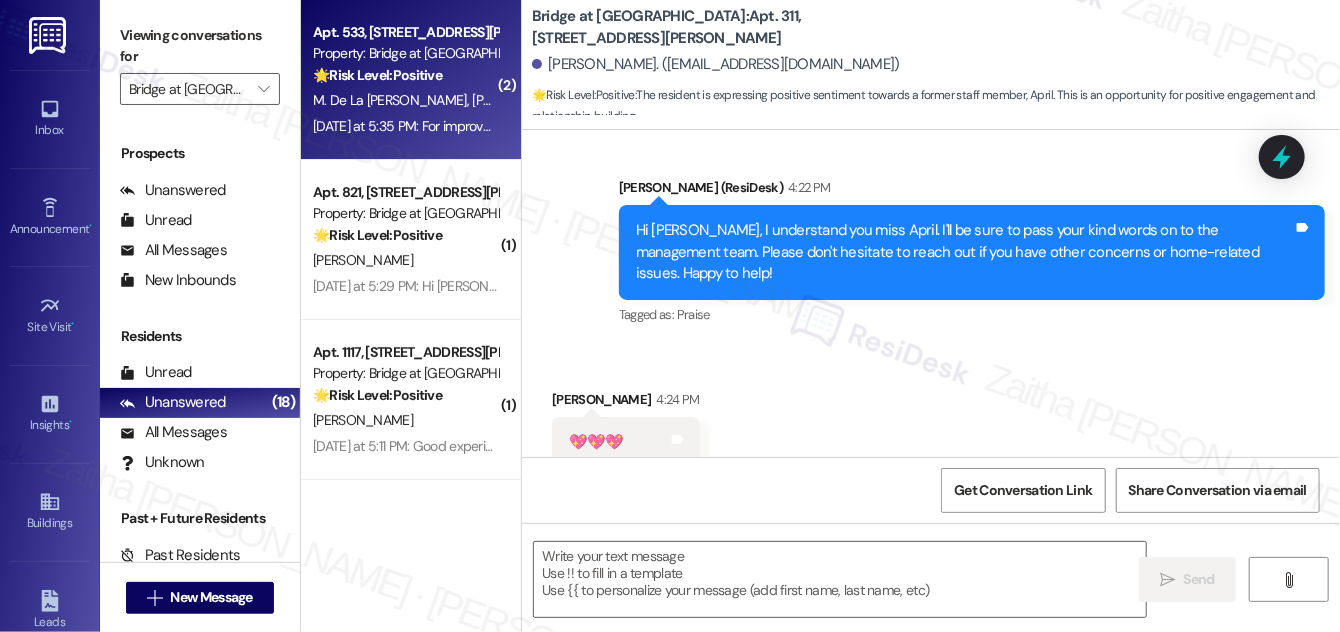 scroll, scrollTop: 1117, scrollLeft: 0, axis: vertical 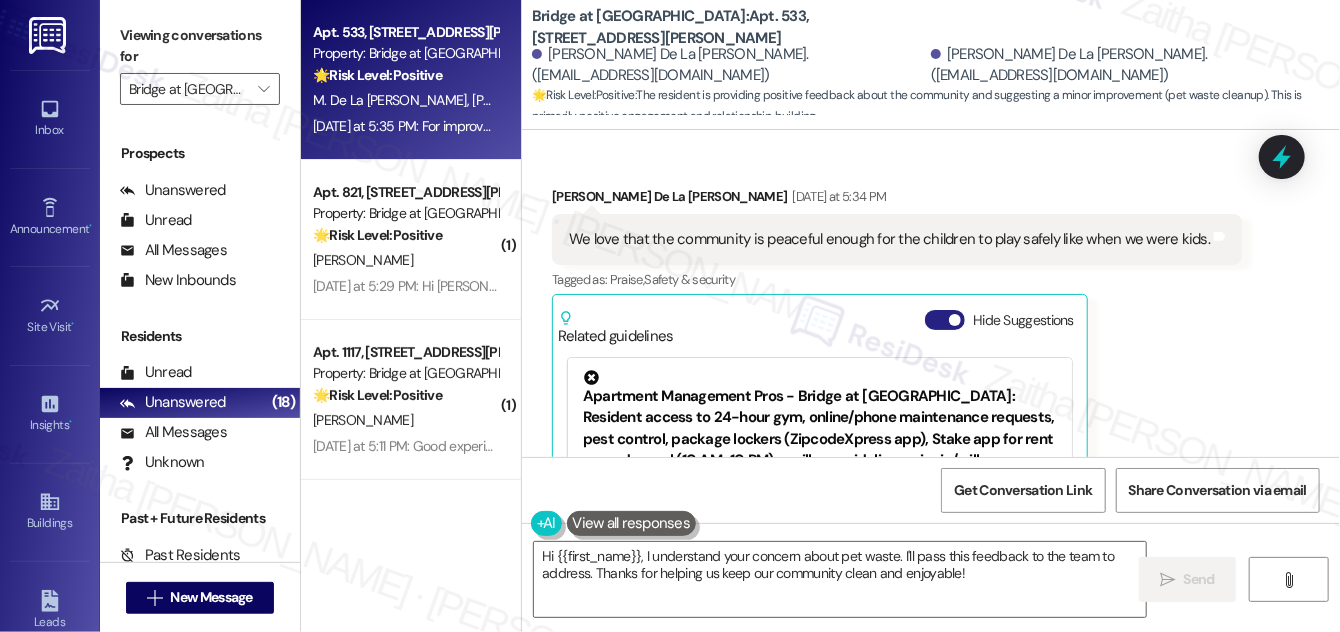 click on "Hide Suggestions" at bounding box center (945, 320) 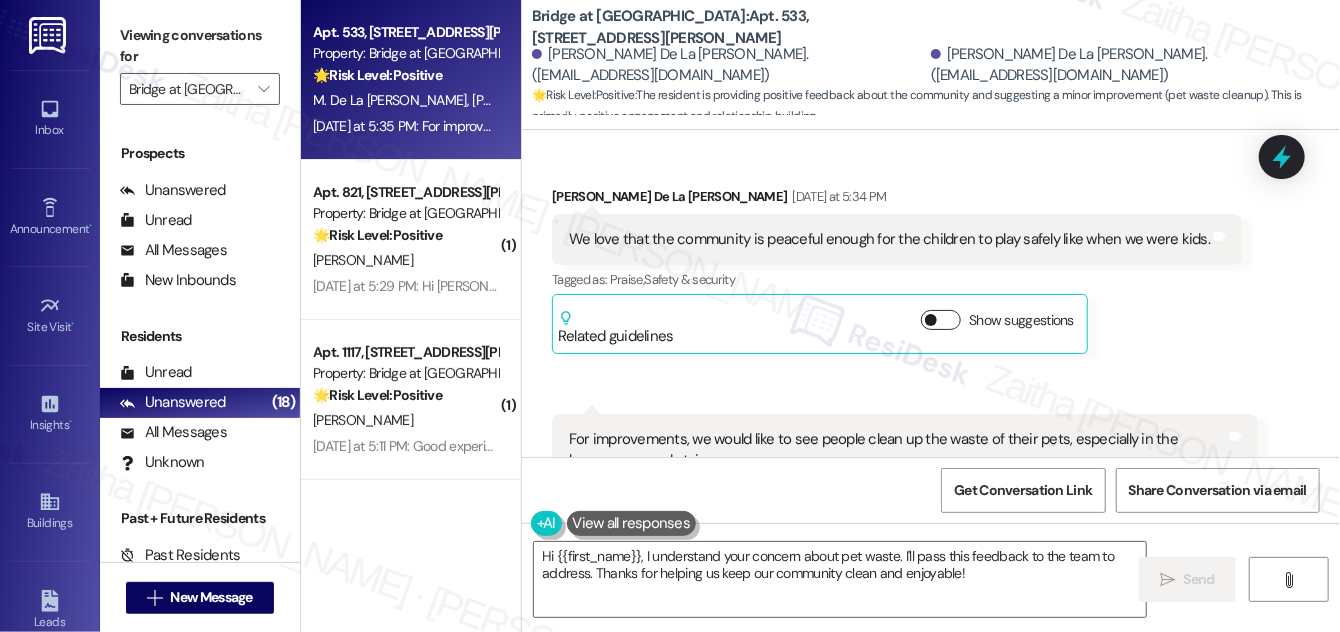 click on "Show suggestions" at bounding box center [941, 320] 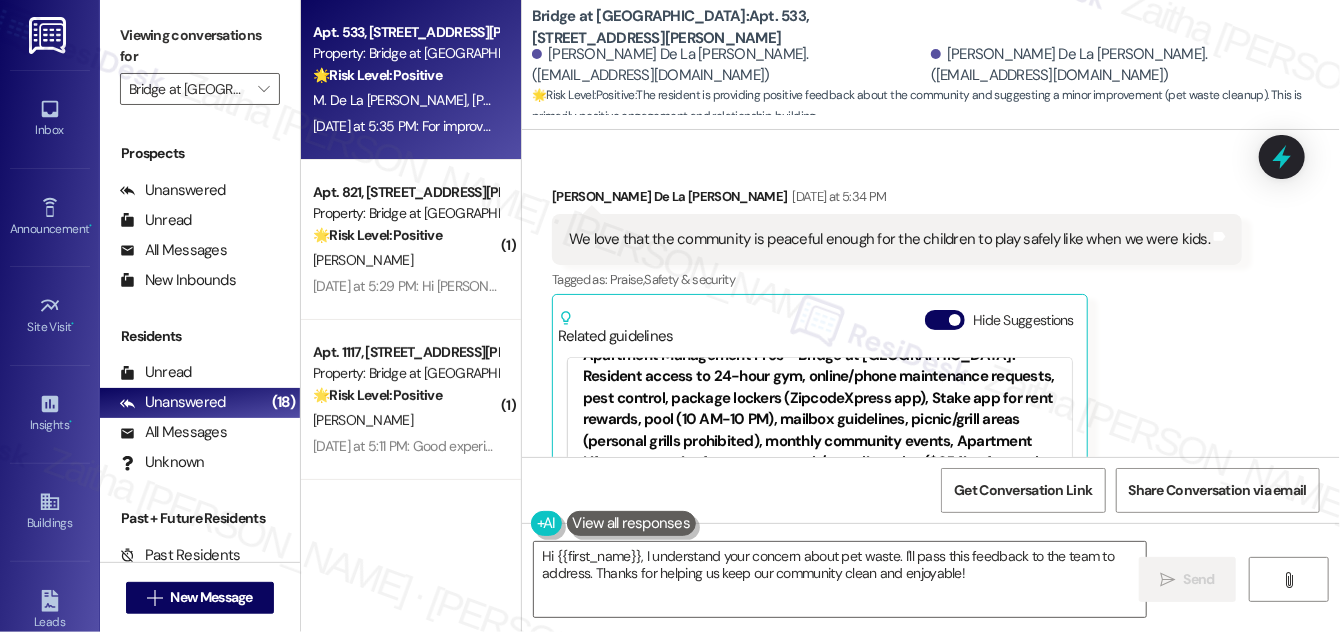 scroll, scrollTop: 0, scrollLeft: 0, axis: both 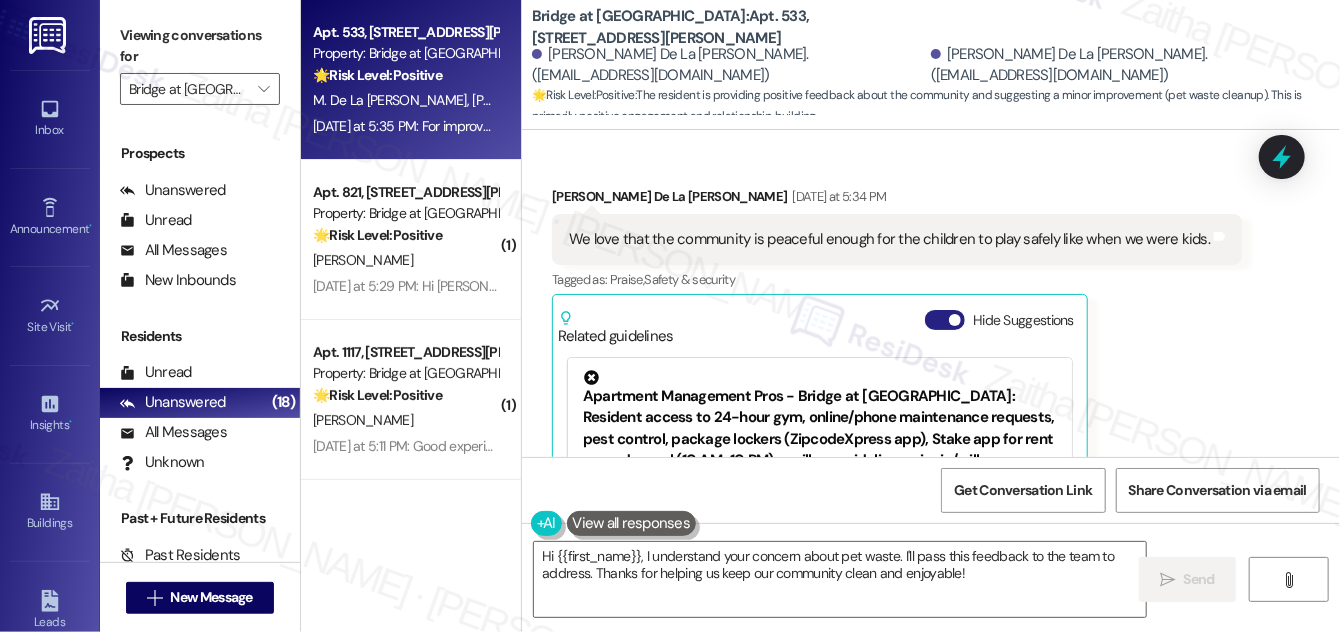 click on "Hide Suggestions" at bounding box center (945, 320) 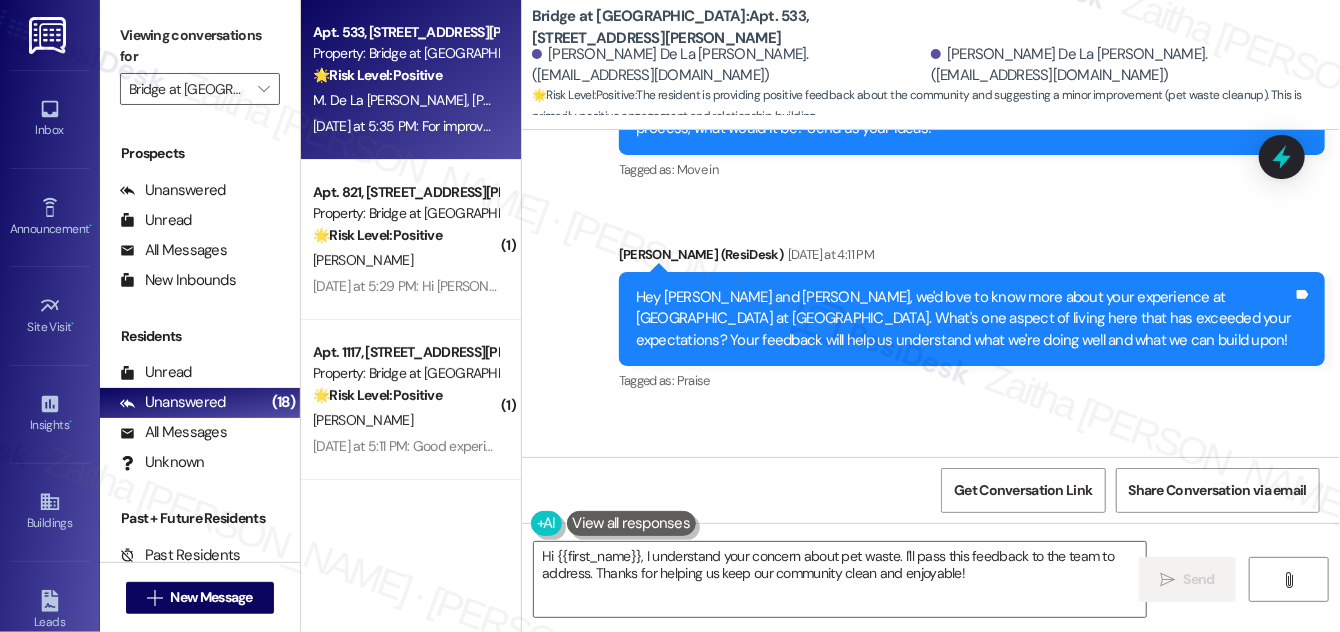 scroll, scrollTop: 528, scrollLeft: 0, axis: vertical 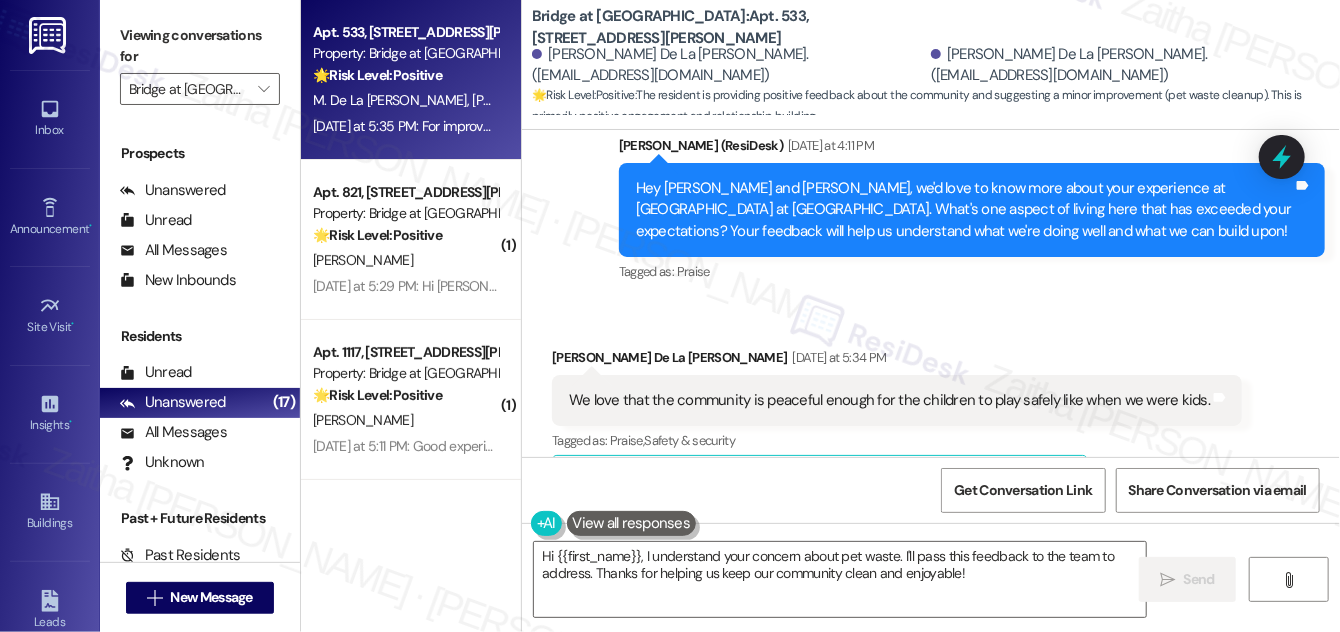 click on "Michelle De La Cruz Yesterday at 5:34 PM" at bounding box center (897, 361) 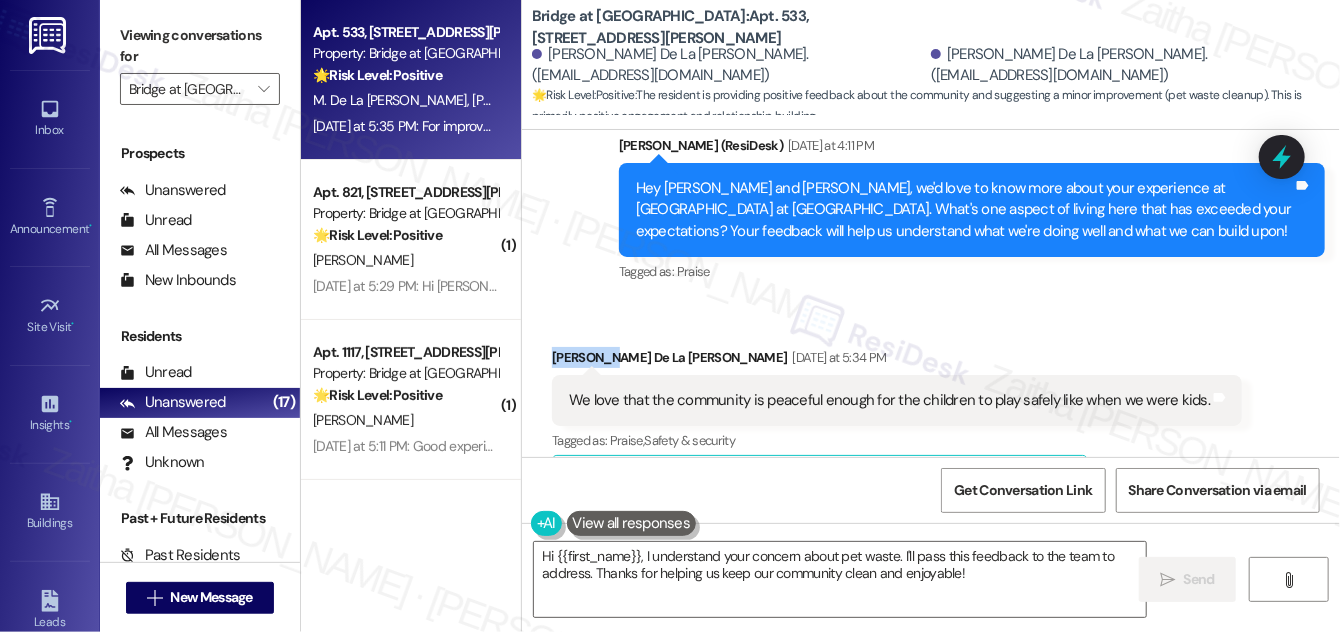 click on "Michelle De La Cruz Yesterday at 5:34 PM" at bounding box center (897, 361) 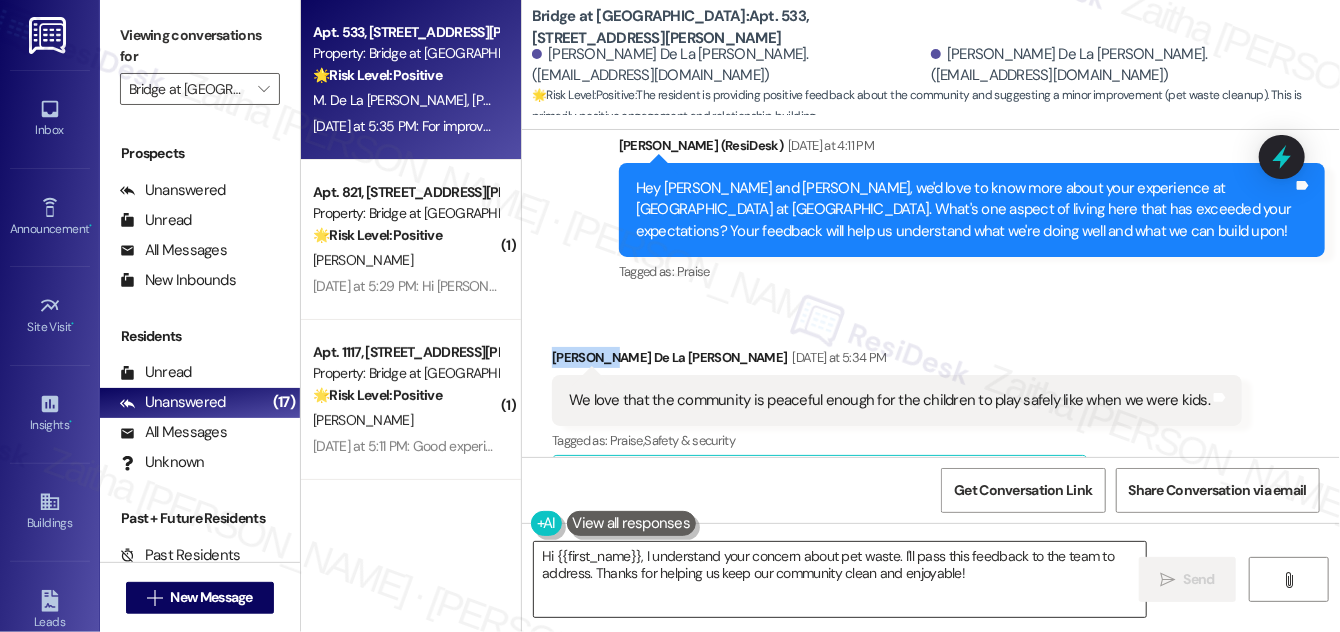 click on "Hi {{first_name}}, I understand your concern about pet waste. I'll pass this feedback to the team to address. Thanks for helping us keep our community clean and enjoyable!" at bounding box center (840, 579) 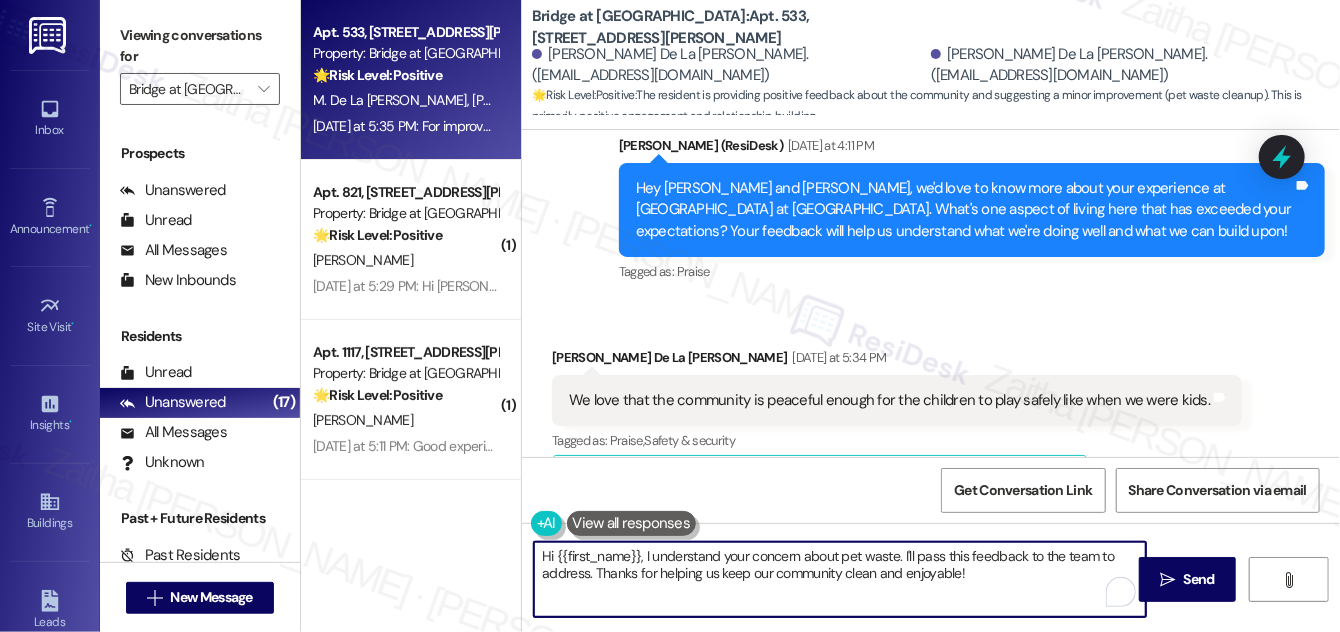 click on "Hi {{first_name}}, I understand your concern about pet waste. I'll pass this feedback to the team to address. Thanks for helping us keep our community clean and enjoyable!" at bounding box center [840, 579] 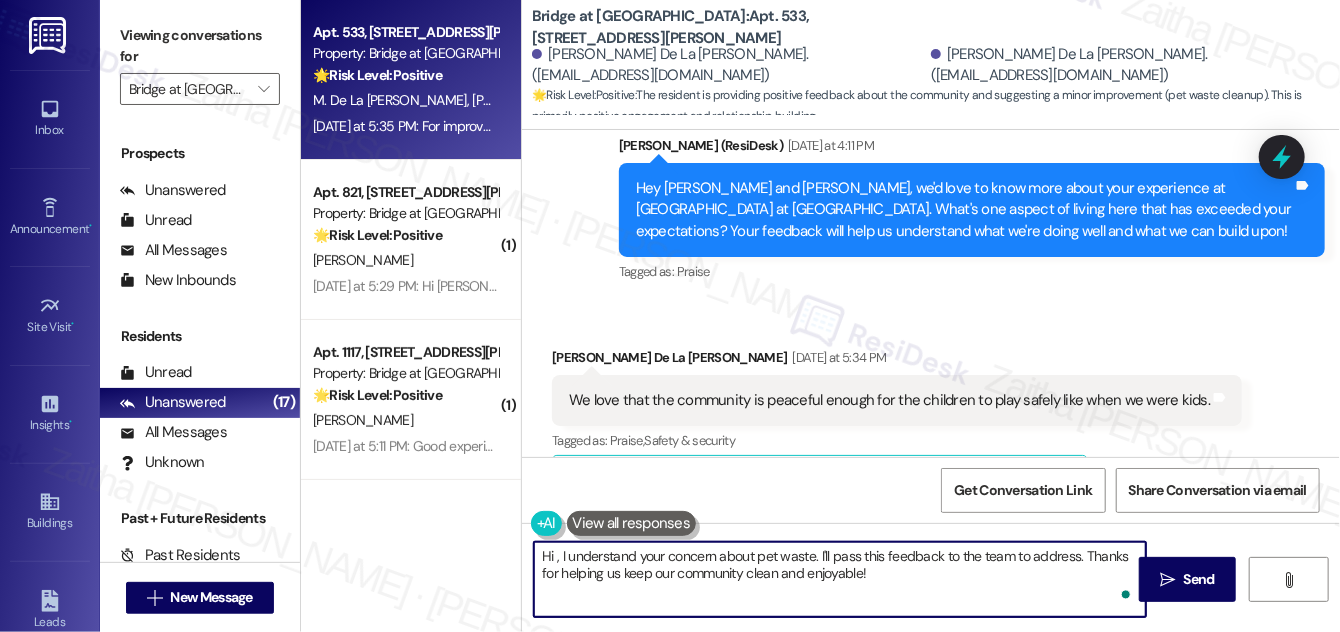 paste on "Michelle" 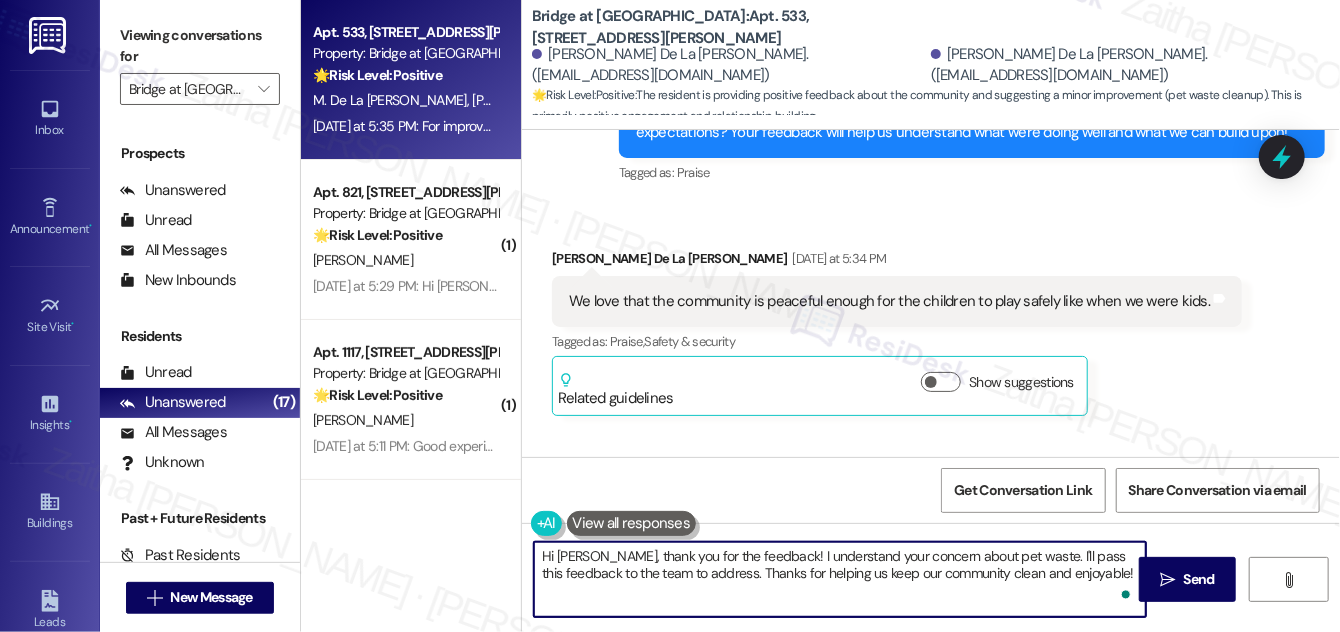 scroll, scrollTop: 912, scrollLeft: 0, axis: vertical 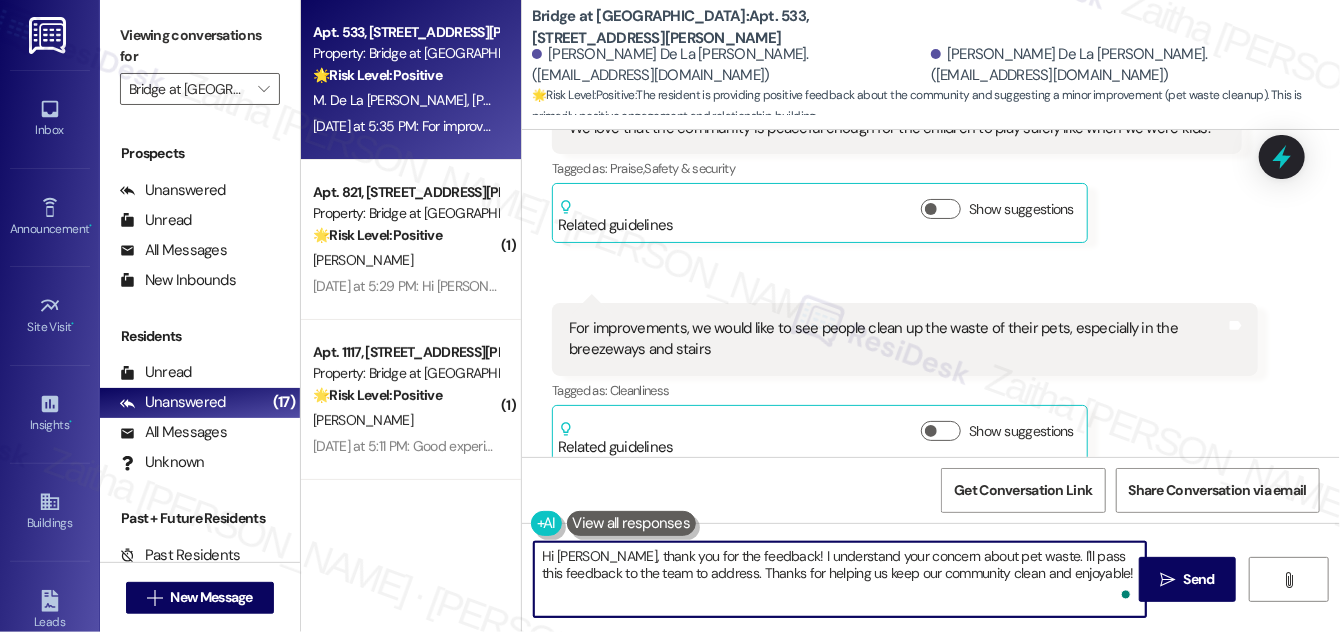 click on "Hi Michelle, thank you for the feedback! I understand your concern about pet waste. I'll pass this feedback to the team to address. Thanks for helping us keep our community clean and enjoyable!" at bounding box center (840, 579) 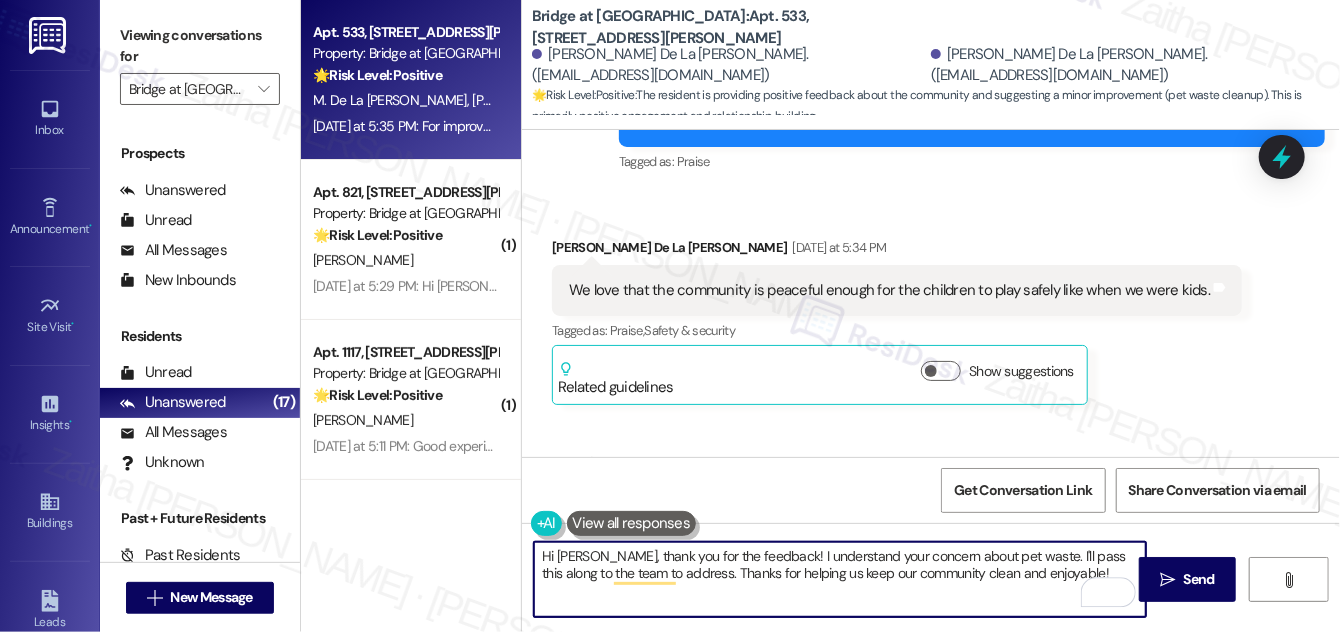 scroll, scrollTop: 730, scrollLeft: 0, axis: vertical 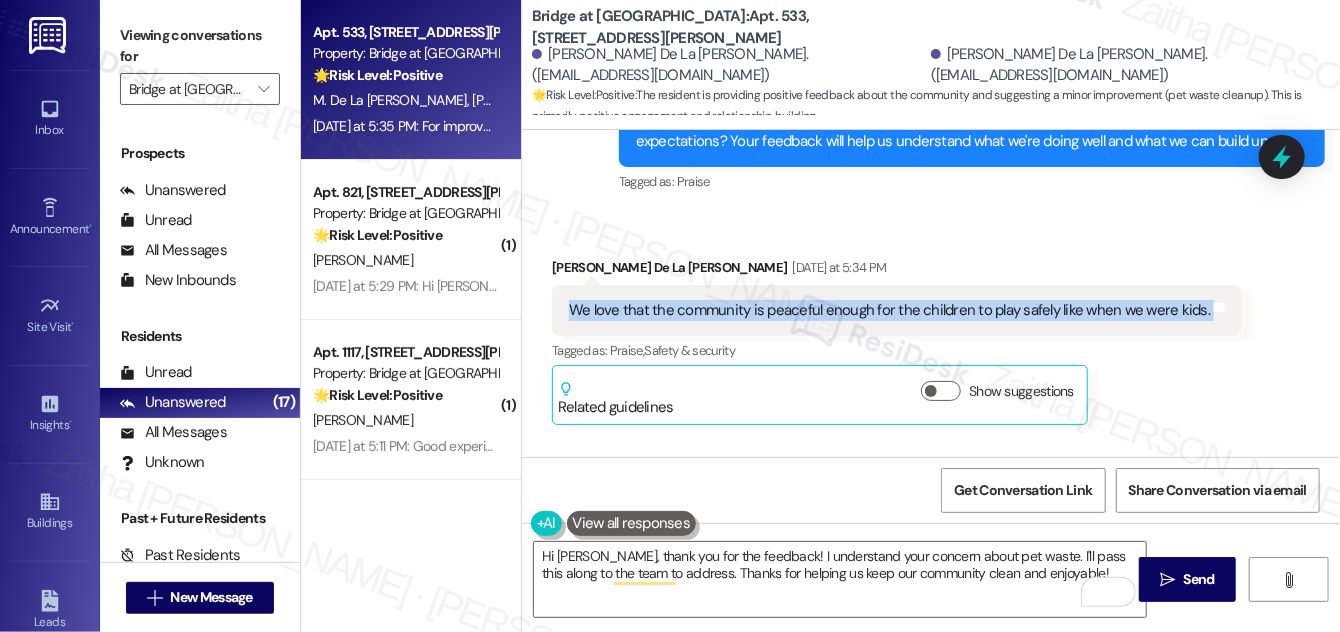 drag, startPoint x: 567, startPoint y: 287, endPoint x: 1207, endPoint y: 305, distance: 640.25305 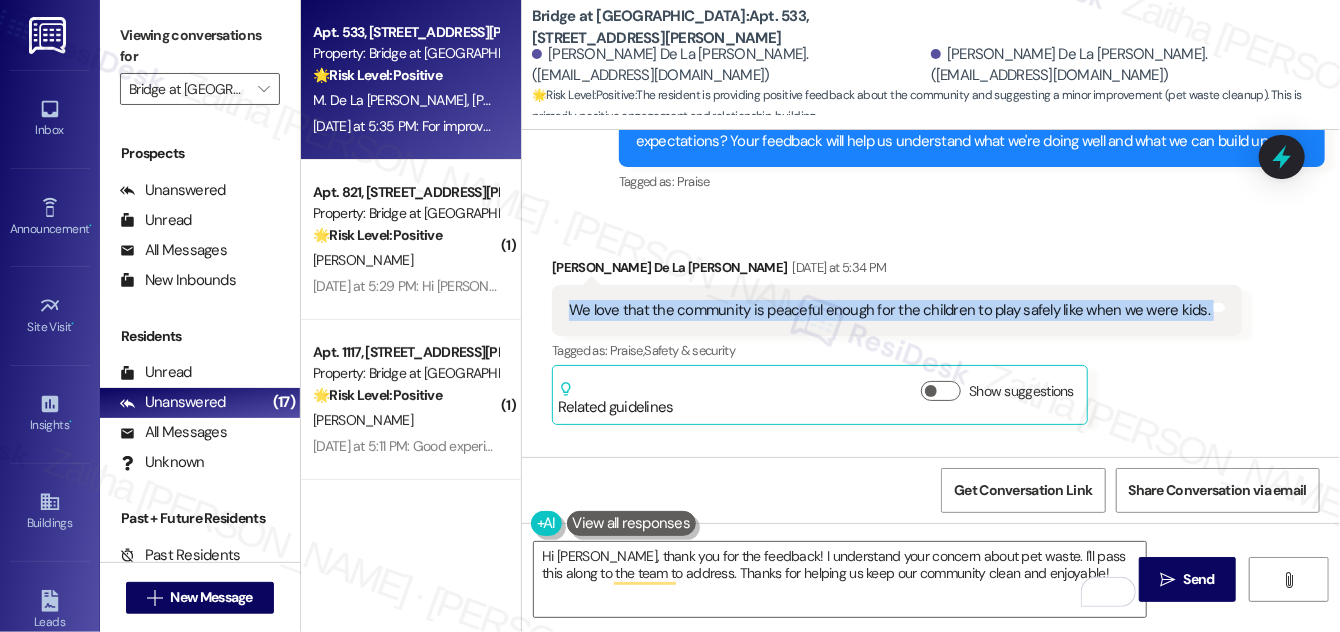click on "We love that the community is peaceful enough for the children to play safely like when we were kids. Tags and notes" at bounding box center [897, 310] 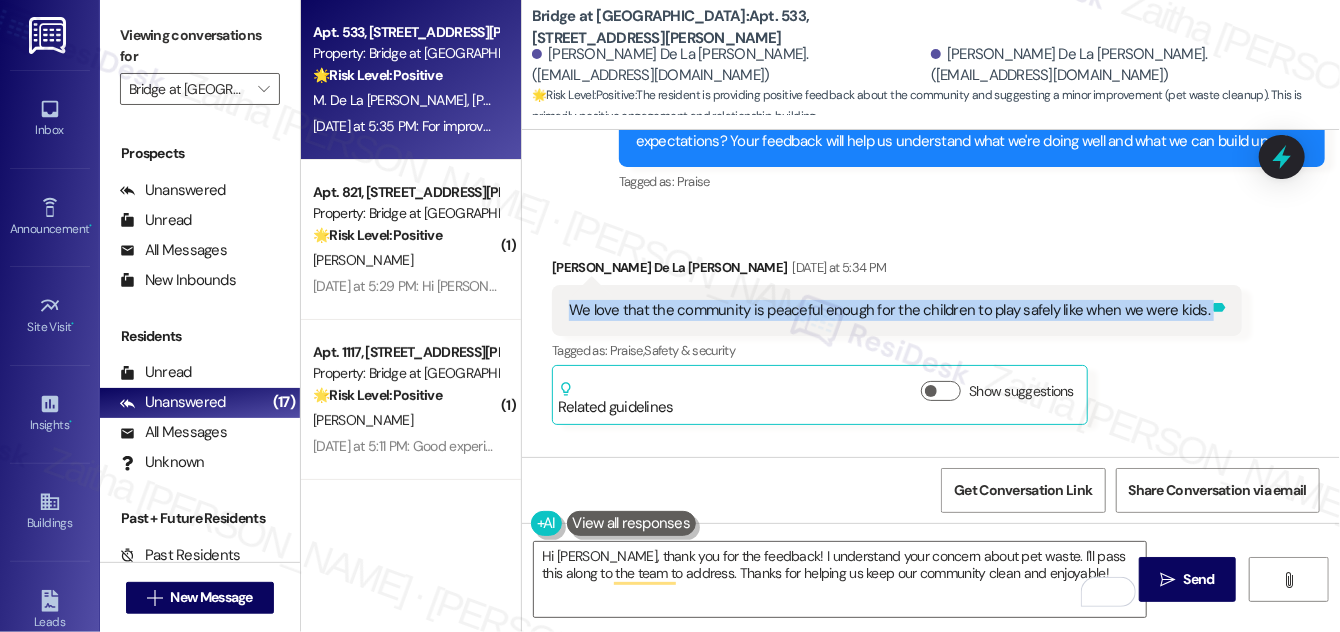 copy on "We love that the community is peaceful enough for the children to play safely like when we were kids. Tags and notes" 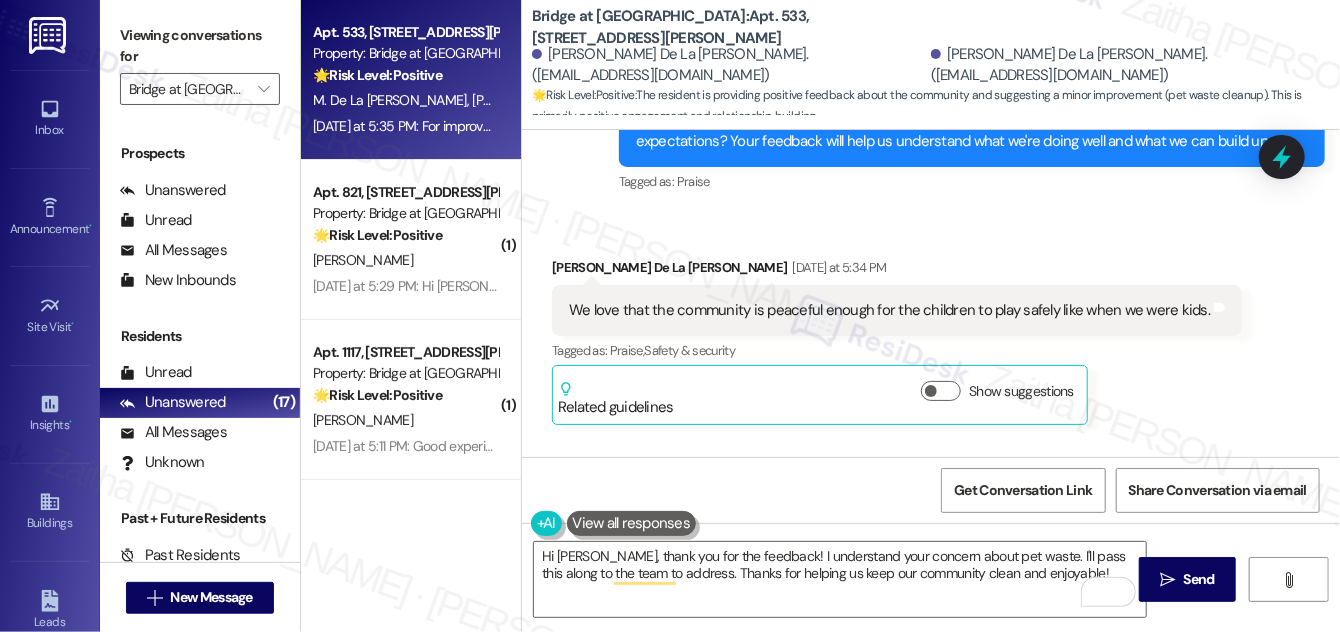 click on "Received via SMS Michelle De La Cruz Yesterday at 5:34 PM We love that the community is peaceful enough for the children to play safely like when we were kids. Tags and notes Tagged as:   Praise ,  Click to highlight conversations about Praise Safety & security Click to highlight conversations about Safety & security  Related guidelines Show suggestions Received via SMS 5:35 PM Michelle De La Cruz Yesterday at 5:35 PM For improvements, we would like to see people clean up the waste of their pets, especially in the breezeways and stairs  Tags and notes Tagged as:   Cleanliness Click to highlight conversations about Cleanliness  Related guidelines Show suggestions" at bounding box center (931, 437) 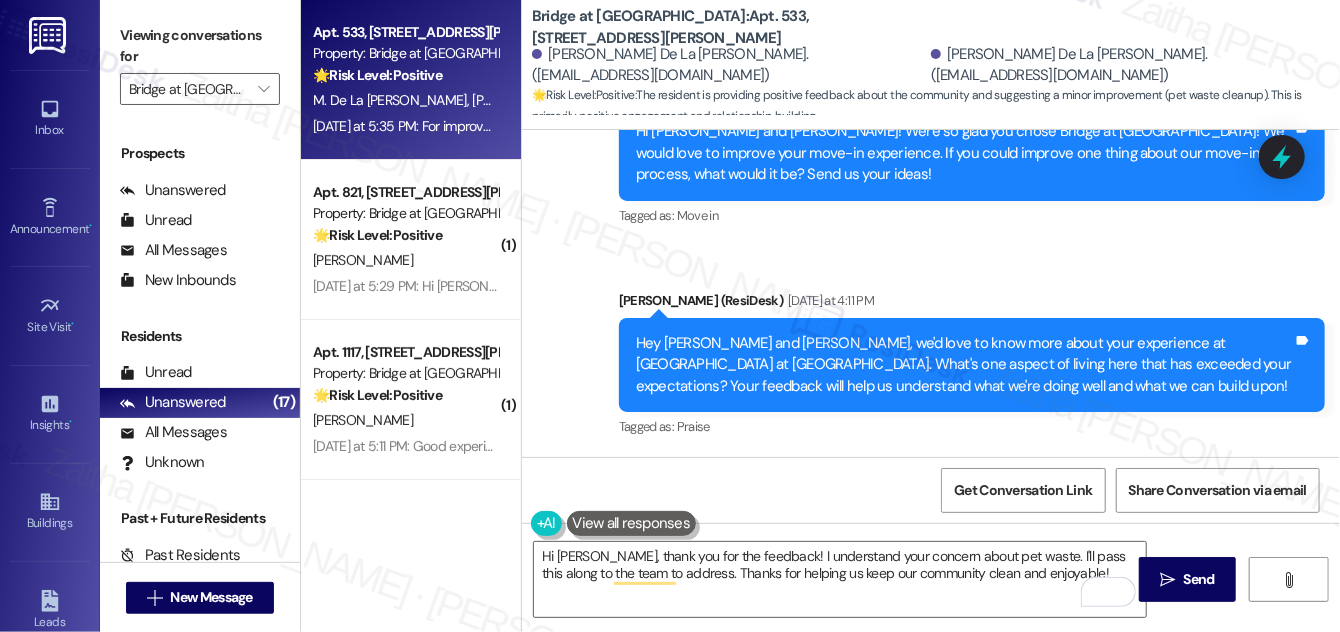 scroll, scrollTop: 549, scrollLeft: 0, axis: vertical 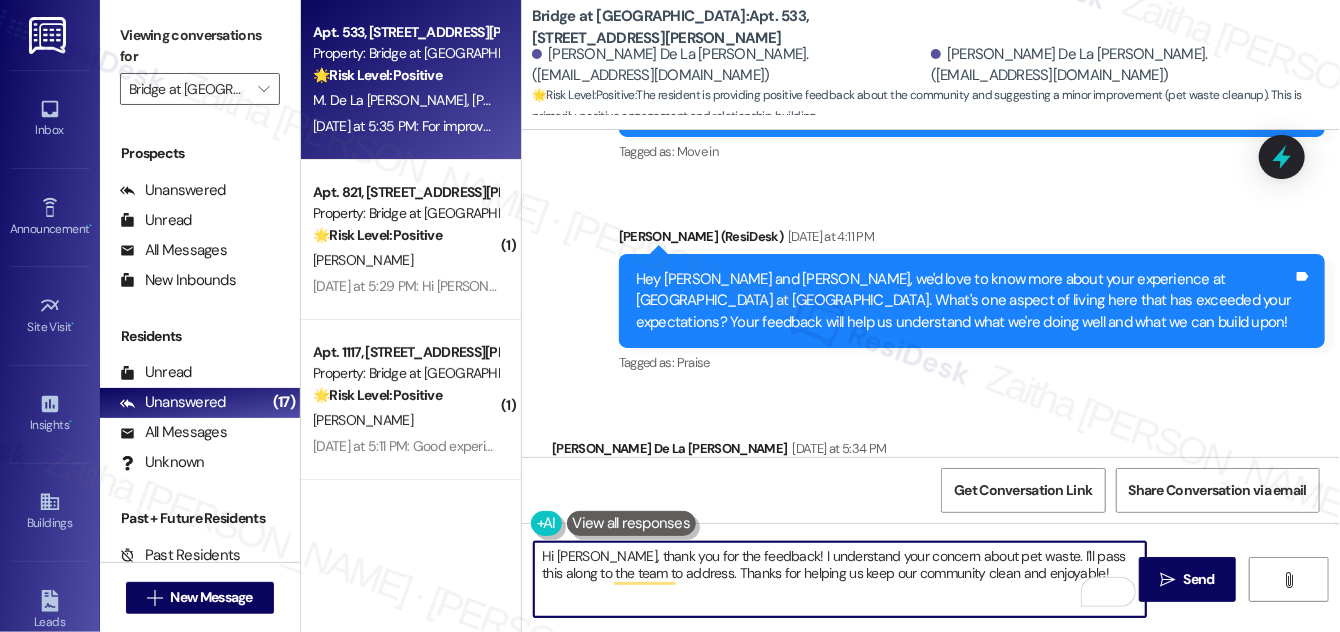 click on "Hi Michelle, thank you for the feedback! I understand your concern about pet waste. I'll pass this along to the team to address. Thanks for helping us keep our community clean and enjoyable!" at bounding box center (840, 579) 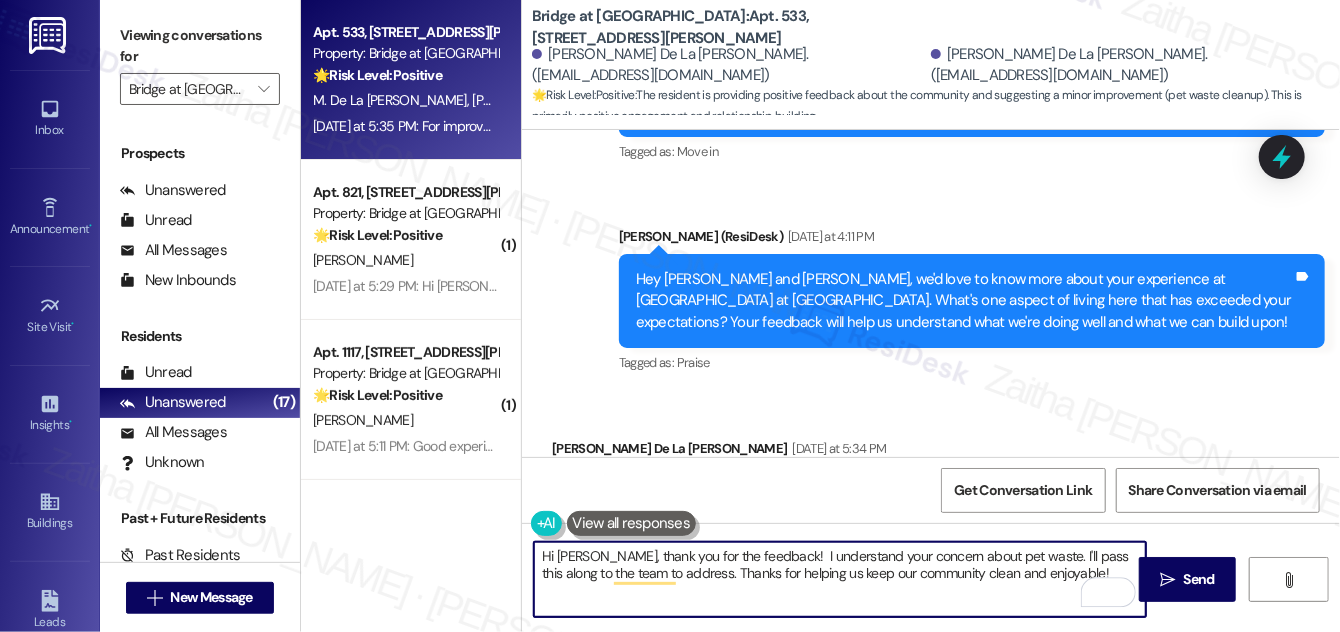 paste on "We’re so glad the community feels safe and peaceful for your family." 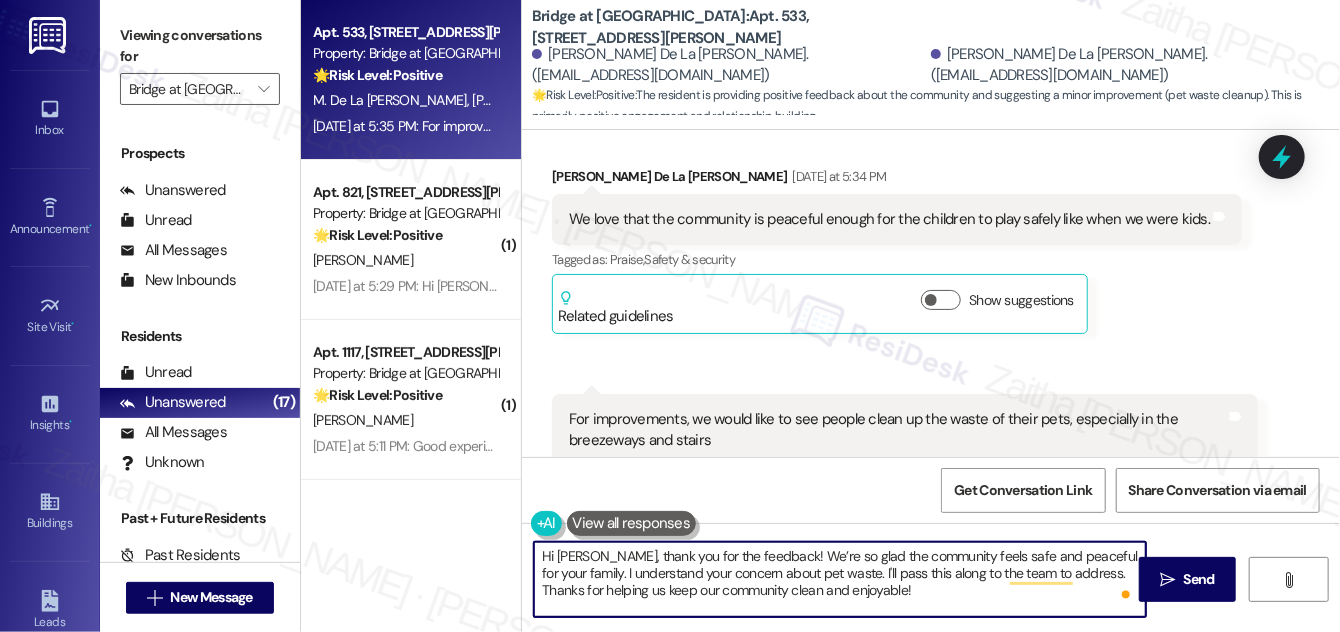 scroll, scrollTop: 912, scrollLeft: 0, axis: vertical 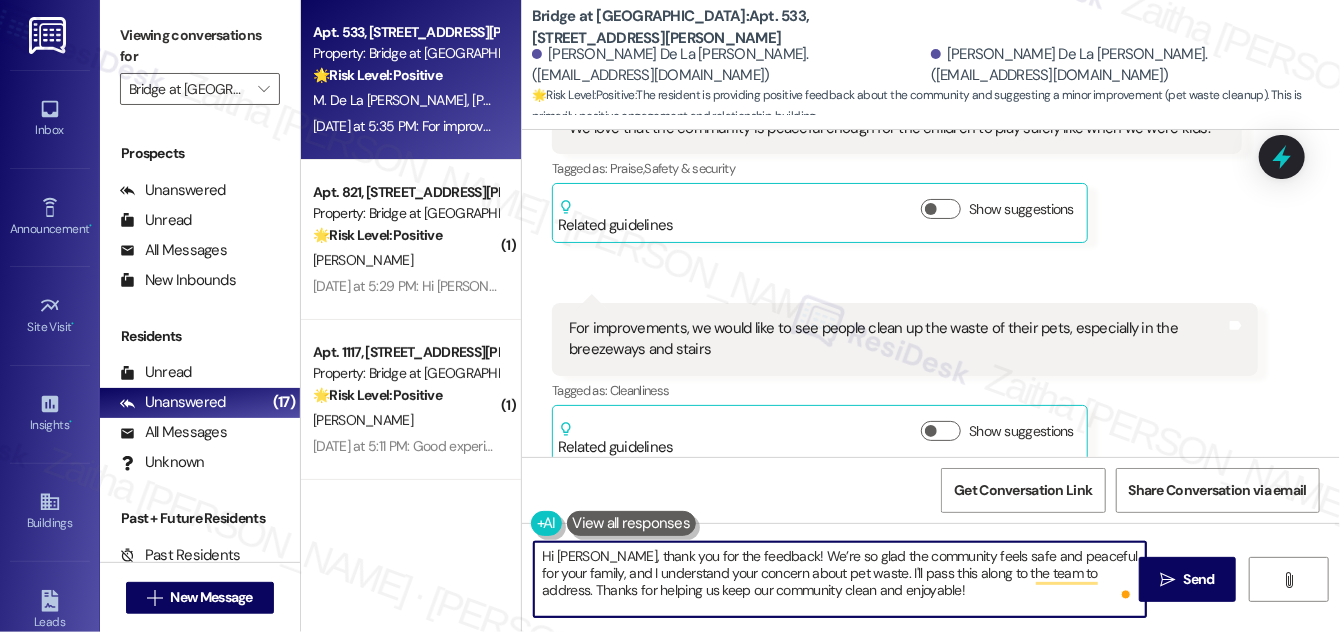 click on "Hi Michelle, thank you for the feedback! We’re so glad the community feels safe and peaceful for your family, and I understand your concern about pet waste. I'll pass this along to the team to address. Thanks for helping us keep our community clean and enjoyable!" at bounding box center (840, 579) 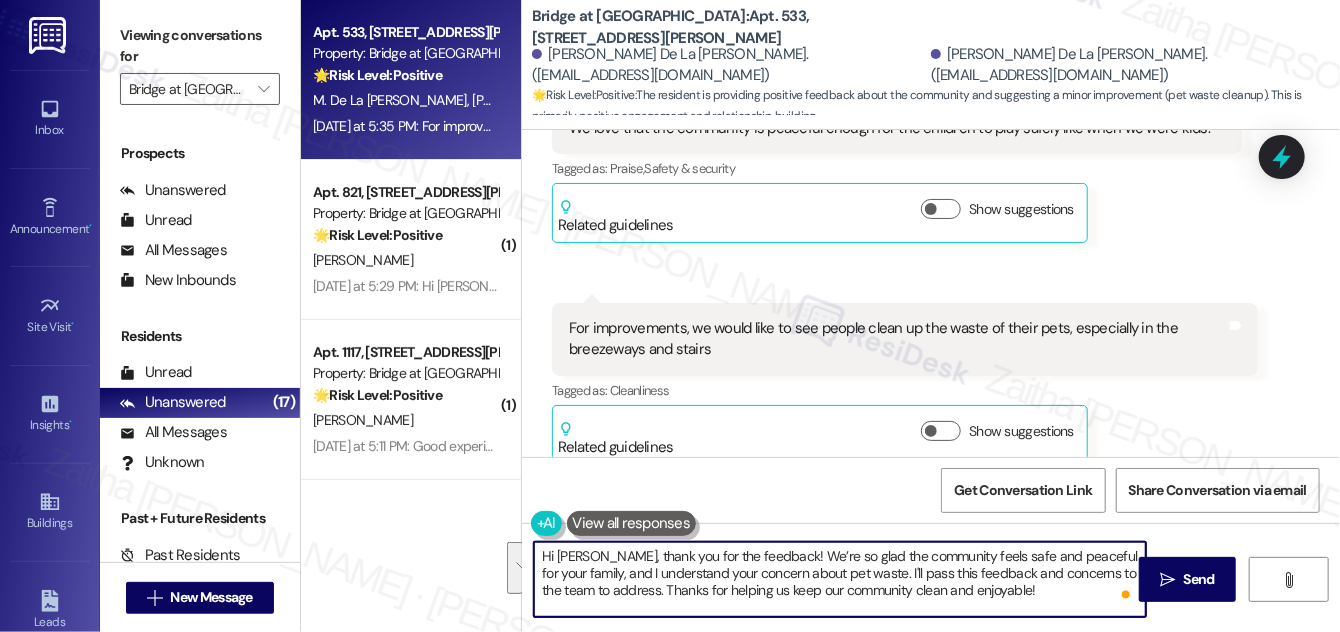 drag, startPoint x: 539, startPoint y: 555, endPoint x: 1038, endPoint y: 596, distance: 500.68155 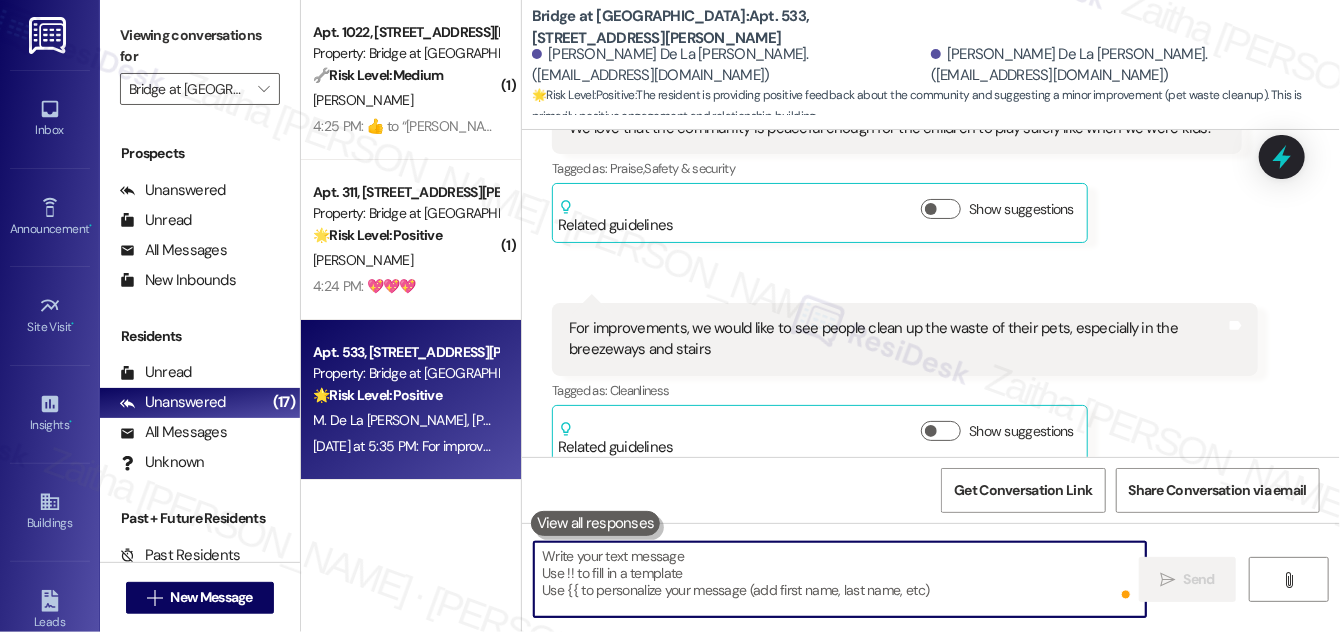 paste on "Hi Michelle, thank you for the feedback! We’re so glad to hear the community feels safe and peaceful for your family. I also understand your concern about pet waste and will pass that along to the team to address. Thank you for helping us keep the community clean and enjoyable for everyone!" 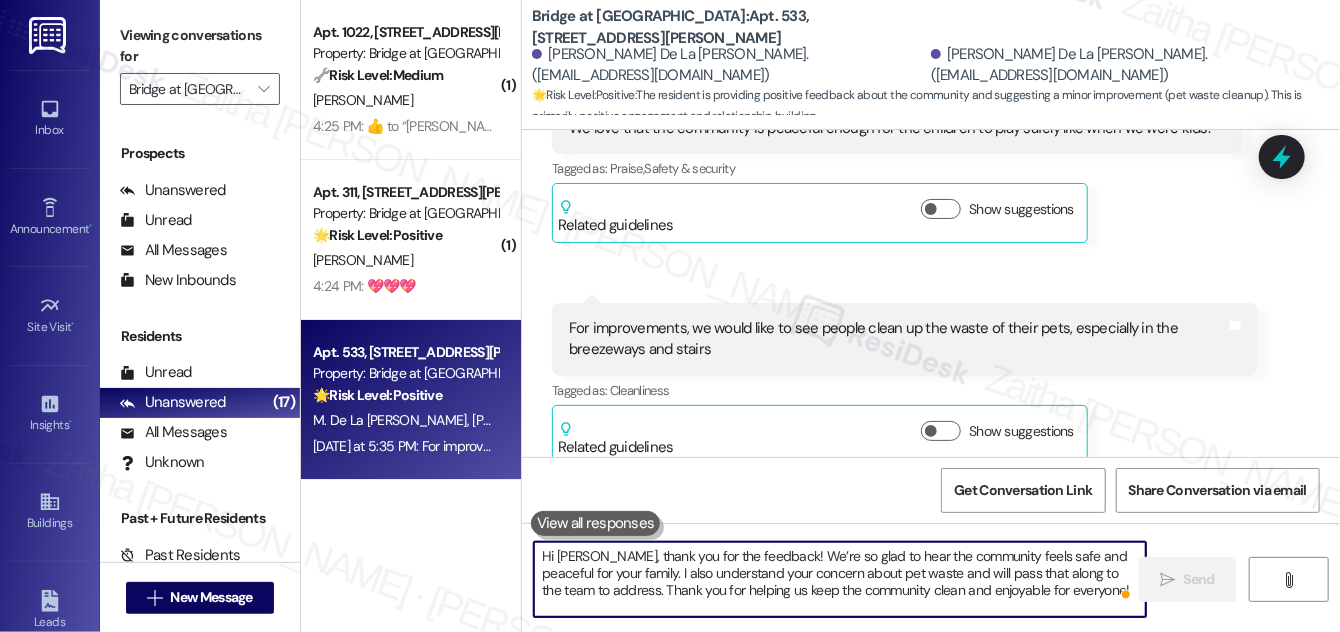 scroll, scrollTop: 16, scrollLeft: 0, axis: vertical 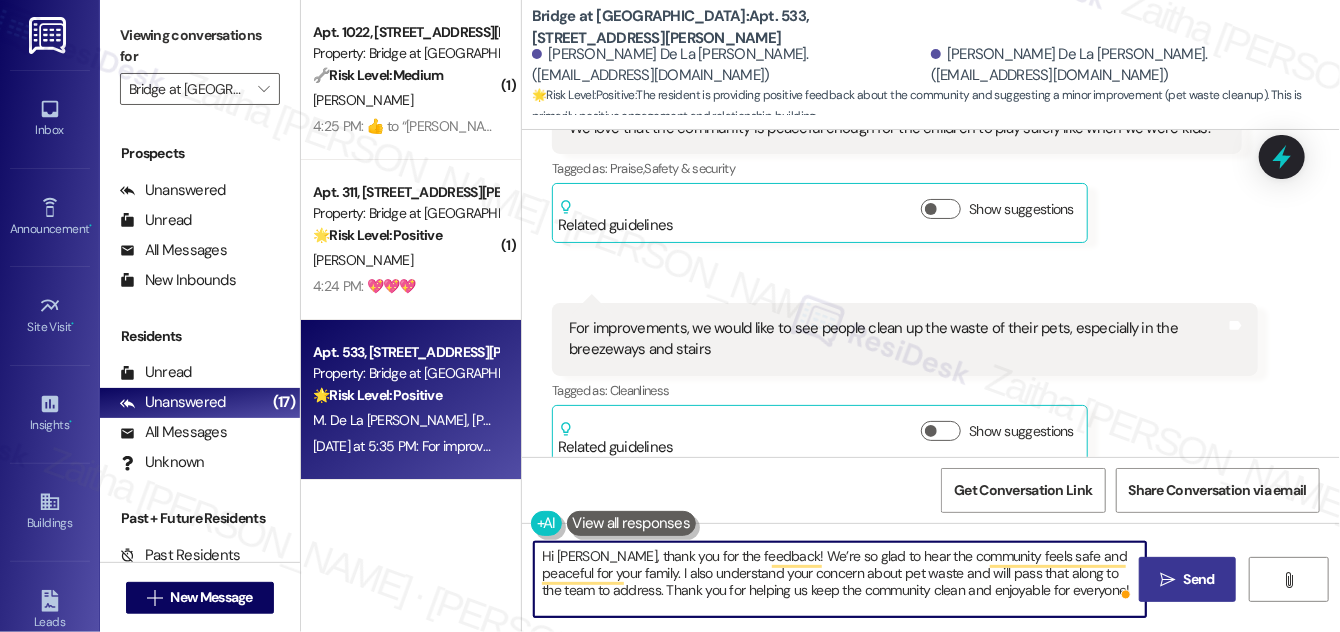 type on "Hi Michelle, thank you for the feedback! We’re so glad to hear the community feels safe and peaceful for your family. I also understand your concern about pet waste and will pass that along to the team to address. Thank you for helping us keep the community clean and enjoyable for everyone!" 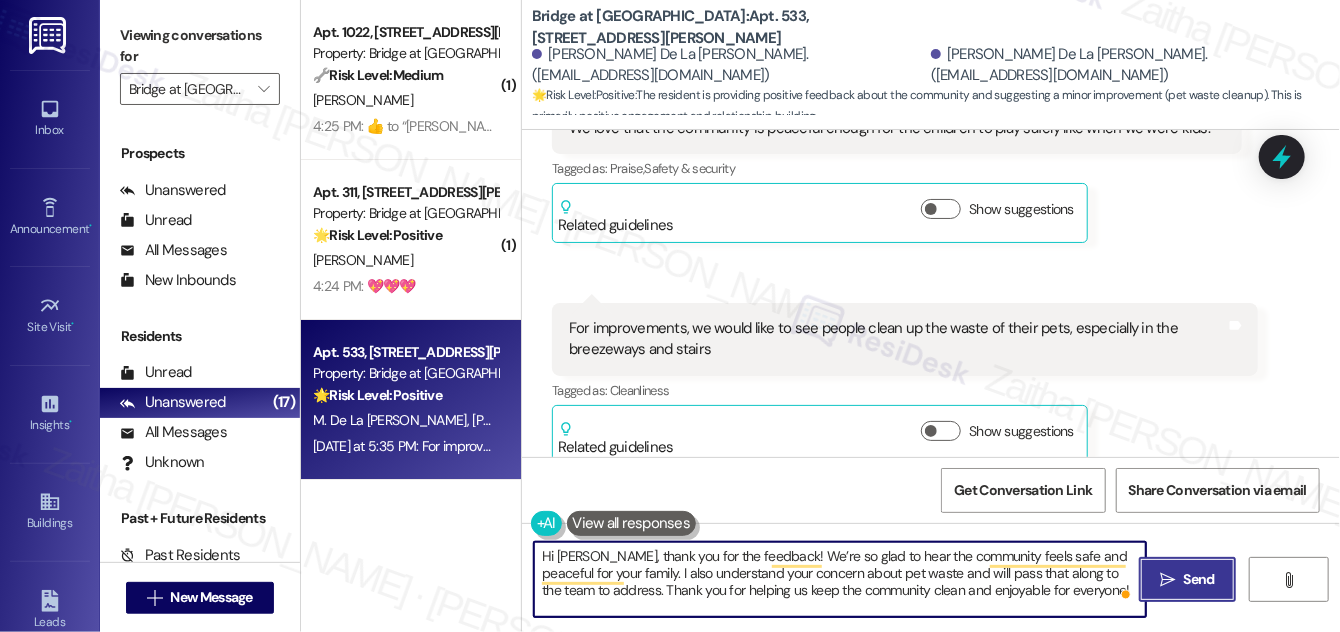 click on "Send" at bounding box center (1199, 579) 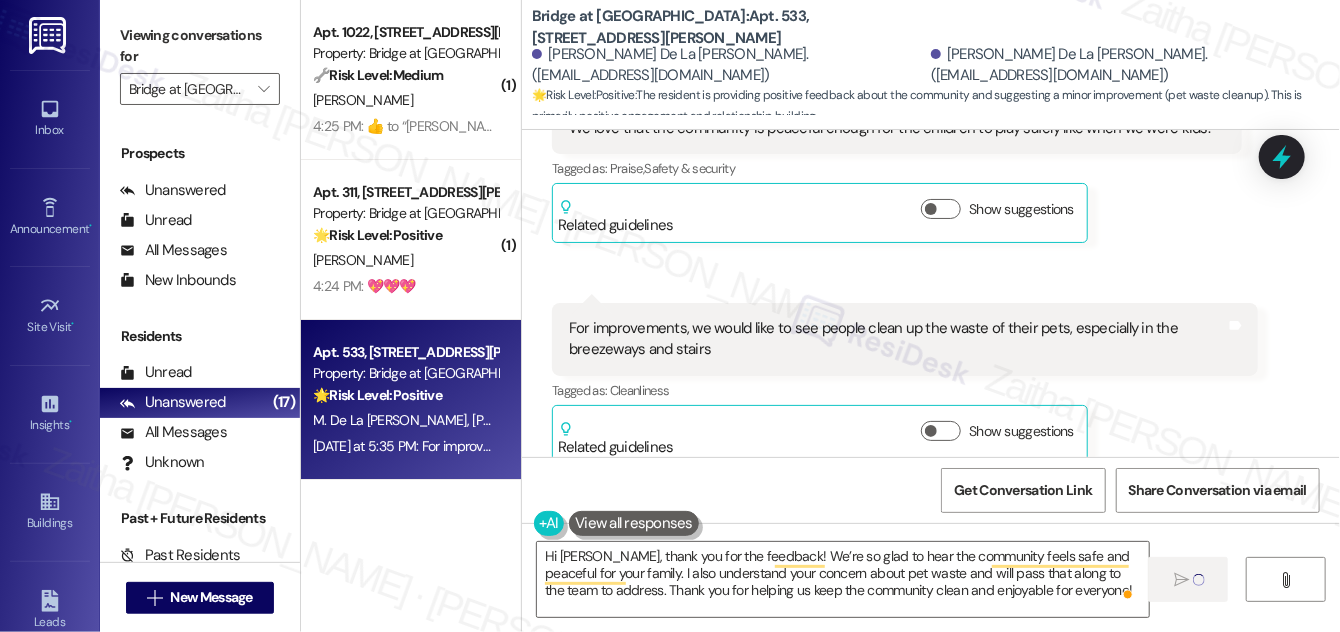 type 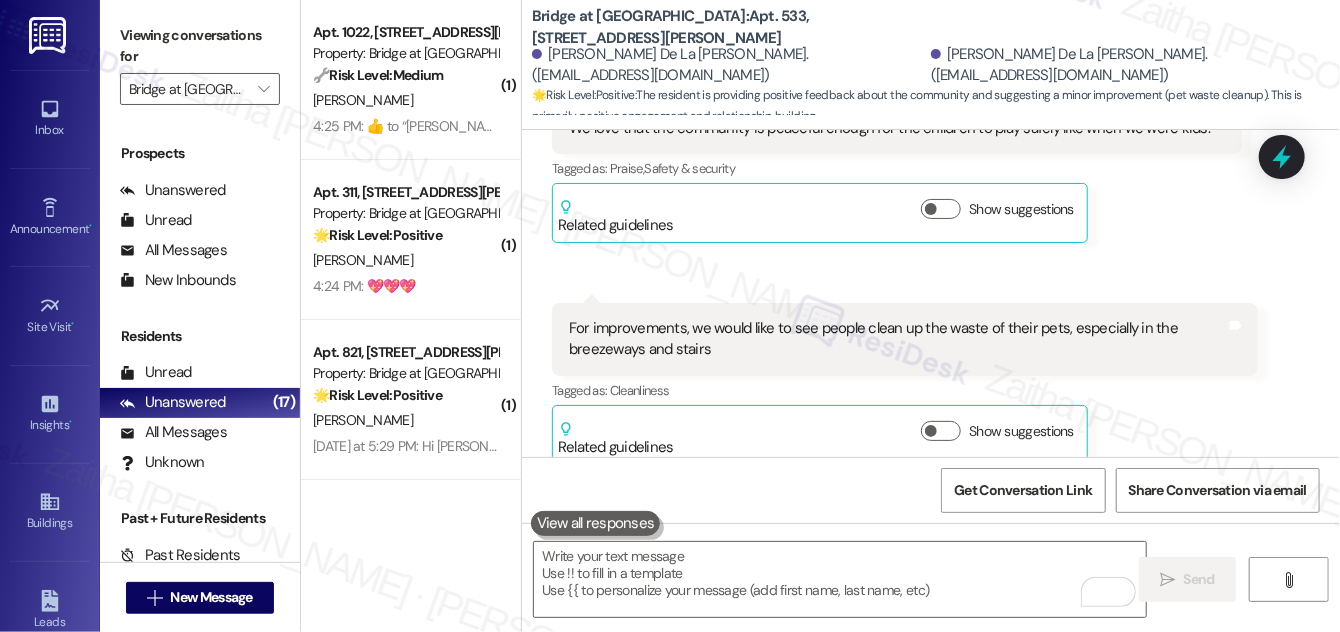 scroll, scrollTop: 912, scrollLeft: 0, axis: vertical 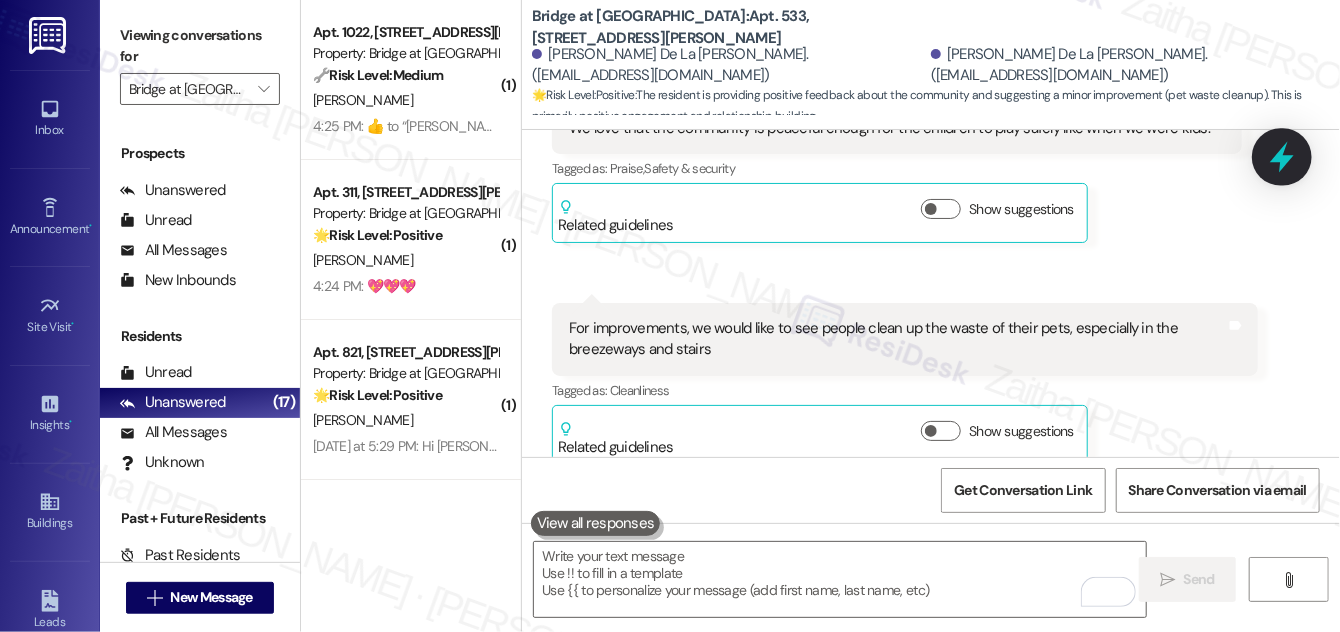 click 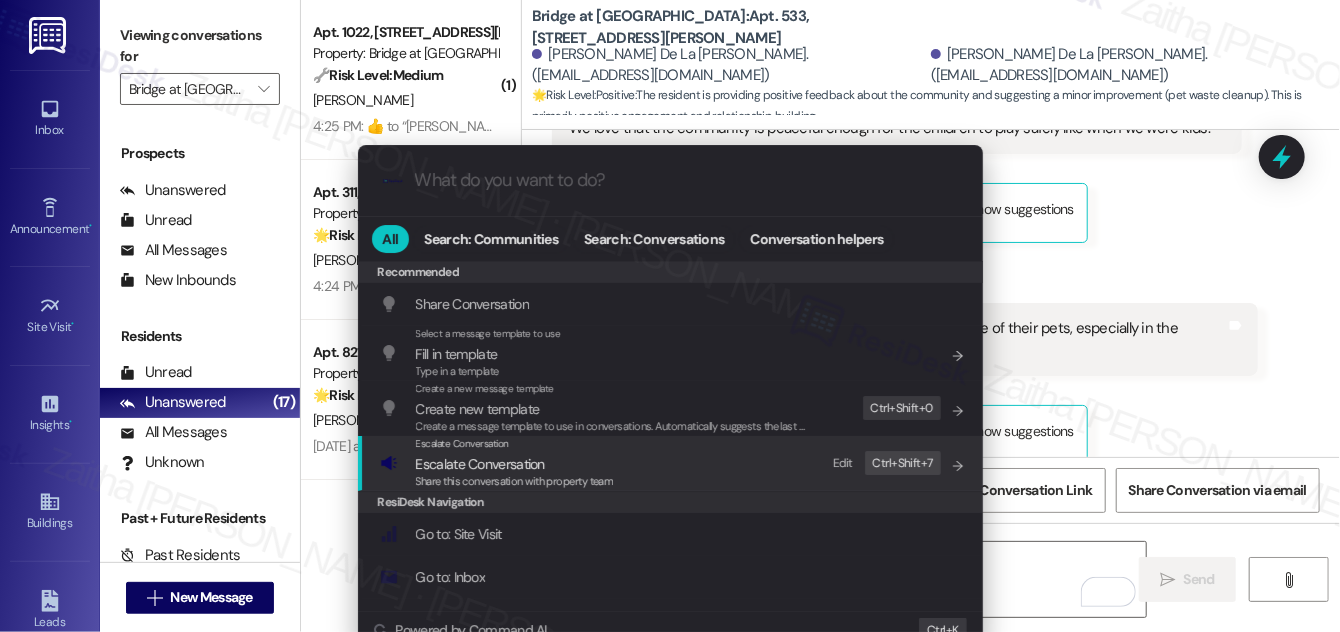 click on "Escalate Conversation" at bounding box center [515, 464] 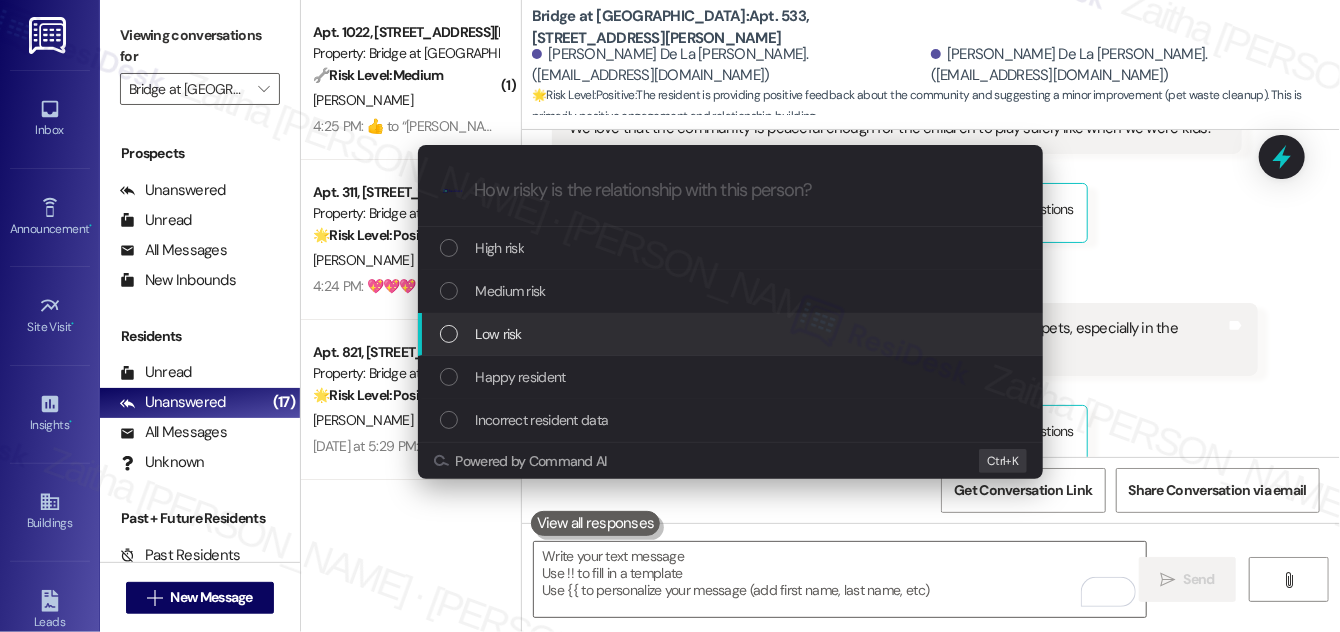 click on "Low risk" at bounding box center [732, 334] 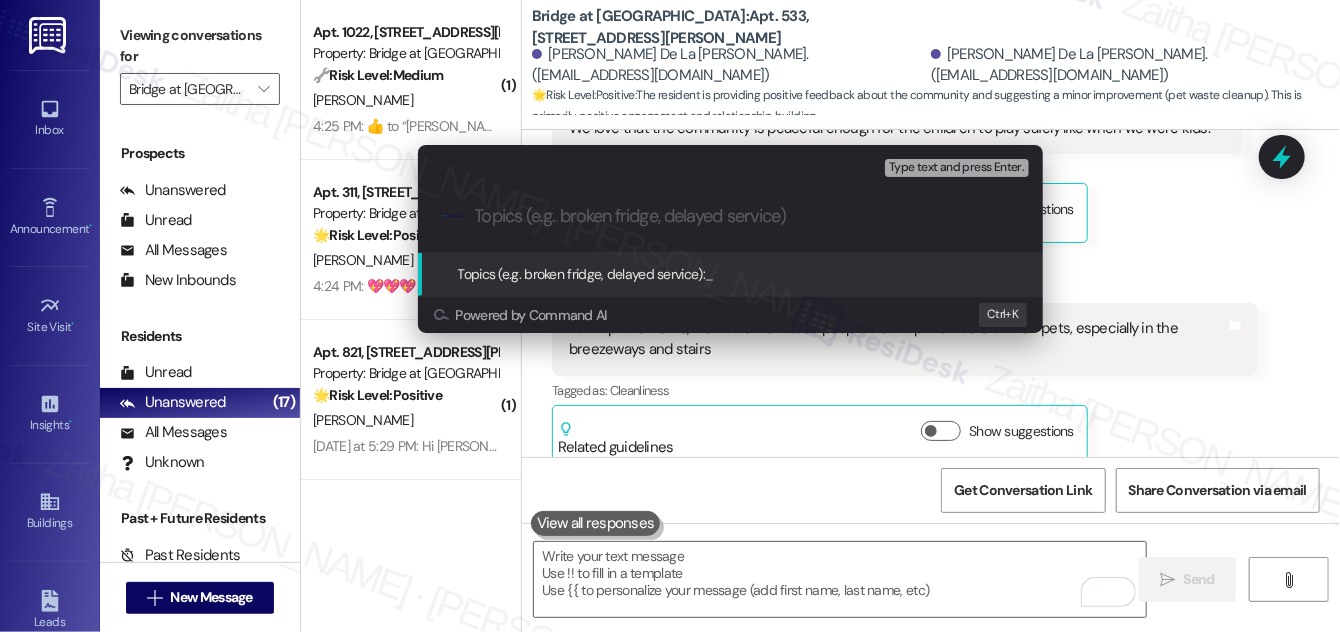 paste on "Resident Feedback – Safe Environment and Pet Waste Concern" 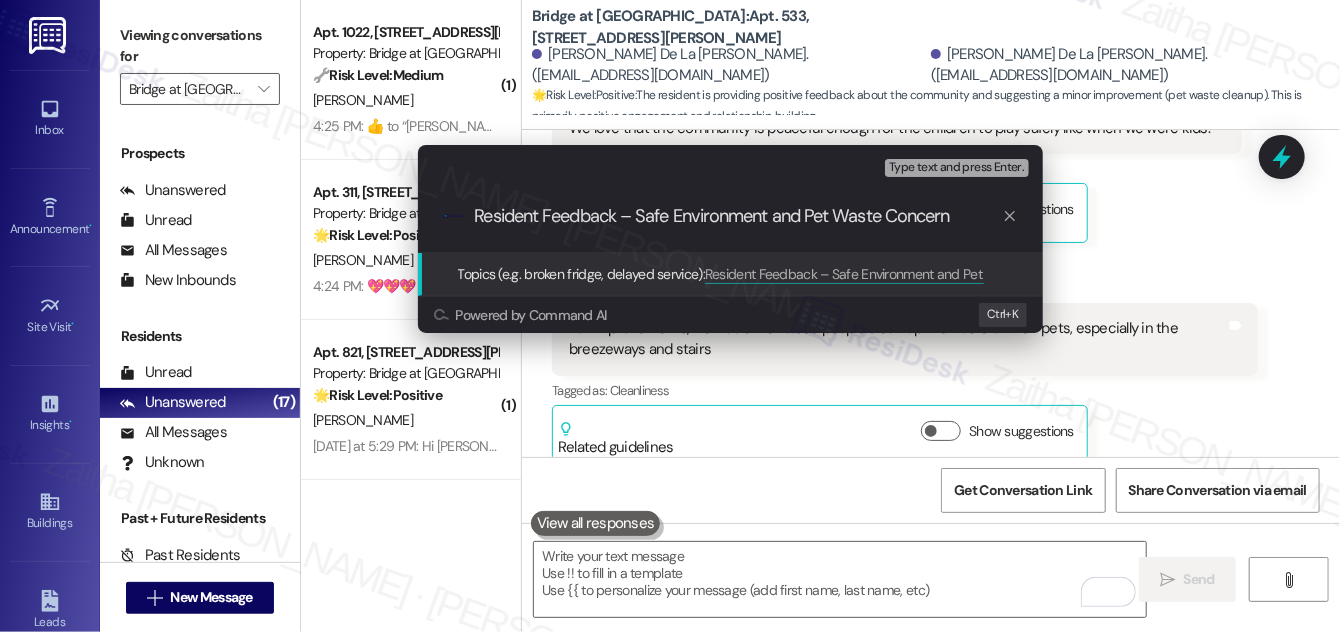 type 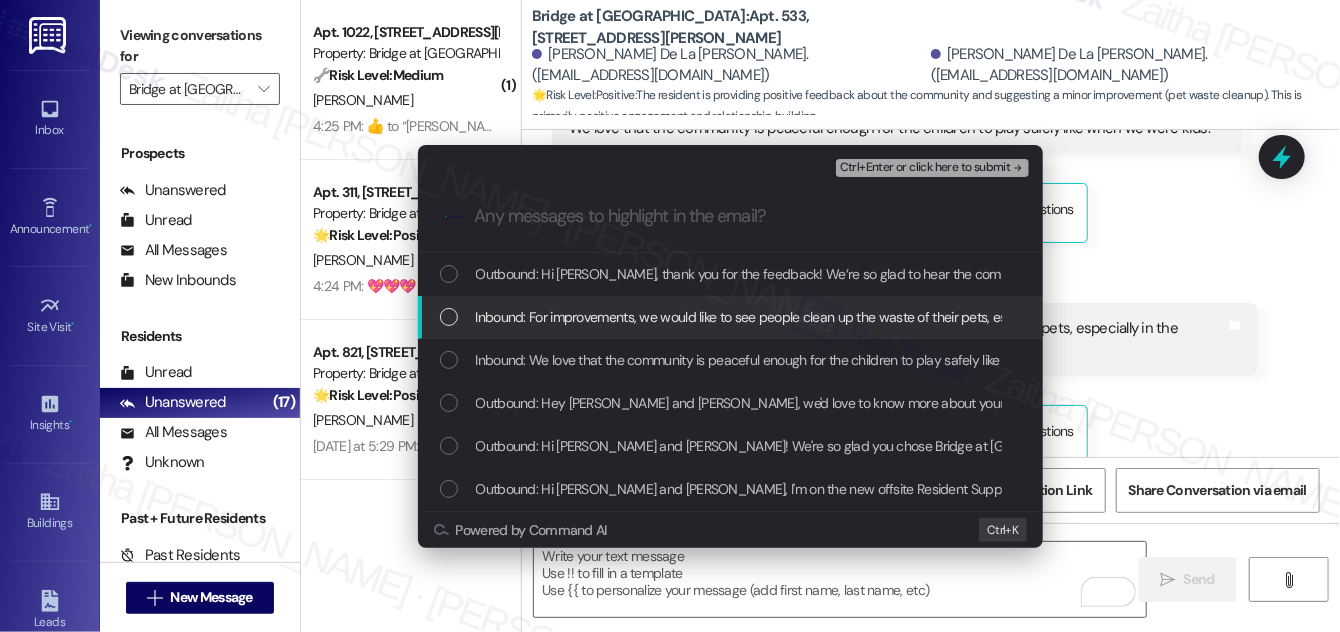 click at bounding box center [449, 317] 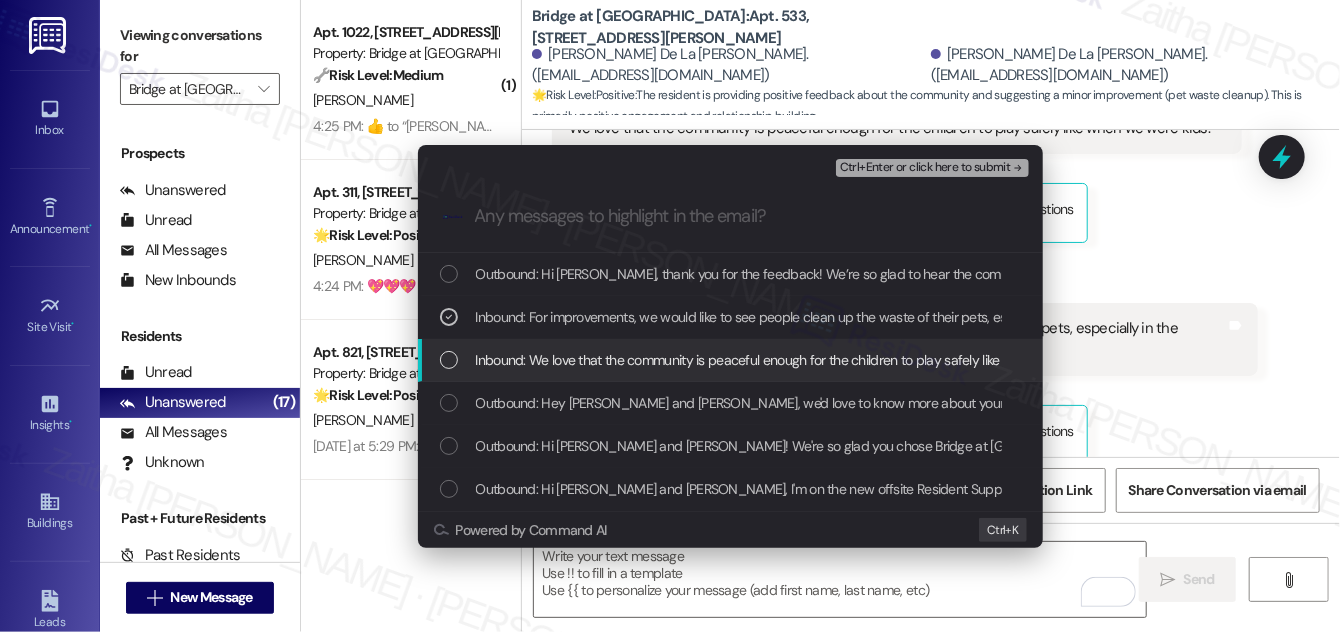 click at bounding box center (449, 360) 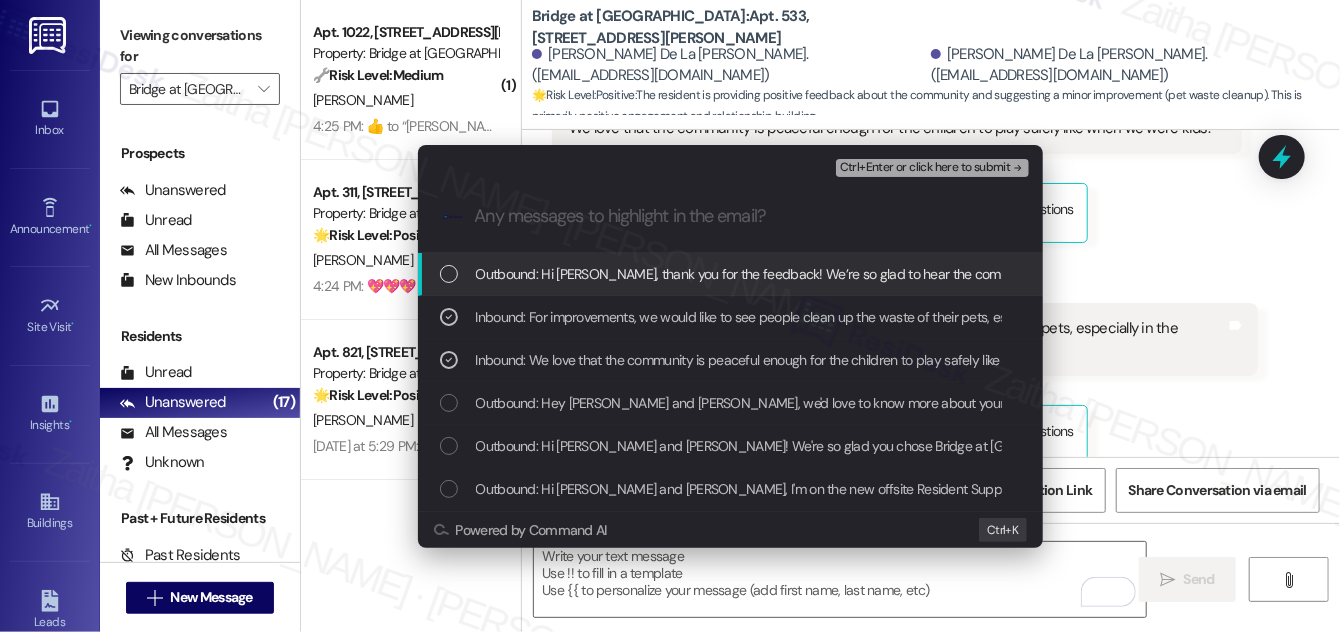 click on "Ctrl+Enter or click here to submit" at bounding box center [925, 168] 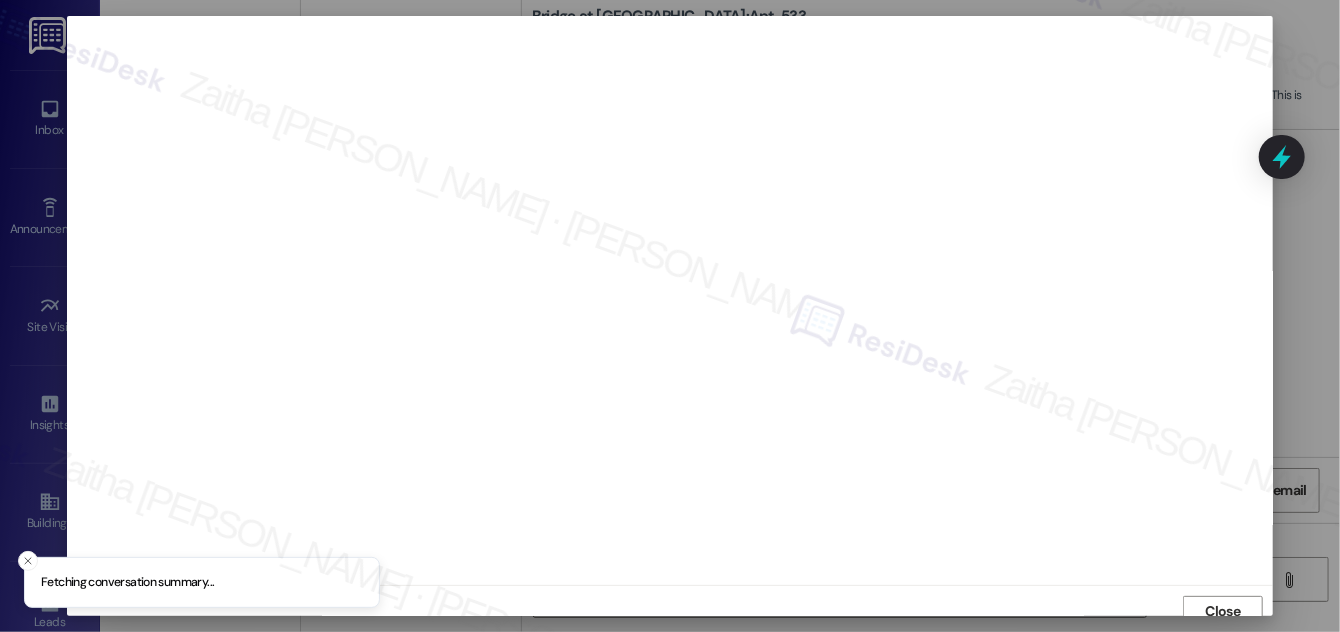 scroll, scrollTop: 11, scrollLeft: 0, axis: vertical 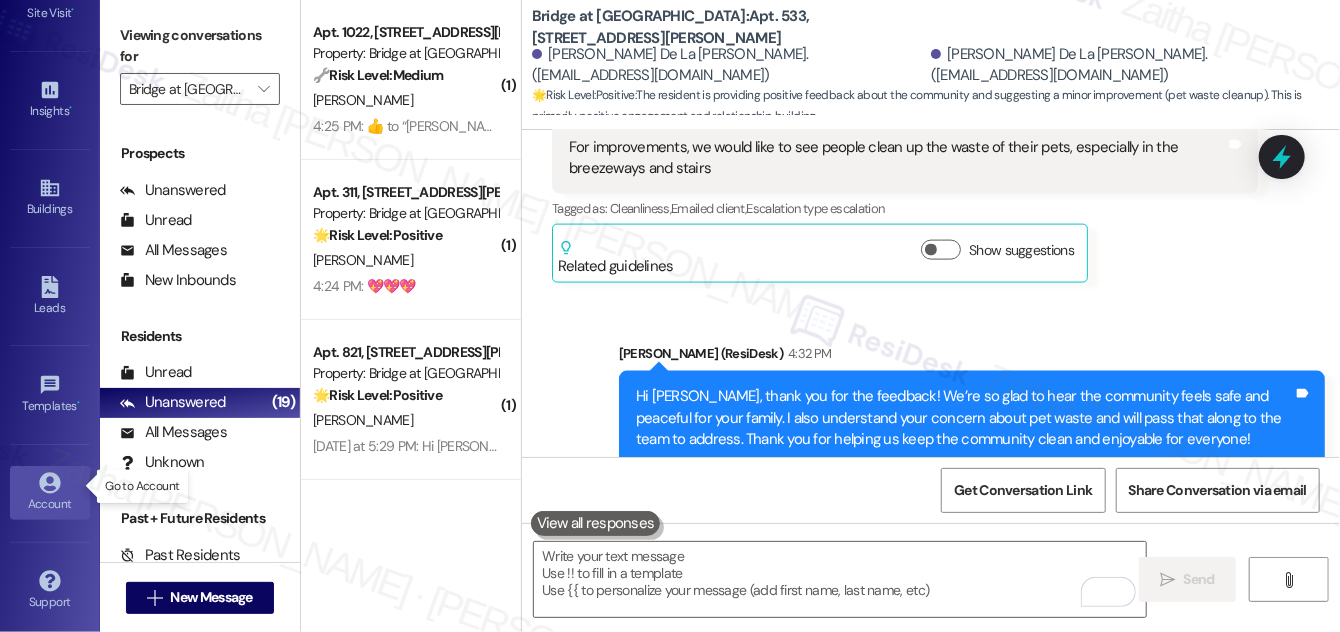 click on "Account" at bounding box center [50, 504] 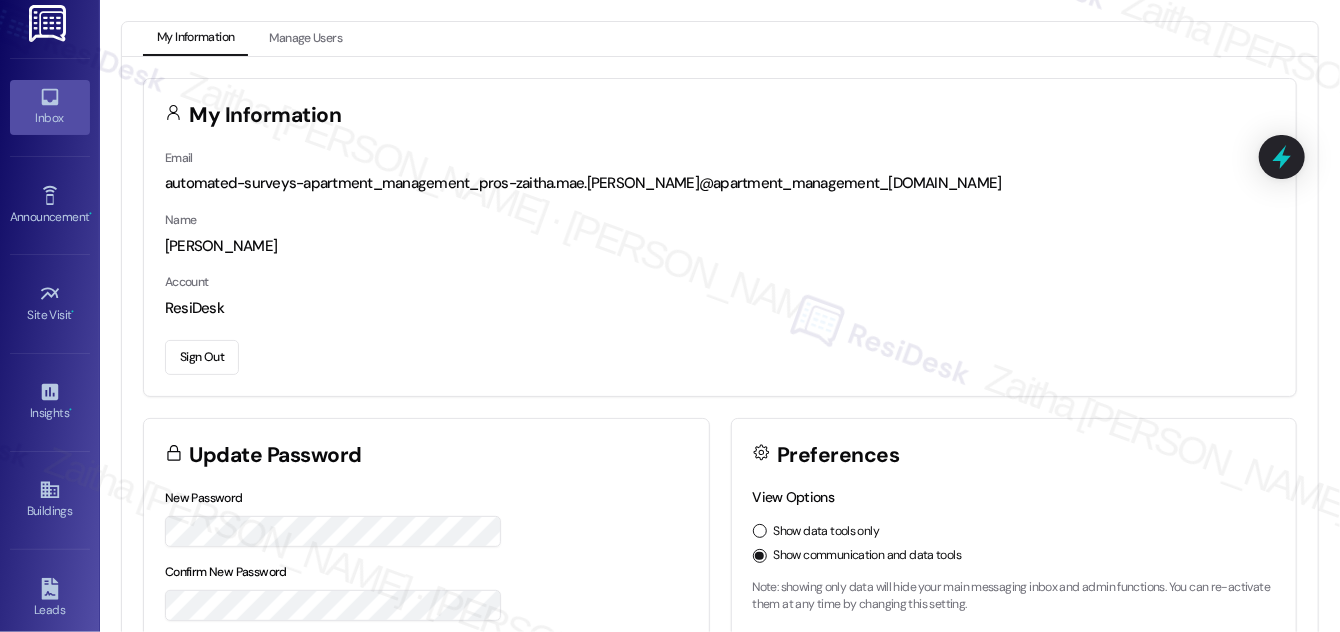 scroll, scrollTop: 0, scrollLeft: 0, axis: both 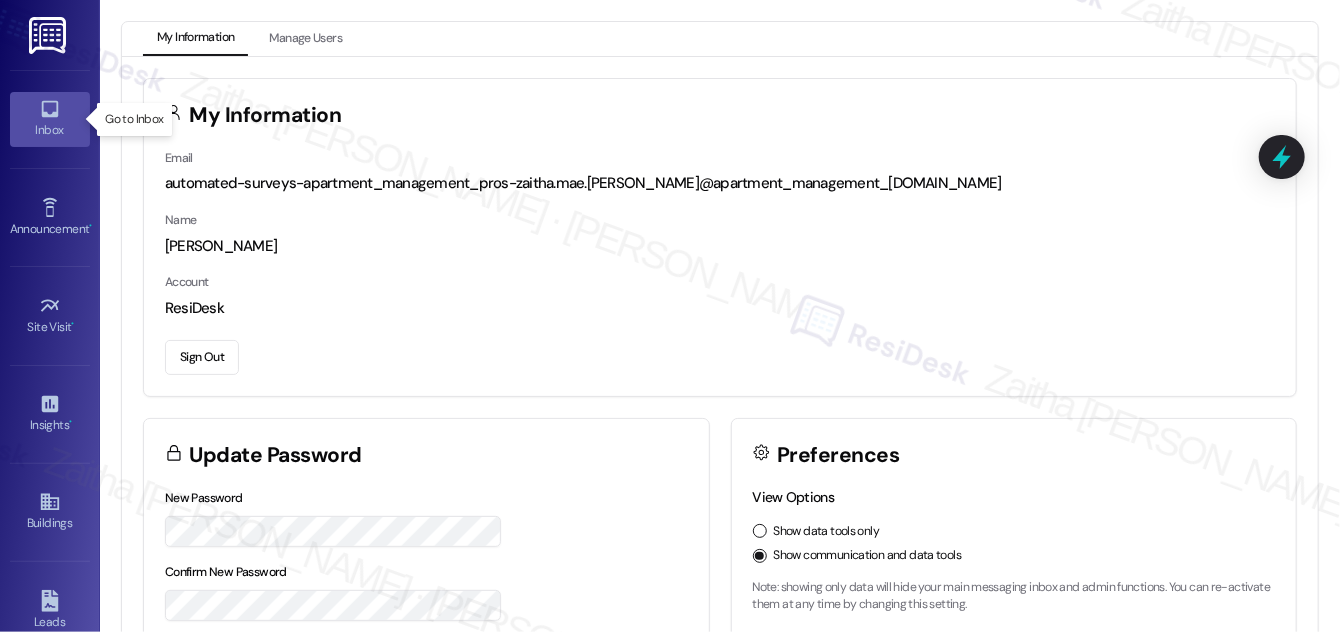 click 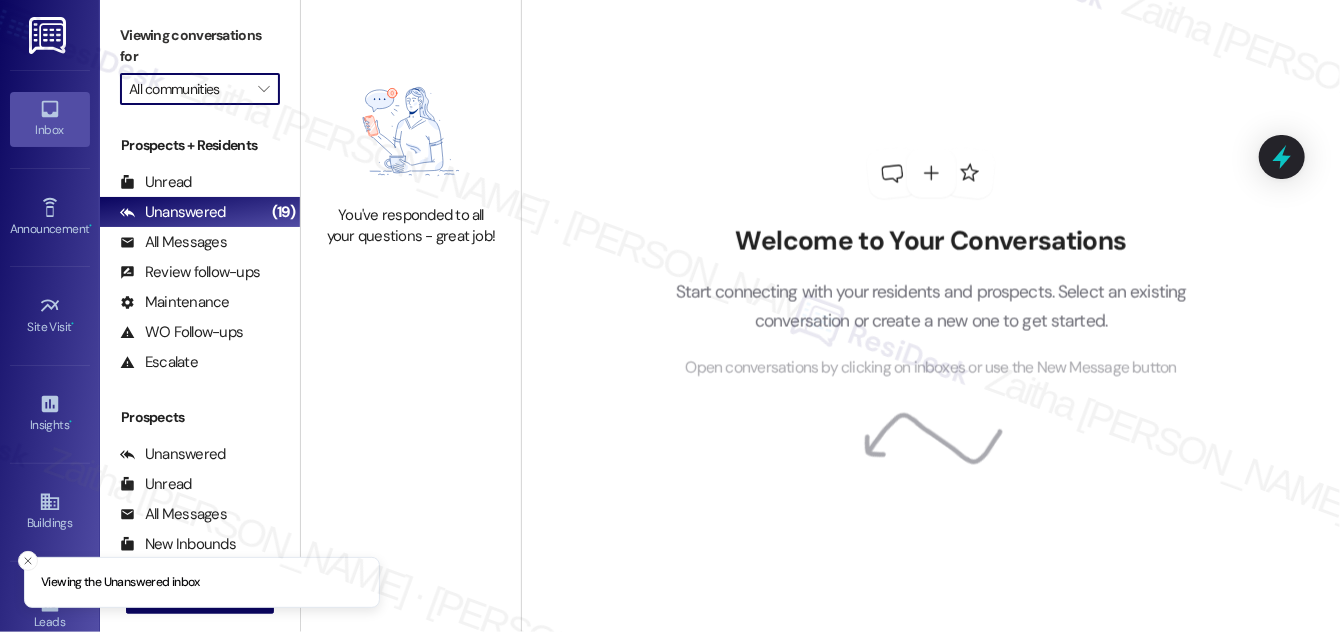 click on "All communities" at bounding box center [188, 89] 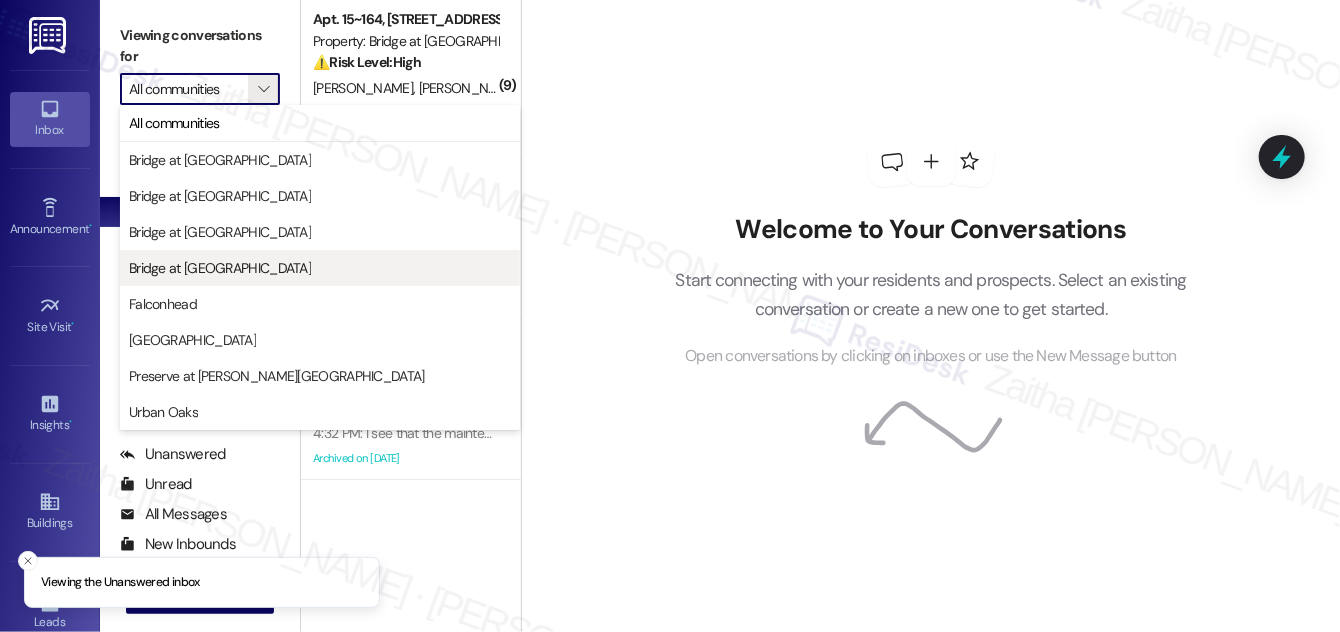 click on "Bridge at Volente" at bounding box center [220, 268] 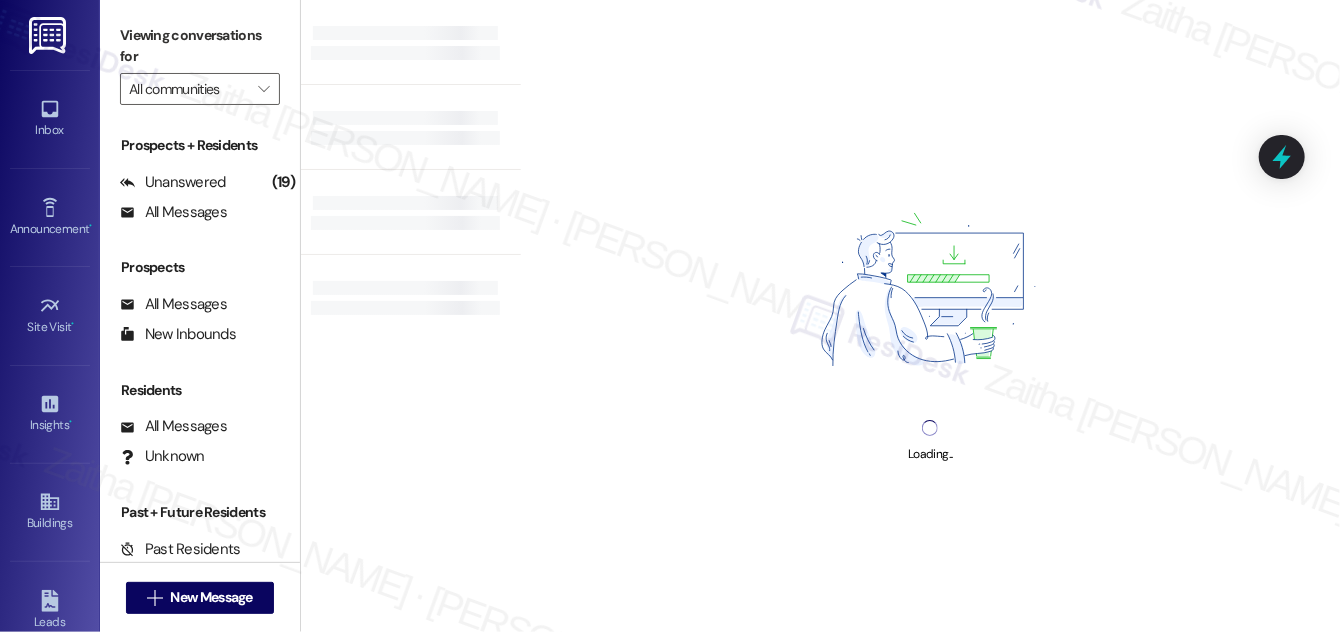 type on "Bridge at Volente" 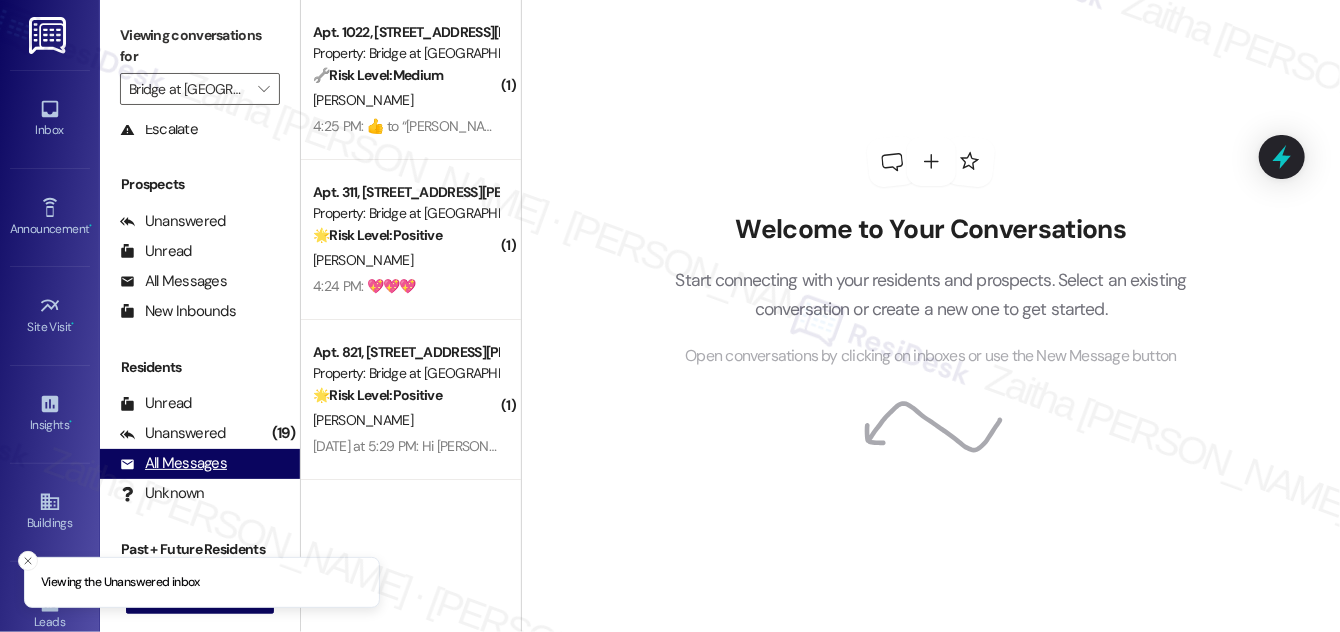 scroll, scrollTop: 264, scrollLeft: 0, axis: vertical 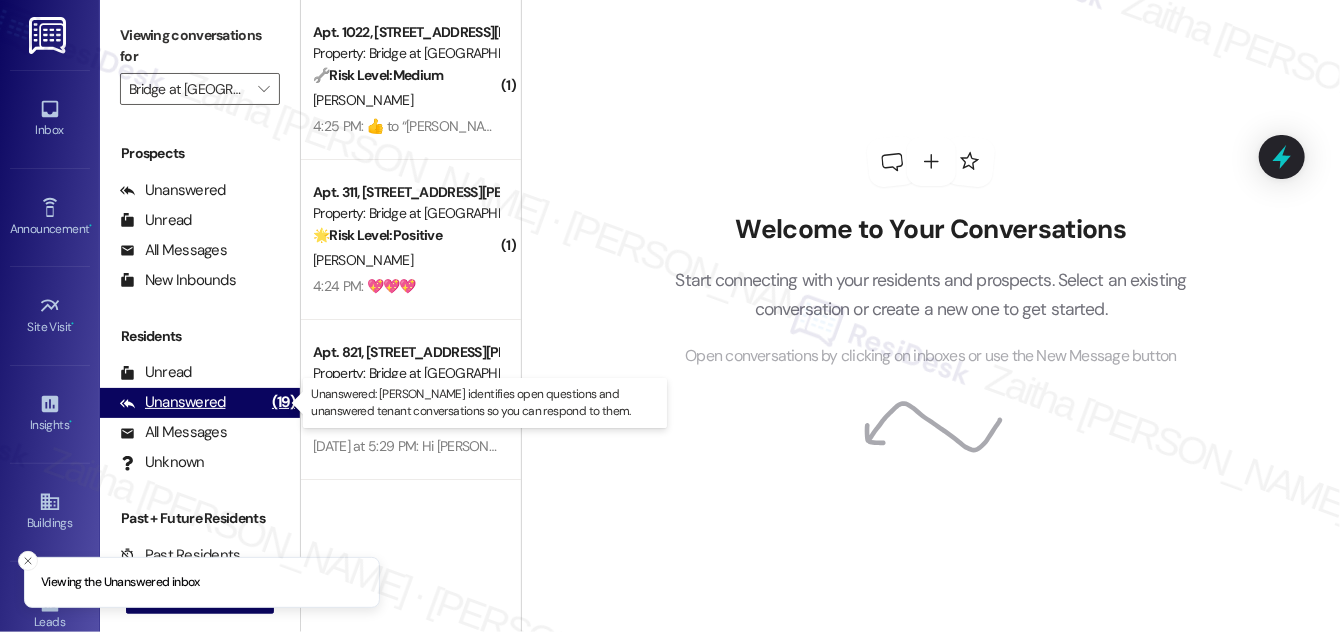 click on "Unanswered" at bounding box center (173, 402) 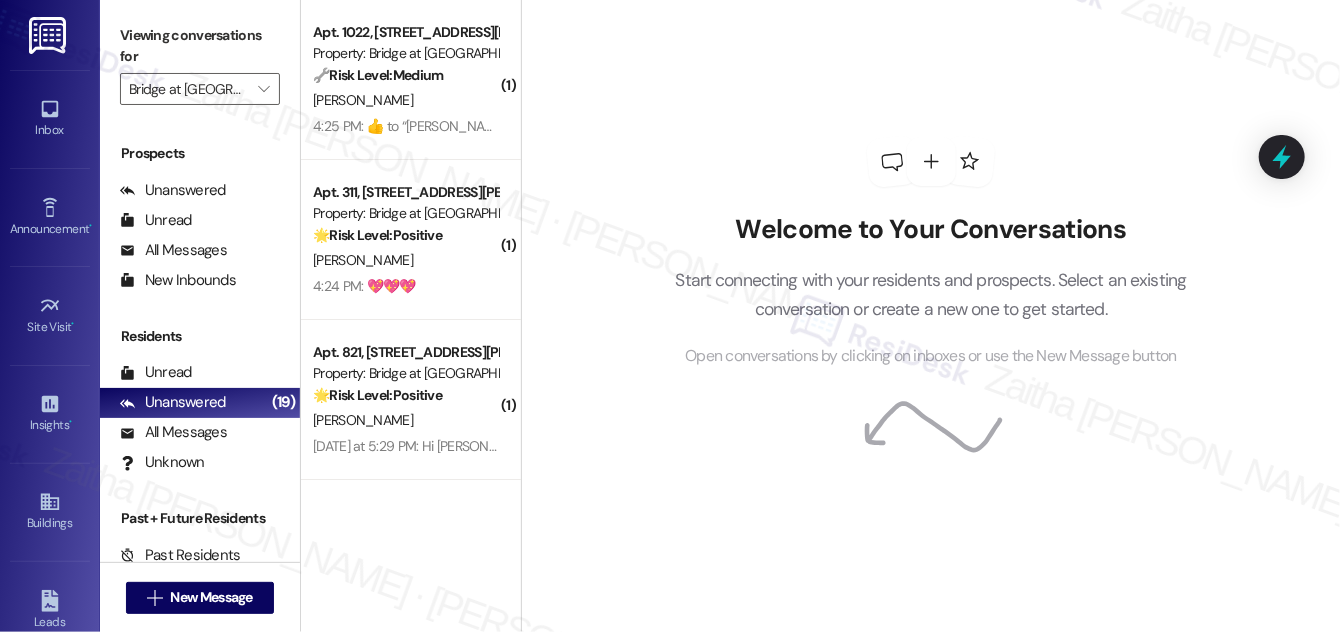 click on "Welcome to Your Conversations Start connecting with your residents and prospects. Select an existing conversation or create a new one to get started. Open conversations by clicking on inboxes or use the New Message button" at bounding box center [931, 253] 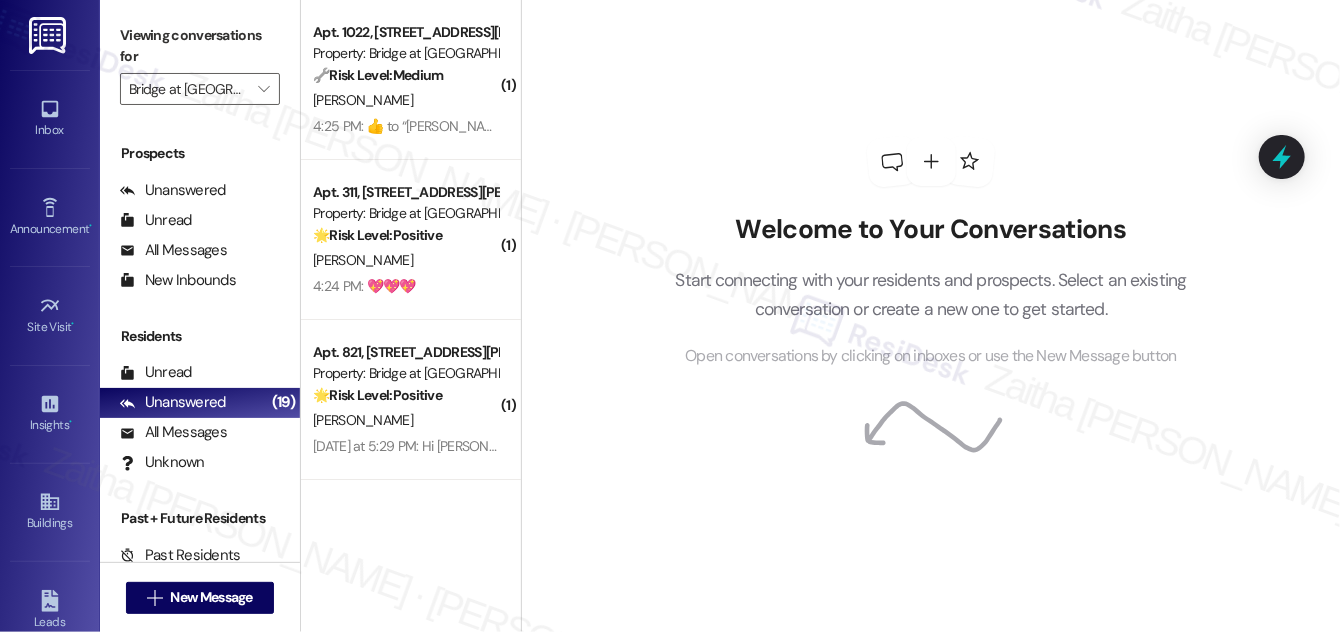 click on "Welcome to Your Conversations Start connecting with your residents and prospects. Select an existing conversation or create a new one to get started. Open conversations by clicking on inboxes or use the New Message button" at bounding box center [931, 253] 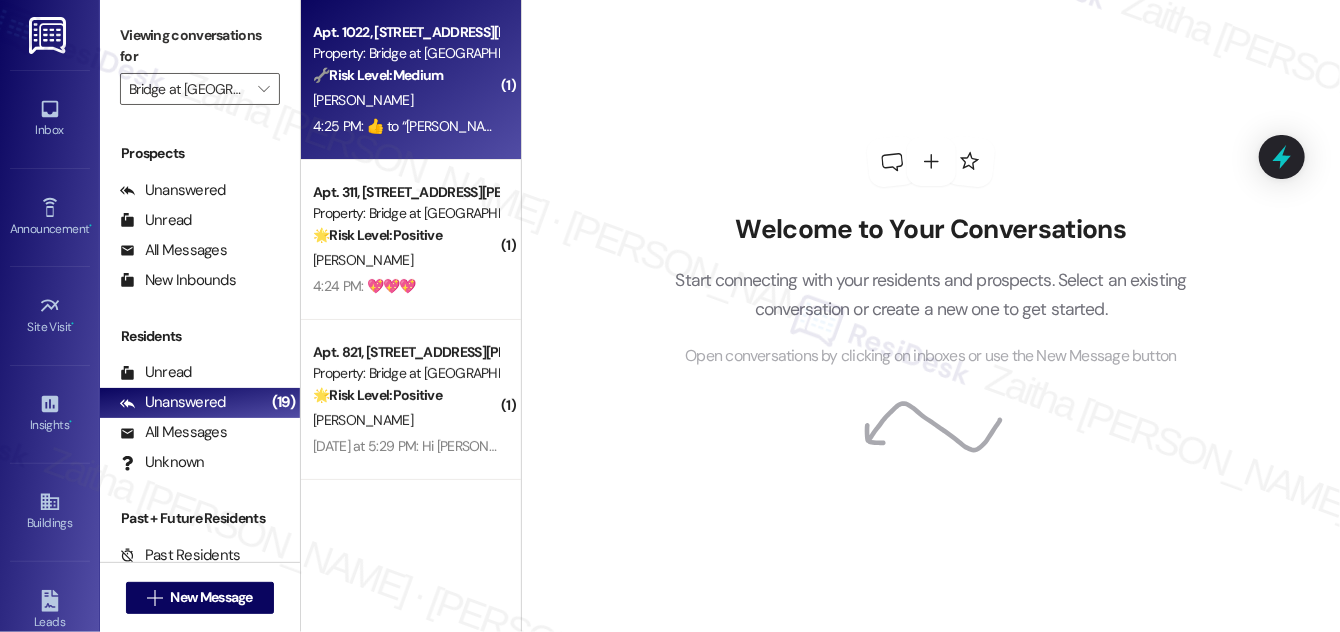 click on "[PERSON_NAME]" at bounding box center (405, 100) 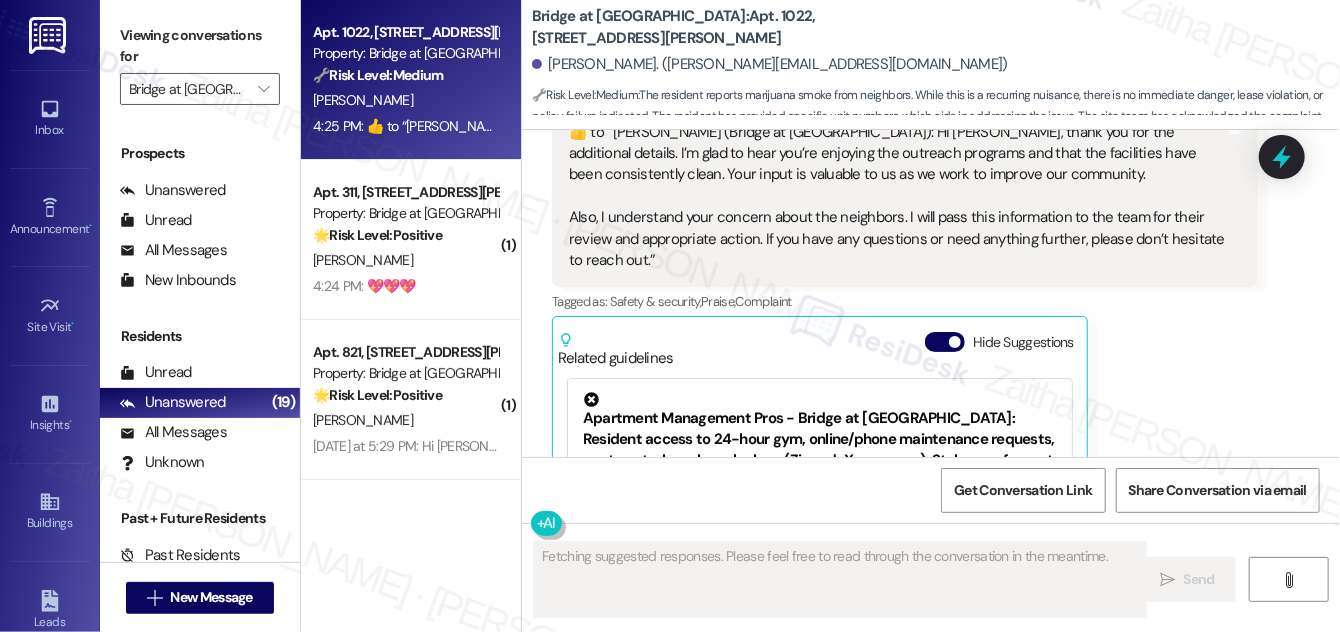 scroll, scrollTop: 2914, scrollLeft: 0, axis: vertical 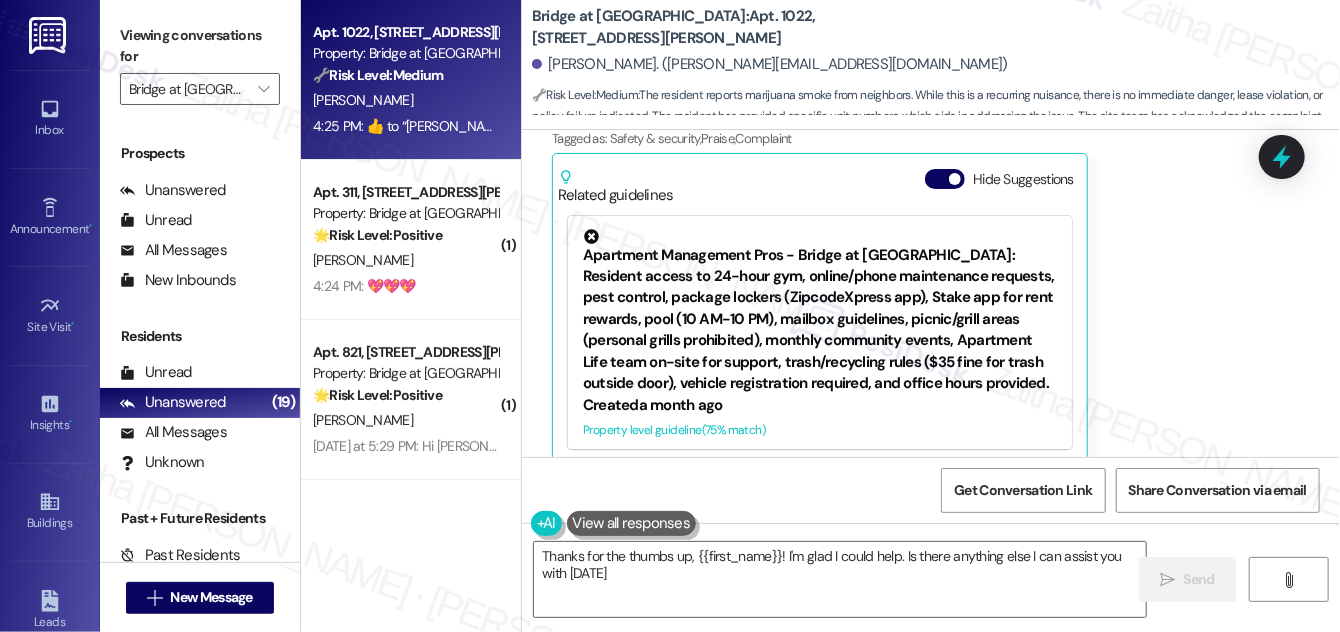 type on "Thanks for the thumbs up, {{first_name}}! I'm glad I could help. Is there anything else I can assist you with today?" 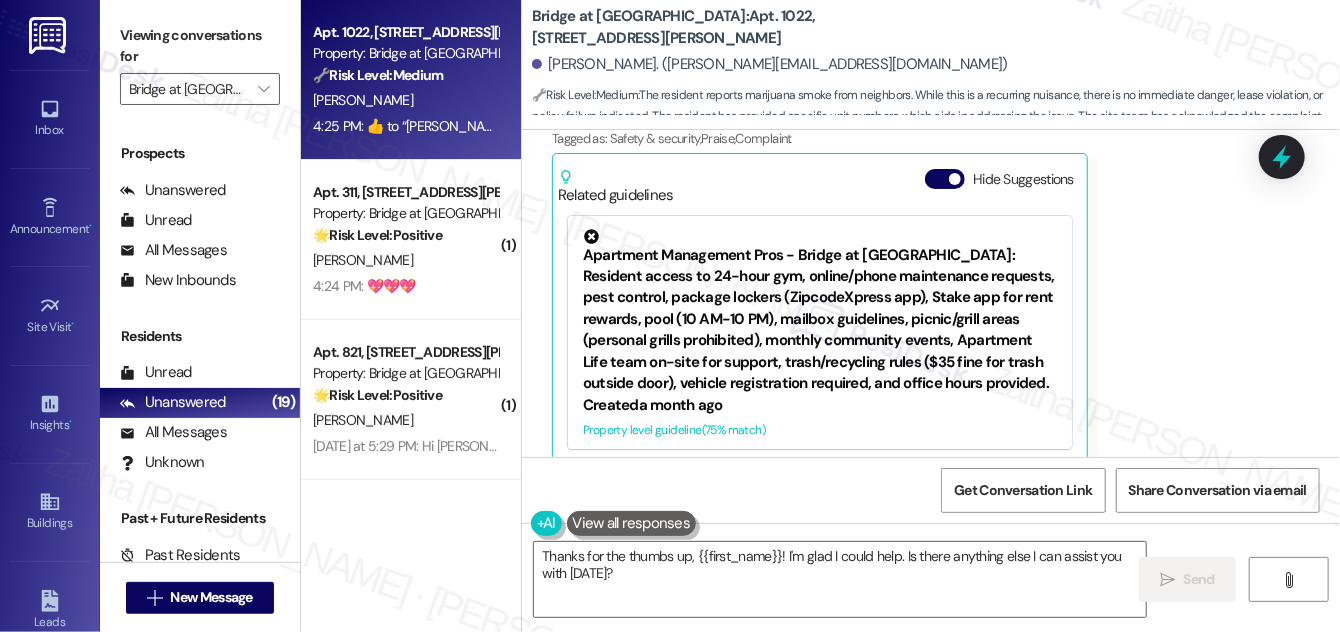 click on "Related guidelines Hide Suggestions" at bounding box center [820, 182] 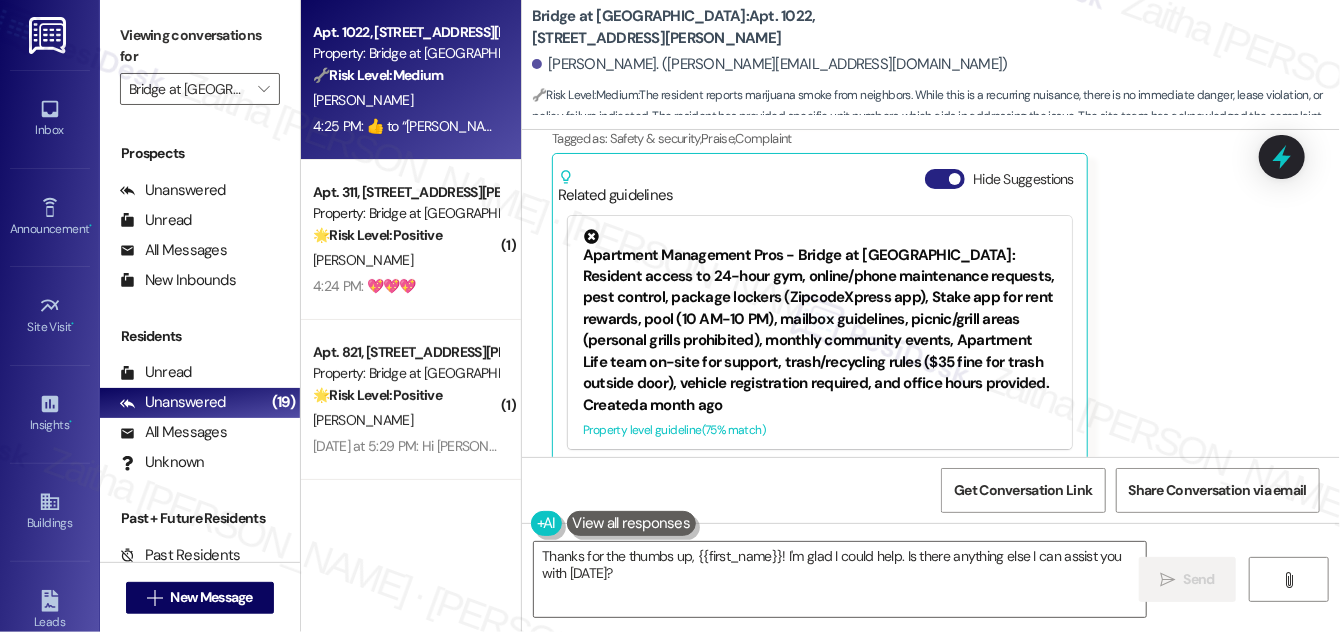 click on "Hide Suggestions" at bounding box center [945, 179] 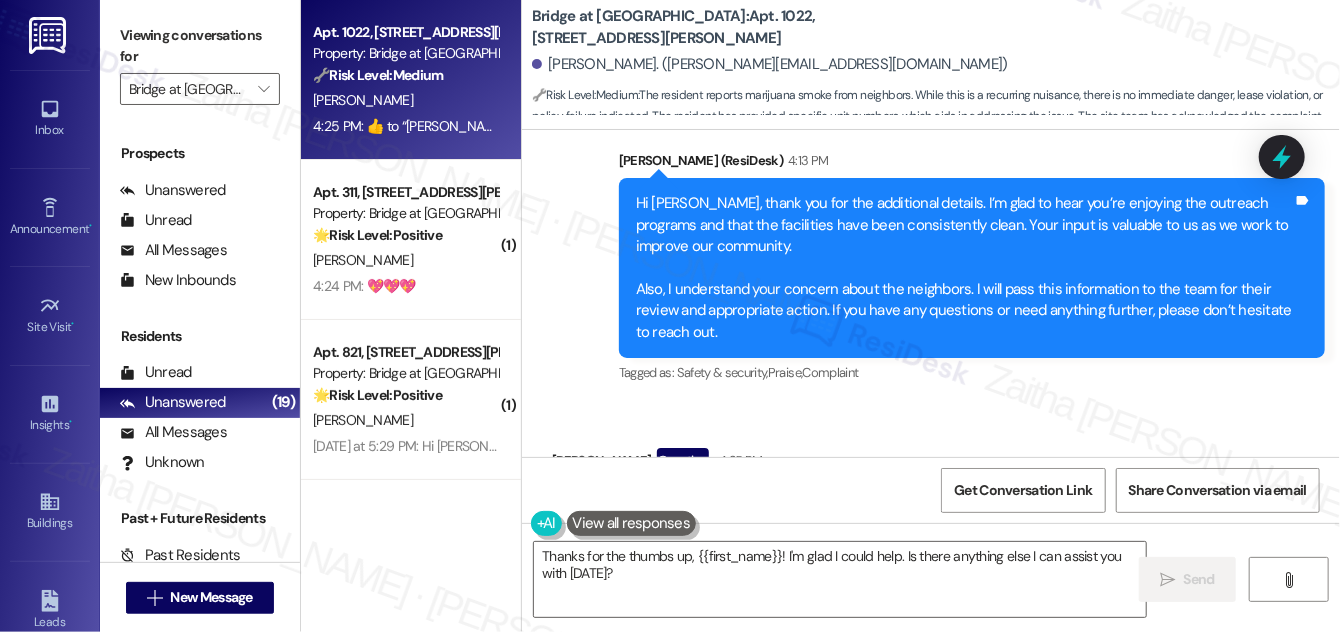 scroll, scrollTop: 2390, scrollLeft: 0, axis: vertical 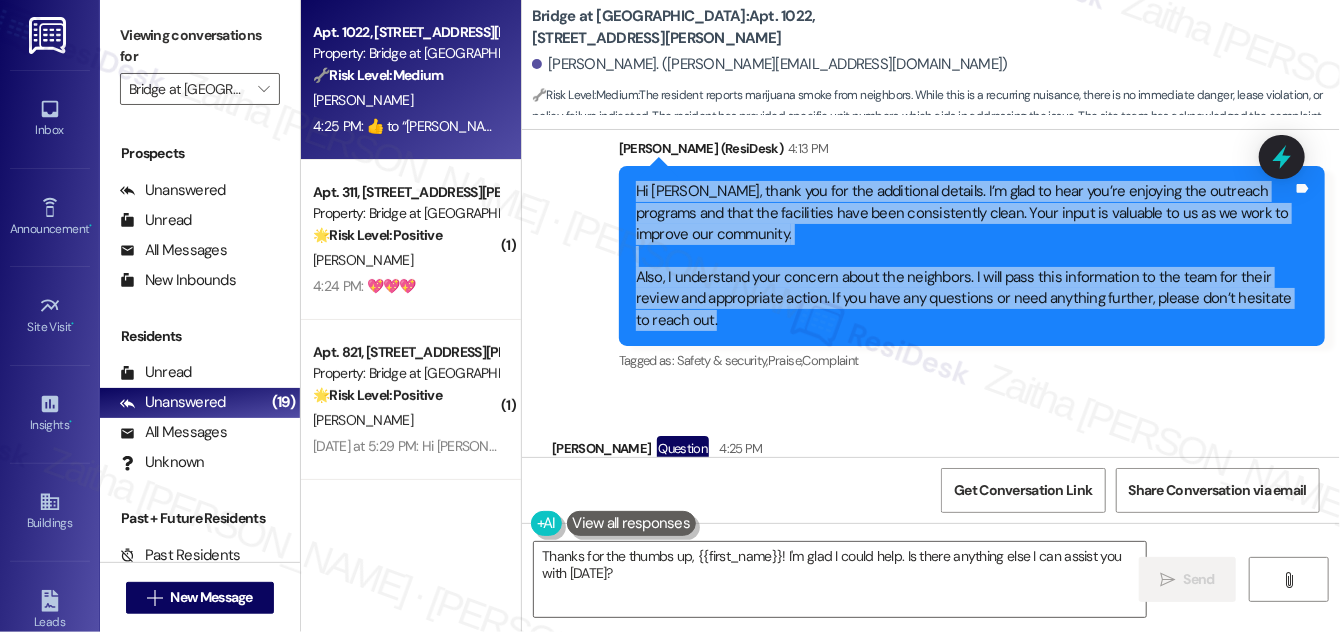 drag, startPoint x: 634, startPoint y: 167, endPoint x: 718, endPoint y: 303, distance: 159.84993 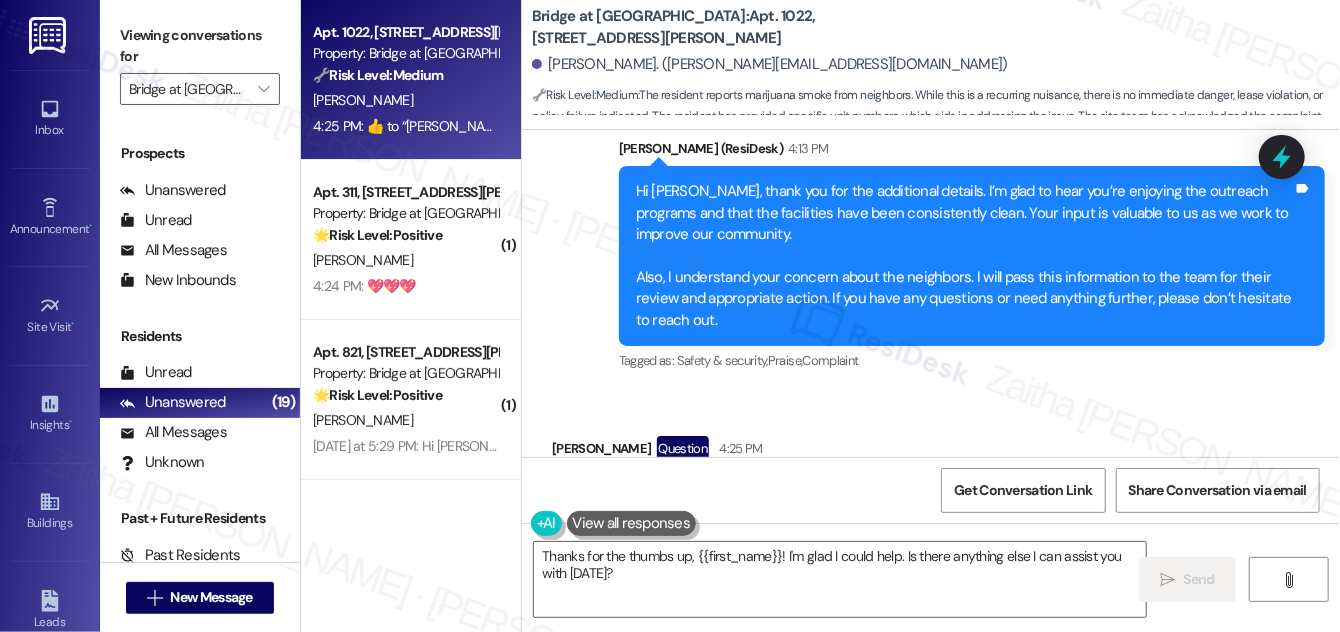 scroll, scrollTop: 2662, scrollLeft: 0, axis: vertical 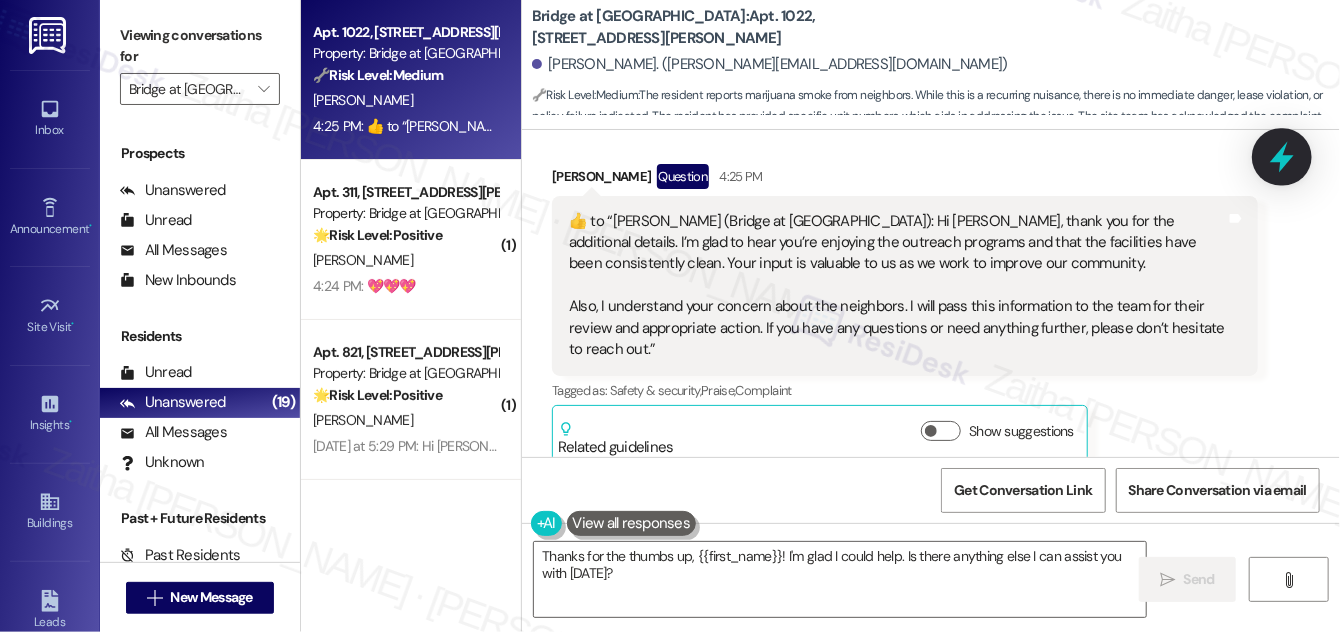 click 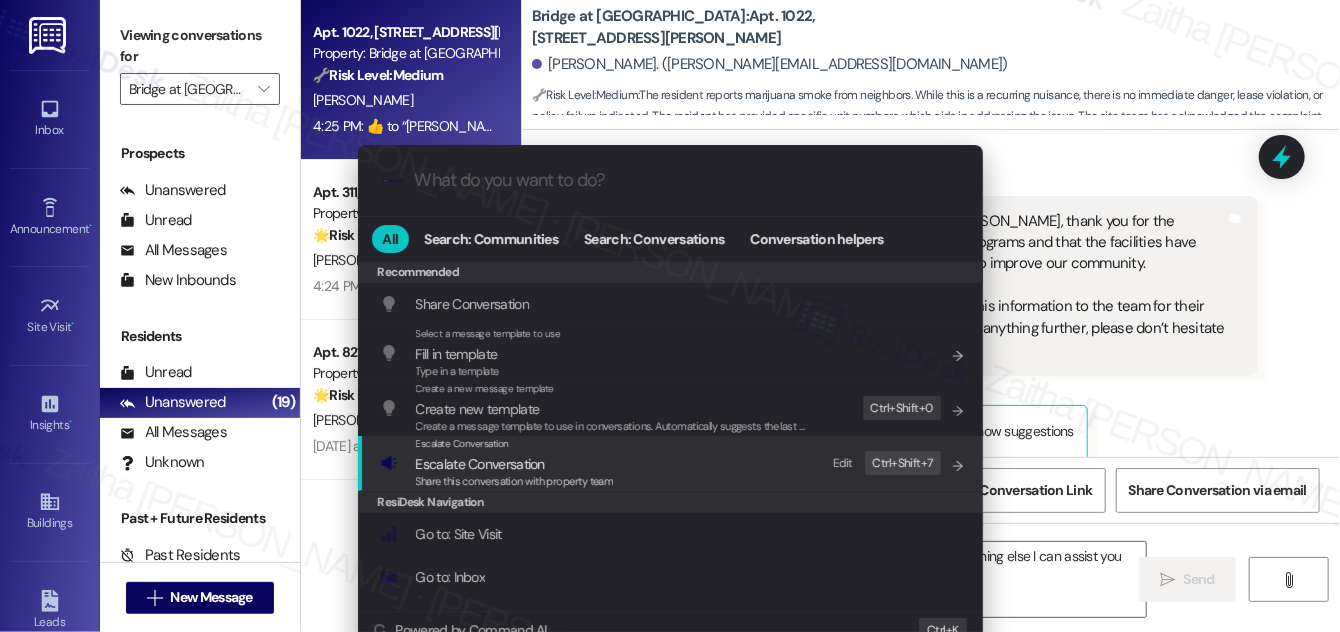 click on "Escalate Conversation" at bounding box center (515, 464) 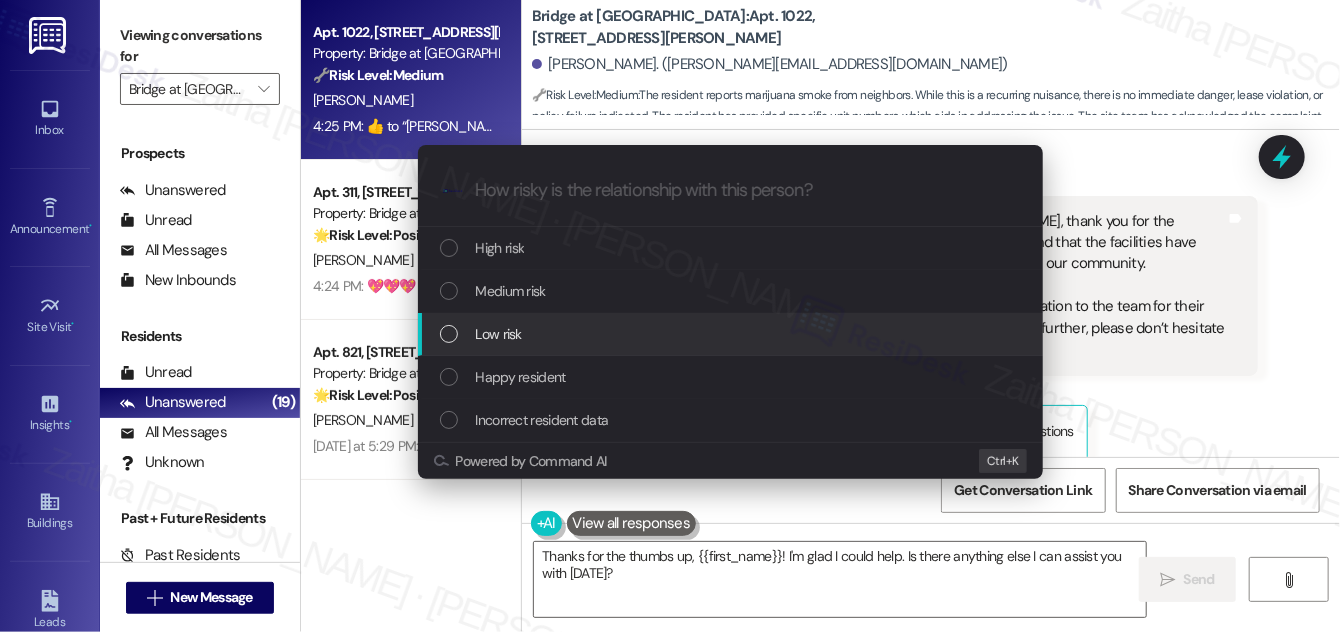 click on "Low risk" at bounding box center [732, 334] 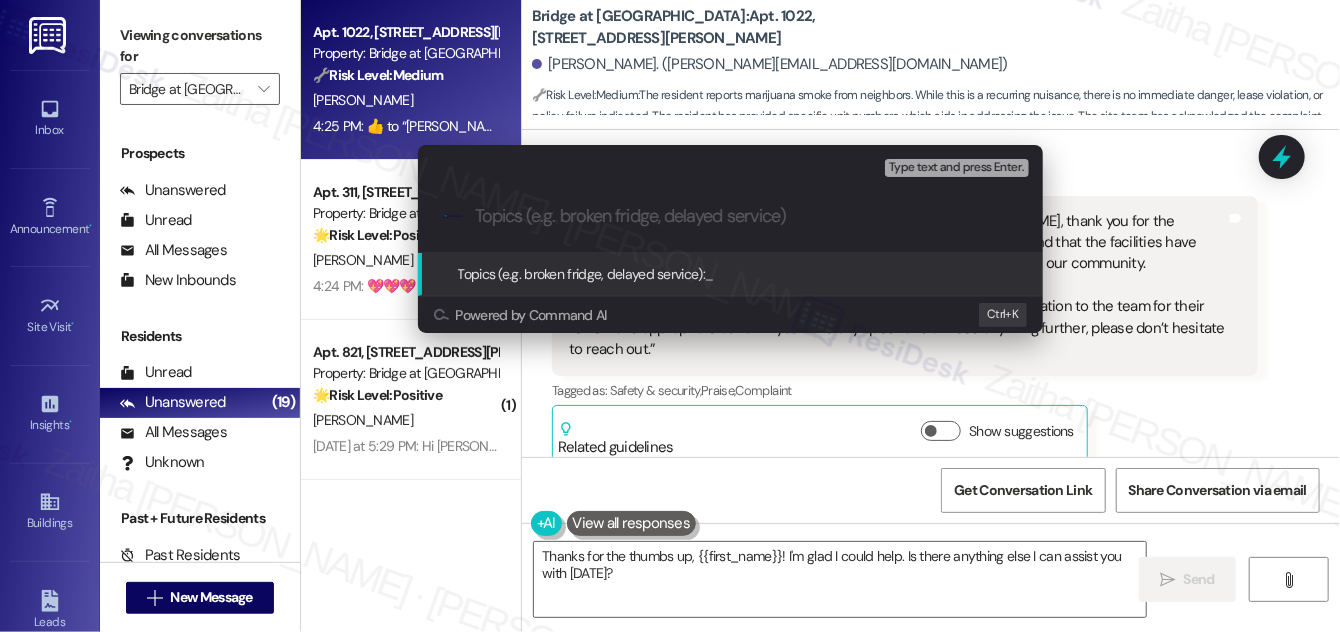 paste on "Positive Experience and Neighbor" 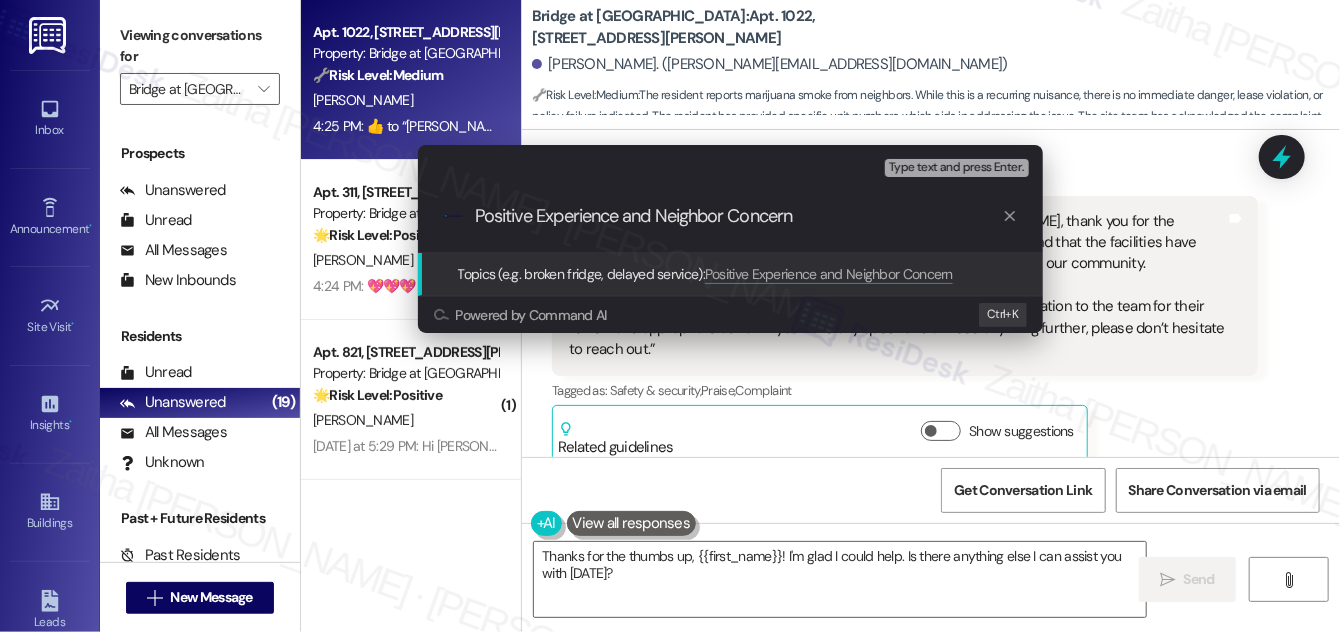 type on "Positive Experience and Neighbor Concerns" 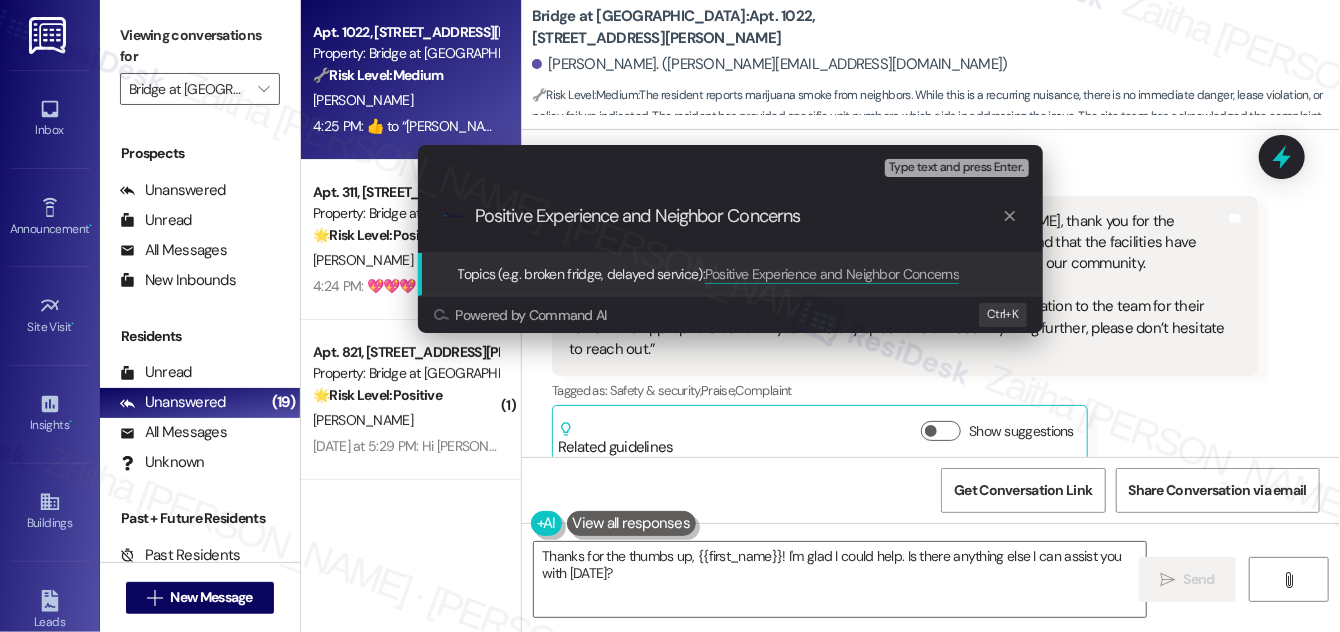 type 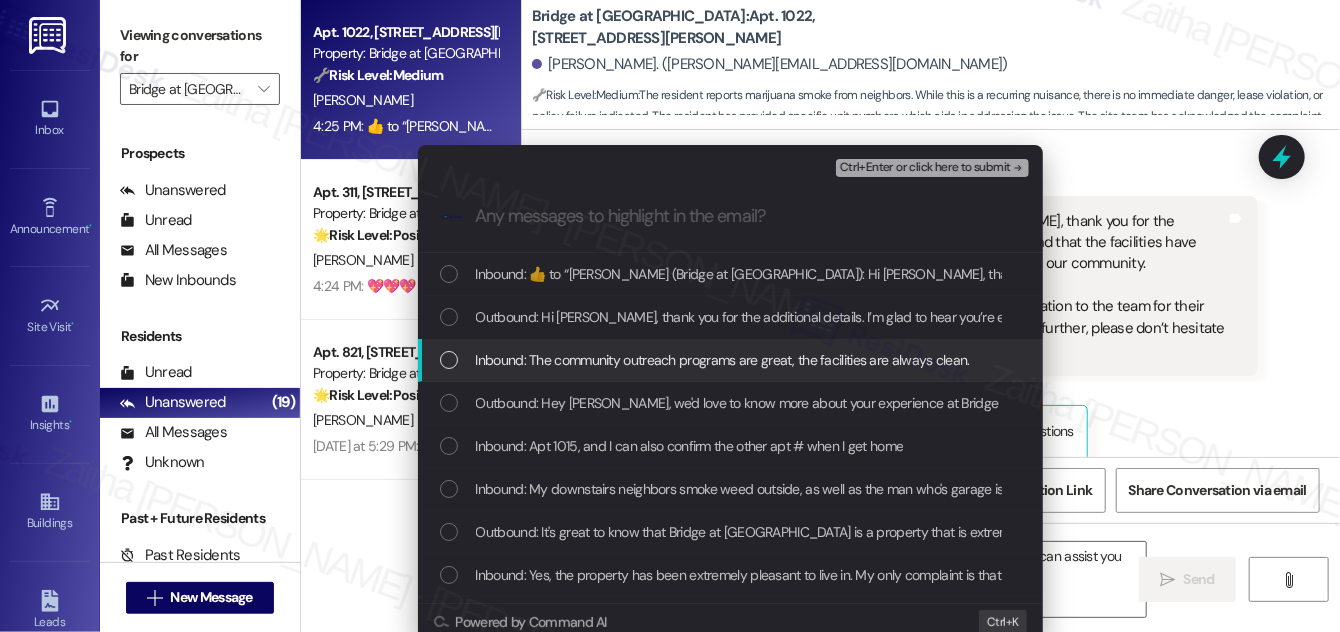 click on "Inbound: The community outreach programs are great, the facilities are always clean." at bounding box center (732, 360) 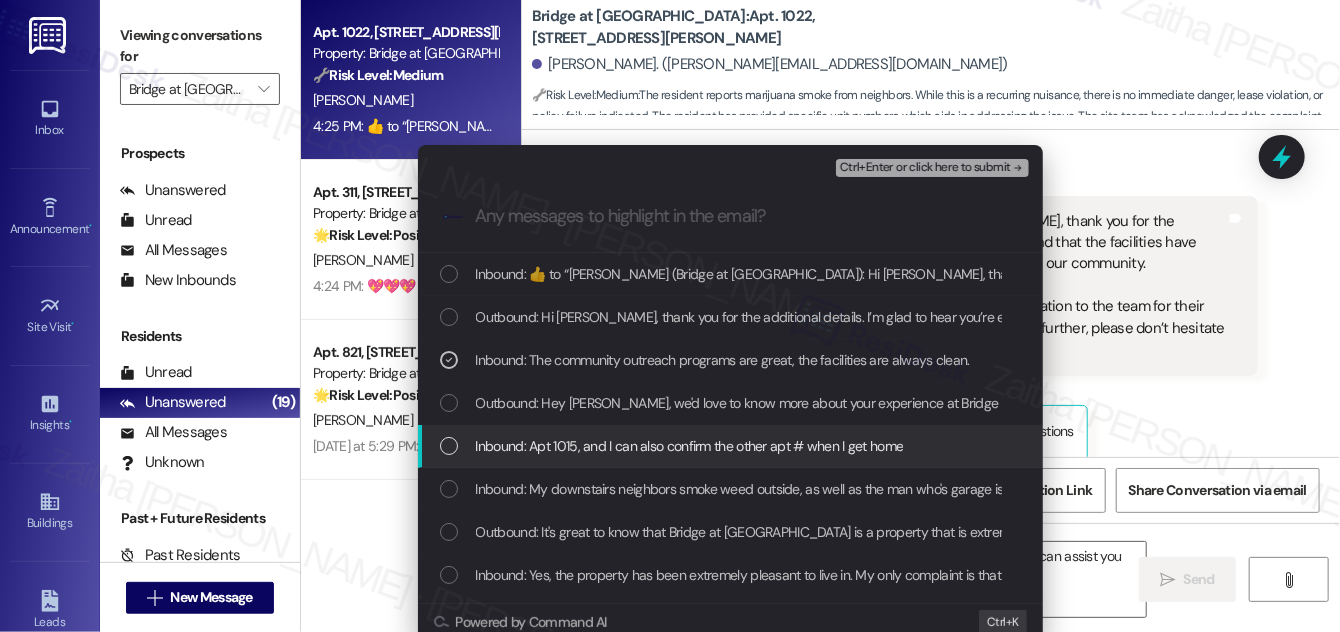 click on "Inbound: Apt 1015, and I can also confirm the other apt # when I get home" at bounding box center (732, 446) 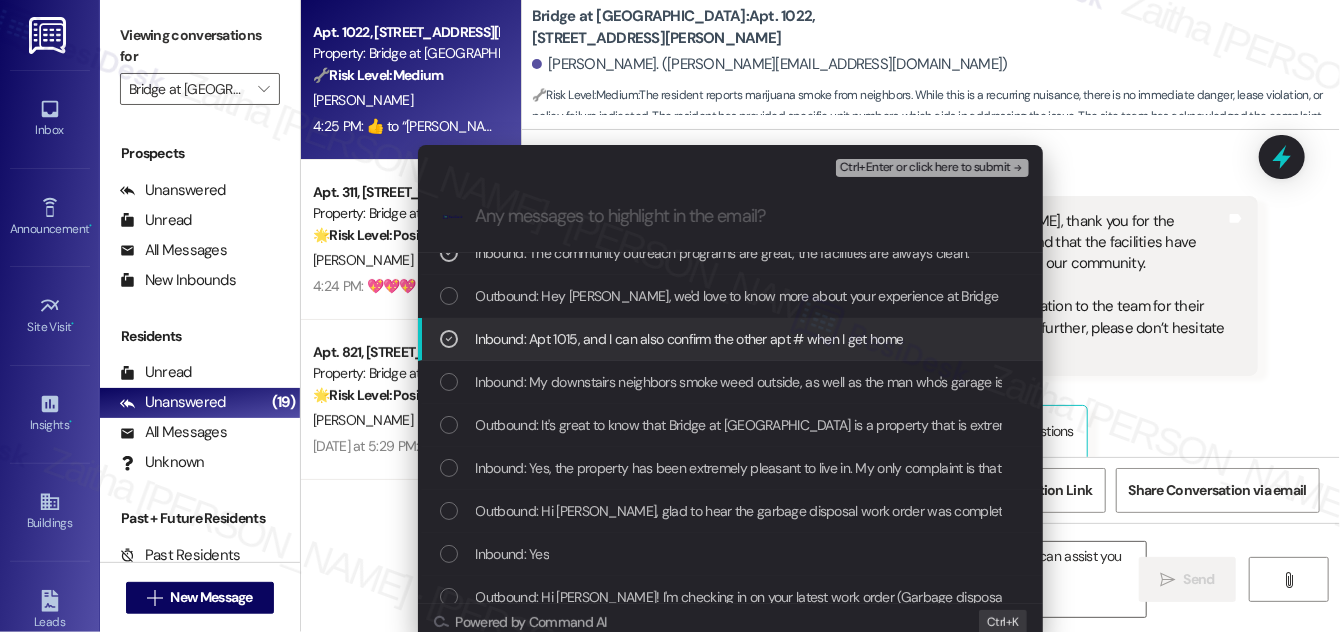 scroll, scrollTop: 165, scrollLeft: 0, axis: vertical 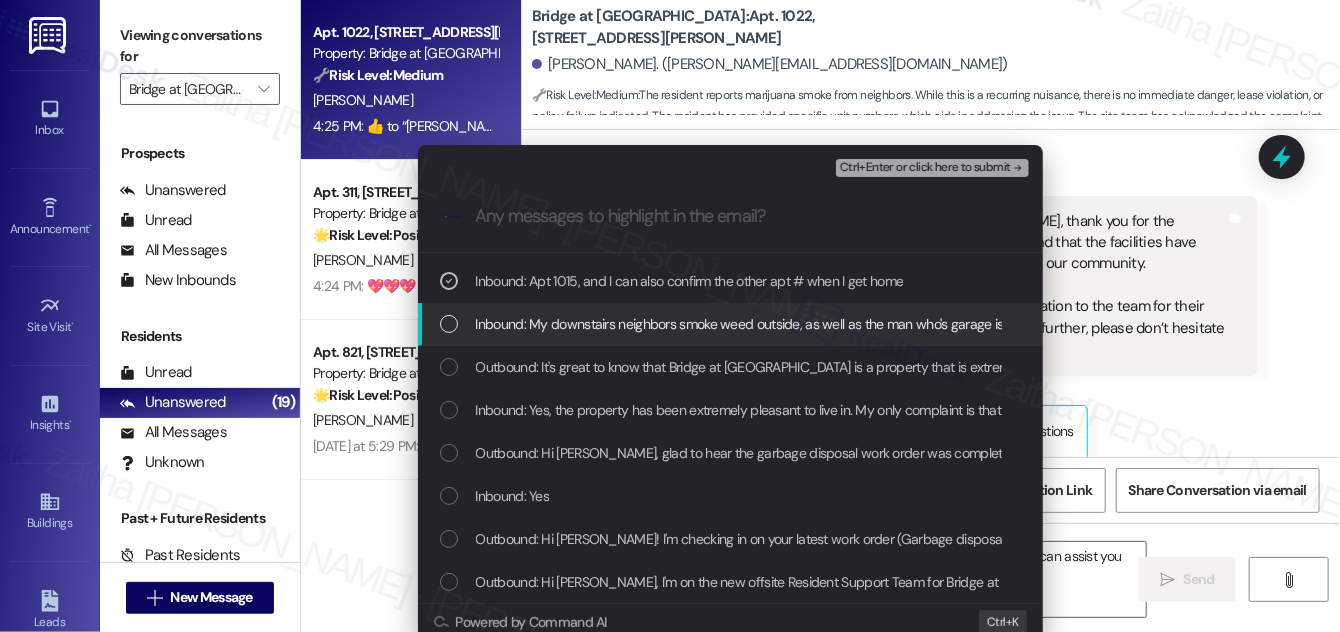 click at bounding box center [449, 324] 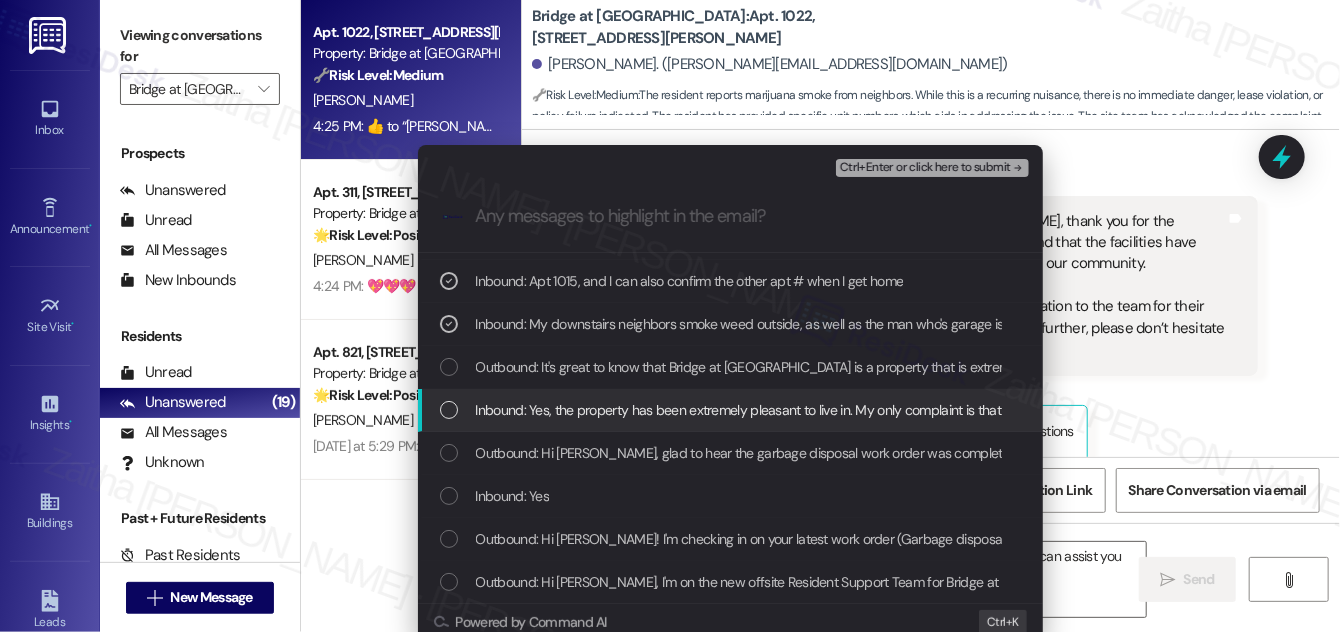 click at bounding box center [449, 410] 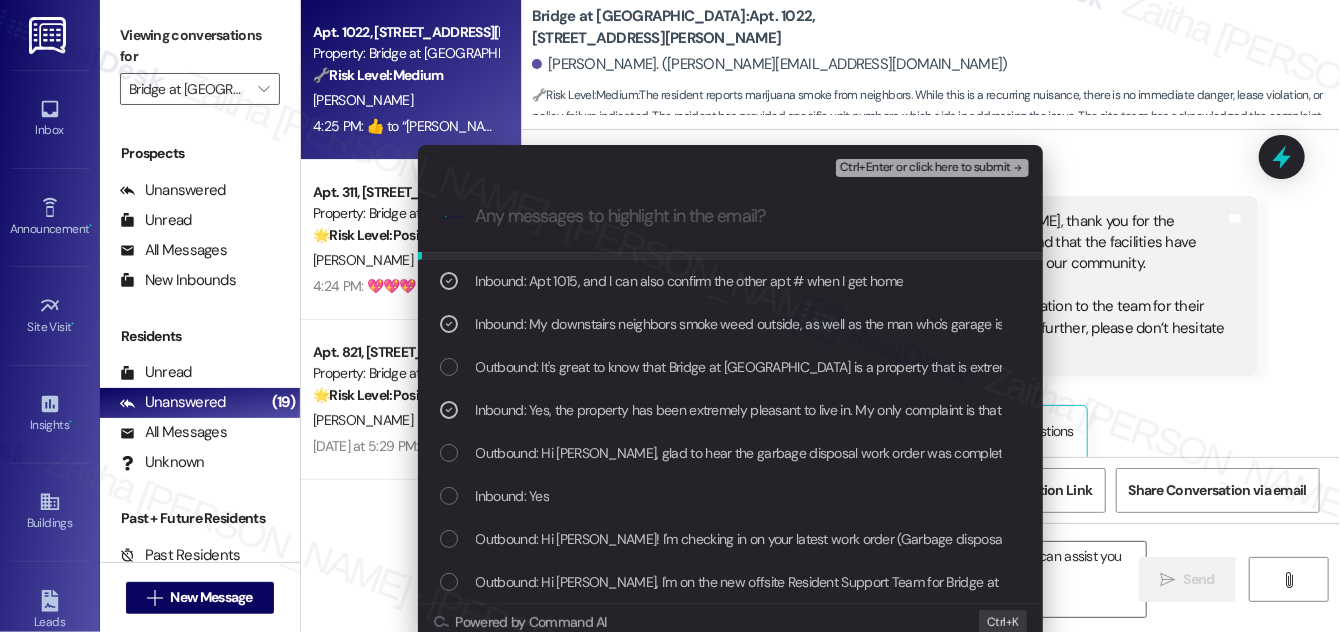 click on "Ctrl+Enter or click here to submit" at bounding box center (925, 168) 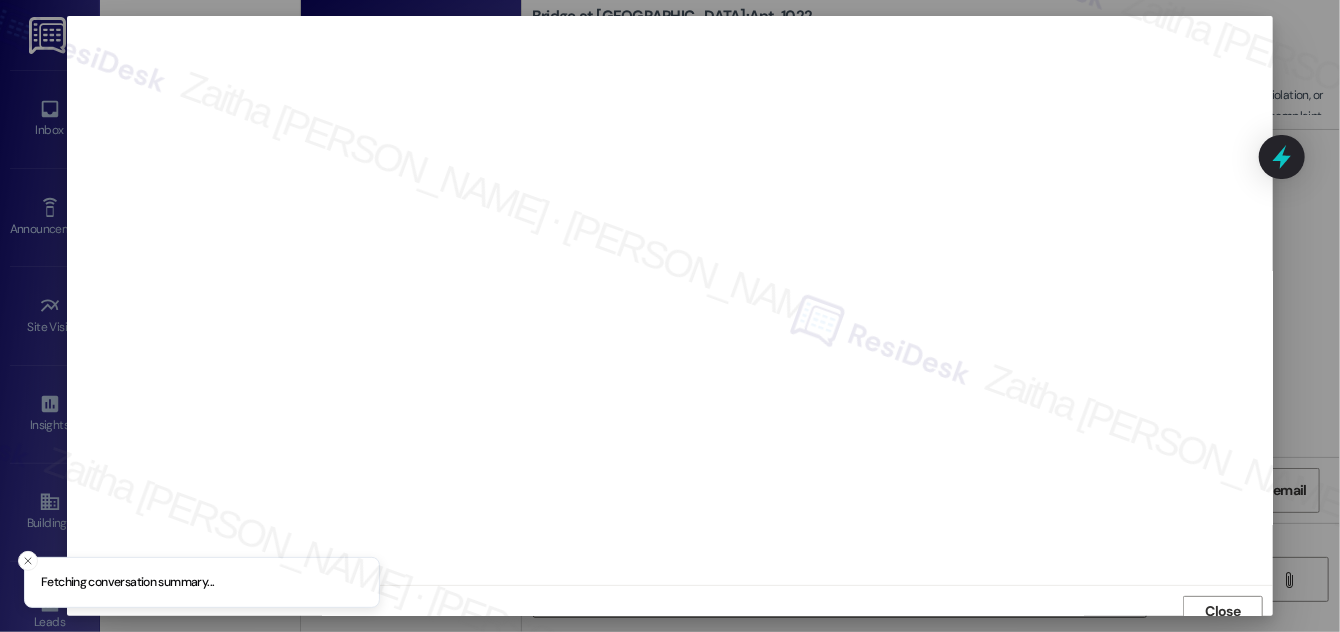 scroll, scrollTop: 11, scrollLeft: 0, axis: vertical 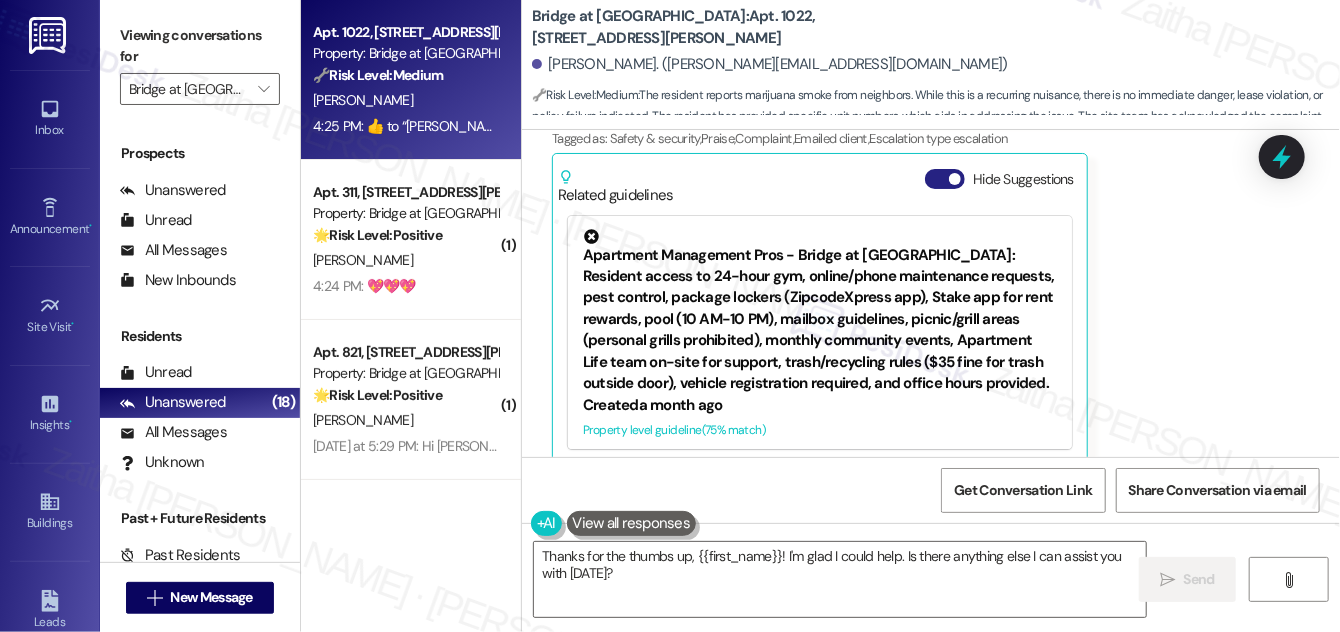 click on "Hide Suggestions" at bounding box center [945, 179] 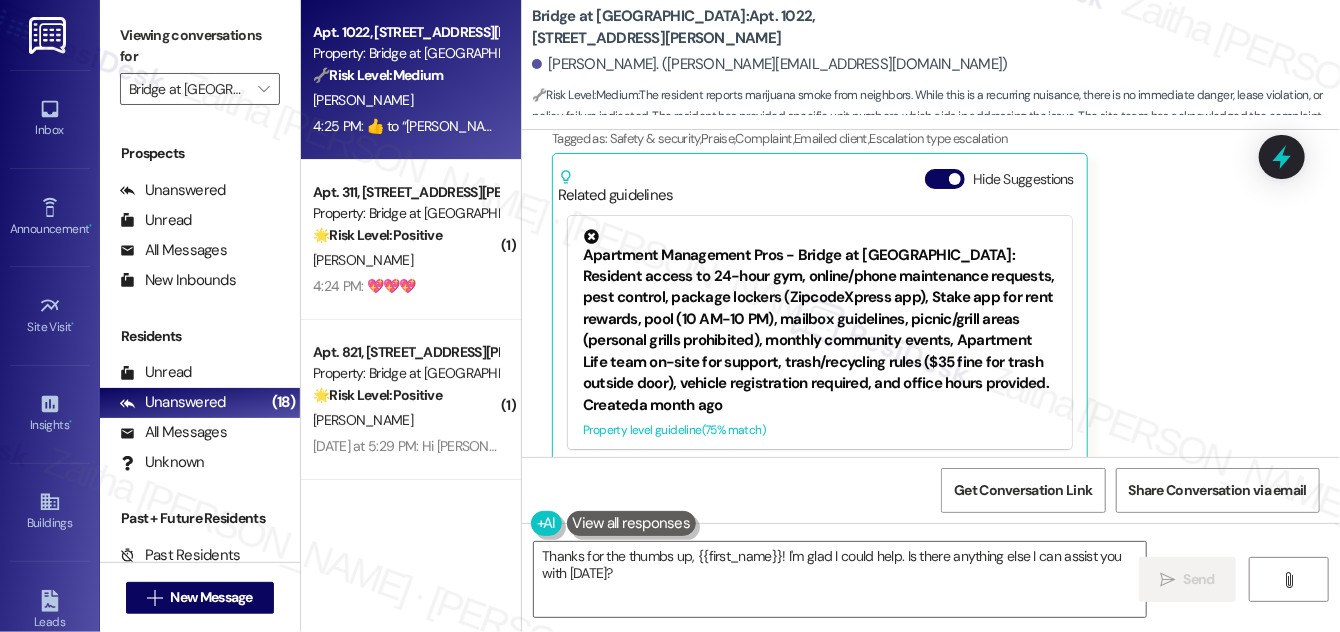 scroll, scrollTop: 2662, scrollLeft: 0, axis: vertical 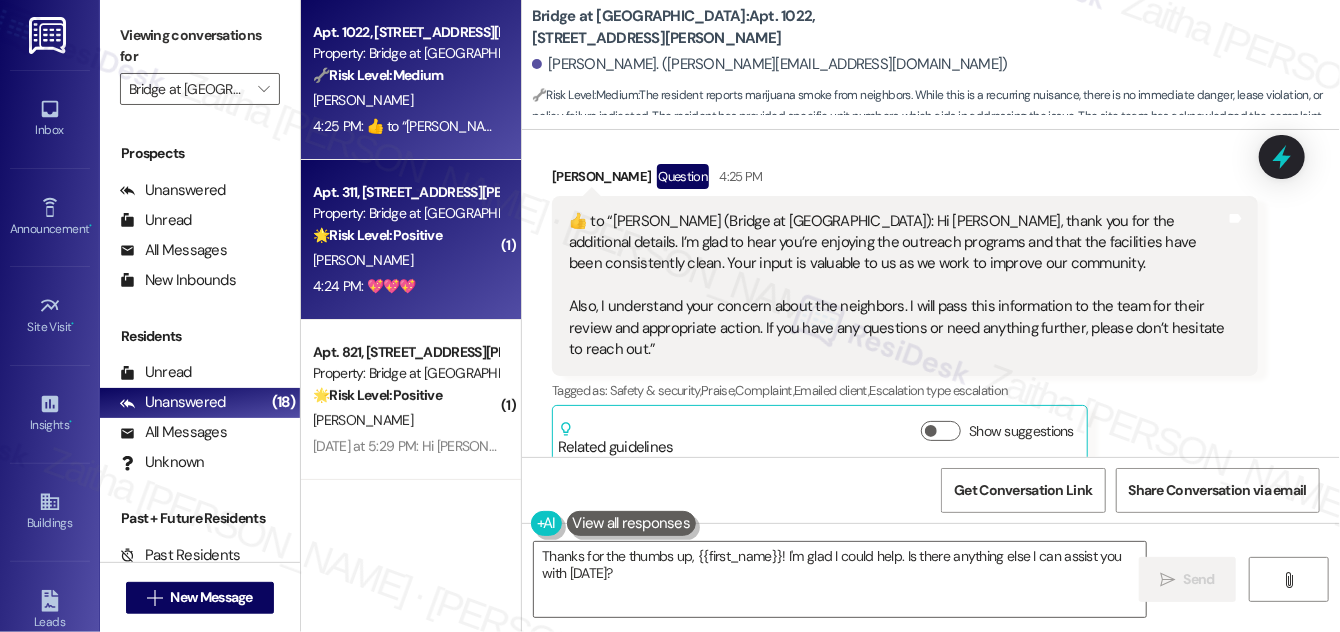 click on "4:24 PM: 💖💖💖 4:24 PM: 💖💖💖" at bounding box center [405, 286] 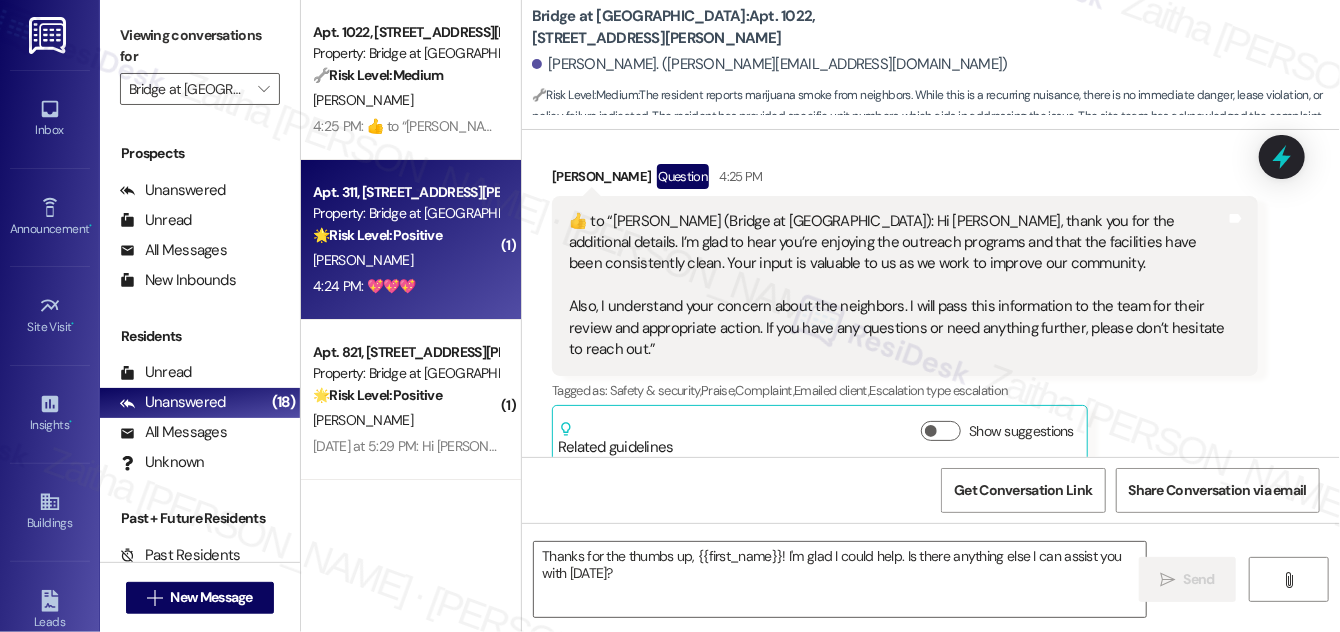 type on "Fetching suggested responses. Please feel free to read through the conversation in the meantime." 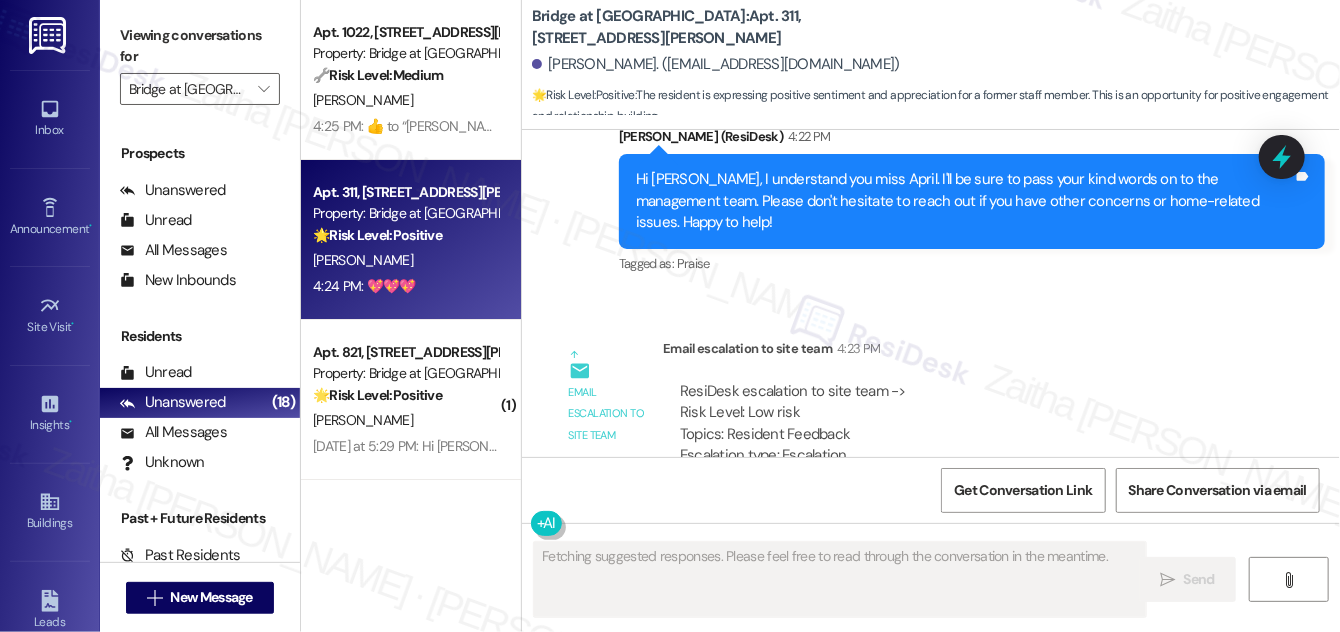 scroll, scrollTop: 1120, scrollLeft: 0, axis: vertical 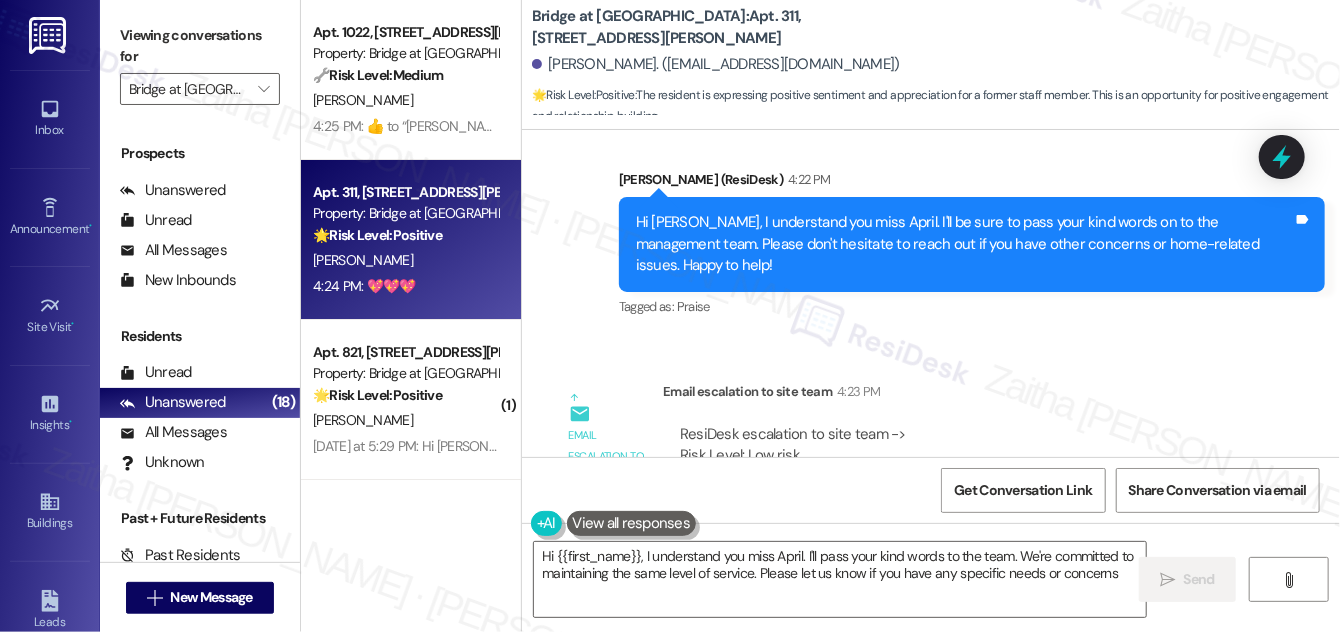 type on "Hi {{first_name}}, I understand you miss April. I'll pass your kind words to the team. We're committed to maintaining the same level of service. Please let us know if you have any specific needs or concerns!" 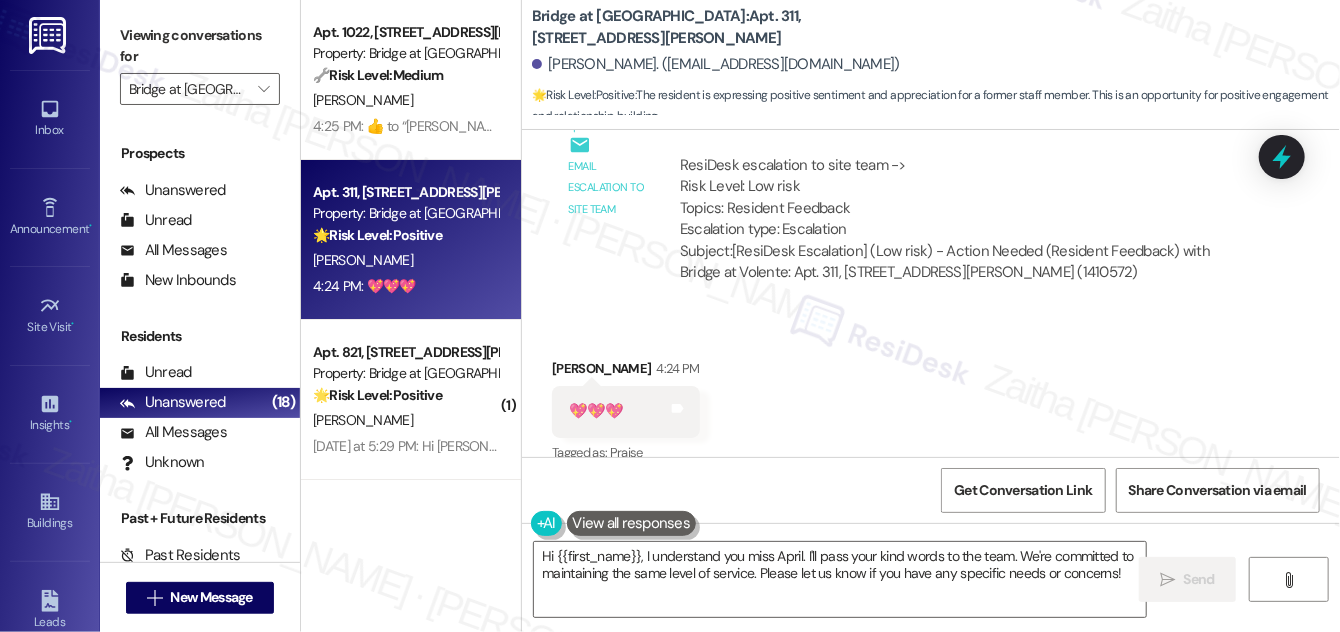 scroll, scrollTop: 1393, scrollLeft: 0, axis: vertical 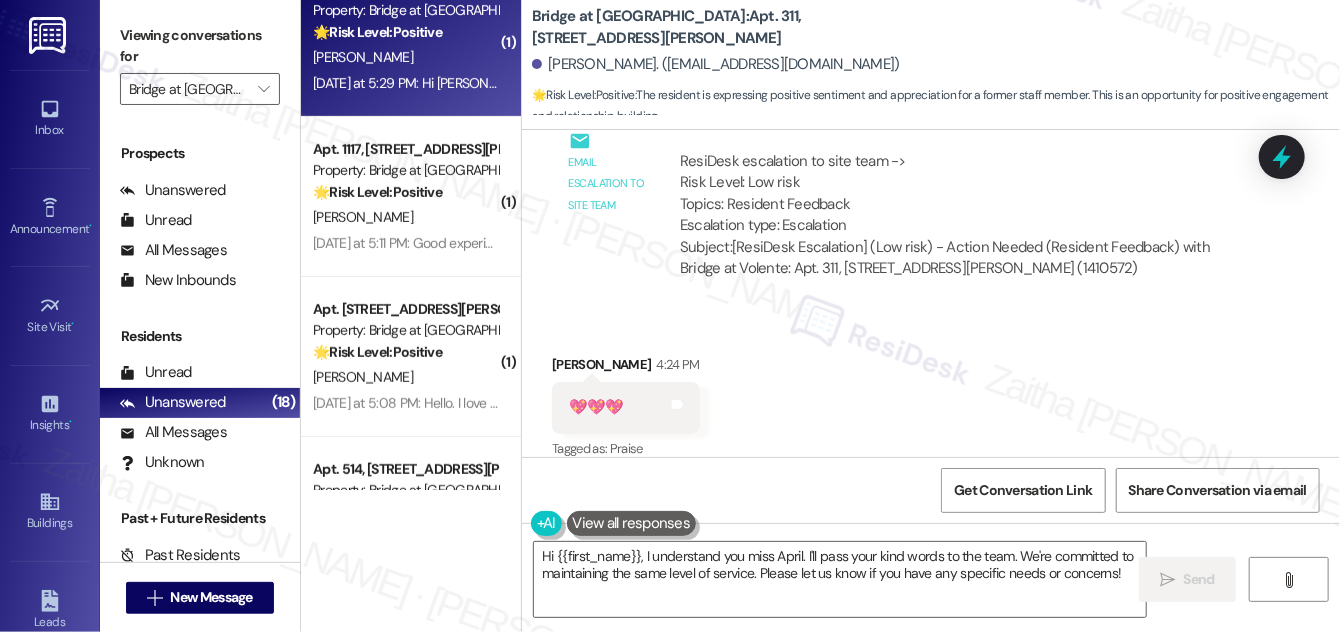 click on "S. Li" at bounding box center (405, 57) 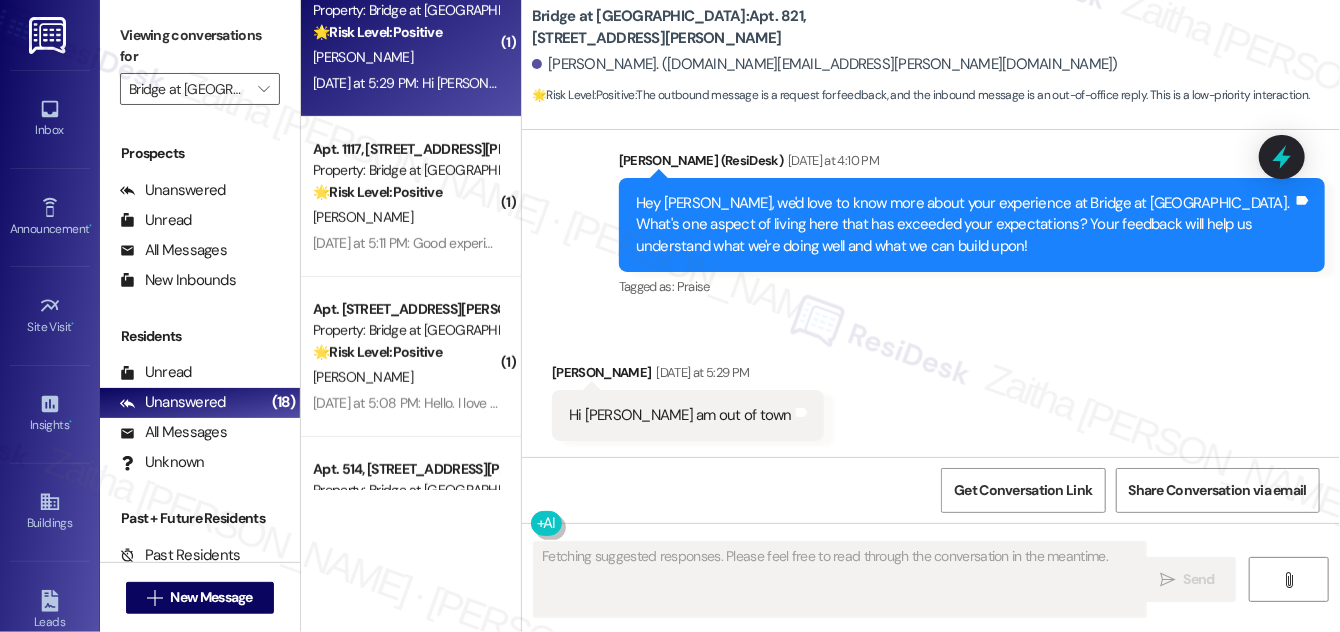 scroll, scrollTop: 597, scrollLeft: 0, axis: vertical 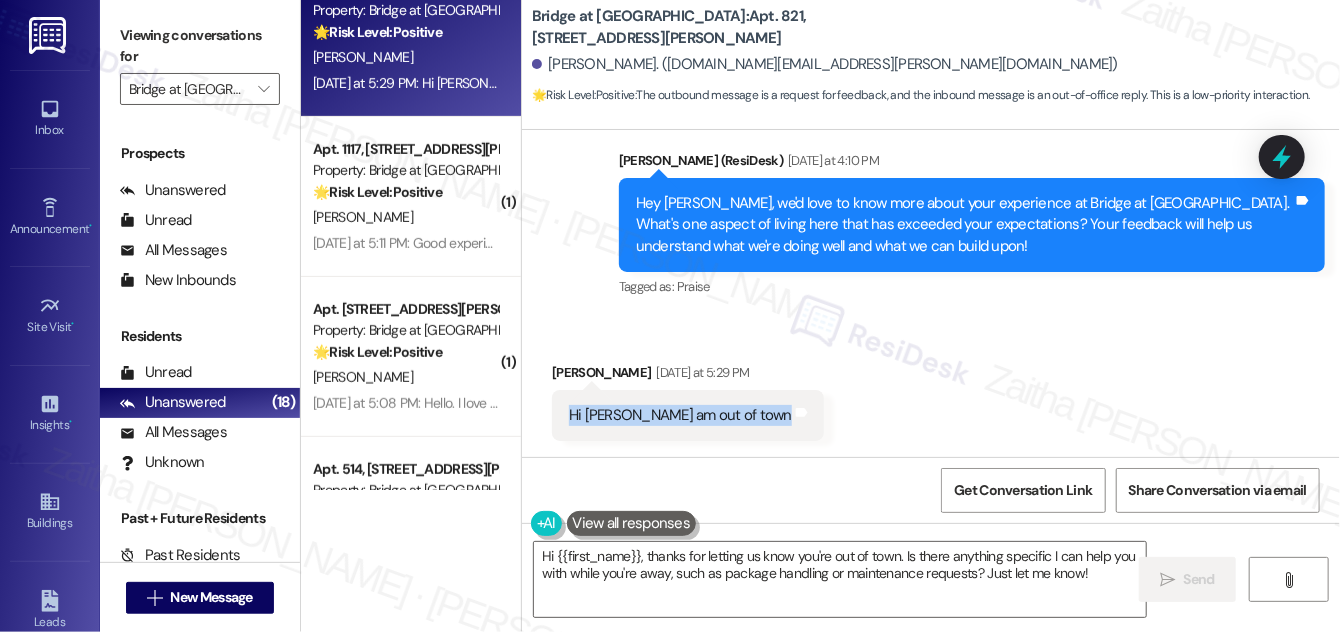 drag, startPoint x: 560, startPoint y: 416, endPoint x: 733, endPoint y: 432, distance: 173.73831 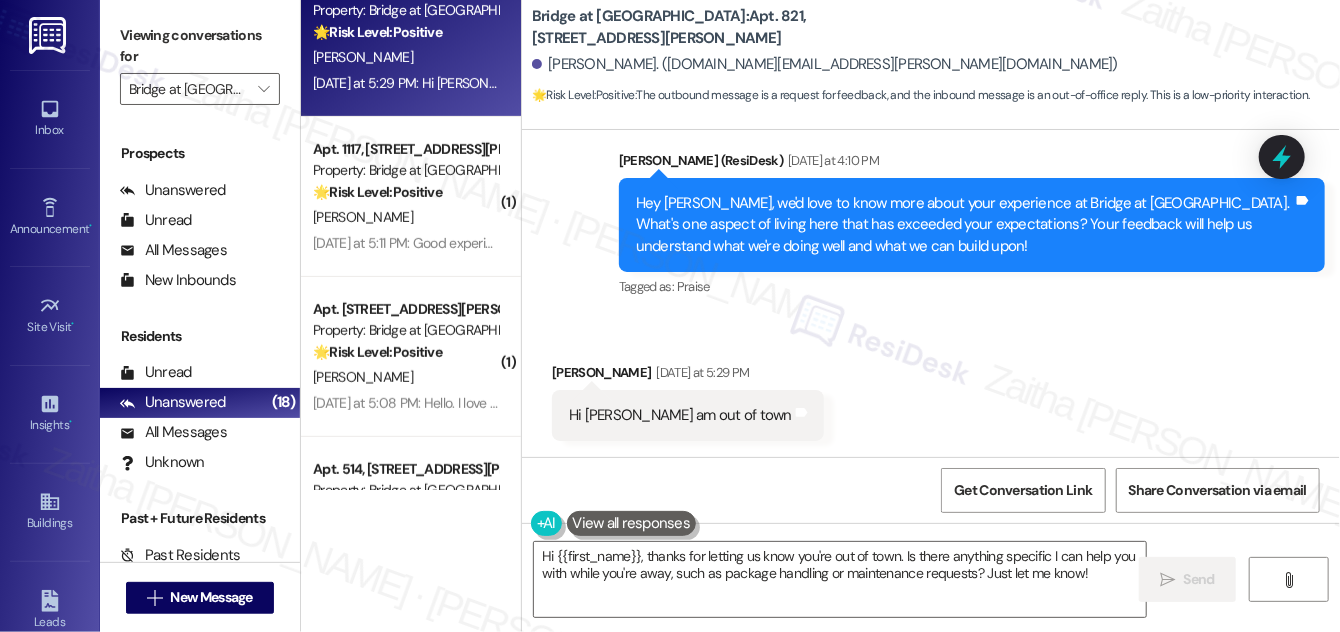 click on "Received via SMS Shenghua Li Yesterday at 5:29 PM Hi Sarah I am out of town Tags and notes" at bounding box center (931, 386) 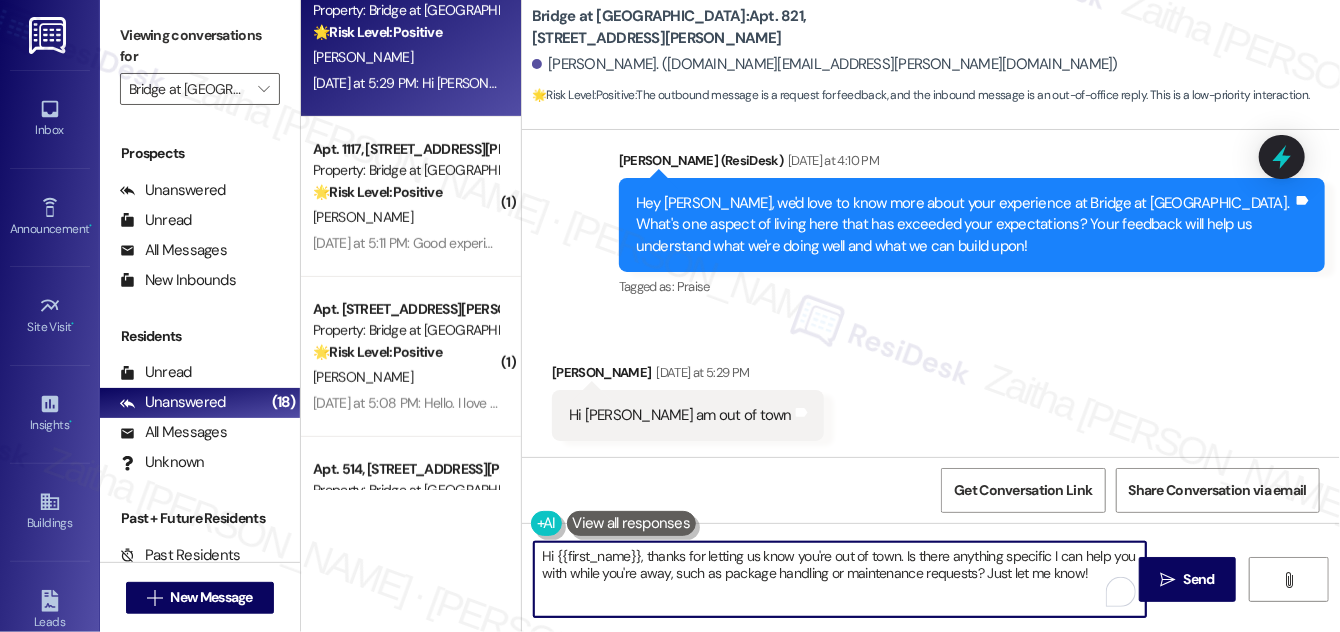 drag, startPoint x: 904, startPoint y: 554, endPoint x: 1092, endPoint y: 583, distance: 190.22356 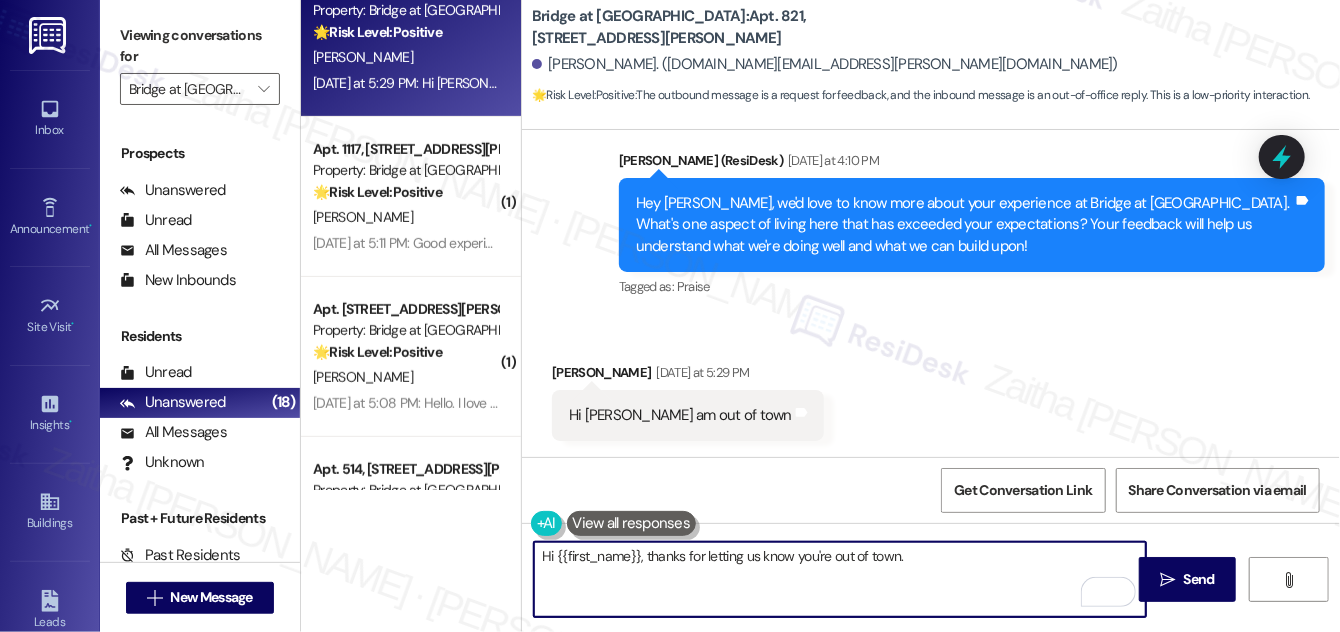 paste on "I hope you're having a safe and smooth trip. Feel free to share your thoughts whenever you're back and available" 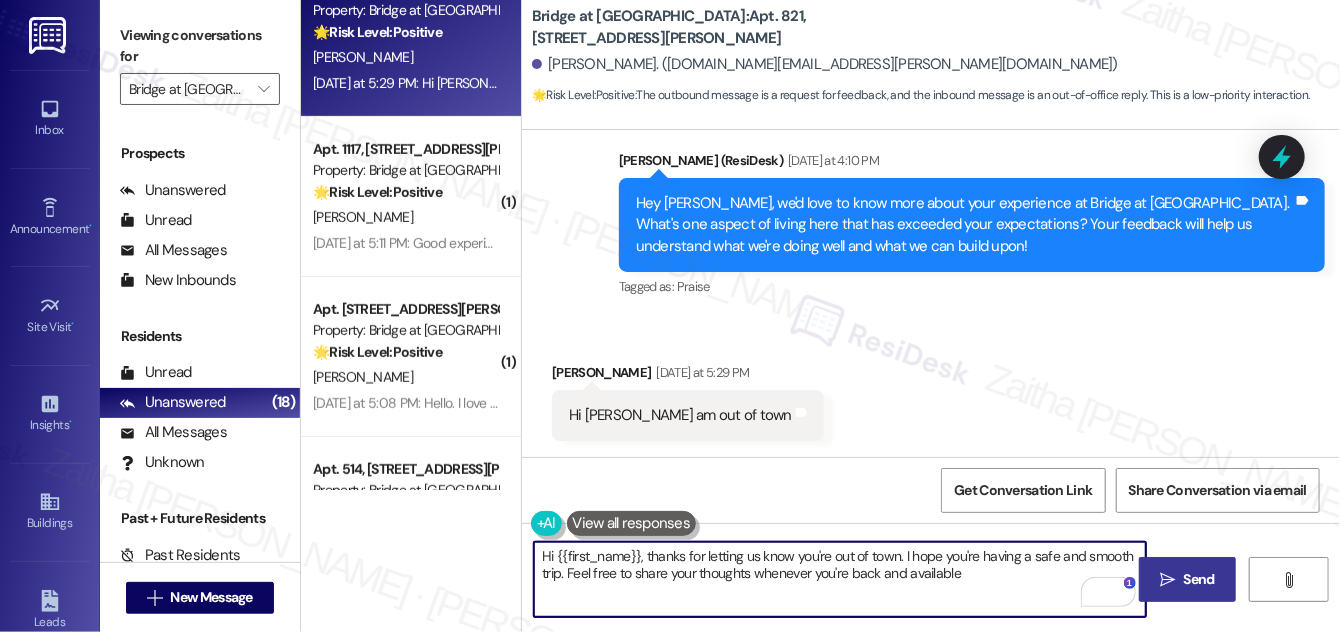 type on "Hi {{first_name}}, thanks for letting us know you're out of town. I hope you're having a safe and smooth trip. Feel free to share your thoughts whenever you're back and available" 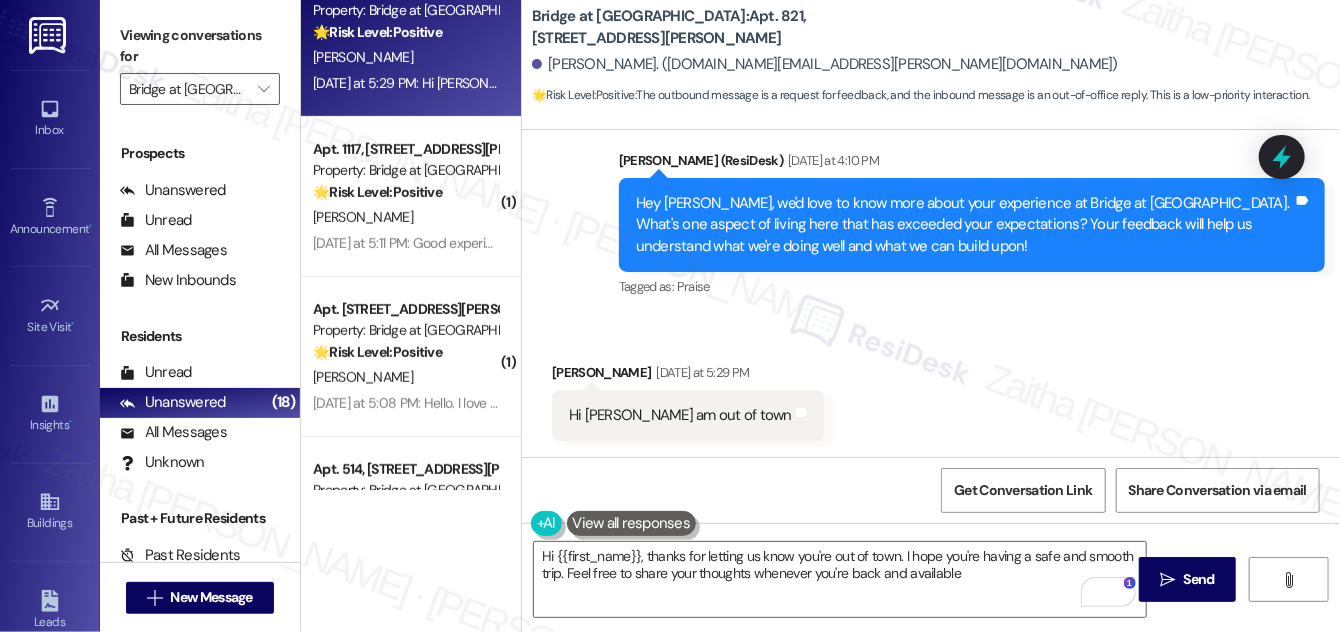 drag, startPoint x: 1195, startPoint y: 578, endPoint x: 1167, endPoint y: 548, distance: 41.036568 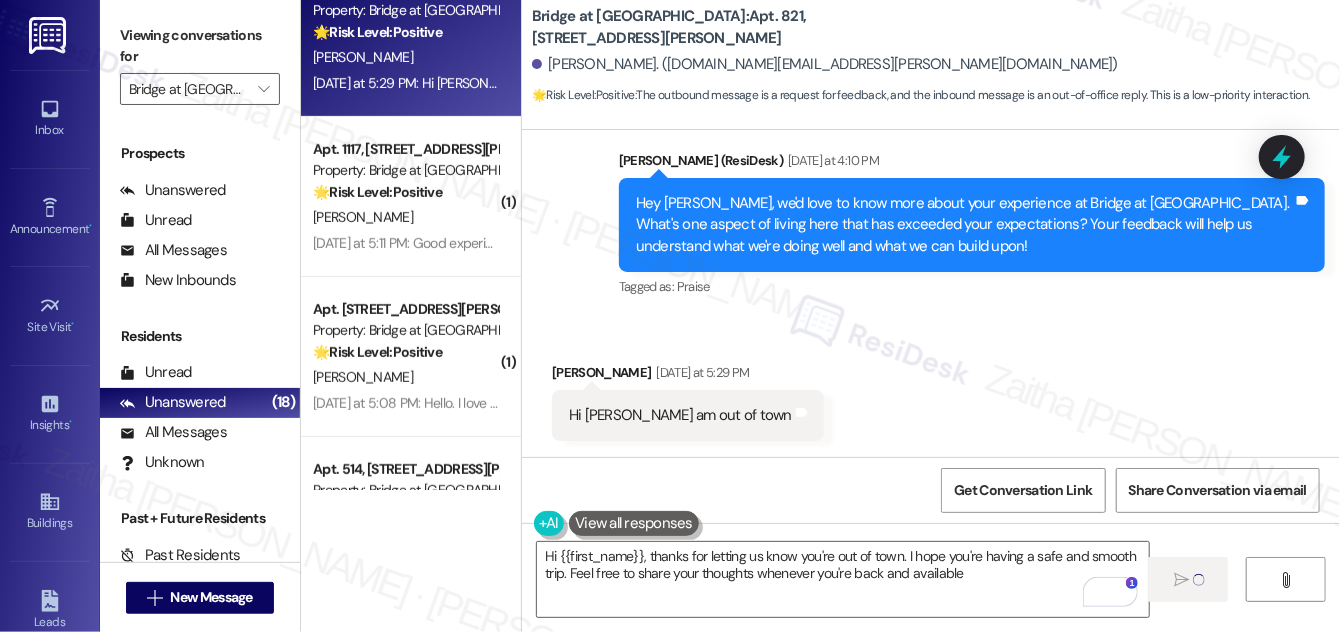 type 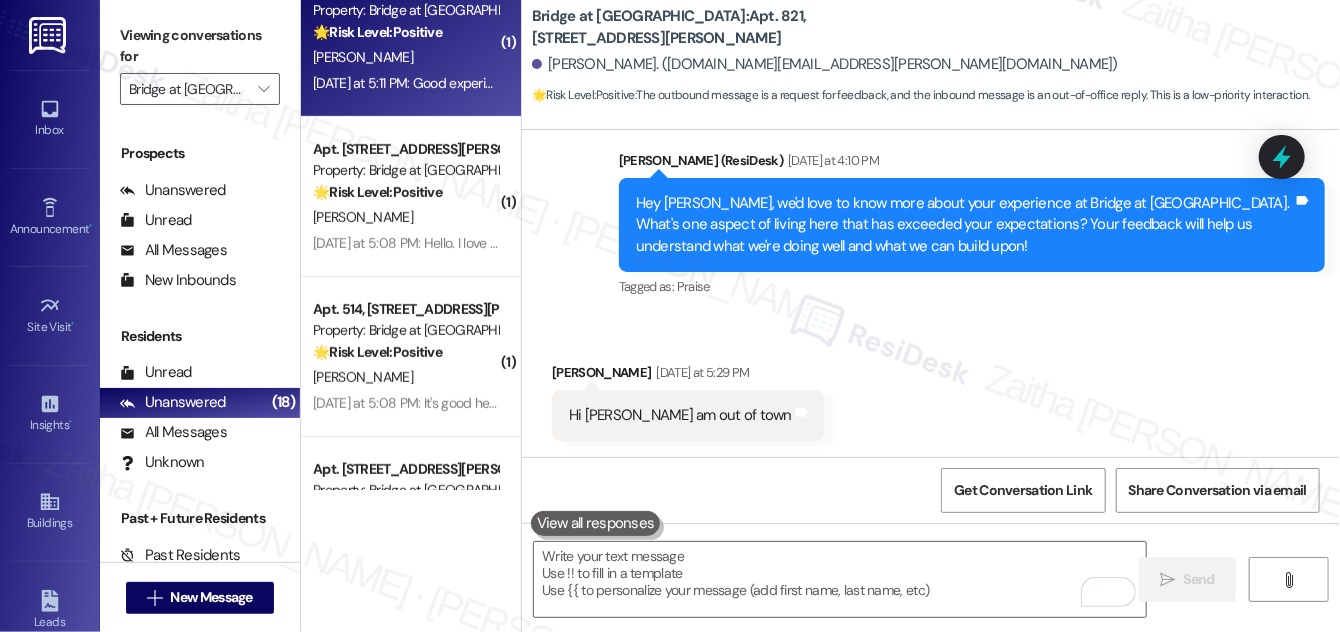 click on "N. Theogene" at bounding box center [405, 57] 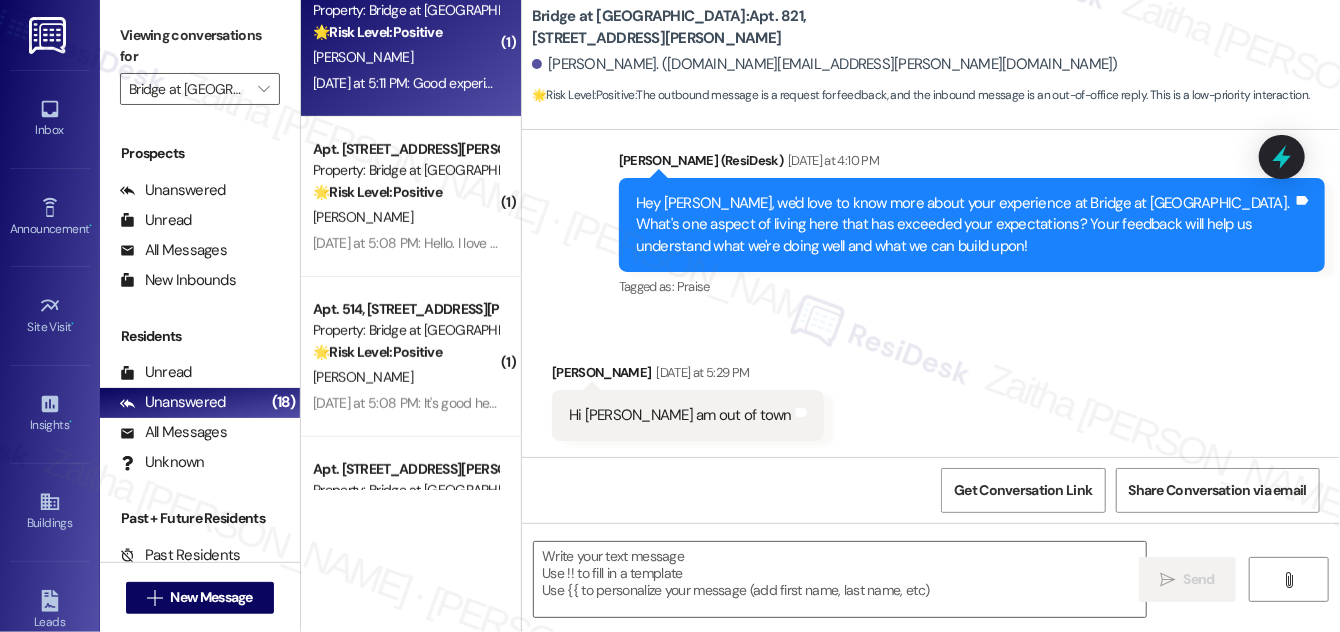 type on "Fetching suggested responses. Please feel free to read through the conversation in the meantime." 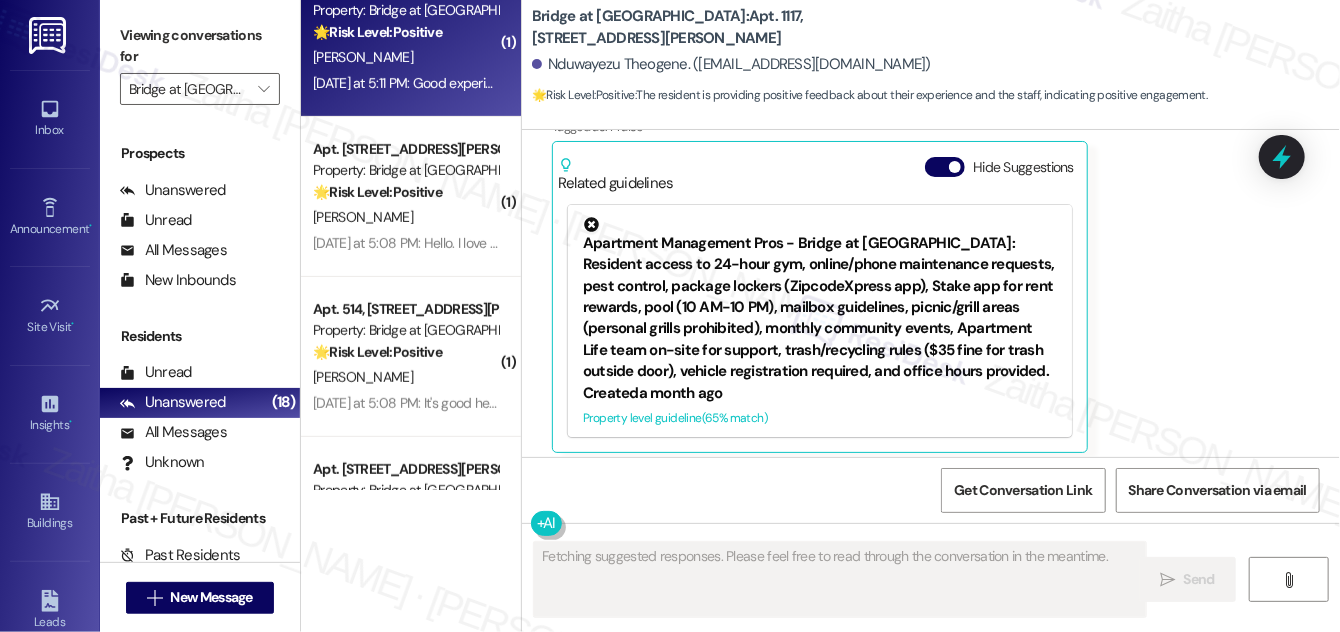 scroll, scrollTop: 1149, scrollLeft: 0, axis: vertical 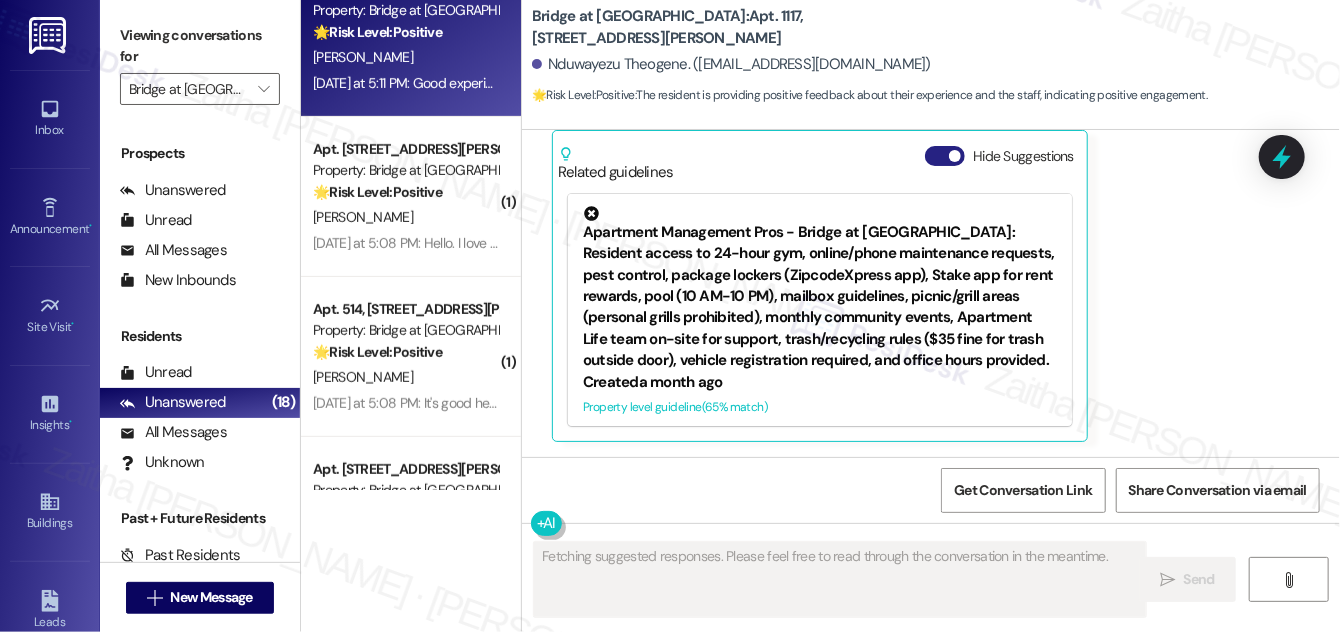 click on "Hide Suggestions" at bounding box center (945, 156) 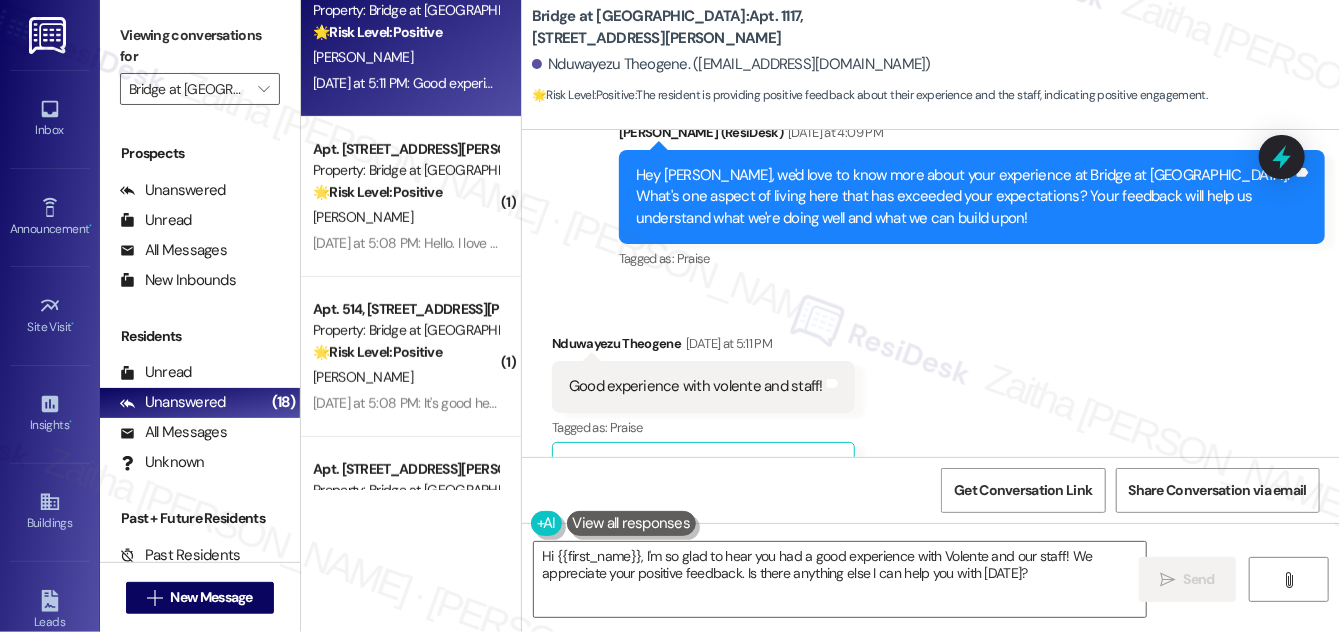 scroll, scrollTop: 805, scrollLeft: 0, axis: vertical 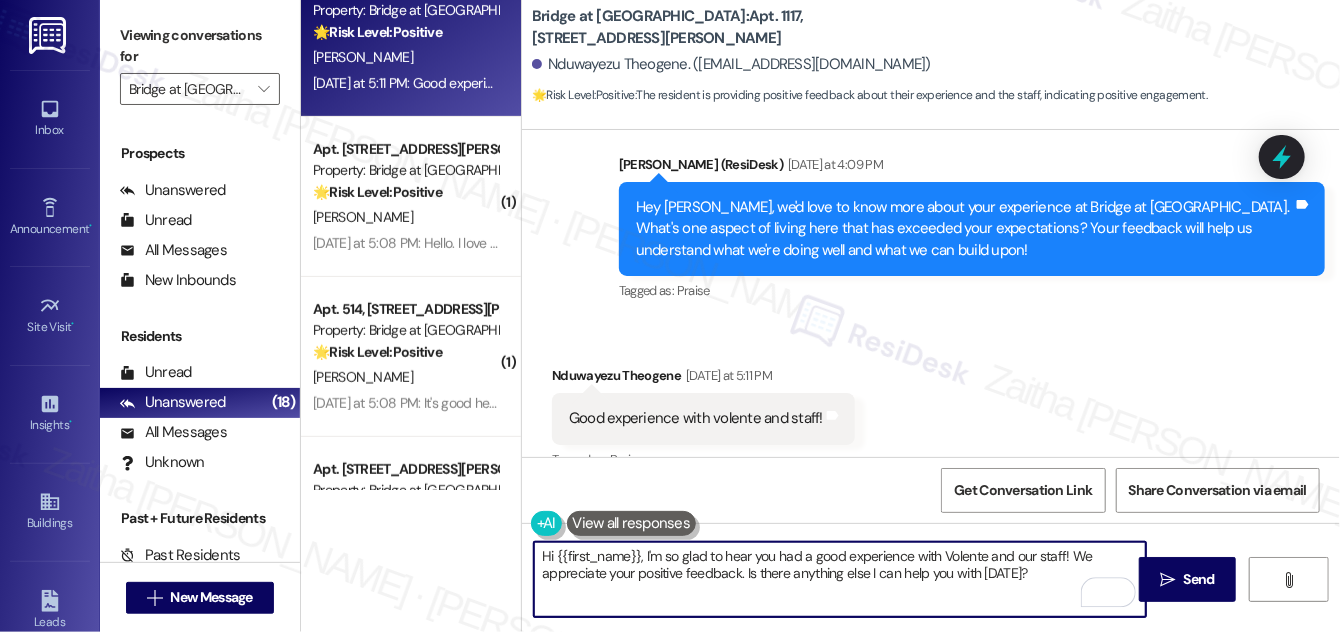 drag, startPoint x: 744, startPoint y: 573, endPoint x: 1026, endPoint y: 584, distance: 282.21445 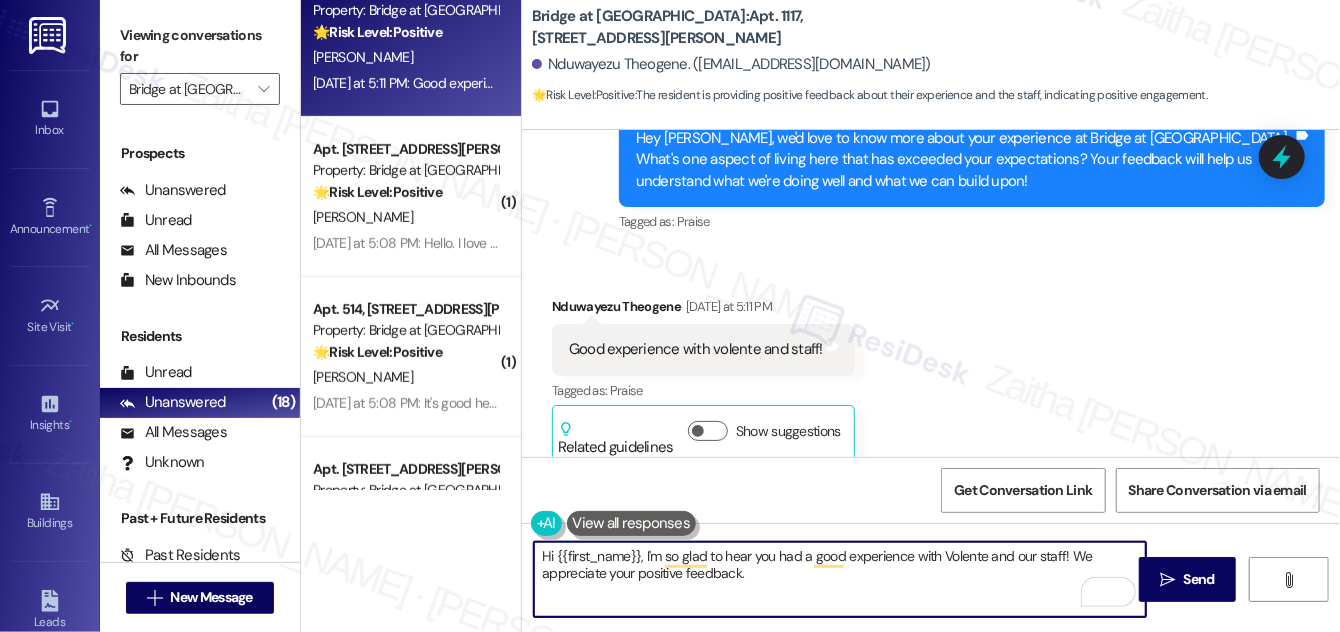 scroll, scrollTop: 896, scrollLeft: 0, axis: vertical 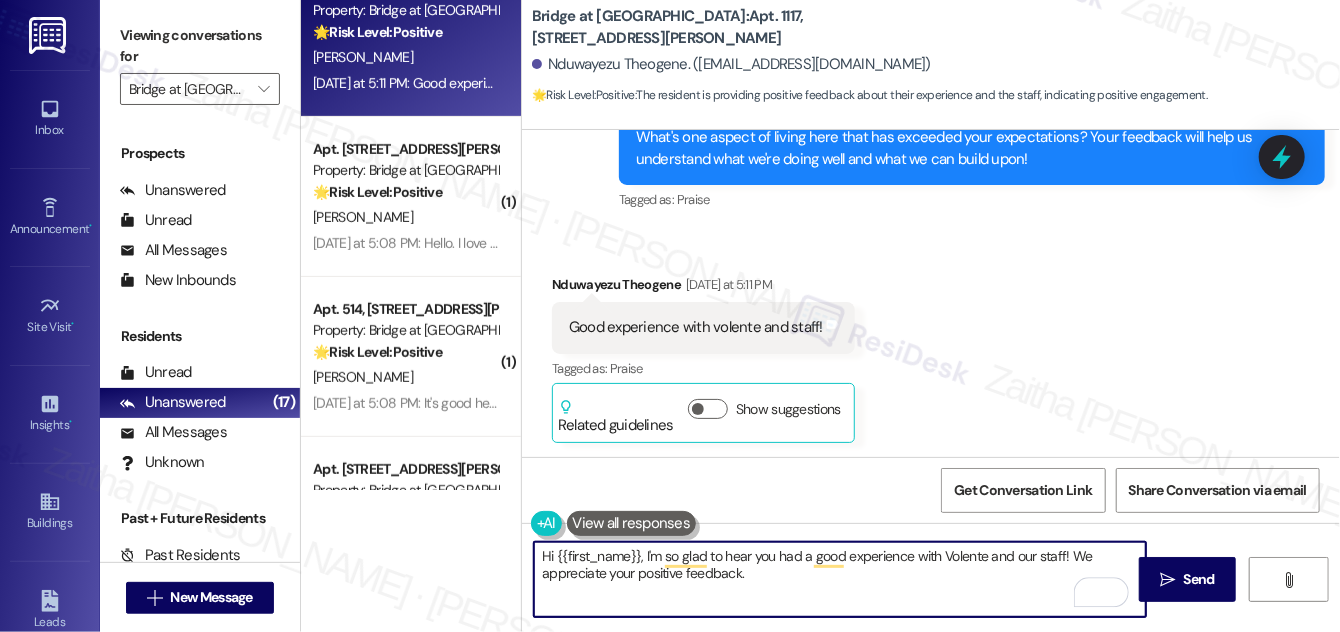 paste on "If it’s not too much trouble, would you kindly consider sharing your feedback in a Google review? It only takes a few minutes, and it would mean a lot to us! You may leave your review at your convenience. I would also appreciate it if you could let me know when your review is posted. Thank you!!! Here's a quick link {{google_review_link}}" 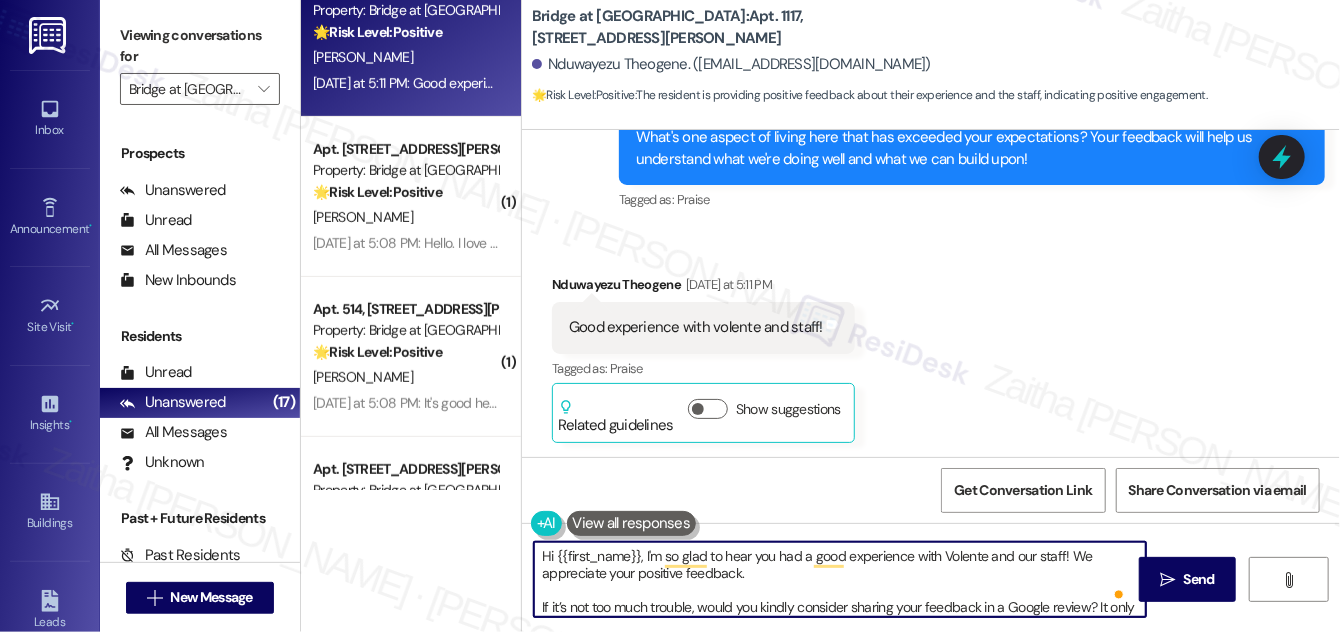 scroll, scrollTop: 73, scrollLeft: 0, axis: vertical 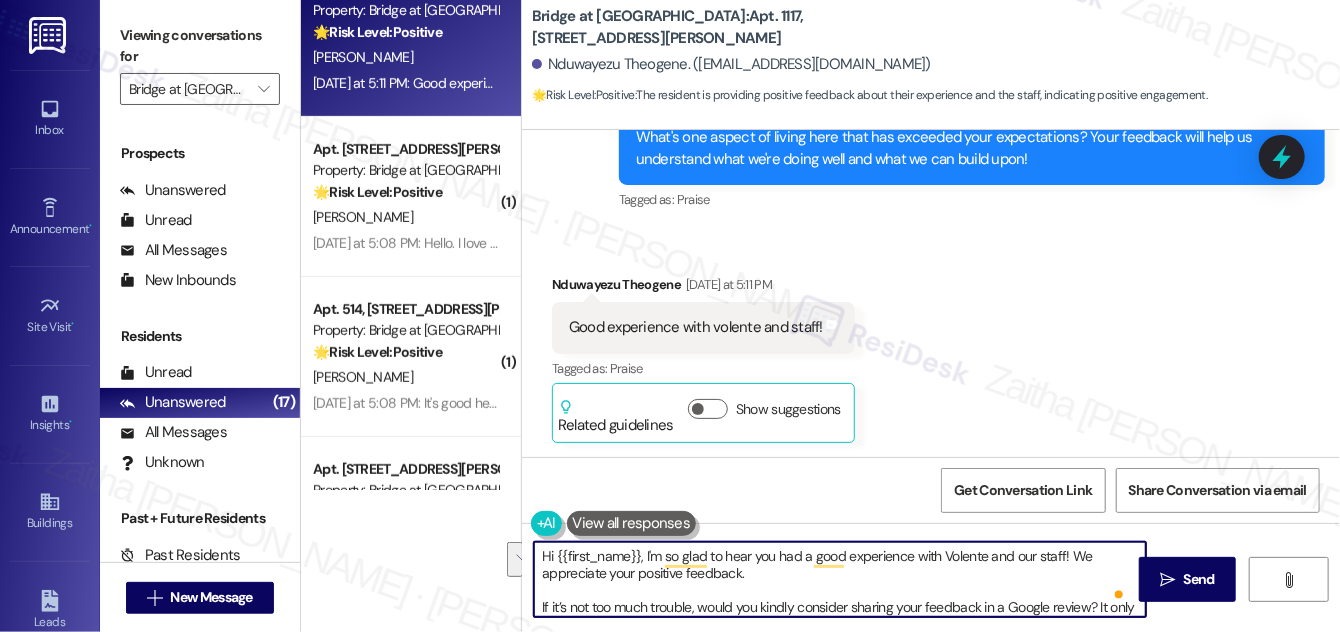 drag, startPoint x: 1069, startPoint y: 553, endPoint x: 1065, endPoint y: 567, distance: 14.56022 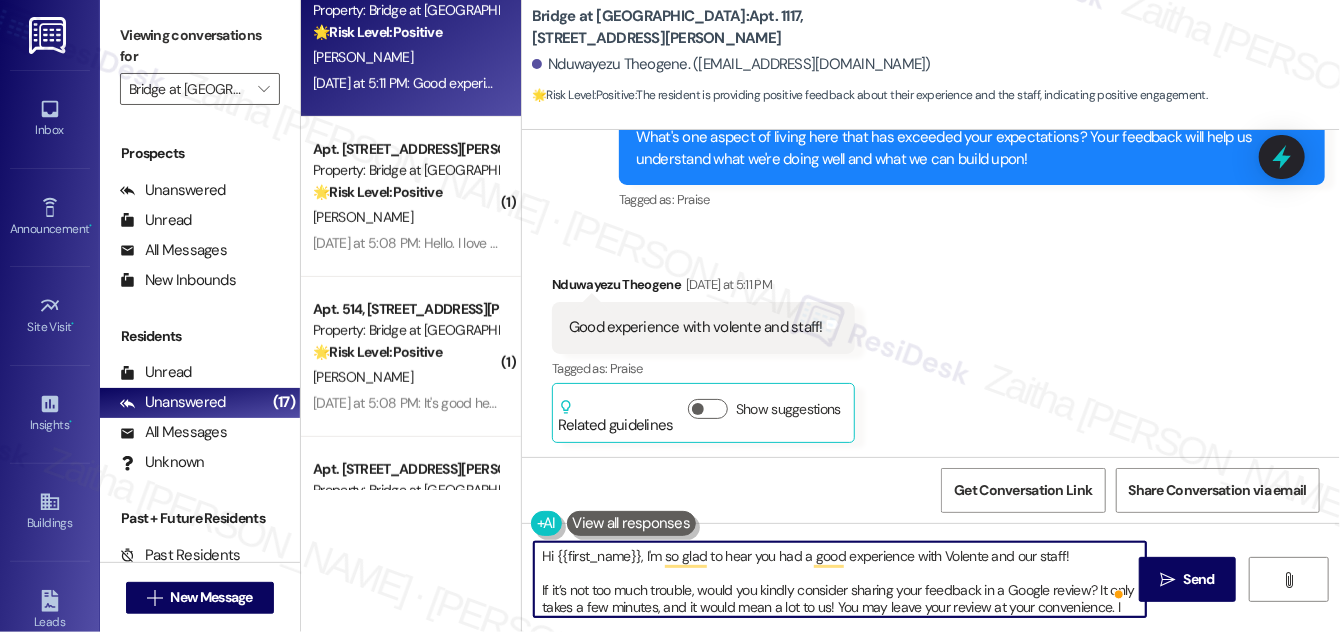 click on "Hi {{first_name}}, I'm so glad to hear you had a good experience with Volente and our staff!
If it’s not too much trouble, would you kindly consider sharing your feedback in a Google review? It only takes a few minutes, and it would mean a lot to us! You may leave your review at your convenience. I would also appreciate it if you could let me know when your review is posted. Thank you!!! Here's a quick link {{google_review_link}}" at bounding box center [840, 579] 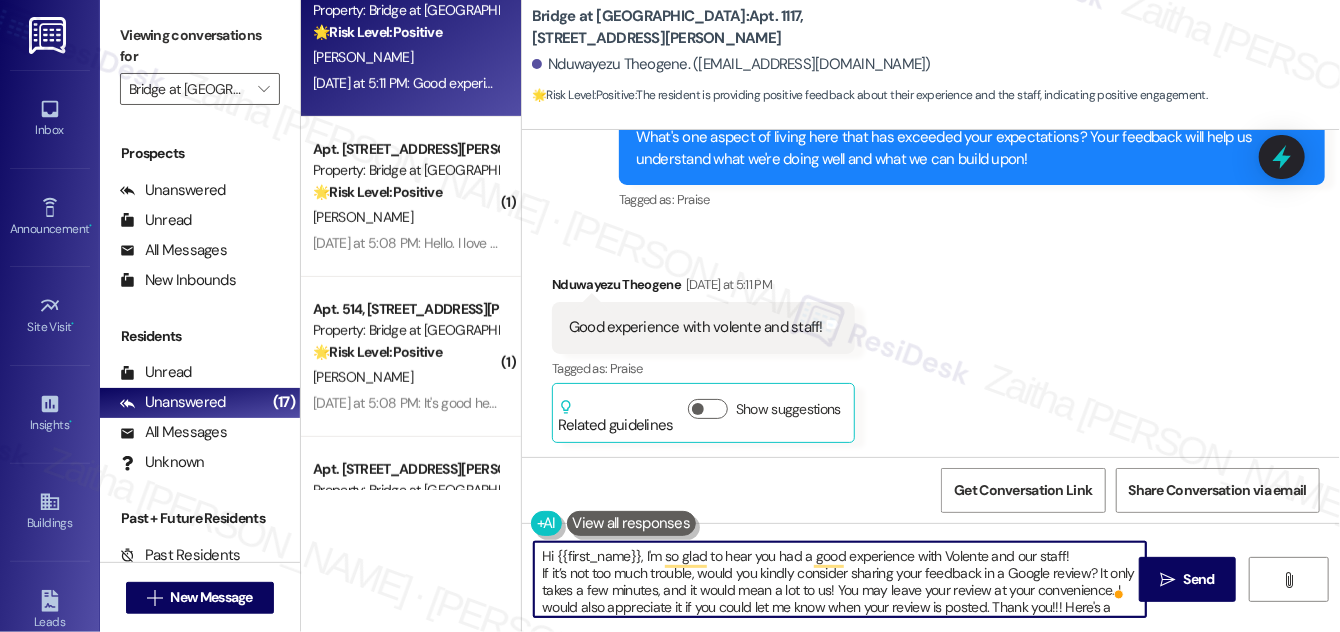 scroll, scrollTop: 26, scrollLeft: 0, axis: vertical 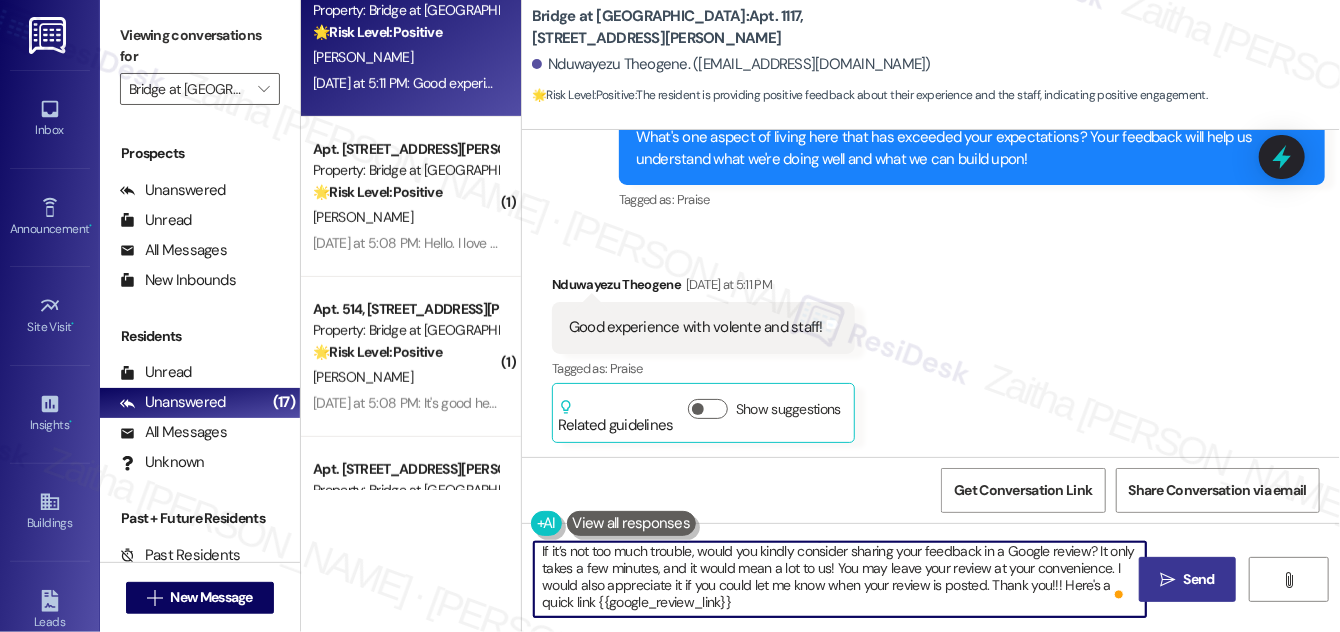 type on "Hi {{first_name}}, I'm so glad to hear you had a good experience with Volente and our staff!
If it’s not too much trouble, would you kindly consider sharing your feedback in a Google review? It only takes a few minutes, and it would mean a lot to us! You may leave your review at your convenience. I would also appreciate it if you could let me know when your review is posted. Thank you!!! Here's a quick link {{google_review_link}}" 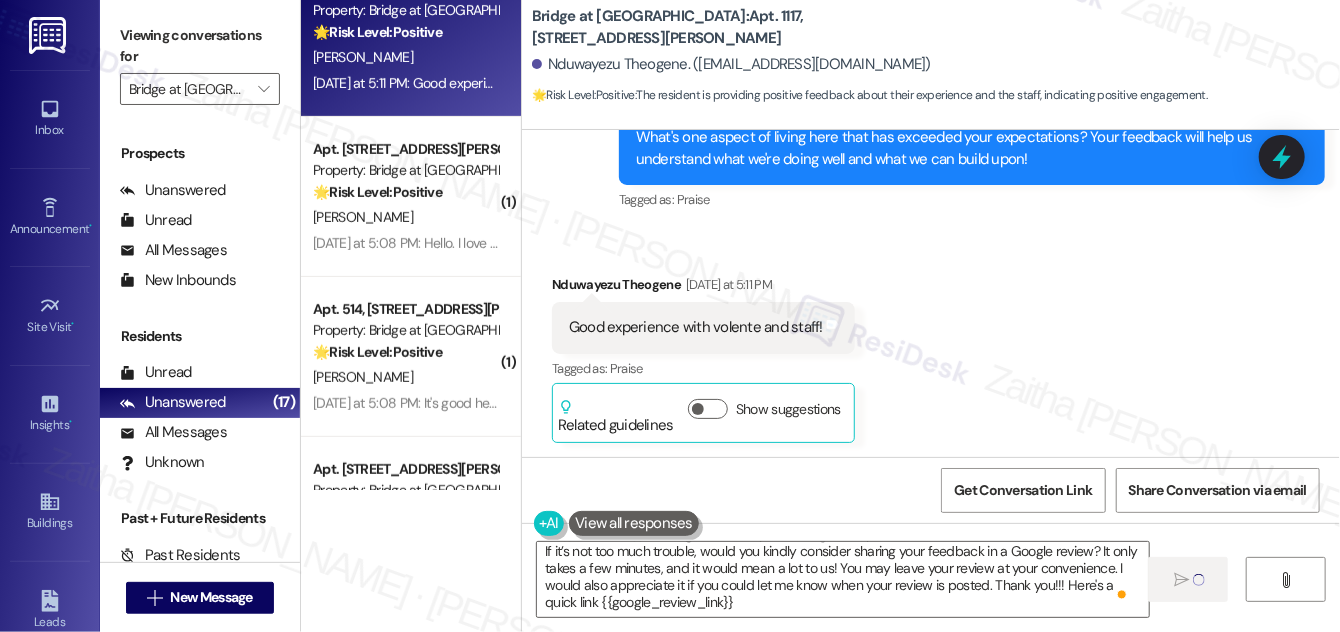 type 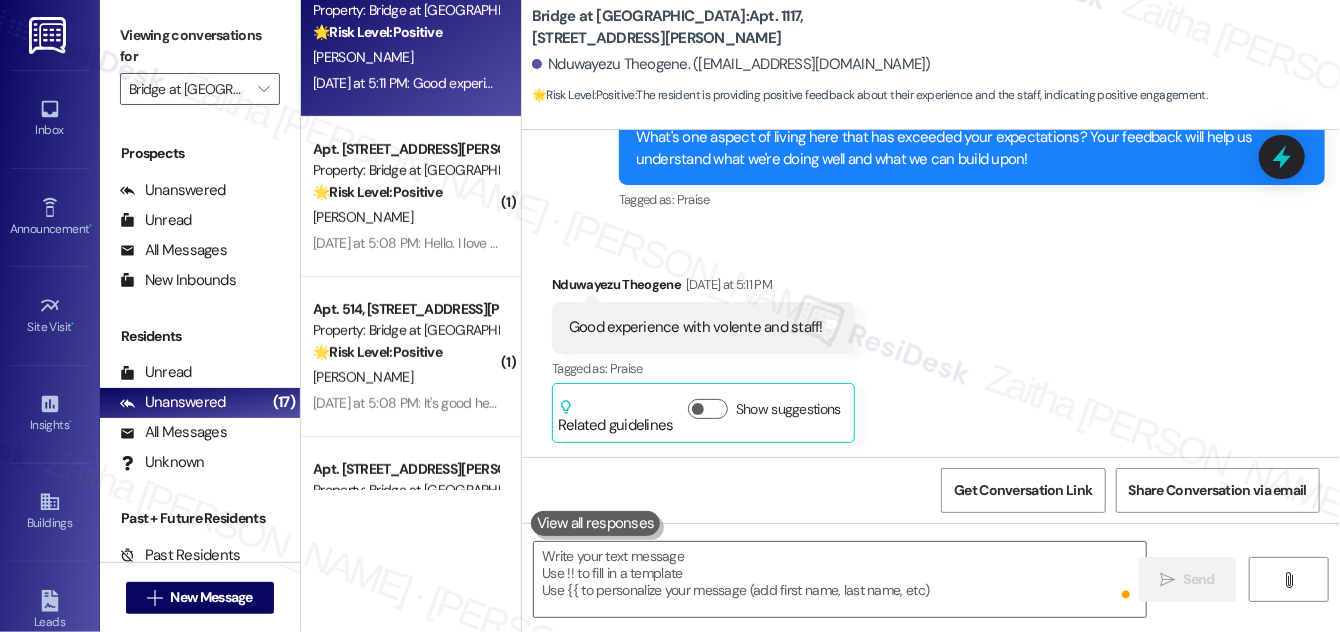 scroll, scrollTop: 0, scrollLeft: 0, axis: both 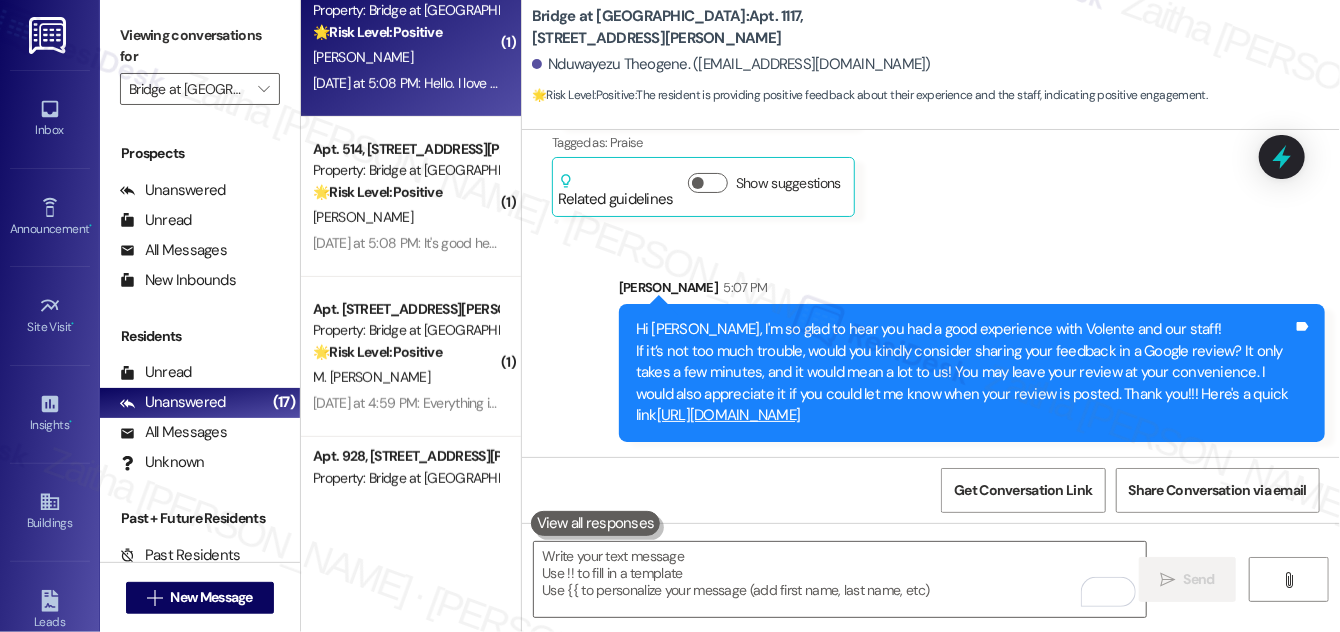 click on "Yesterday at 5:08 PM: Hello. I love the sense of community during the many events that are hosted, like farmers' markets and back to school party. I also like the flexible ways of paying rent, such as using Flex.
I would like to see improvement in maintaining the play areas, such as replacing the basketball hoop. Also, a bigger dog run would be cool.
Thanks for the check-in!
Yesterday at 5:08 PM: Hello. I love the sense of community during the many events that are hosted, like farmers' markets and back to school party. I also like the flexible ways of paying rent, such as using Flex.
I would like to see improvement in maintaining the play areas, such as replacing the basketball hoop. Also, a bigger dog run would be cool.
Thanks for the check-in!" at bounding box center [405, 83] 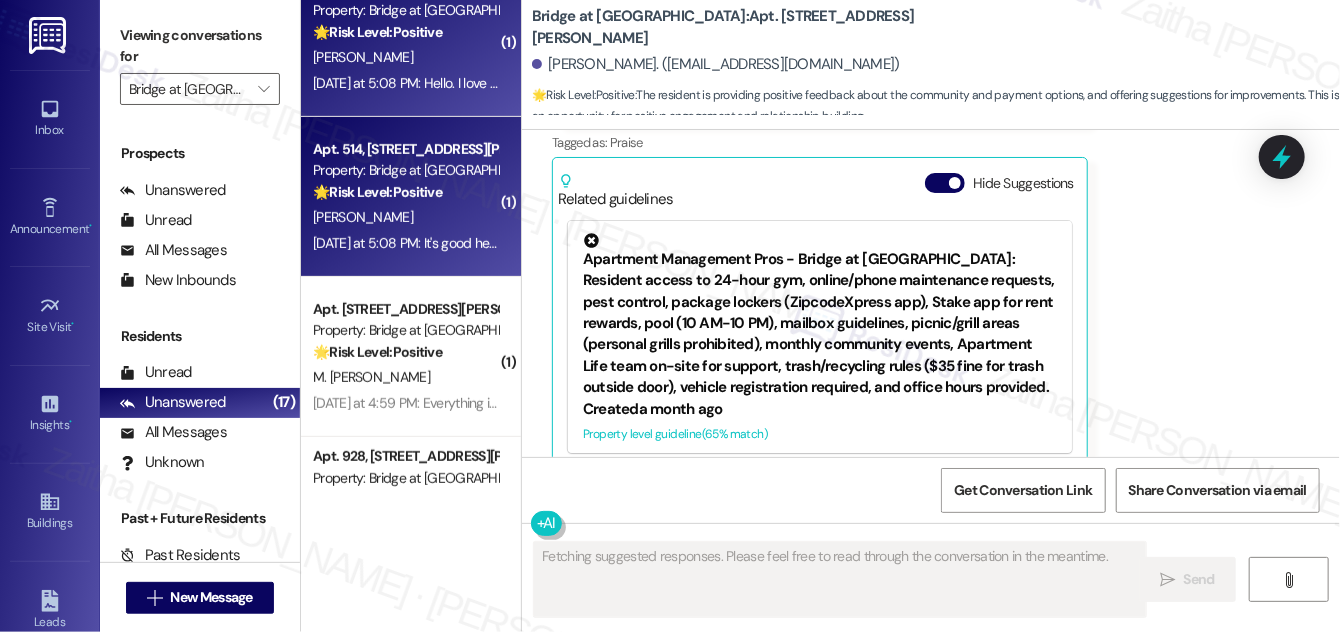 scroll, scrollTop: 818, scrollLeft: 0, axis: vertical 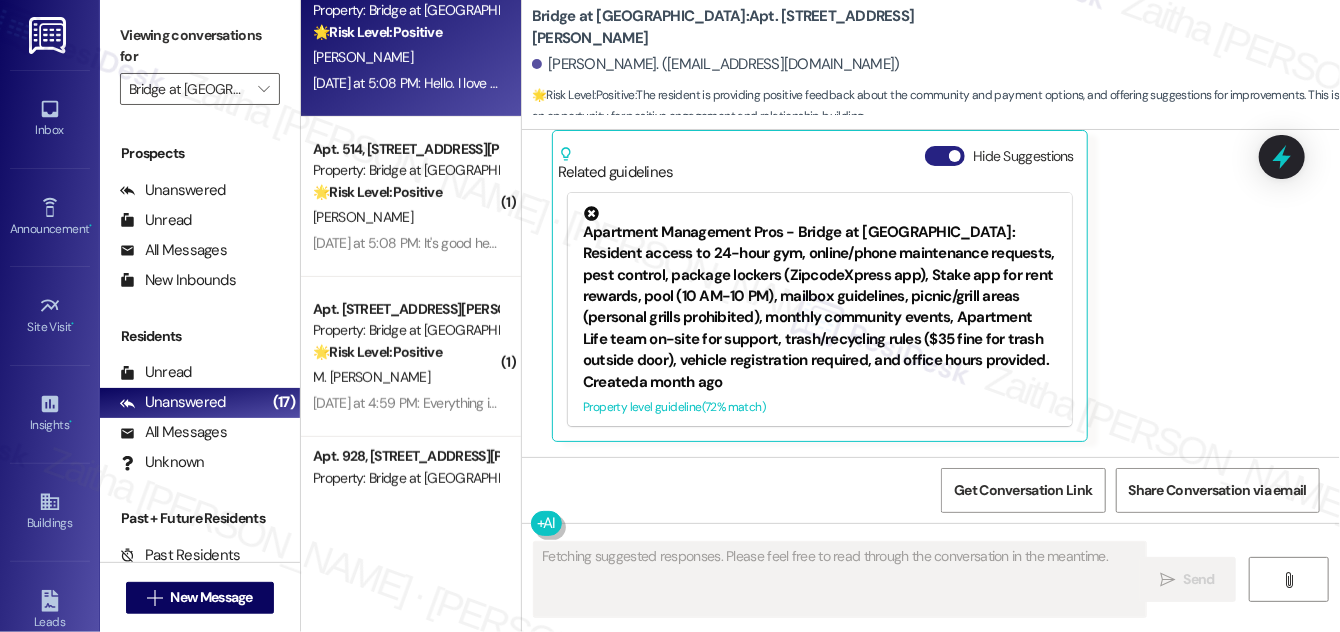 click on "Hide Suggestions" at bounding box center (945, 156) 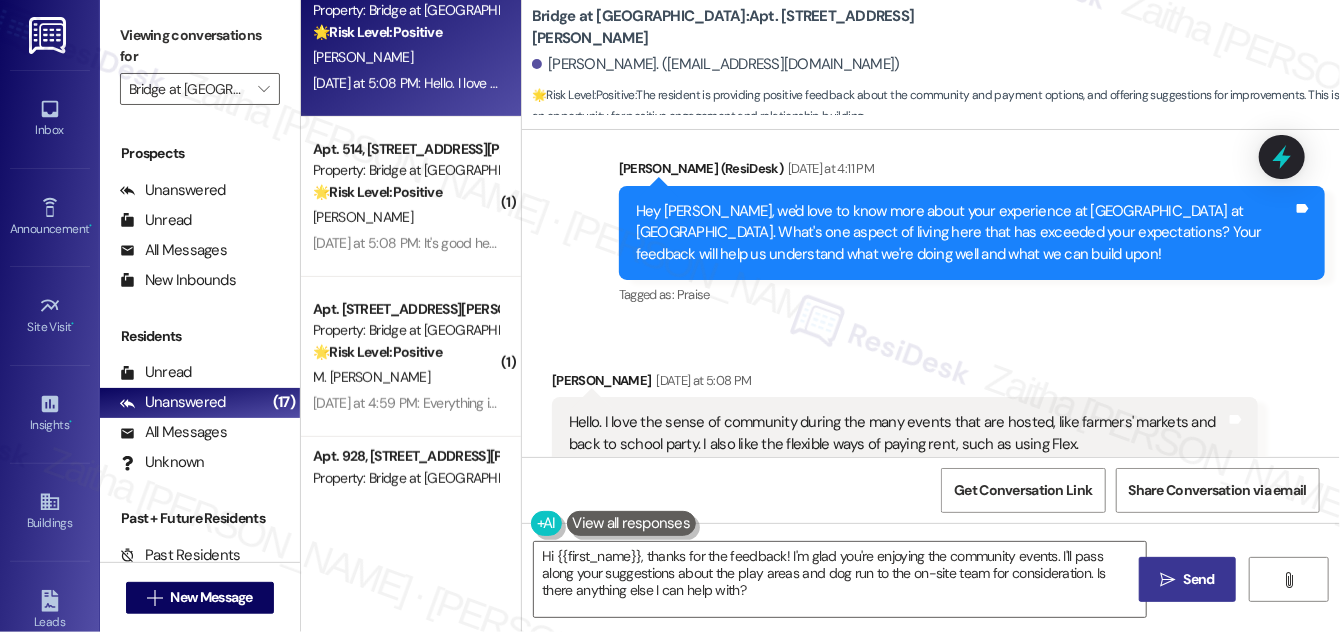 scroll, scrollTop: 565, scrollLeft: 0, axis: vertical 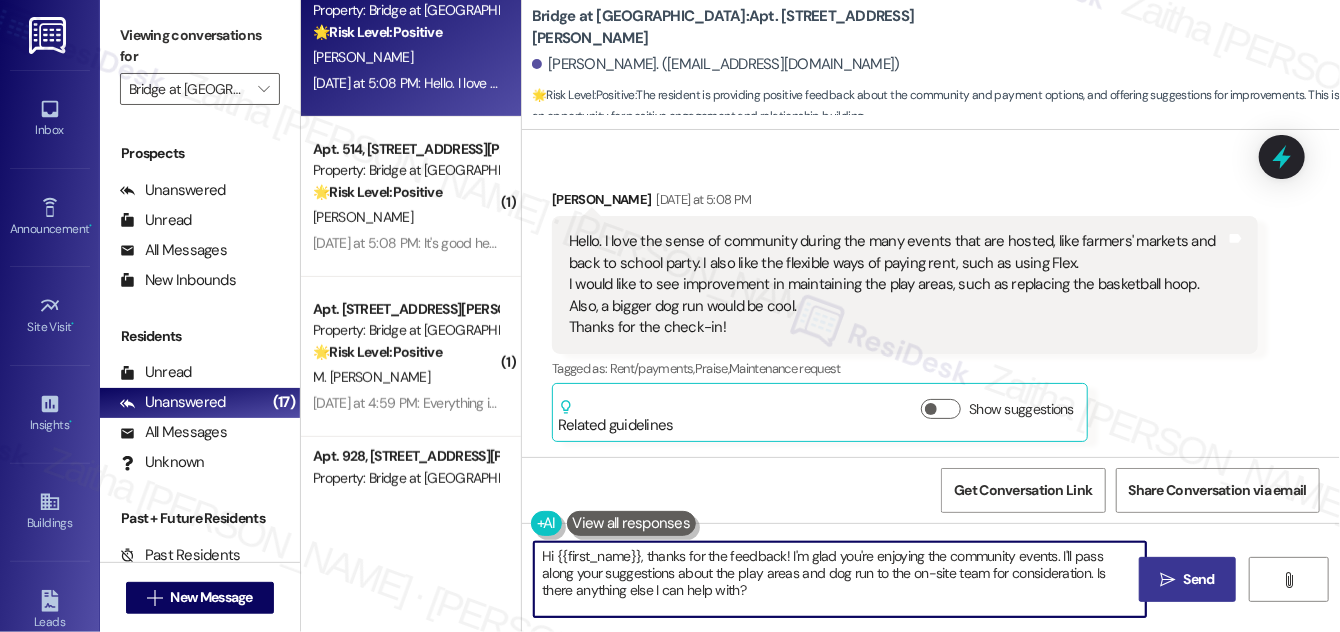 click on "Hi {{first_name}}, thanks for the feedback! I'm glad you're enjoying the community events. I'll pass along your suggestions about the play areas and dog run to the on-site team for consideration. Is there anything else I can help with?" at bounding box center [840, 579] 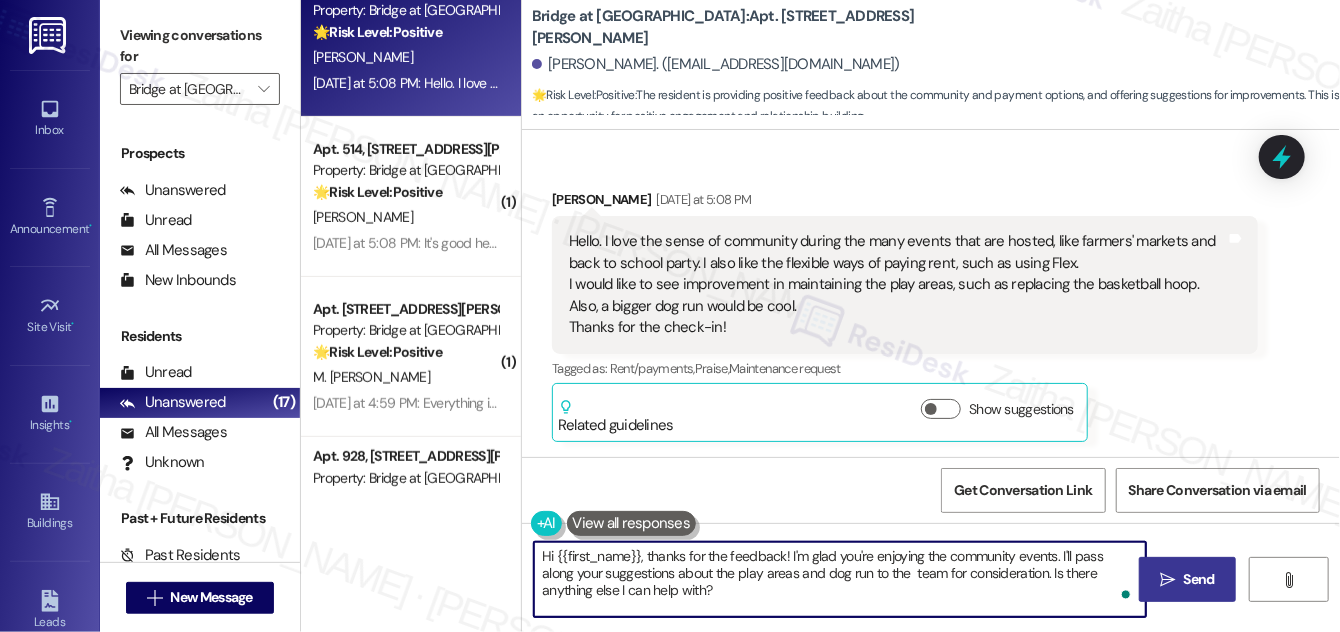 type on "Hi {{first_name}}, thanks for the feedback! I'm glad you're enjoying the community events. I'll pass along your suggestions about the play areas and dog run to the team for consideration. Is there anything else I can help with?" 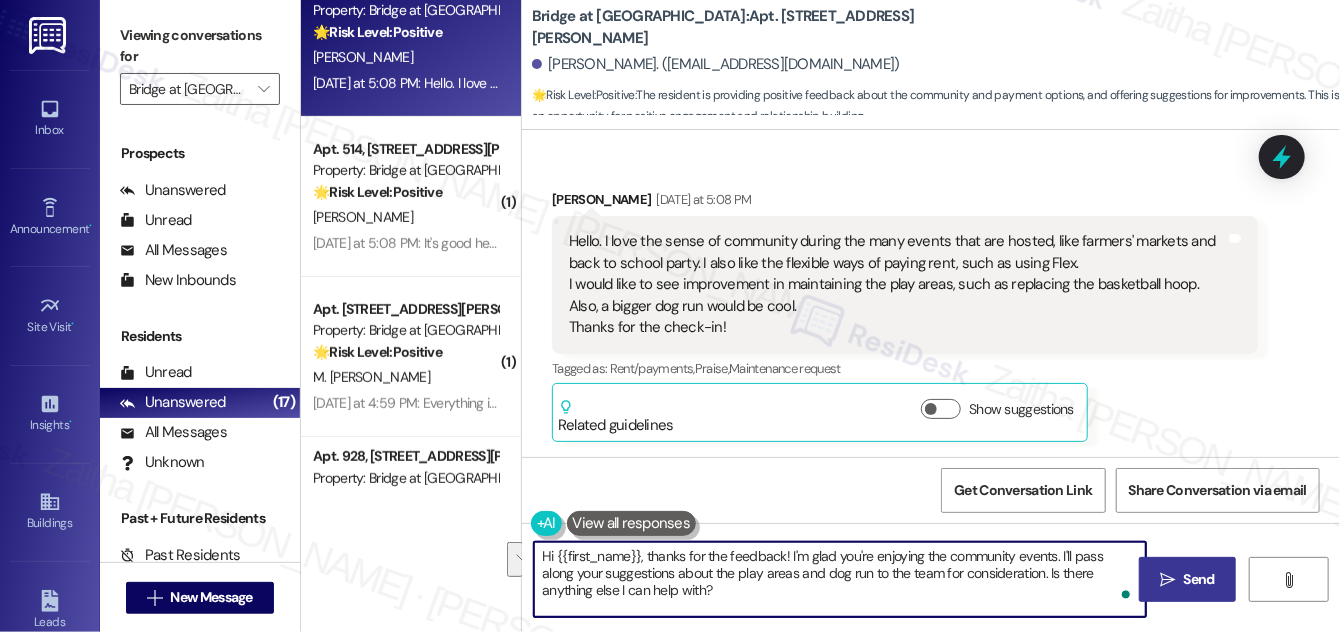 drag, startPoint x: 1013, startPoint y: 574, endPoint x: 1021, endPoint y: 594, distance: 21.540659 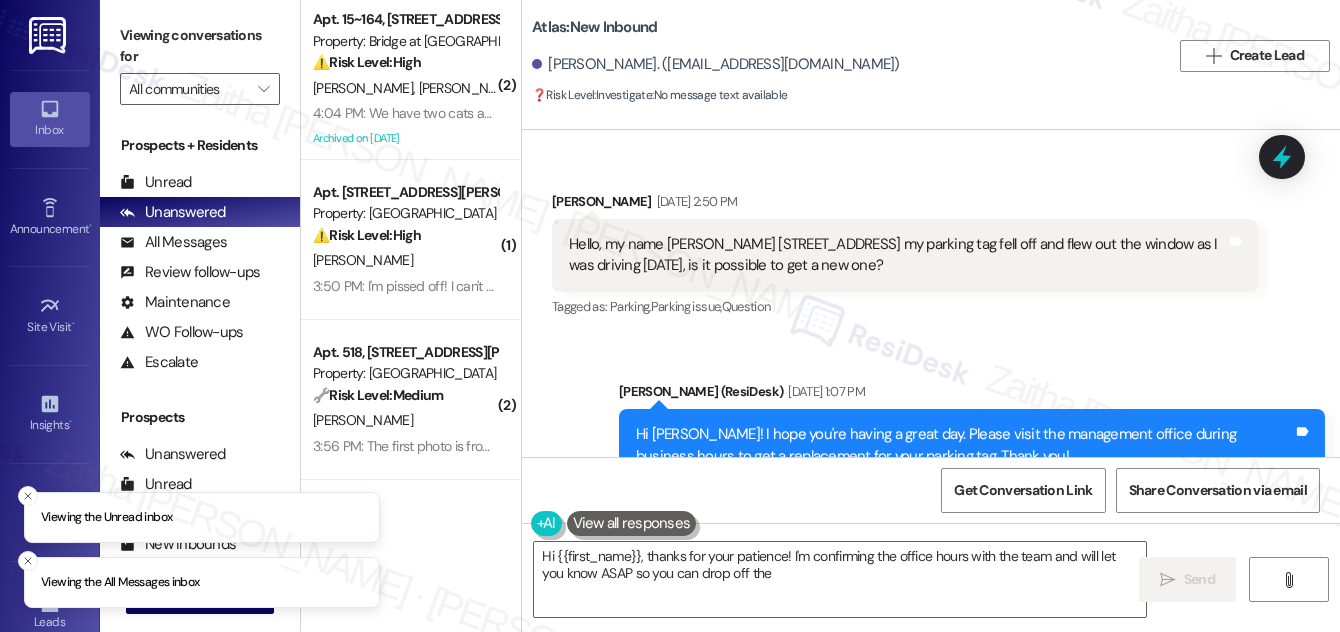 scroll, scrollTop: 0, scrollLeft: 0, axis: both 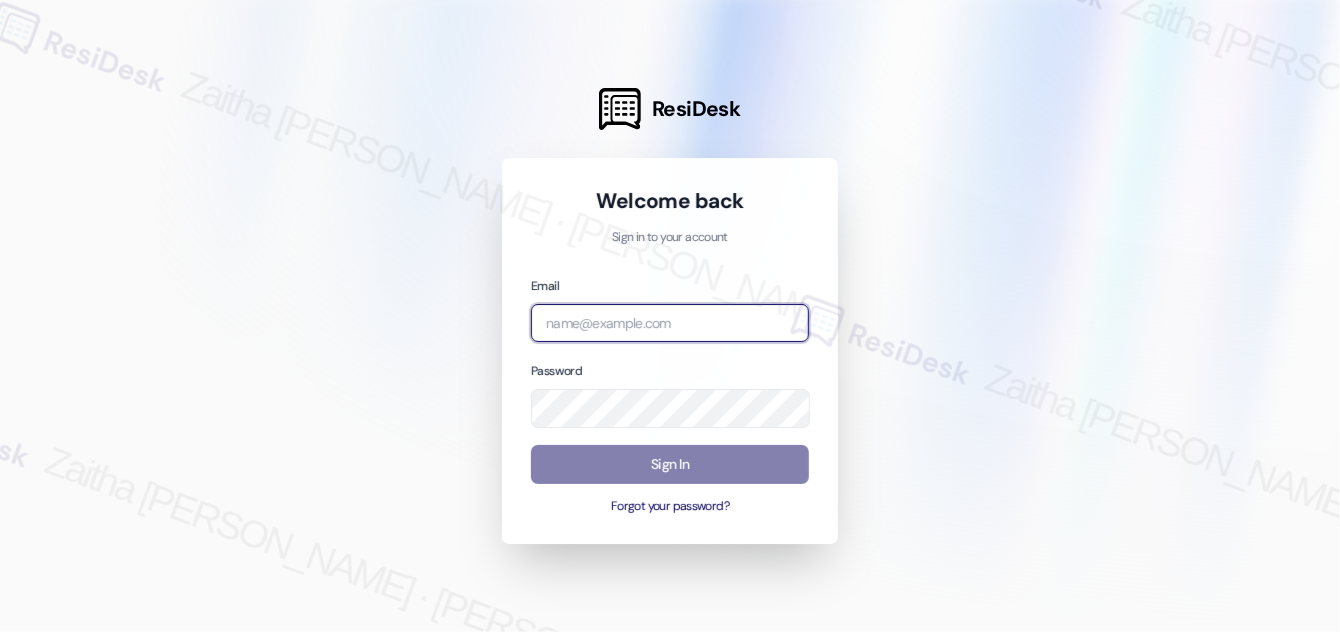click at bounding box center (670, 323) 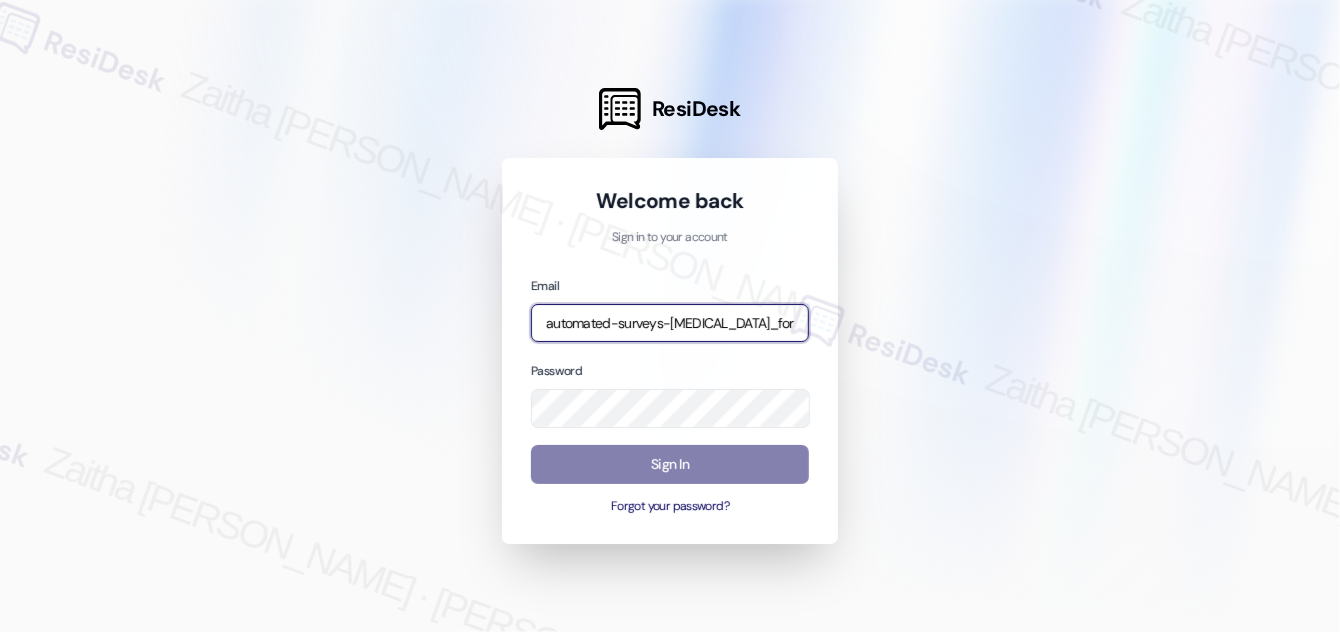 type on "automated-surveys-[MEDICAL_DATA]_formerly_regency-zaitha.mae.[PERSON_NAME]@[MEDICAL_DATA]_formerly_[DOMAIN_NAME]" 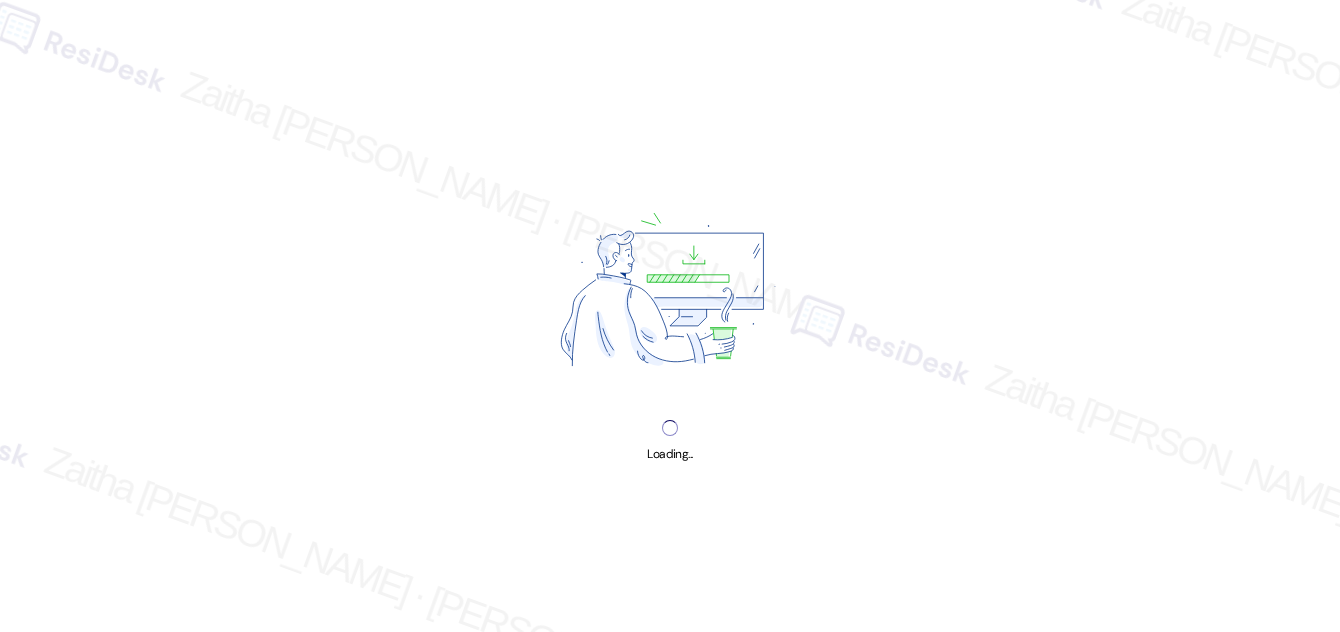 scroll, scrollTop: 0, scrollLeft: 0, axis: both 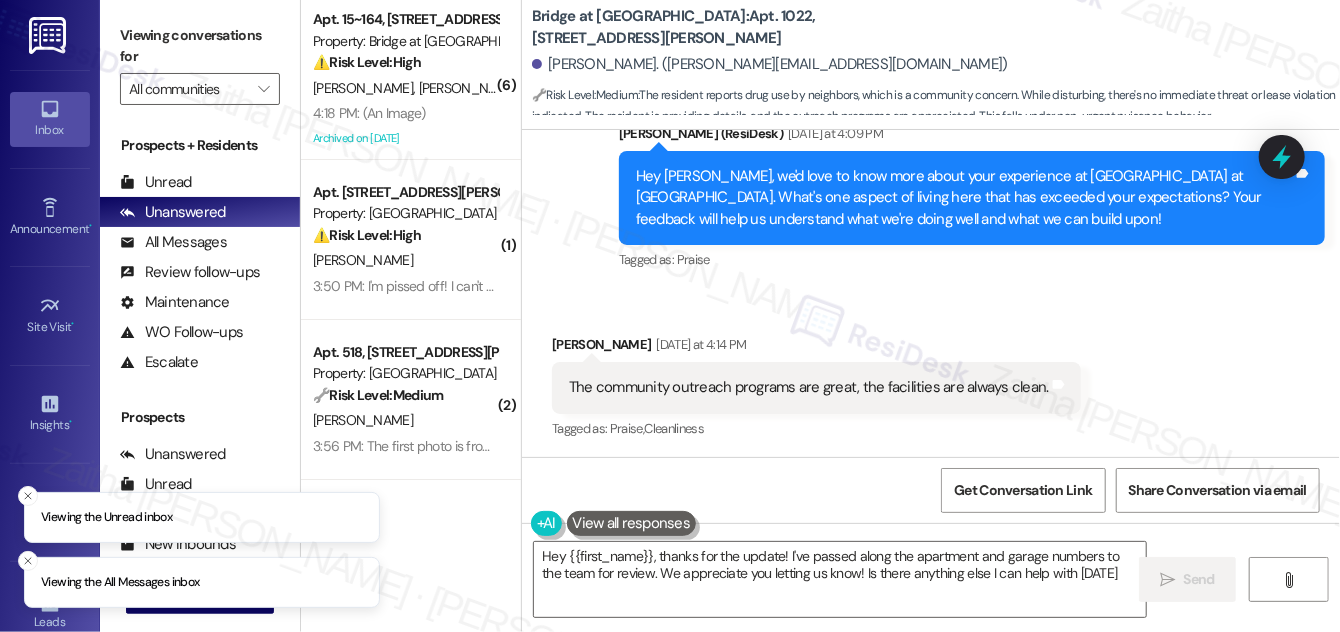 type on "Hey {{first_name}}, thanks for the update! I've passed along the apartment and garage numbers to the team for review. We appreciate you letting us know! Is there anything else I can help with [DATE]?" 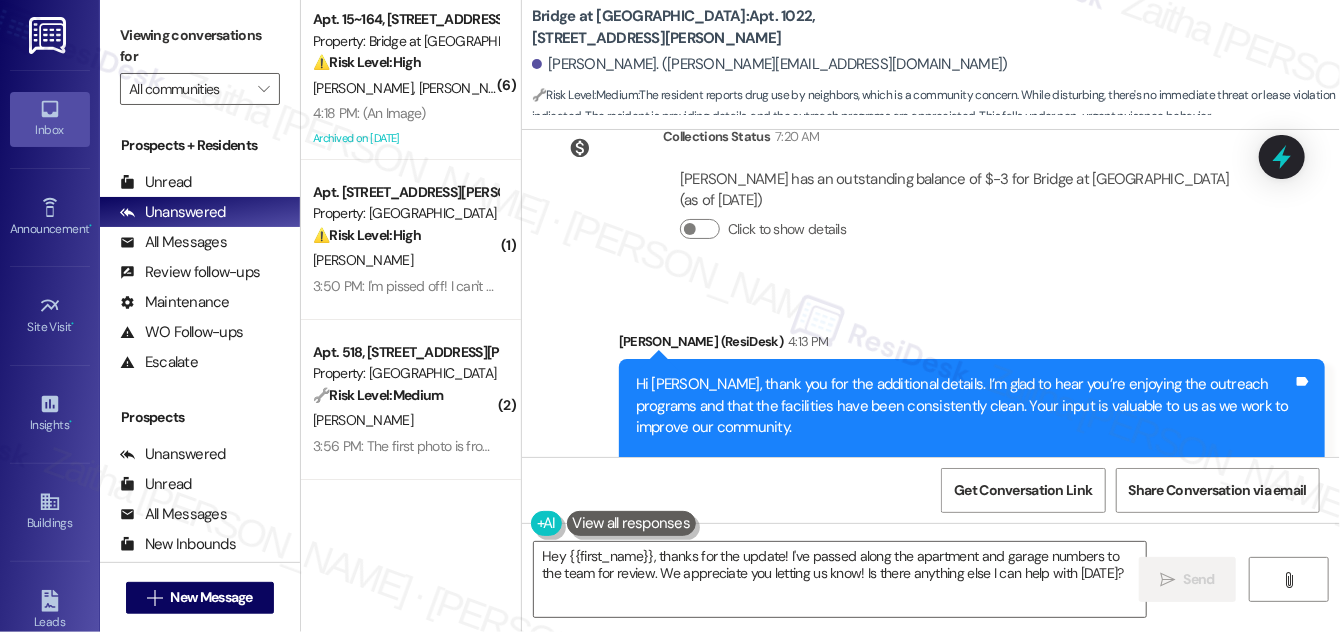 scroll, scrollTop: 2302, scrollLeft: 0, axis: vertical 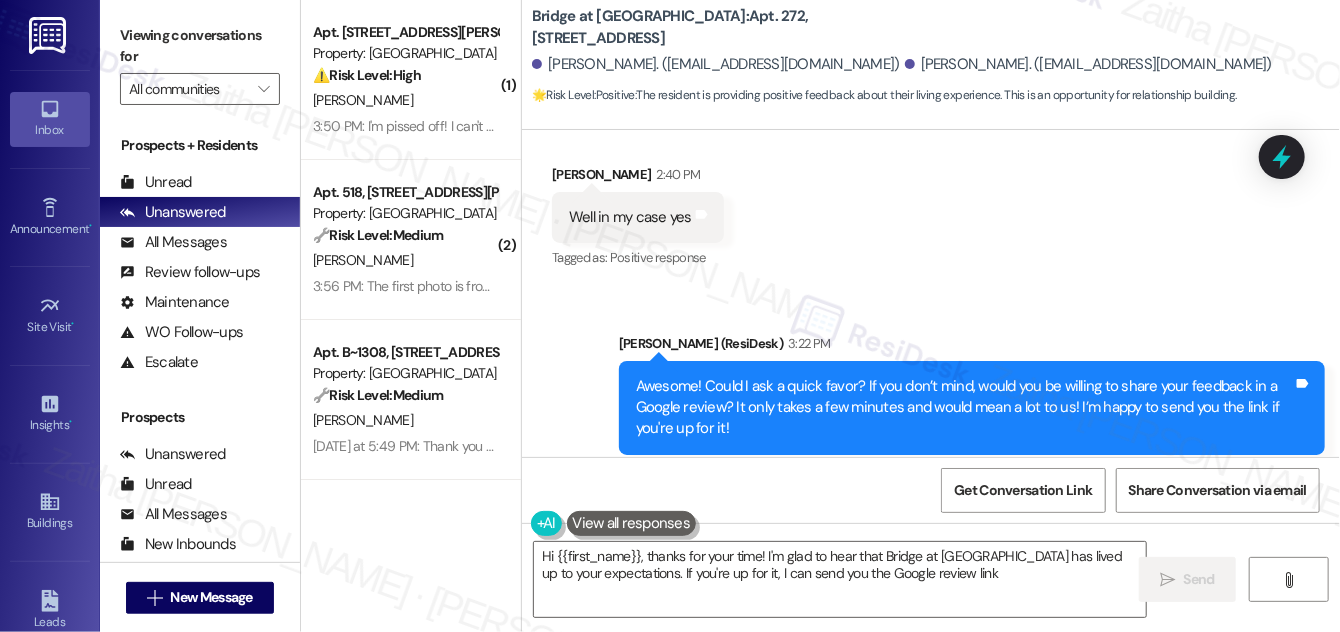 type on "Hi {{first_name}}, thanks for your time! I'm glad to hear that Bridge at [GEOGRAPHIC_DATA] has lived up to your expectations. If you're up for it, I can send you the Google review link!" 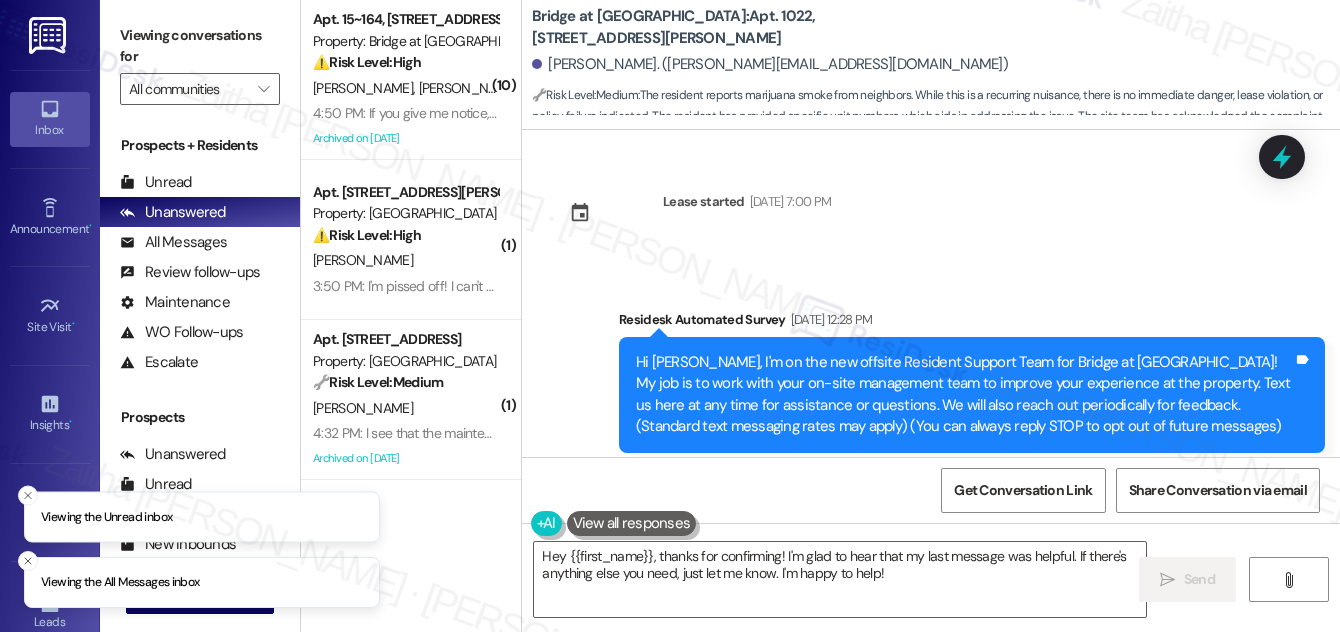 scroll, scrollTop: 0, scrollLeft: 0, axis: both 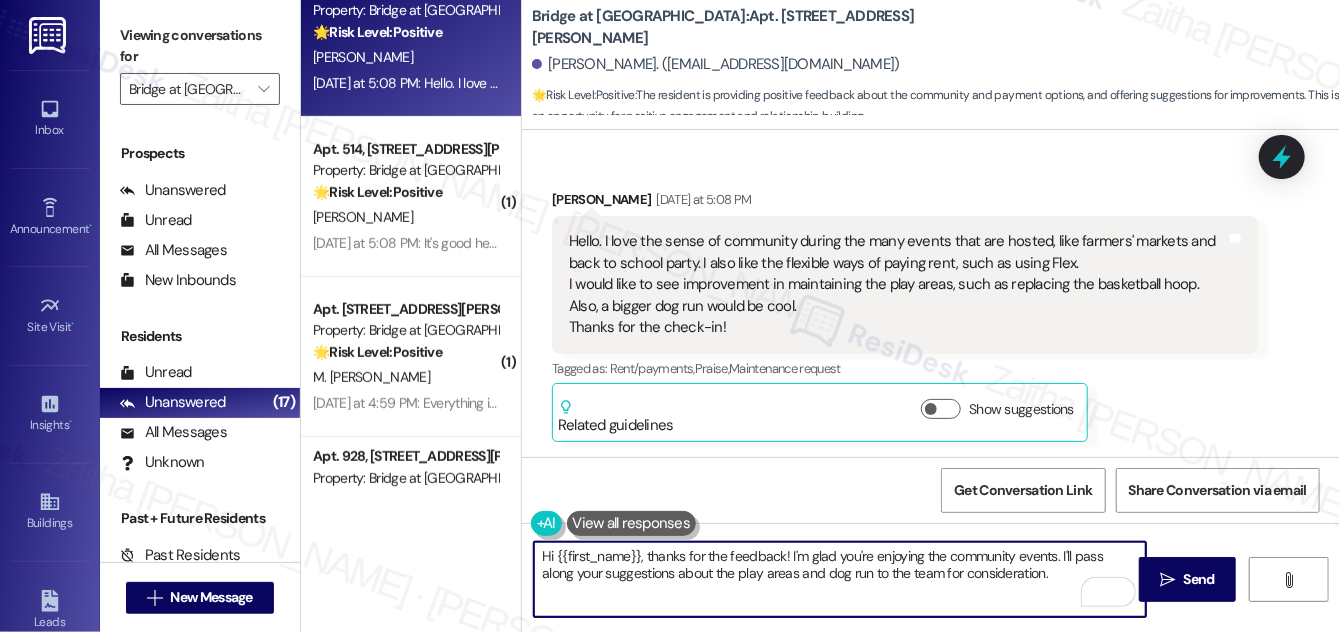 paste on "If you need anything else, please don't hesitate to reach out!" 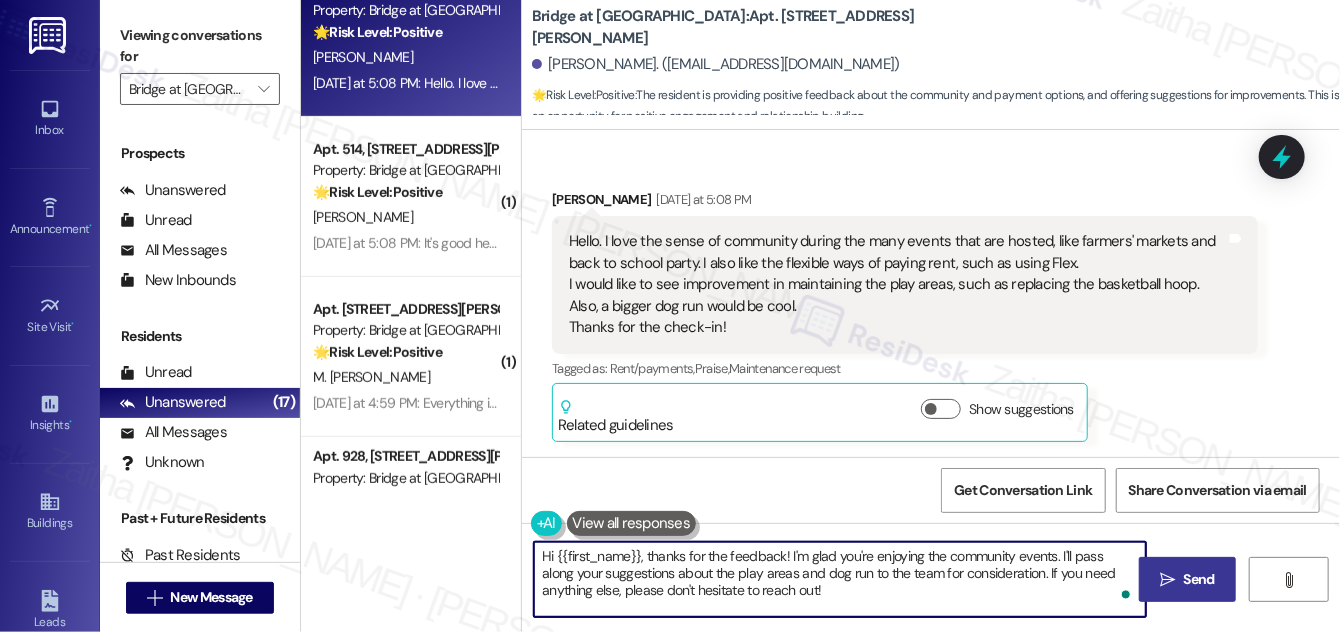 type on "Hi {{first_name}}, thanks for the feedback! I'm glad you're enjoying the community events. I'll pass along your suggestions about the play areas and dog run to the team for consideration. If you need anything else, please don't hesitate to reach out!" 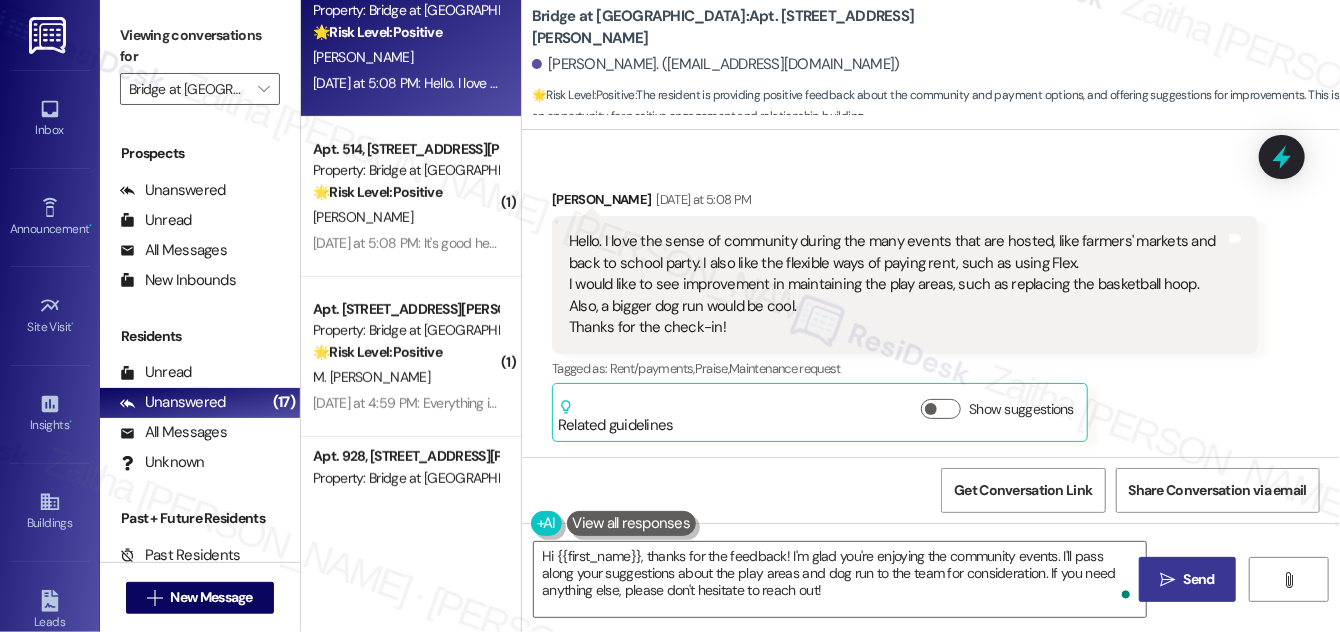 drag, startPoint x: 1201, startPoint y: 577, endPoint x: 1171, endPoint y: 562, distance: 33.54102 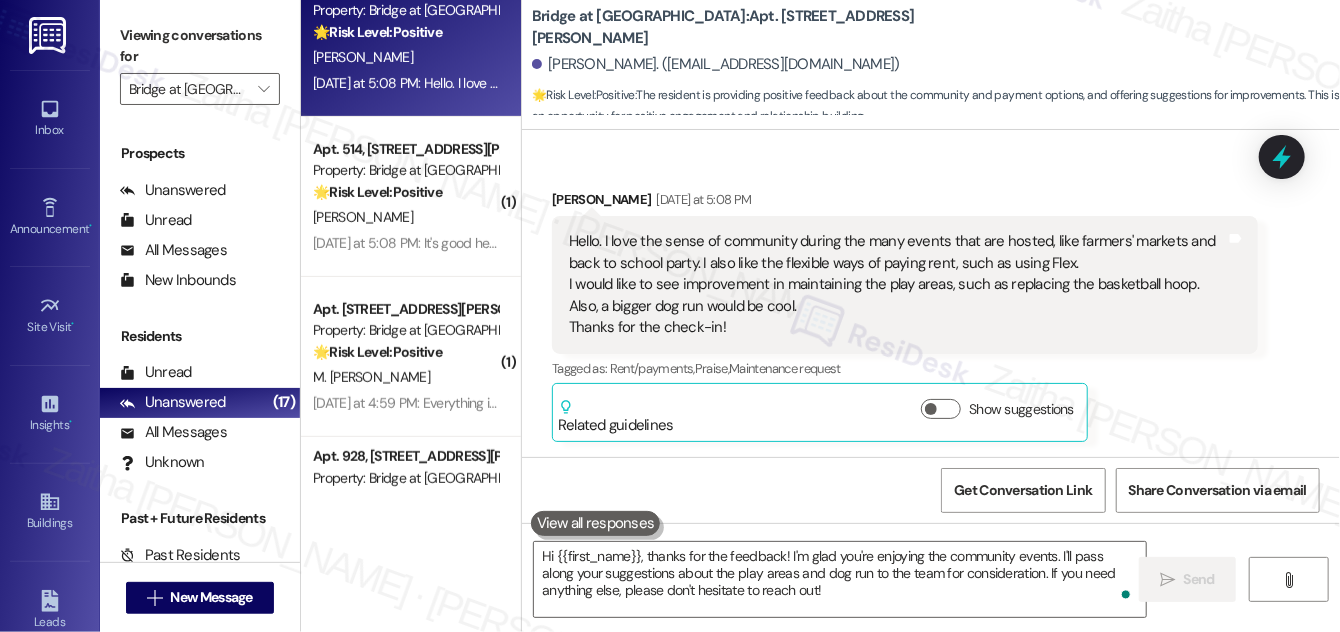 scroll, scrollTop: 565, scrollLeft: 0, axis: vertical 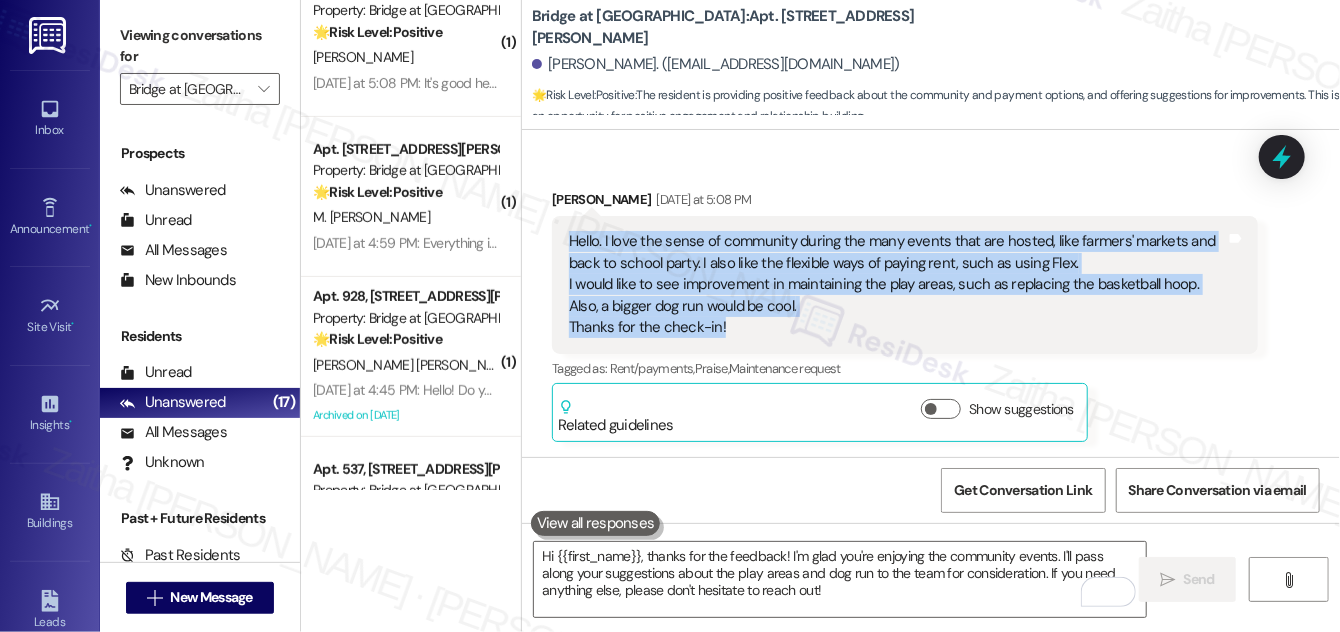 drag, startPoint x: 560, startPoint y: 242, endPoint x: 746, endPoint y: 337, distance: 208.85641 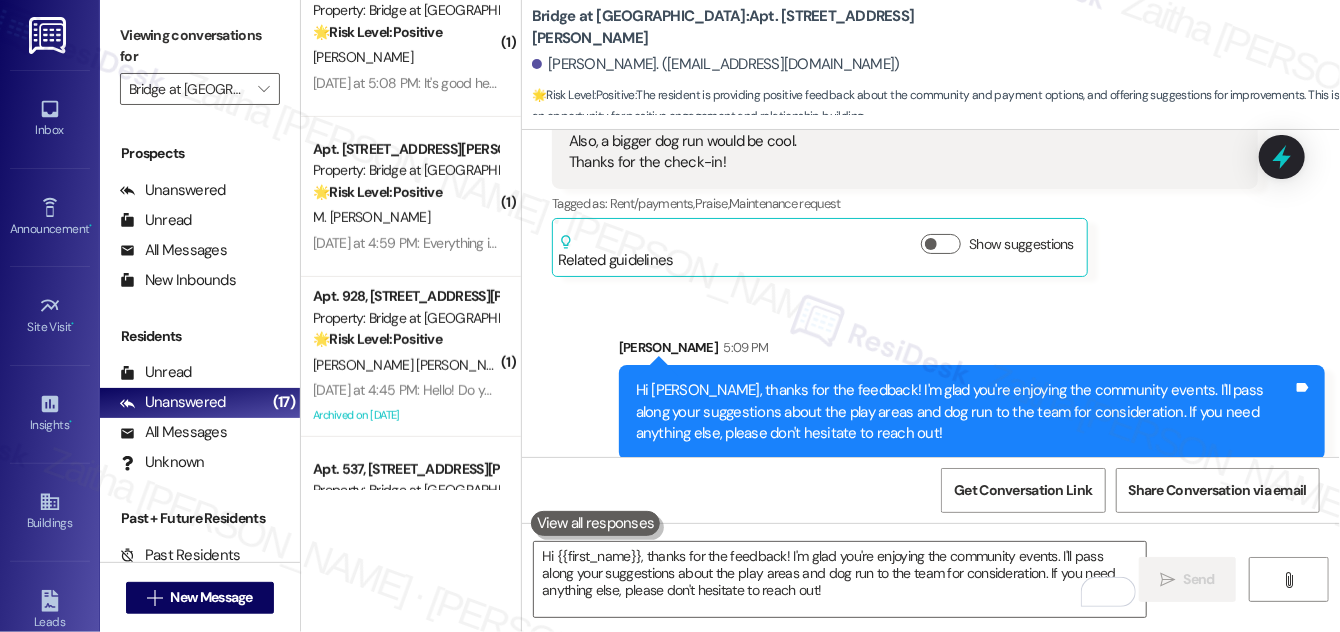 scroll, scrollTop: 748, scrollLeft: 0, axis: vertical 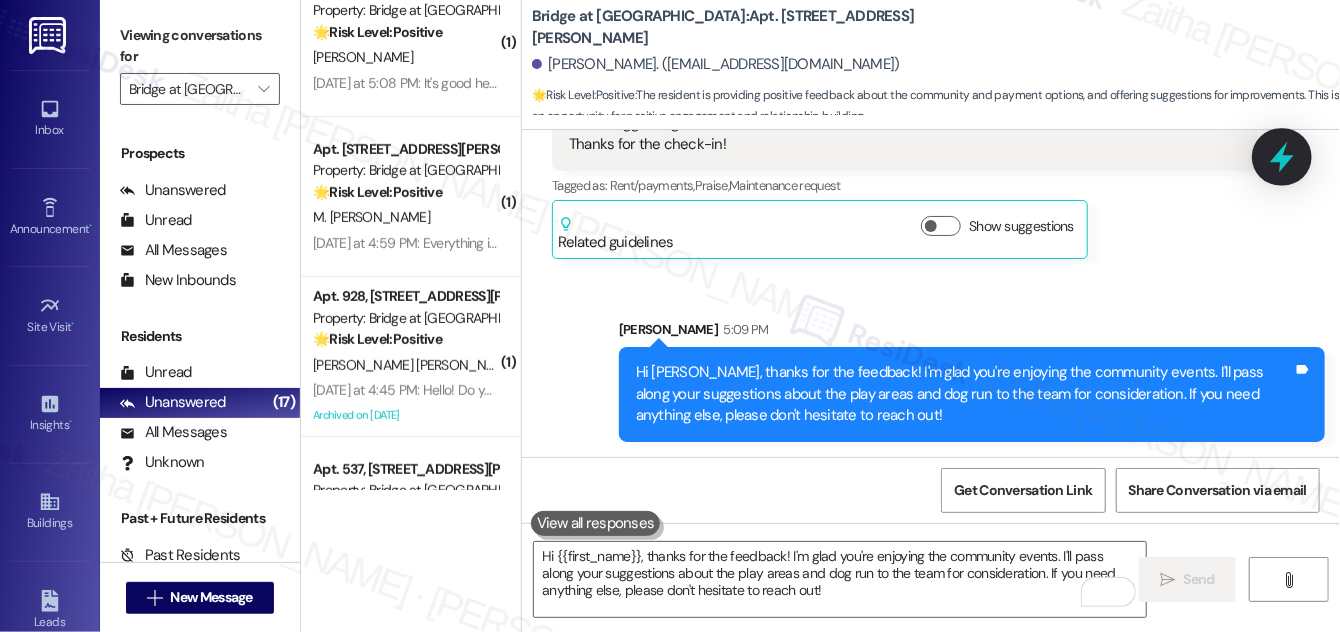 click 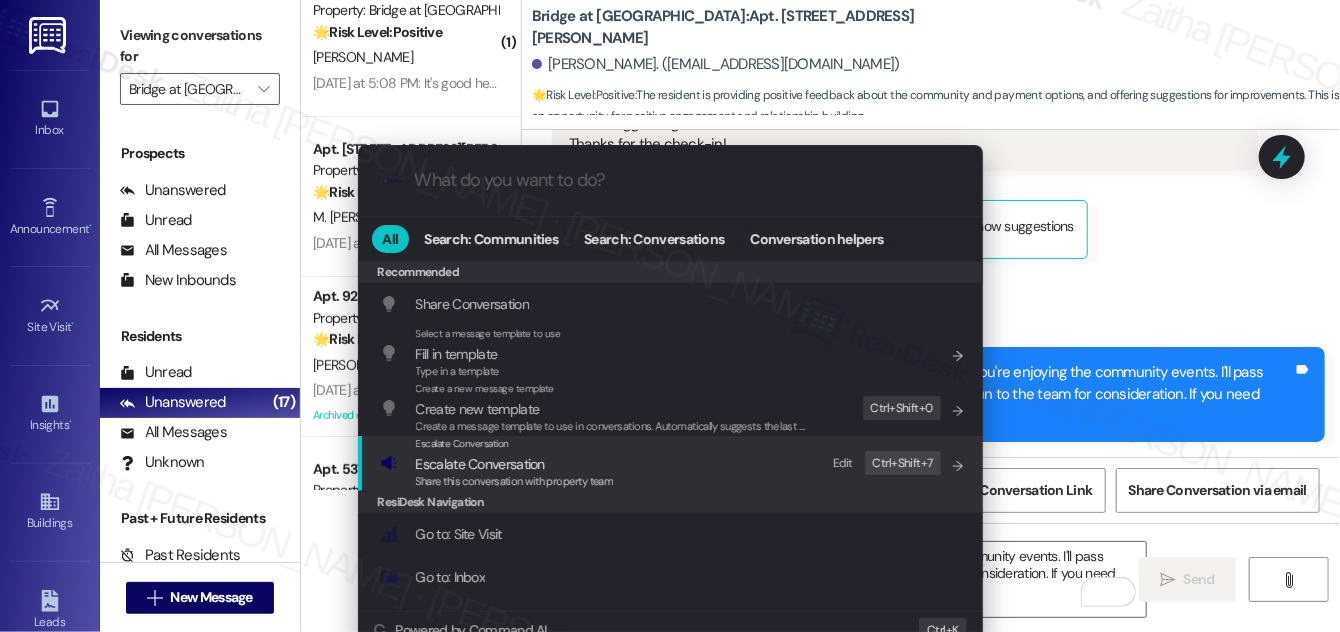 click on "Escalate Conversation" at bounding box center (480, 464) 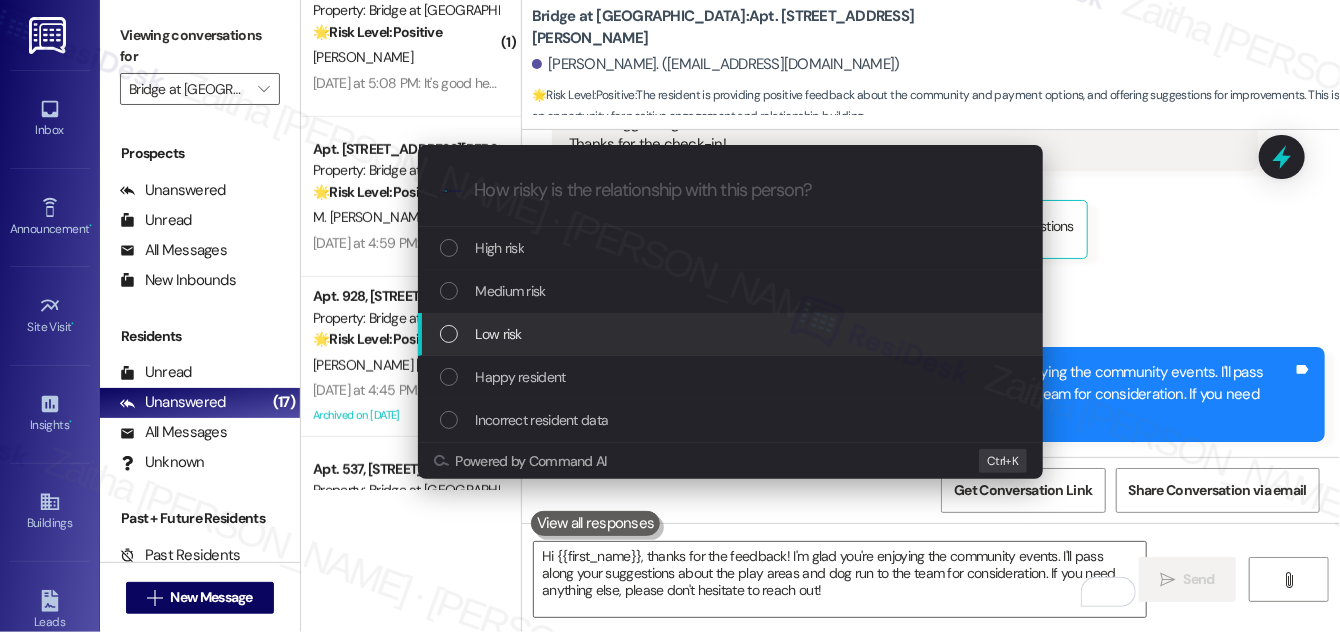 click on "Low risk" at bounding box center [499, 334] 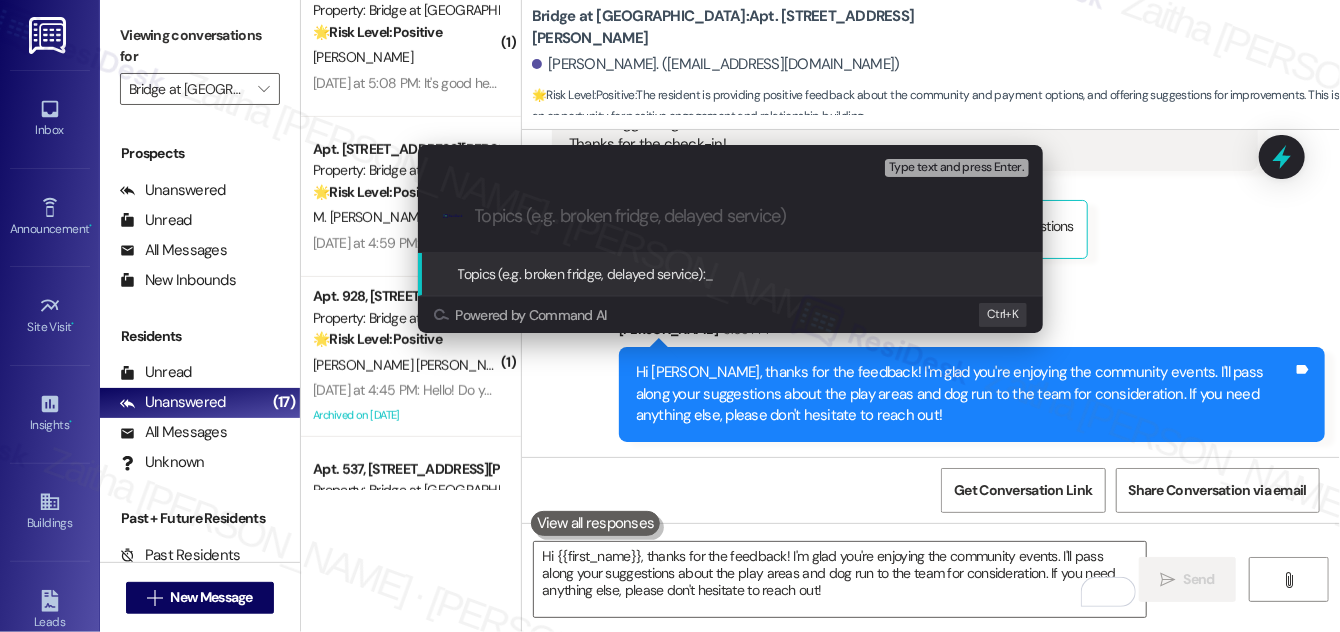 paste on "Positive Feedback on Events and Rent Options, with Suggestions" 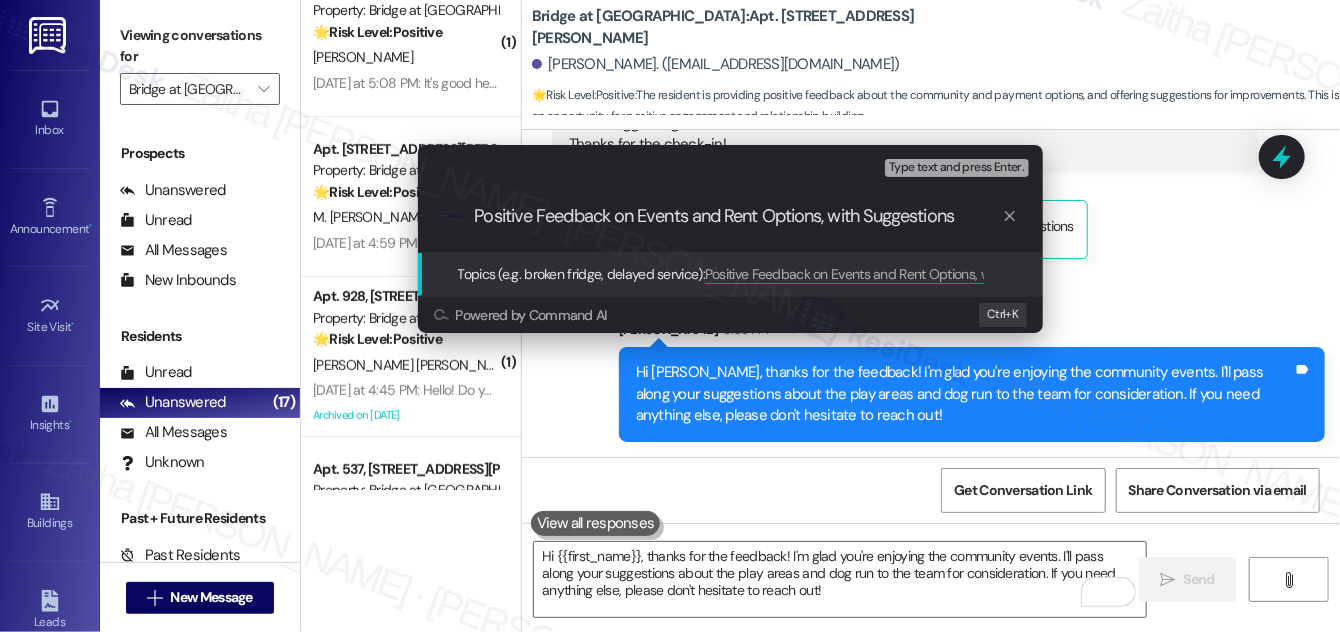 type 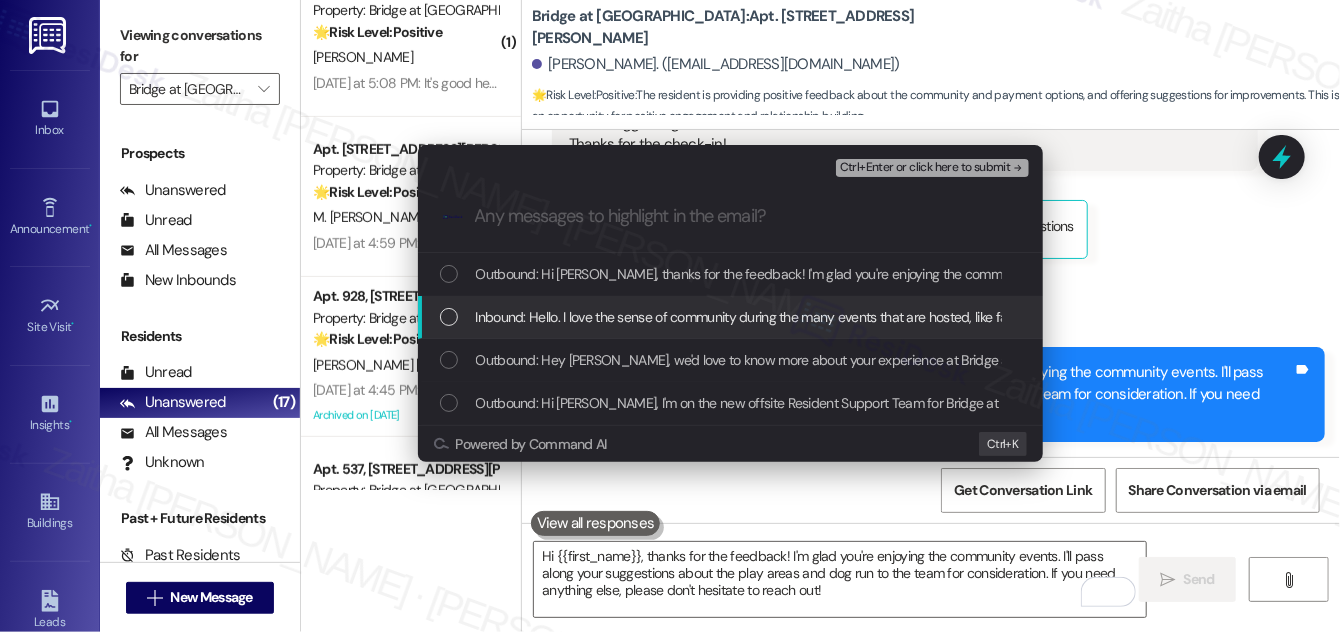 click at bounding box center [449, 317] 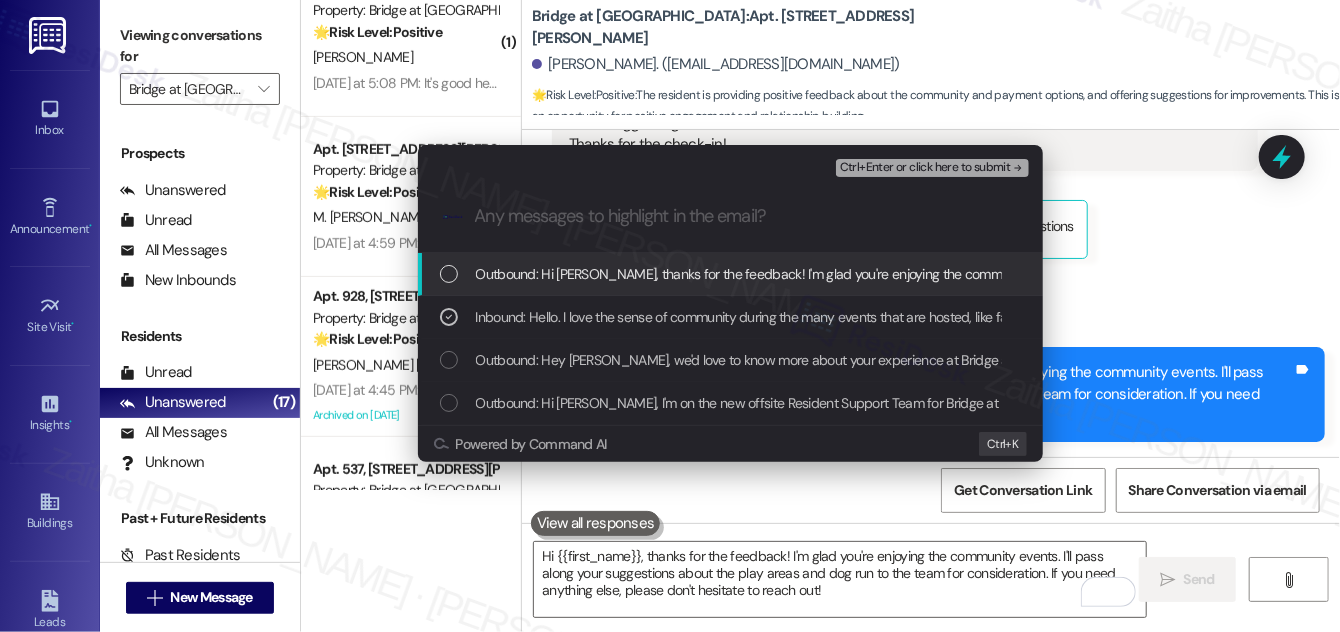 click on "Ctrl+Enter or click here to submit" at bounding box center (925, 168) 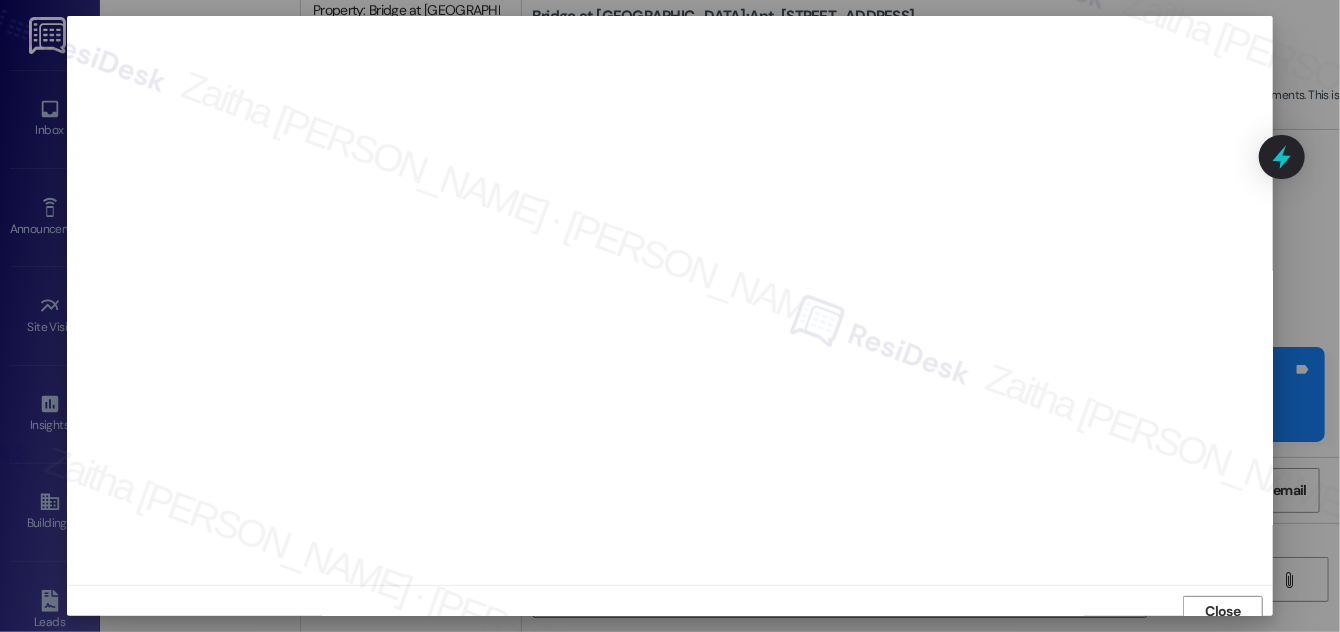 scroll, scrollTop: 11, scrollLeft: 0, axis: vertical 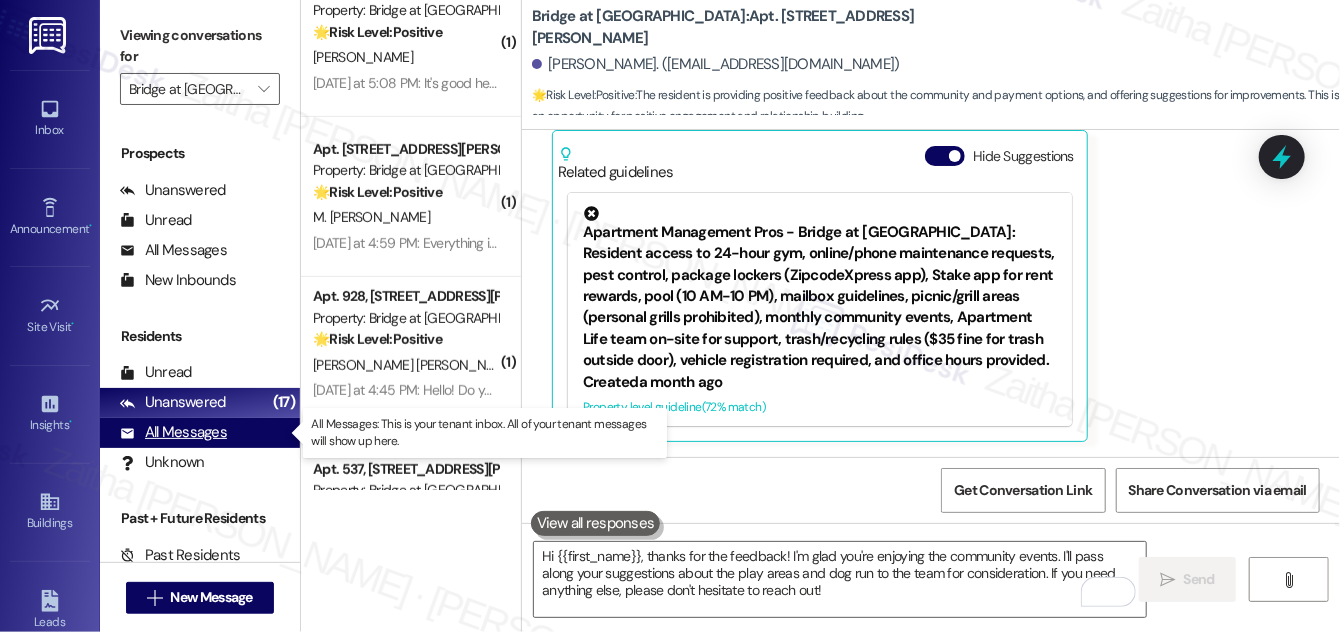 click on "All Messages" at bounding box center [173, 432] 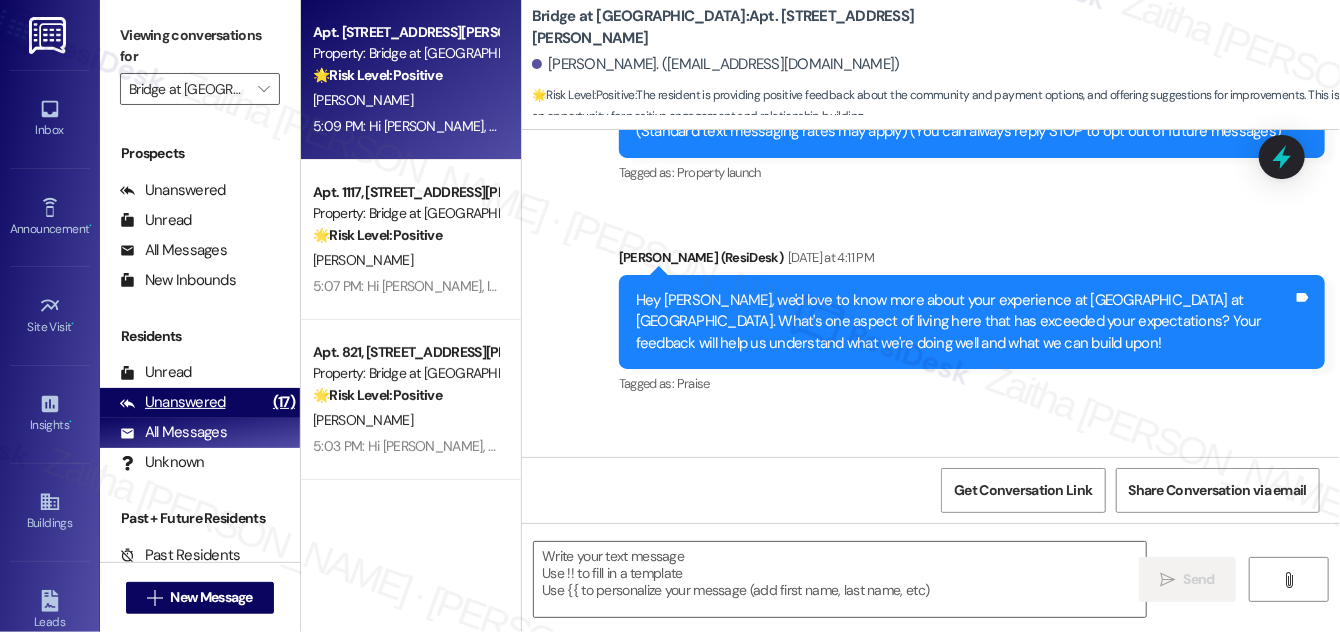 type on "Fetching suggested responses. Please feel free to read through the conversation in the meantime." 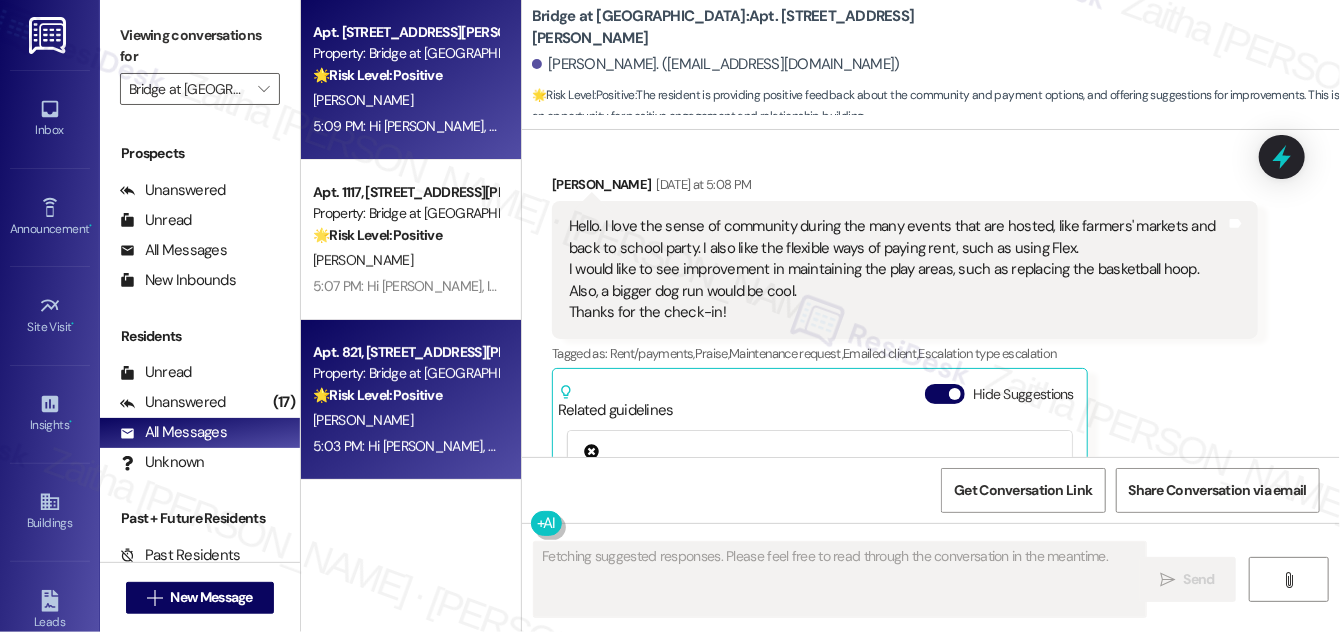 scroll, scrollTop: 818, scrollLeft: 0, axis: vertical 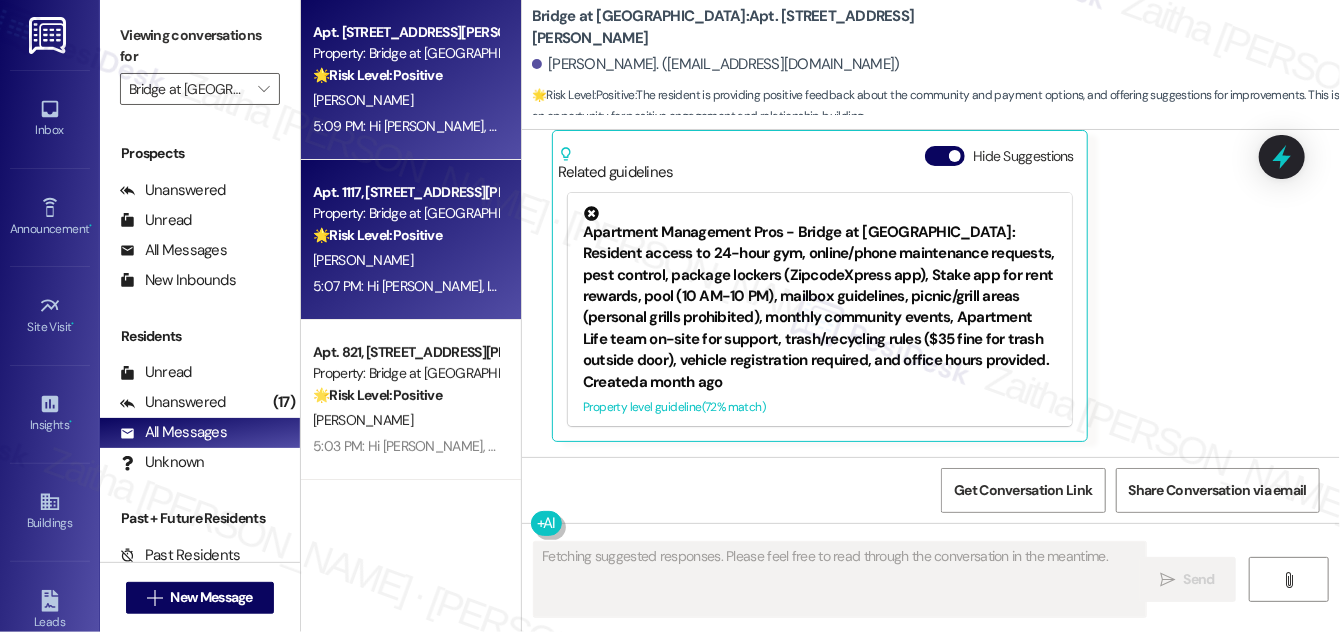 click on "[PERSON_NAME]" at bounding box center (405, 260) 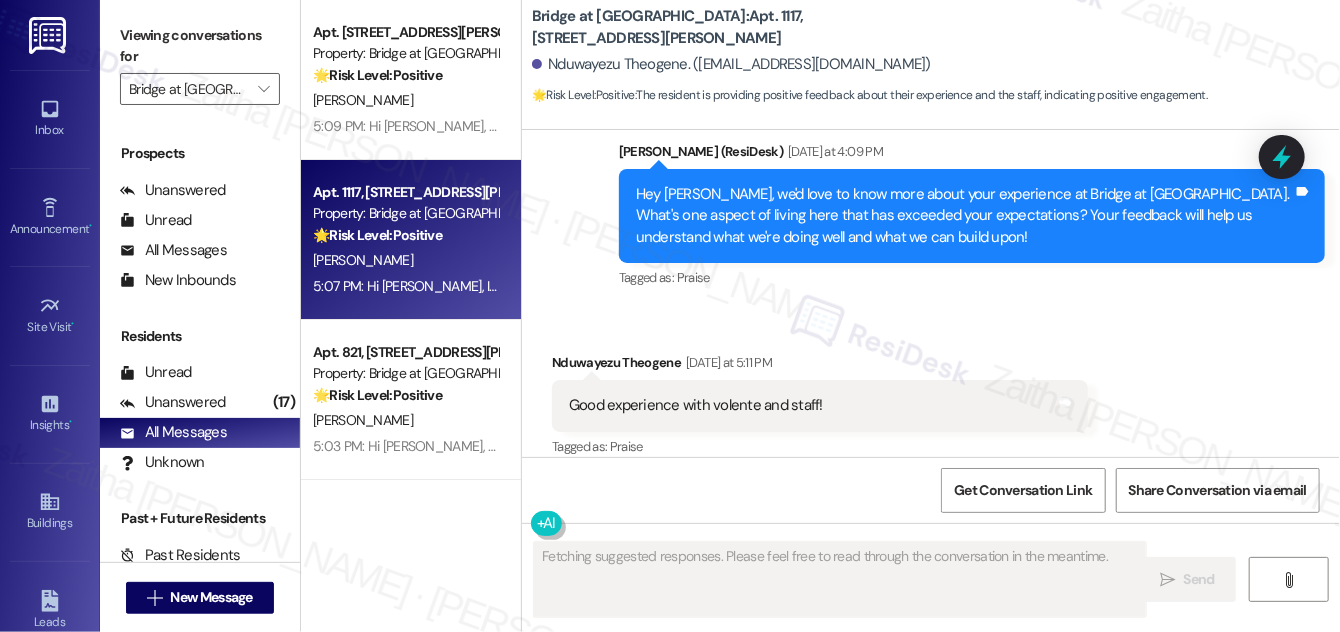 scroll, scrollTop: 245, scrollLeft: 0, axis: vertical 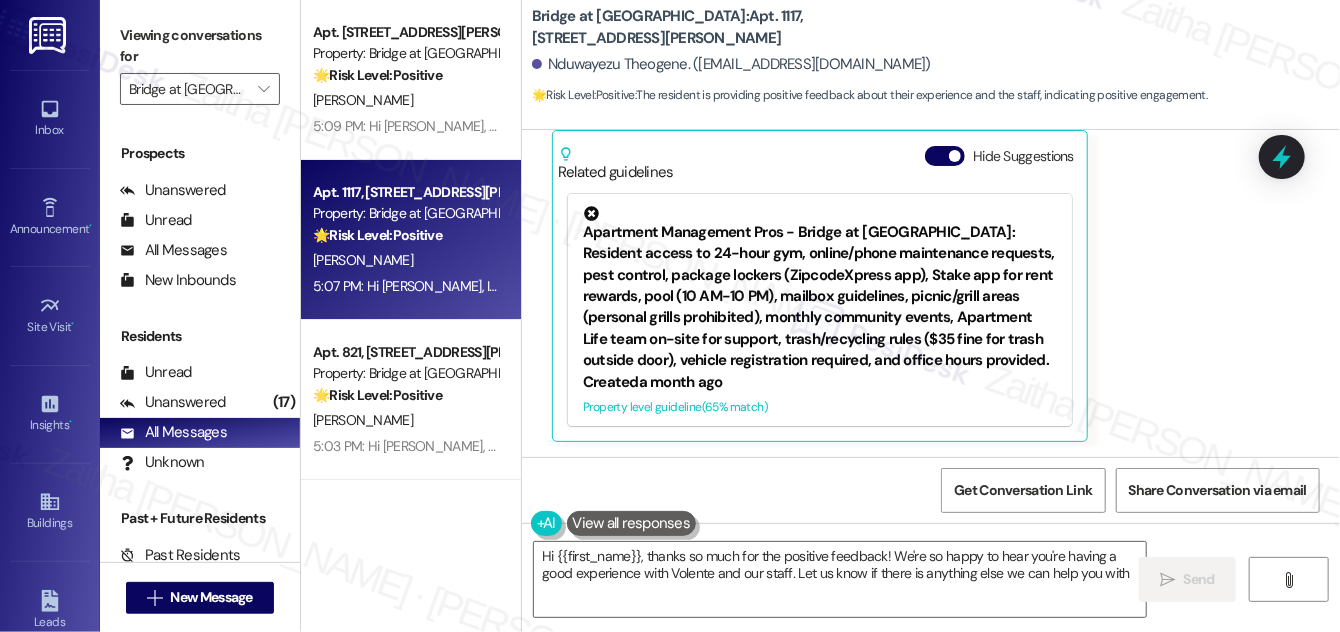 type on "Hi {{first_name}}, thanks so much for the positive feedback! We're so happy to hear you're having a good experience with Volente and our staff. Let us know if there is anything else we can help you with!" 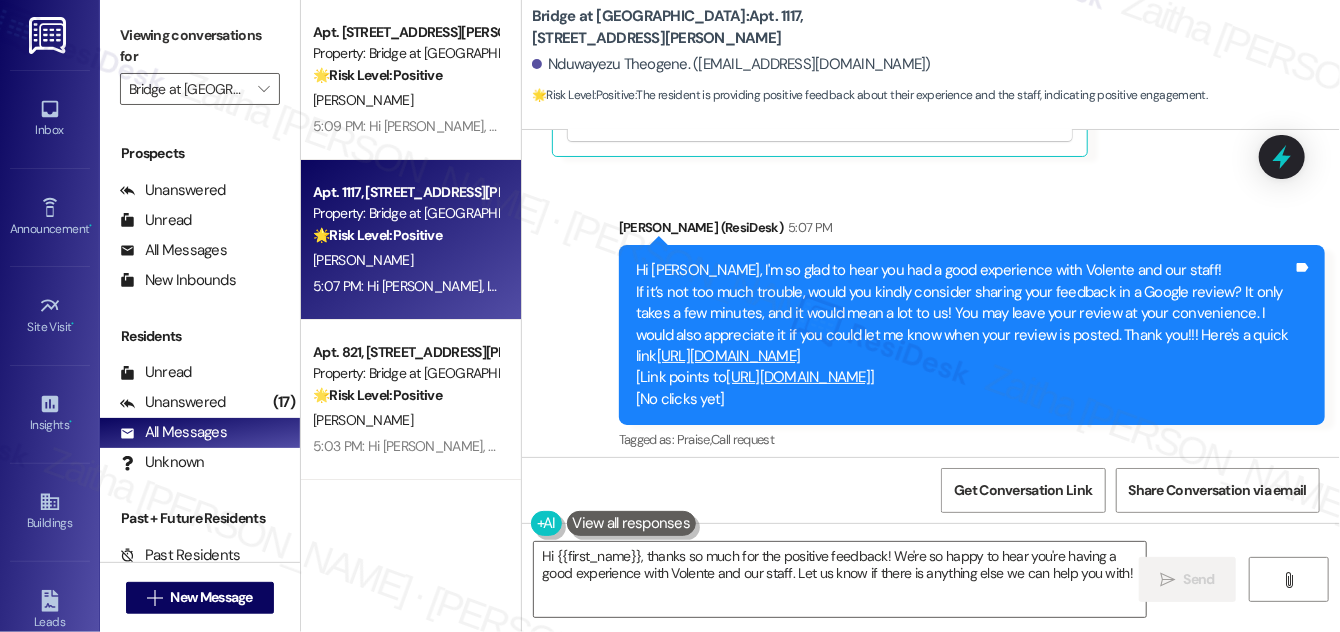 scroll, scrollTop: 1447, scrollLeft: 0, axis: vertical 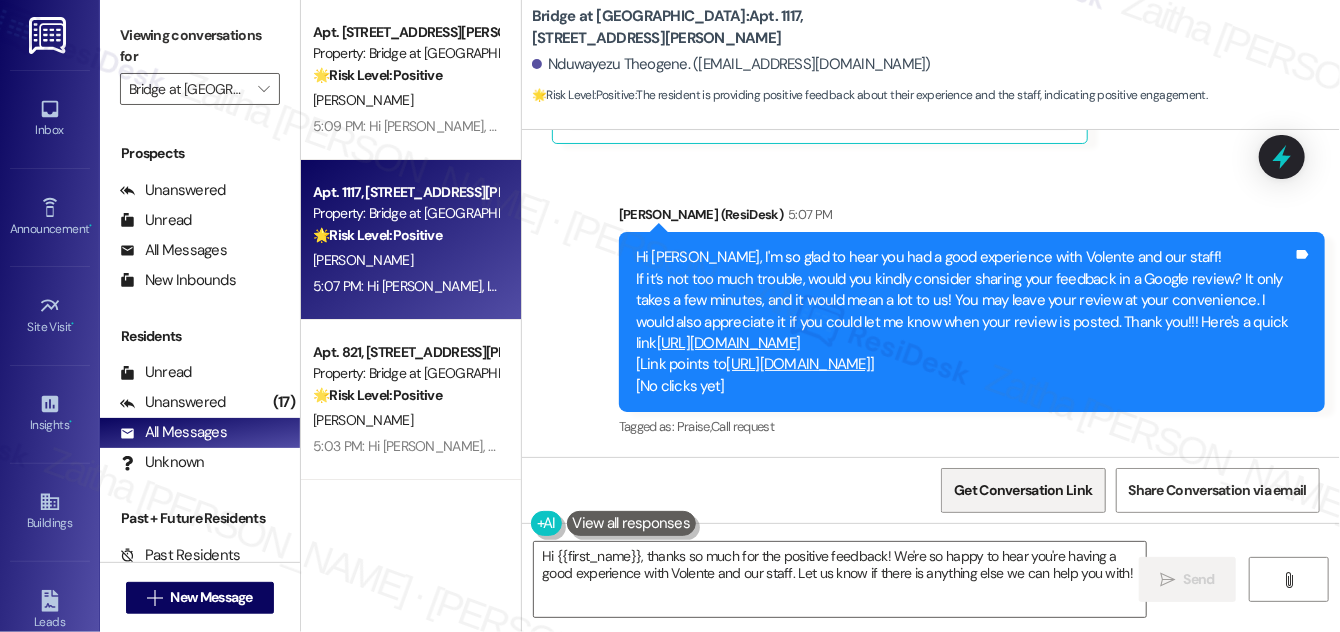 click on "Get Conversation Link" at bounding box center [1023, 490] 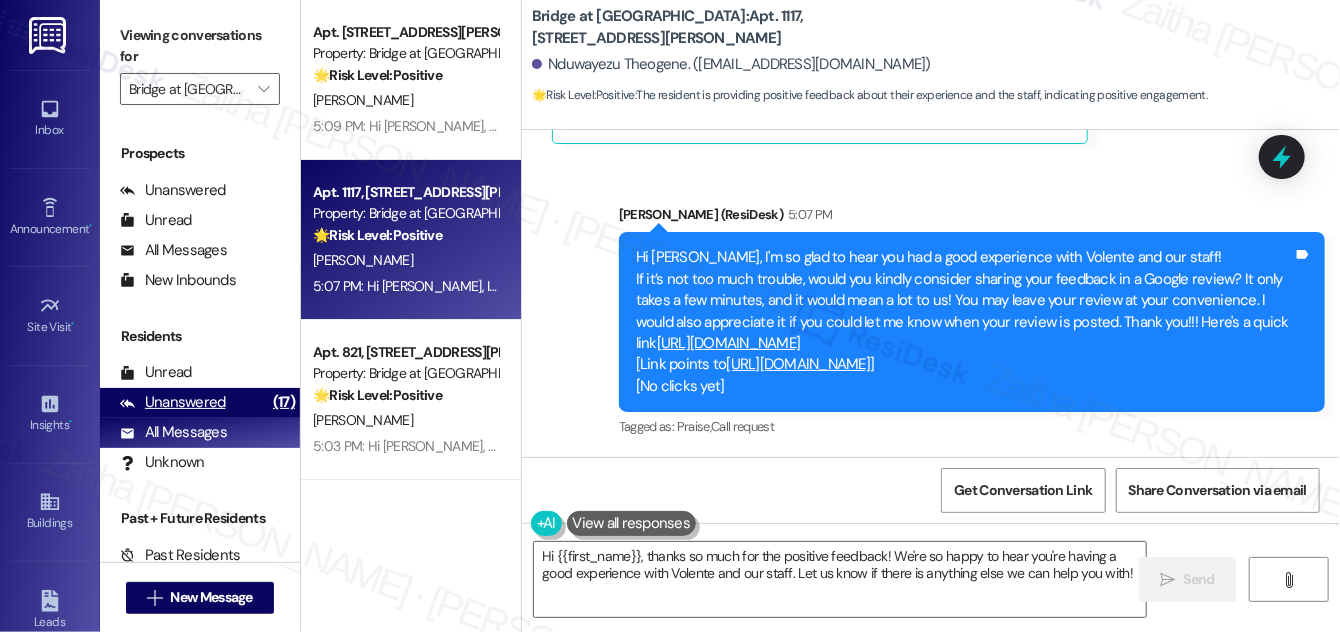 click on "Unanswered" at bounding box center [173, 402] 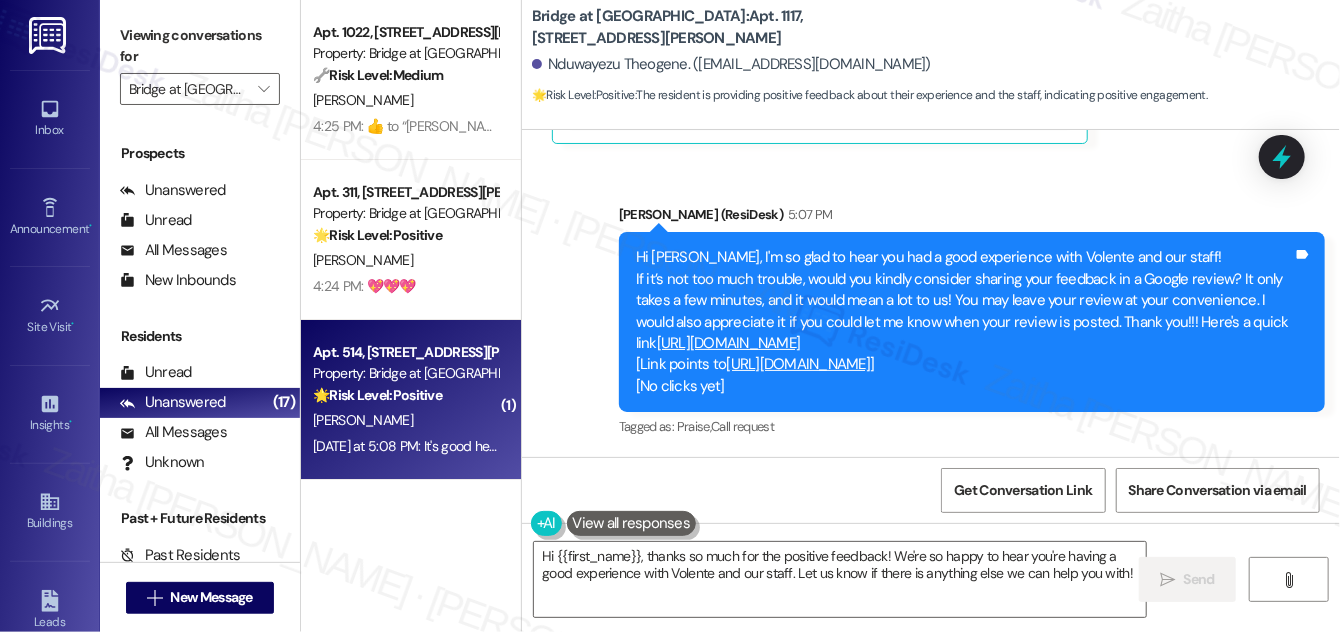 click on "[PERSON_NAME]" at bounding box center (405, 420) 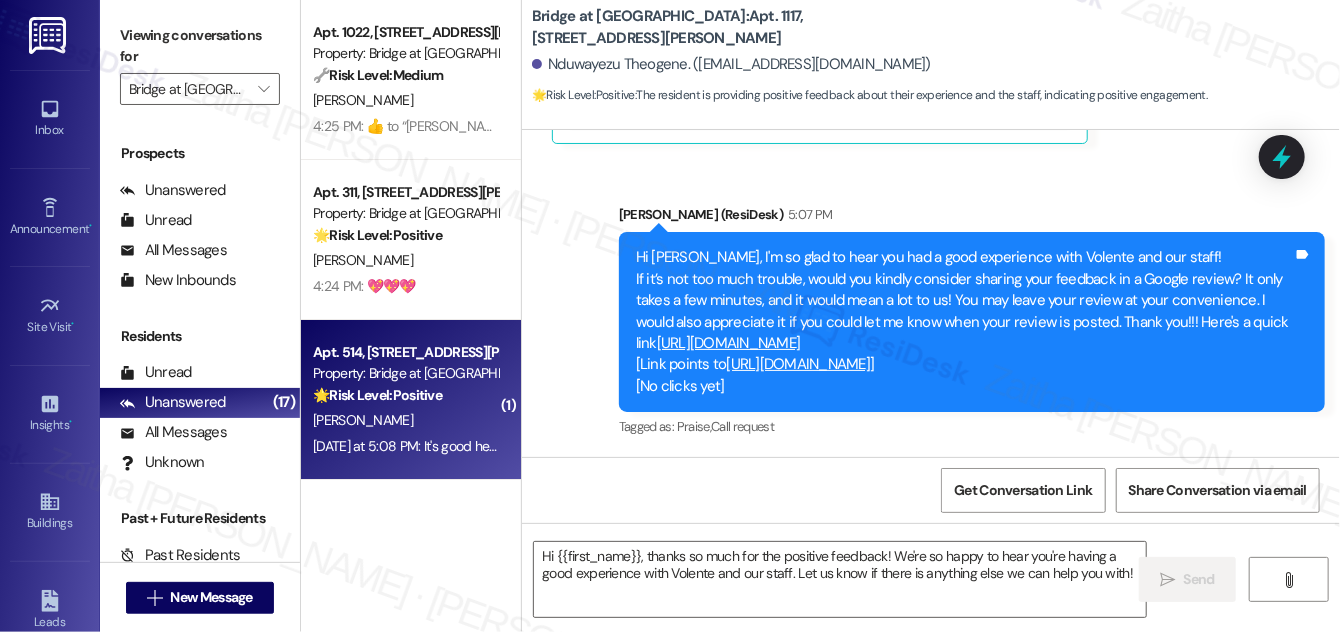 type on "Fetching suggested responses. Please feel free to read through the conversation in the meantime." 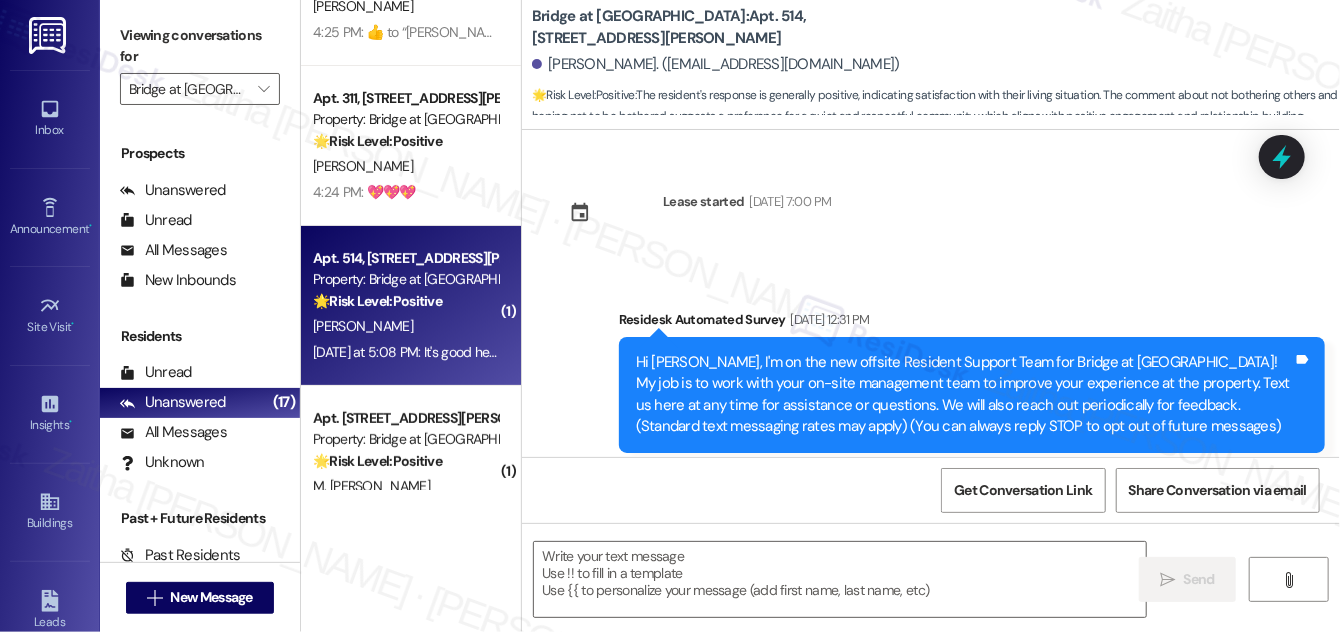 scroll, scrollTop: 181, scrollLeft: 0, axis: vertical 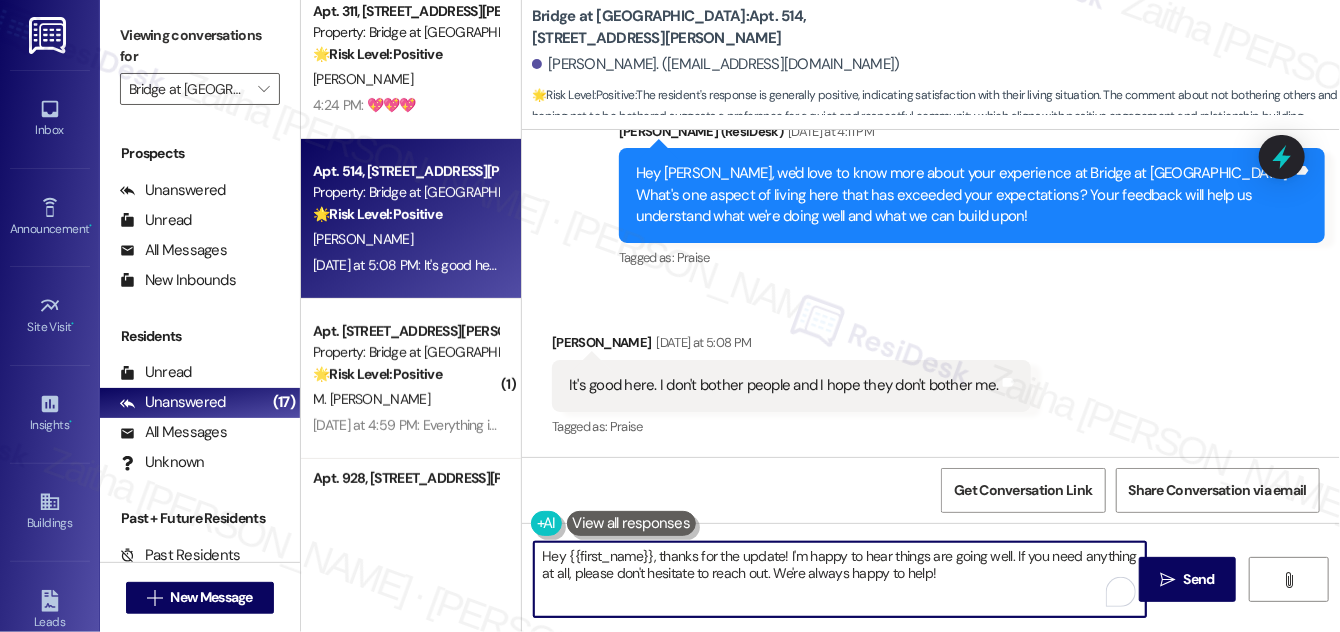 click on "Hey {{first_name}}, thanks for the update! I'm happy to hear things are going well. If you need anything at all, please don't hesitate to reach out. We're always happy to help!" at bounding box center (840, 579) 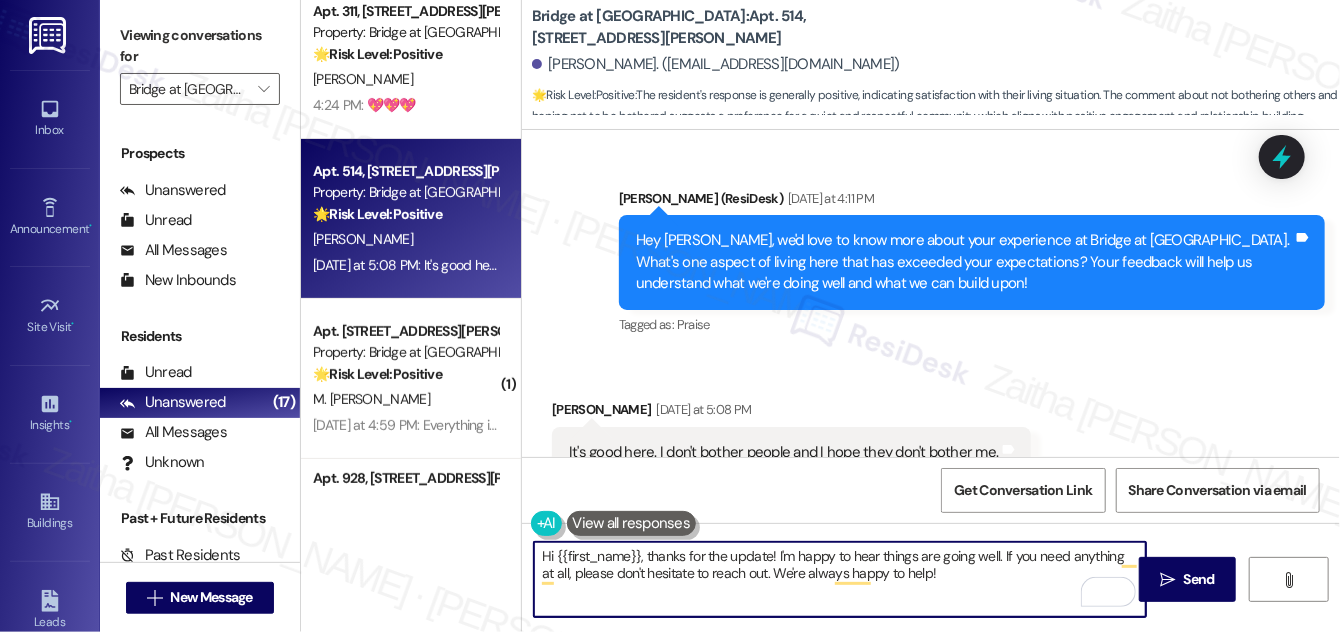 scroll, scrollTop: 2088, scrollLeft: 0, axis: vertical 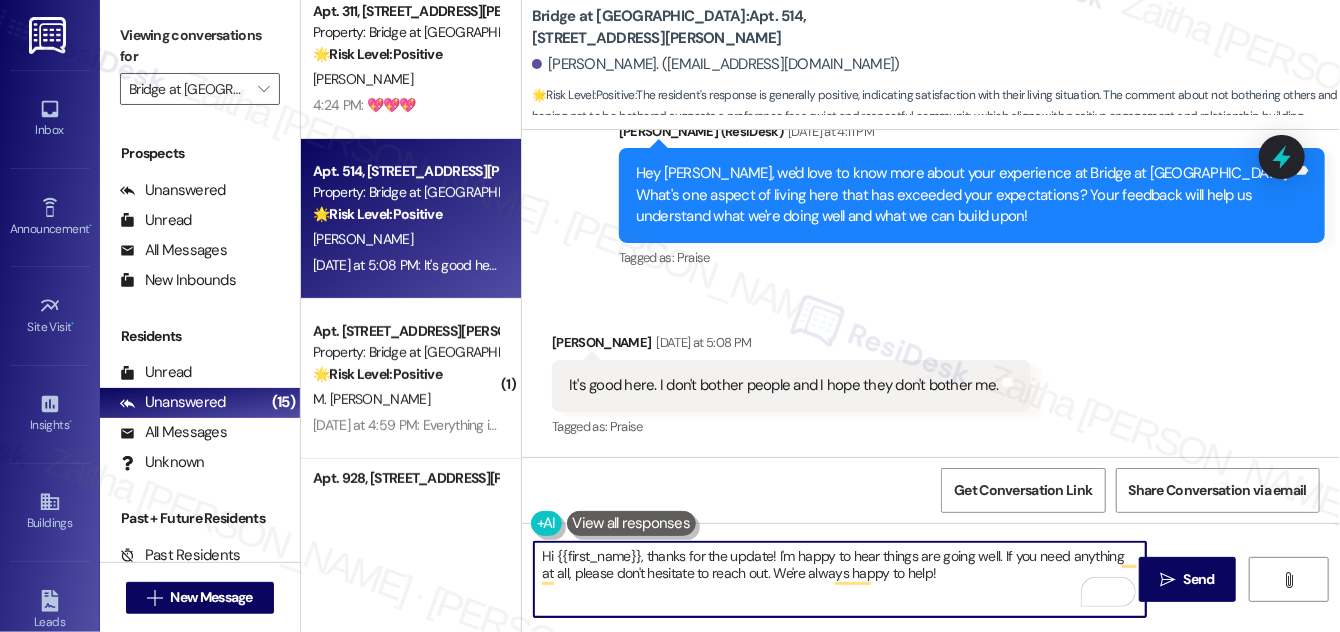 click on "Hi {{first_name}}, thanks for the update! I'm happy to hear things are going well. If you need anything at all, please don't hesitate to reach out. We're always happy to help!" at bounding box center (840, 579) 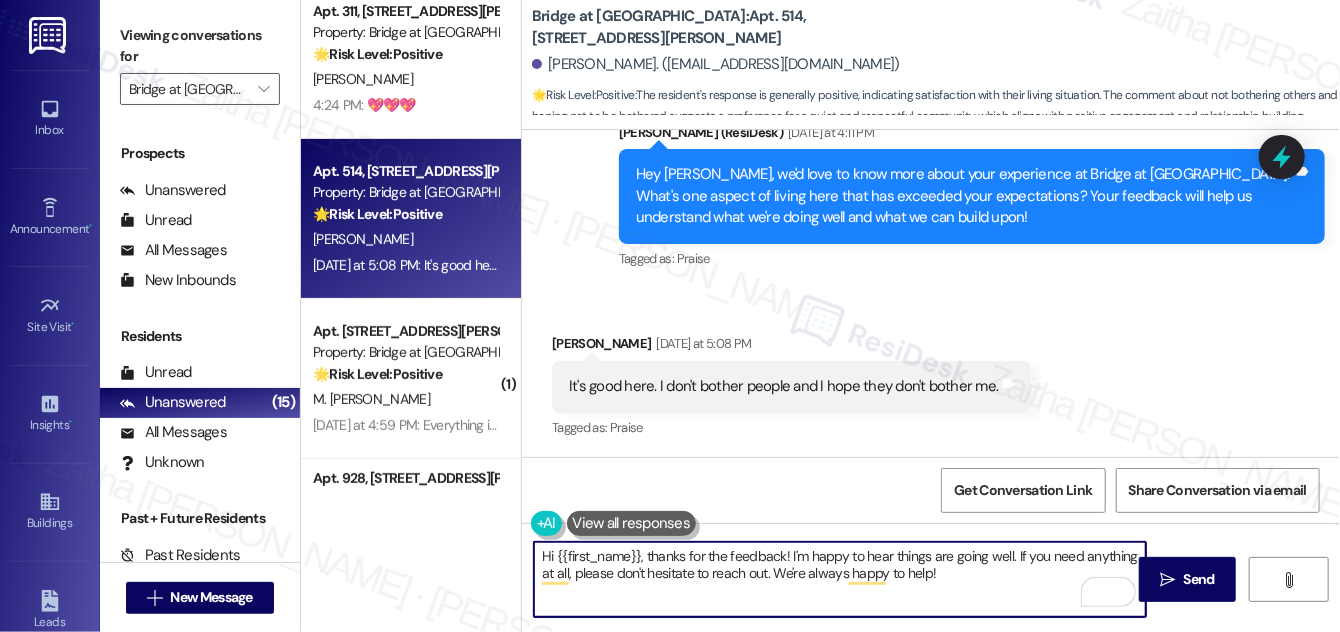 scroll, scrollTop: 2088, scrollLeft: 0, axis: vertical 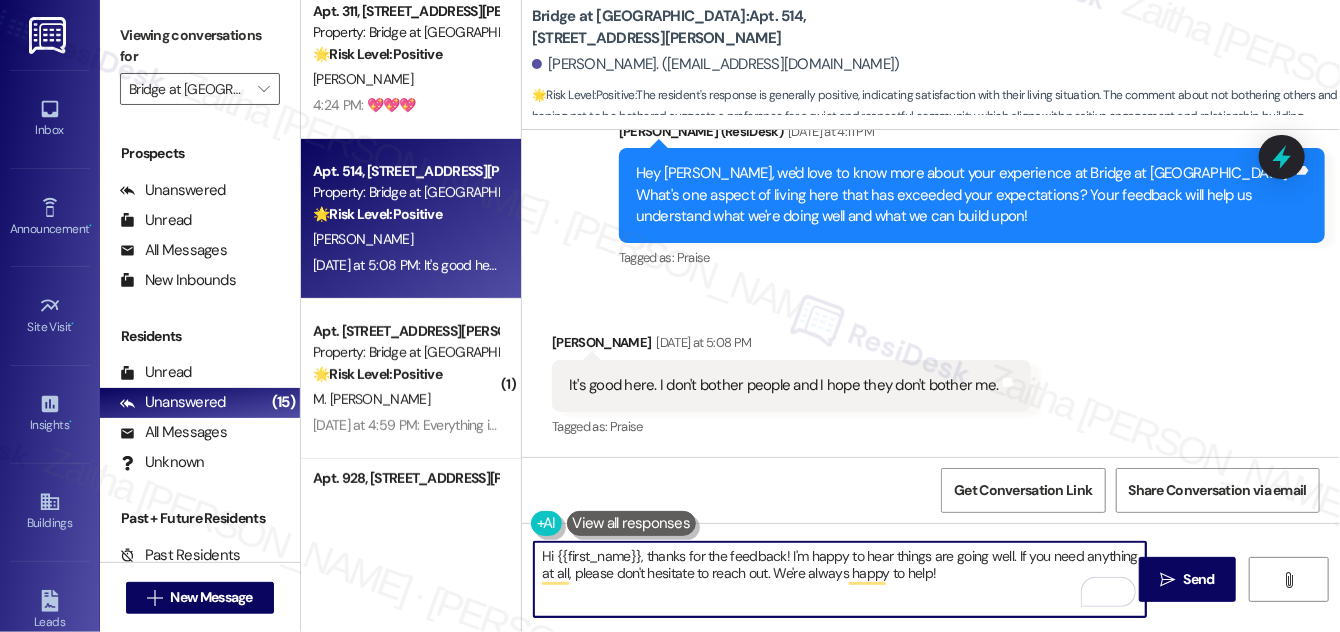click on "Hi {{first_name}}, thanks for the feedback! I'm happy to hear things are going well. If you need anything at all, please don't hesitate to reach out. We're always happy to help!" at bounding box center [840, 579] 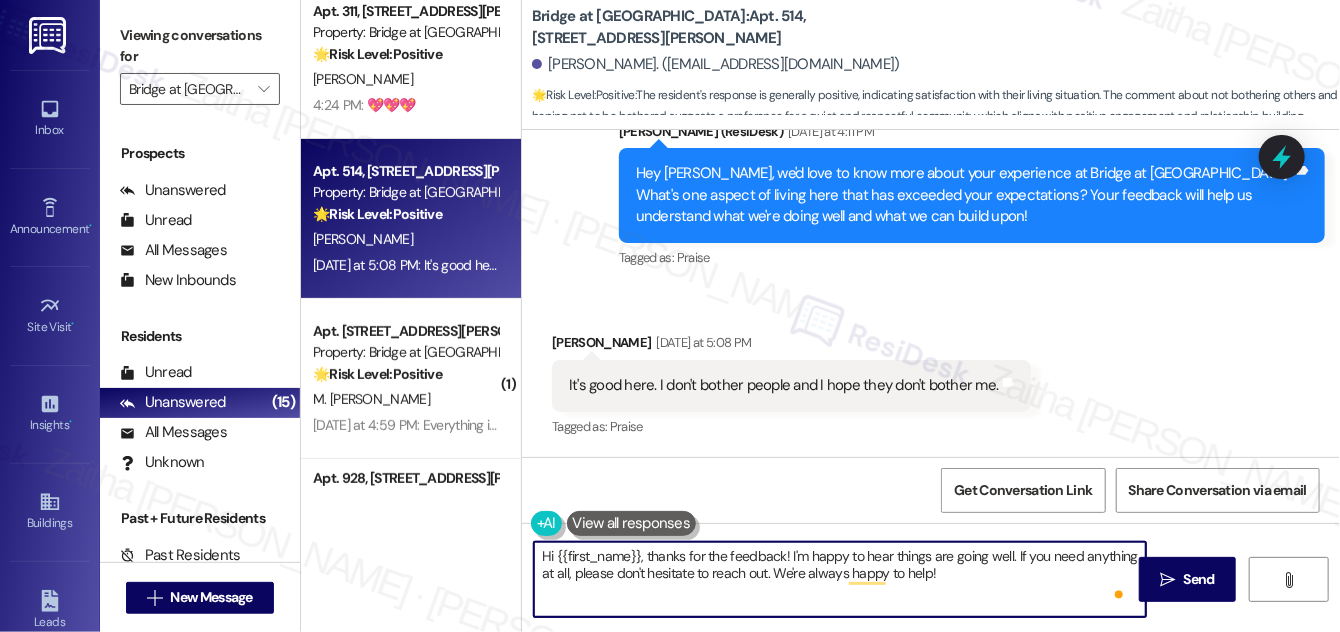 paste on "If it’s not too much trouble, would you kindly consider sharing your feedback in a Google review? It only takes a few minutes, and it would mean a lot to us!  I’m happy to send you the link if you're up for it!" 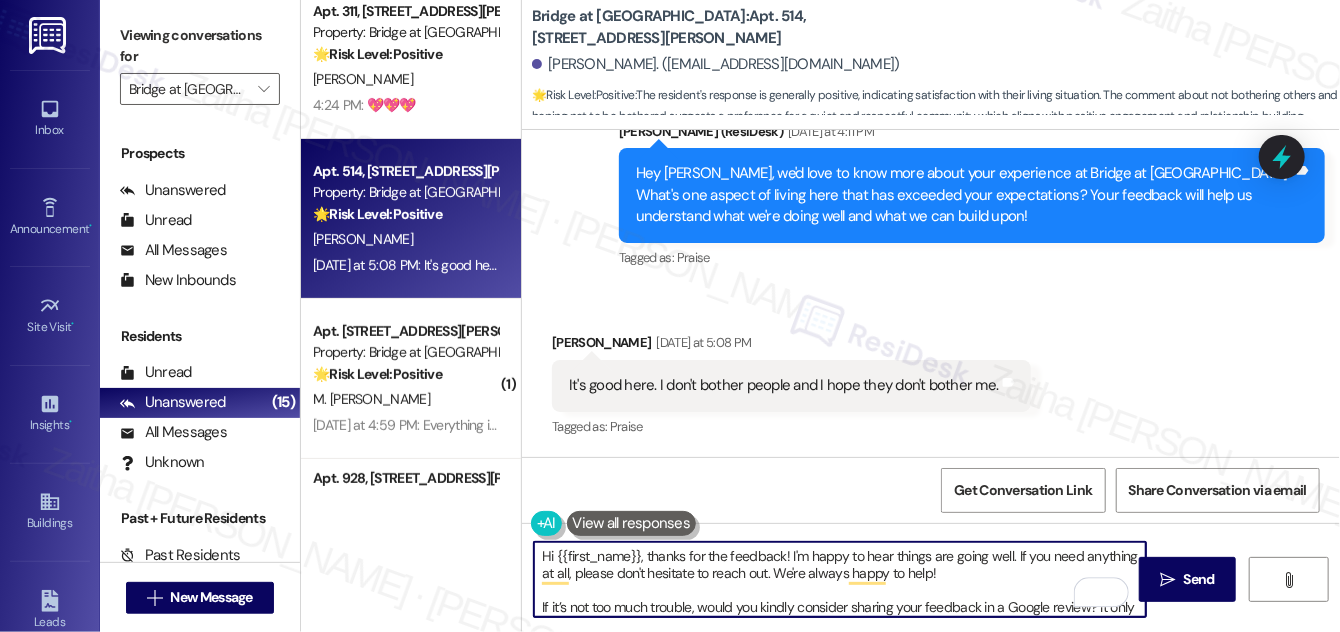 scroll, scrollTop: 34, scrollLeft: 0, axis: vertical 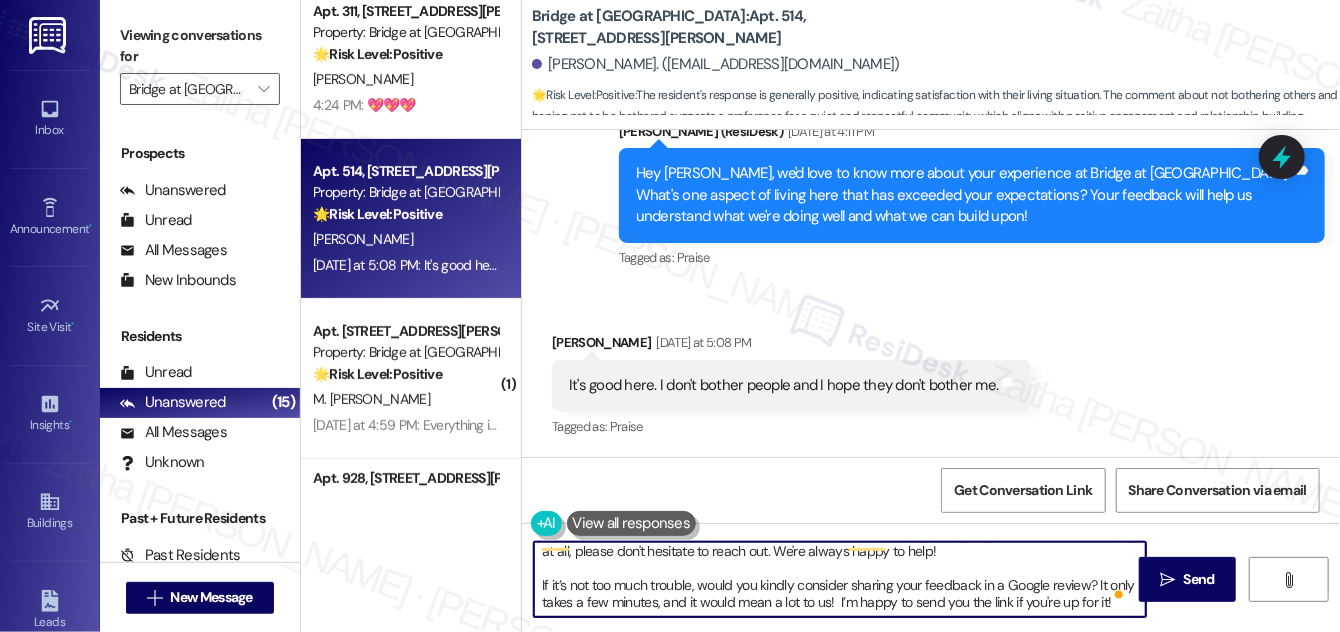 click on "Hi {{first_name}}, thanks for the feedback! I'm happy to hear things are going well. If you need anything at all, please don't hesitate to reach out. We're always happy to help!
If it’s not too much trouble, would you kindly consider sharing your feedback in a Google review? It only takes a few minutes, and it would mean a lot to us!  I’m happy to send you the link if you're up for it!" at bounding box center [840, 579] 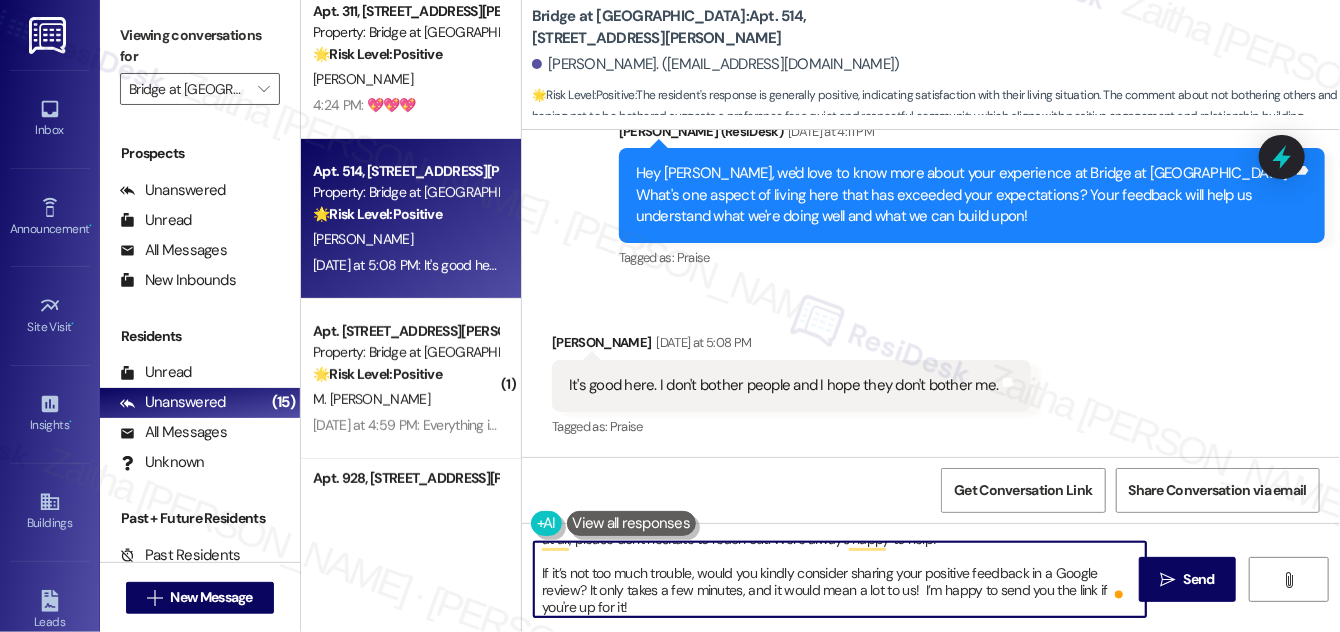 scroll, scrollTop: 11, scrollLeft: 0, axis: vertical 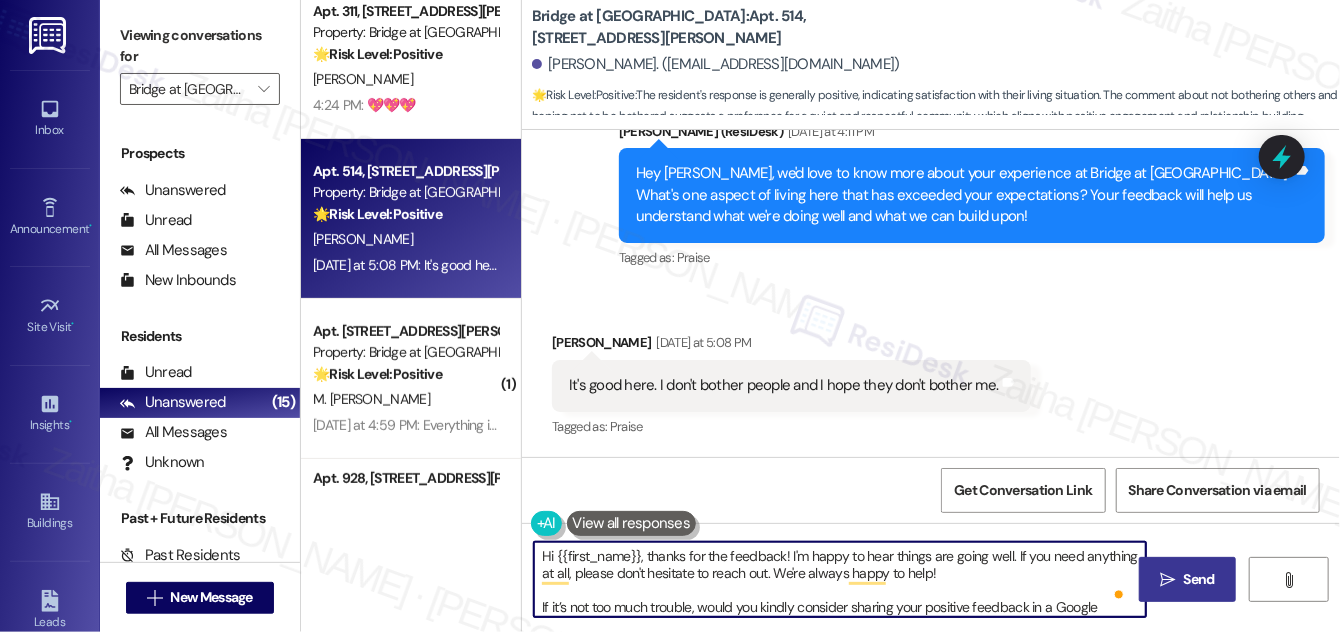 type on "Hi {{first_name}}, thanks for the feedback! I'm happy to hear things are going well. If you need anything at all, please don't hesitate to reach out. We're always happy to help!
If it’s not too much trouble, would you kindly consider sharing your positive feedback in a Google review? It only takes a few minutes, and it would mean a lot to us!  I’m happy to send you the link if you're up for it!" 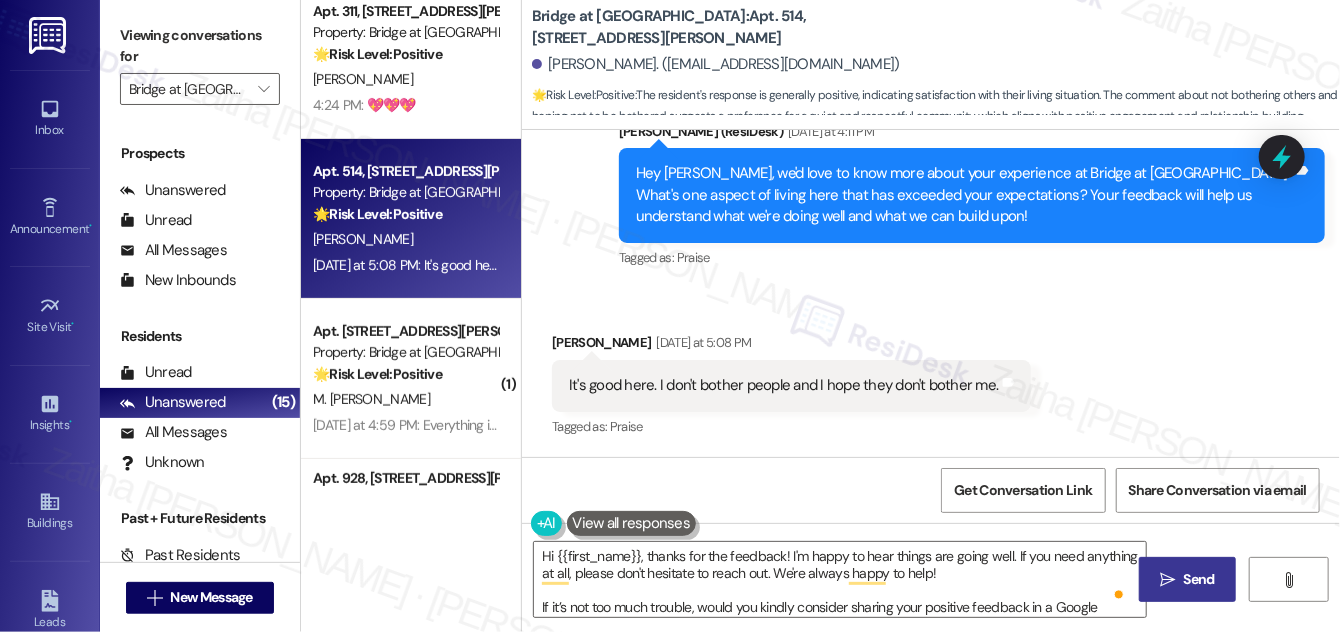 click on "Send" at bounding box center (1199, 579) 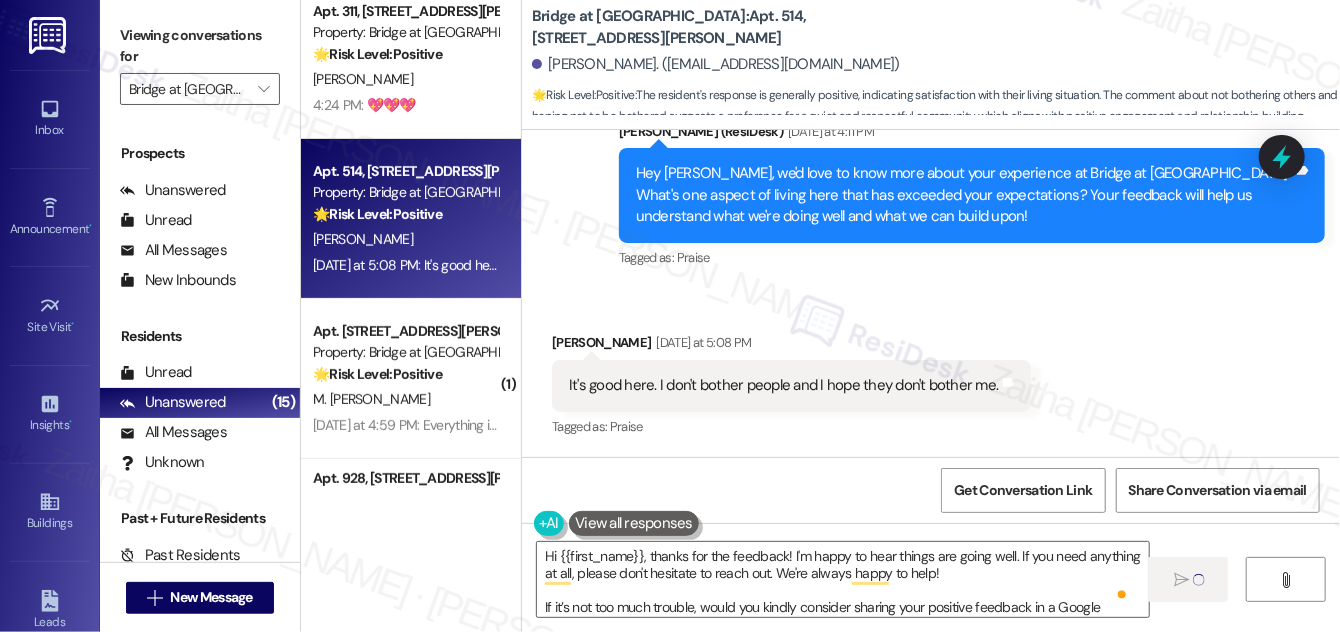 type 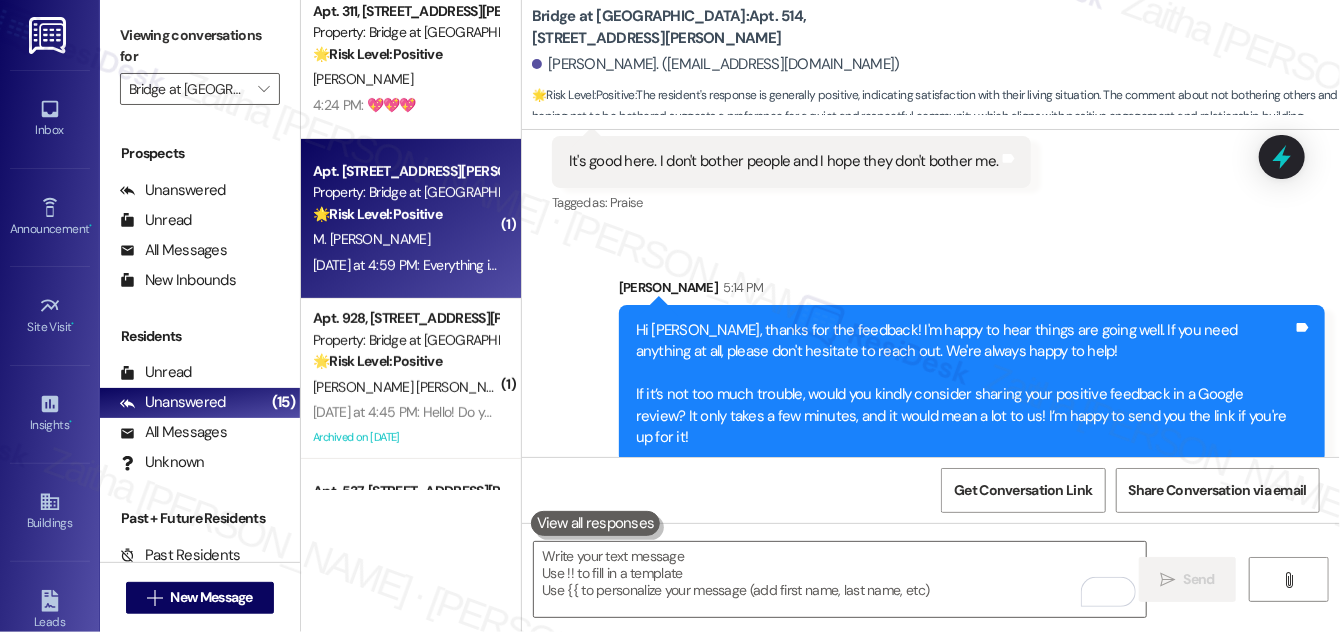 click on "M. Sam" at bounding box center (405, 239) 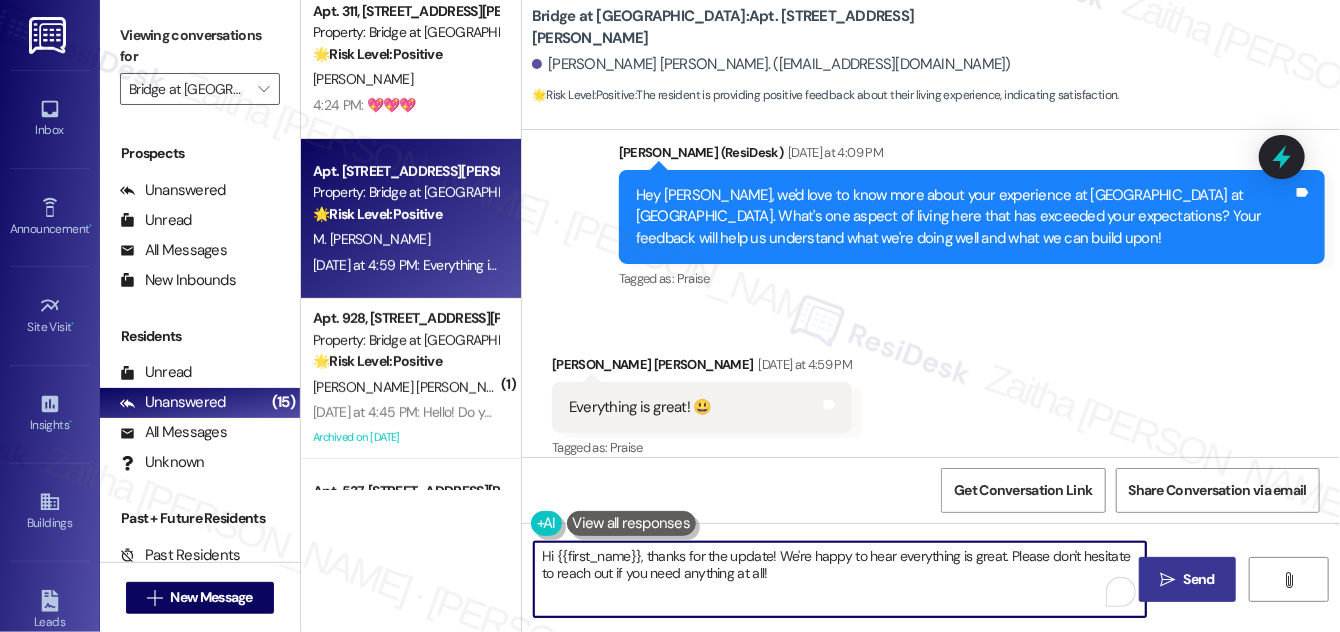 click on "Hi {{first_name}}, thanks for the update! We're happy to hear everything is great. Please don't hesitate to reach out if you need anything at all!" at bounding box center (840, 579) 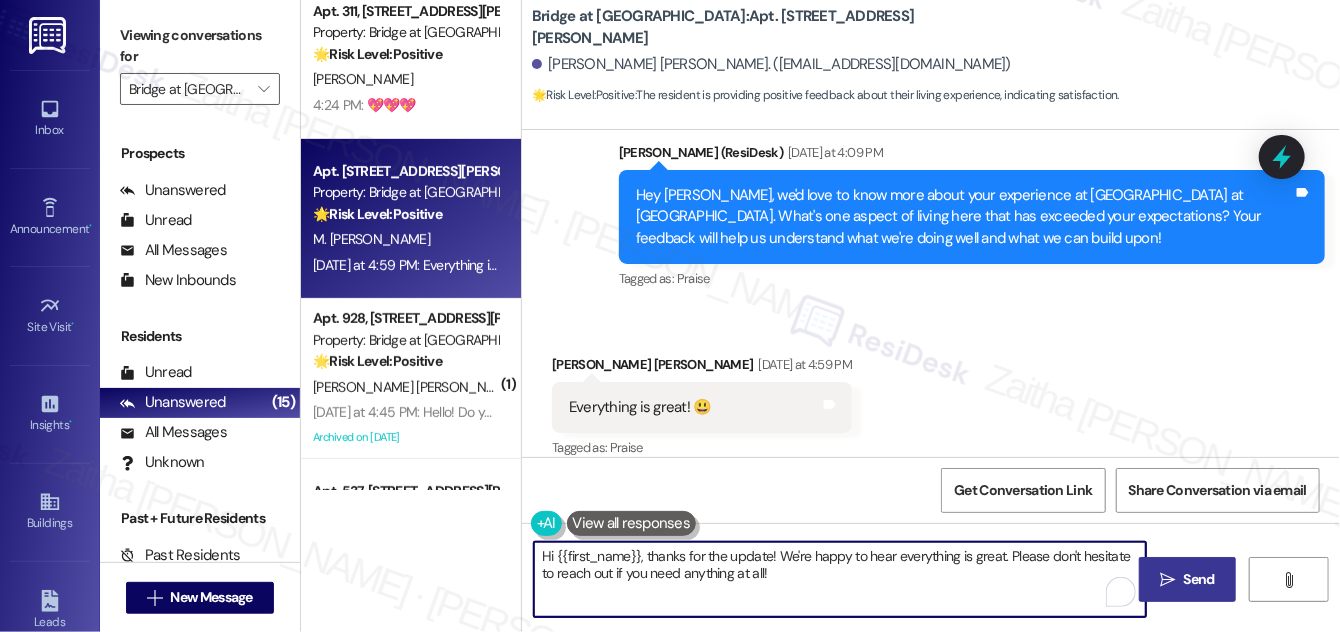 click on "Hi {{first_name}}, thanks for the update! We're happy to hear everything is great. Please don't hesitate to reach out if you need anything at all!" at bounding box center (840, 579) 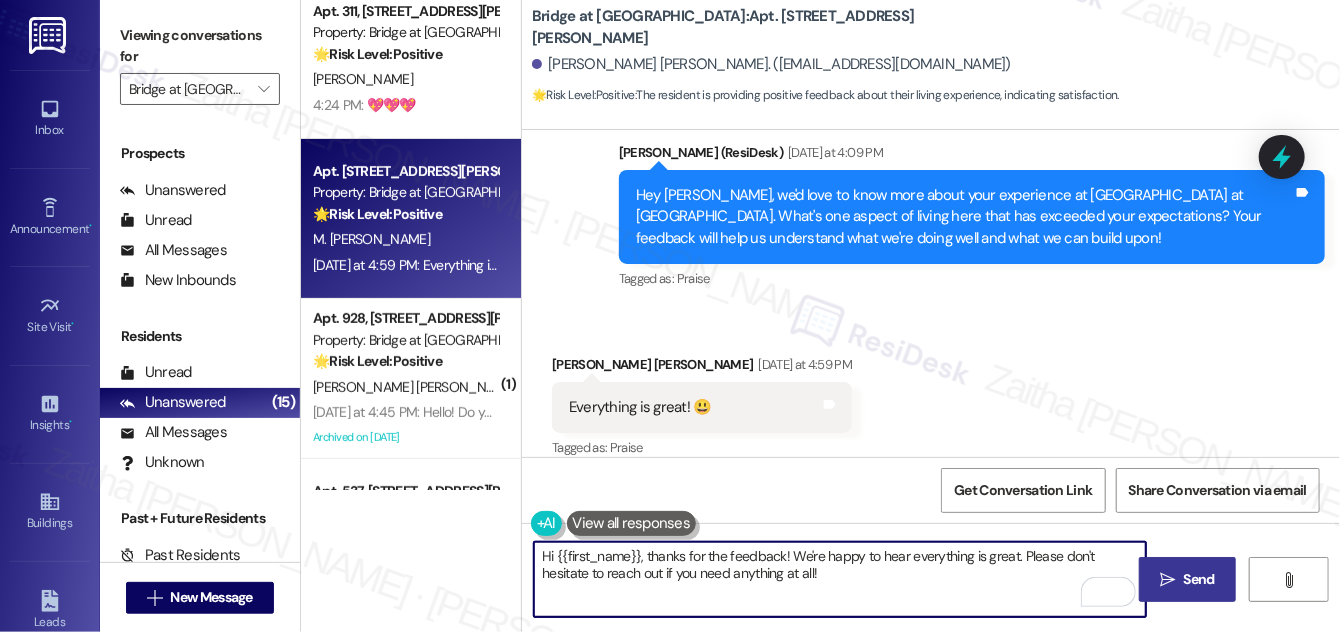 click on "Hi {{first_name}}, thanks for the feedback! We're happy to hear everything is great. Please don't hesitate to reach out if you need anything at all!" at bounding box center (840, 579) 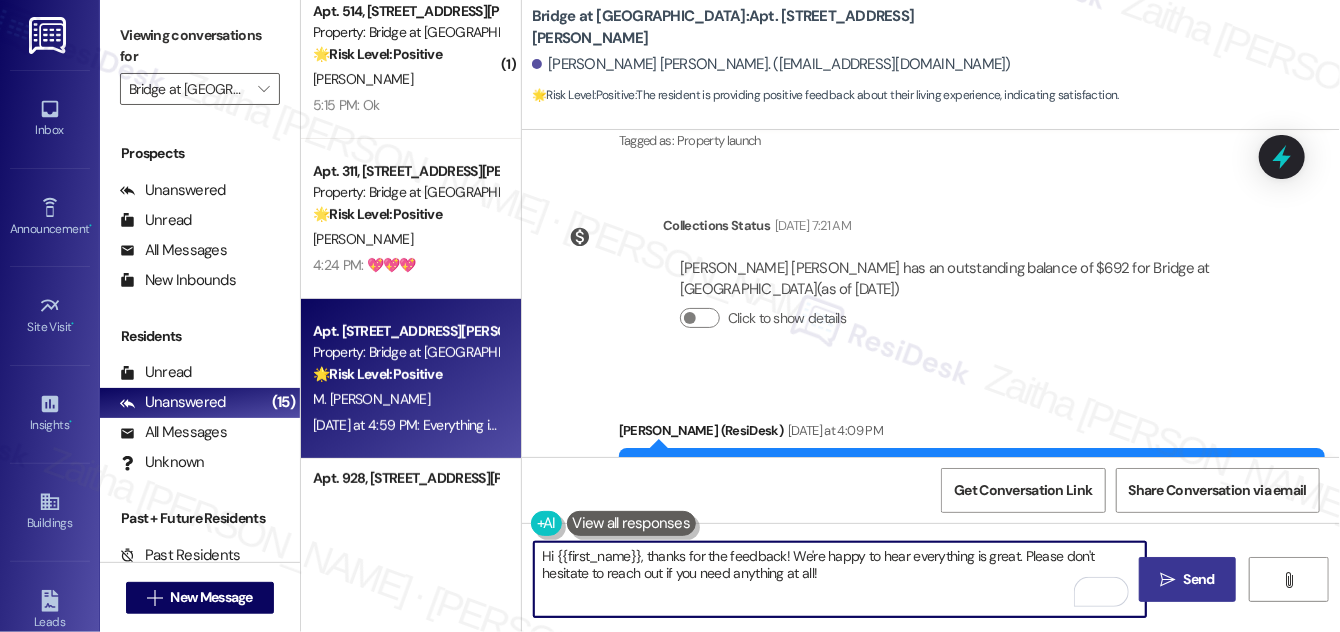 scroll, scrollTop: 545, scrollLeft: 0, axis: vertical 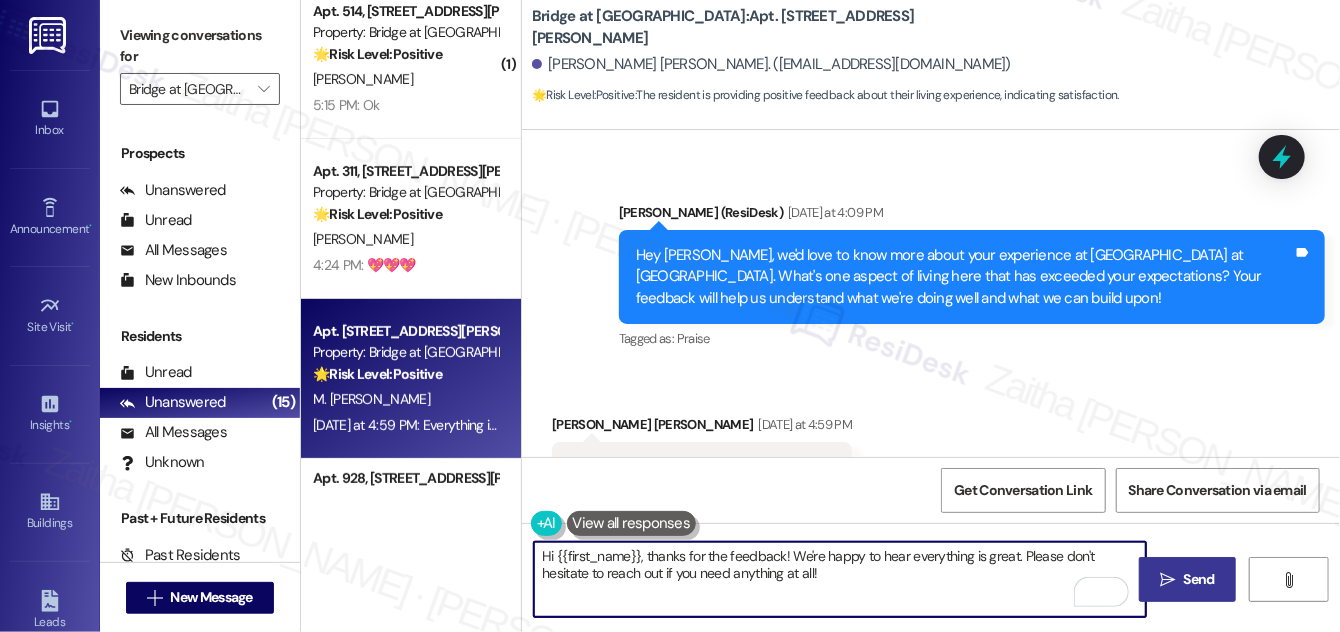 paste on "Could I ask a quick favor? If you don’t mind, would you be willing to share your feedback in a Google review? It only takes a few minutes and would mean a lot to us! You may leave your review at your convenience. I would also appreciate it if you could let me know when your review is posted. Thank you!!! Here's a quick link {{google_review_link}}" 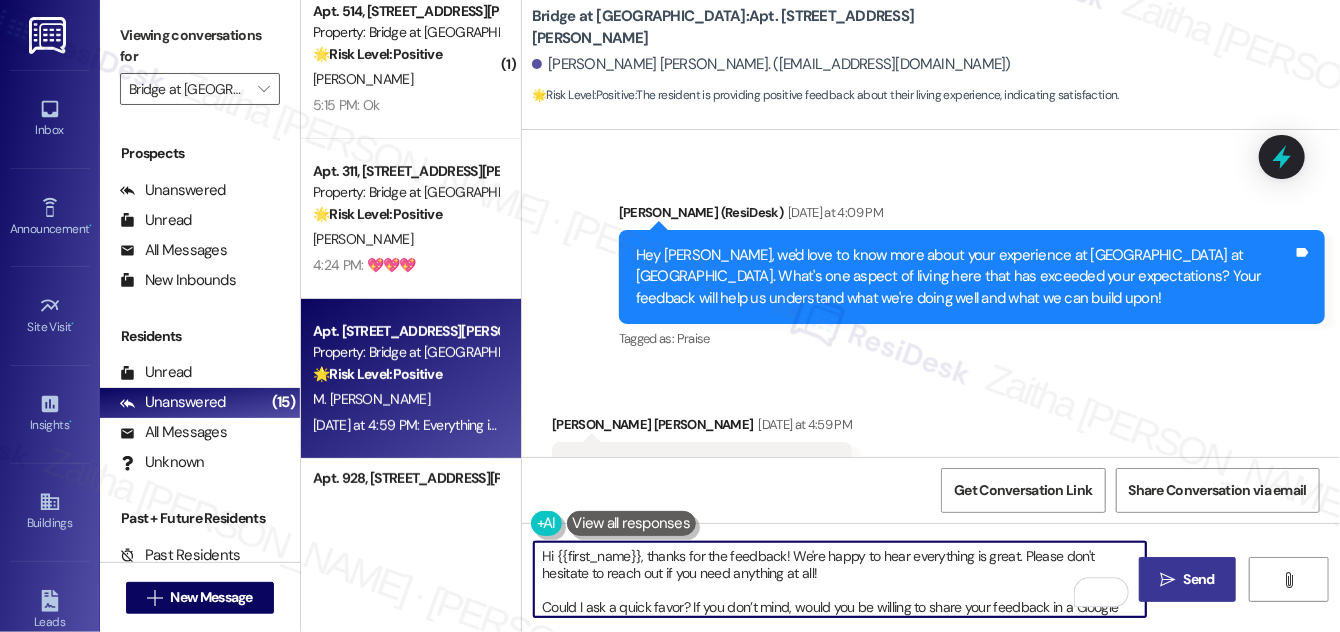 scroll, scrollTop: 48, scrollLeft: 0, axis: vertical 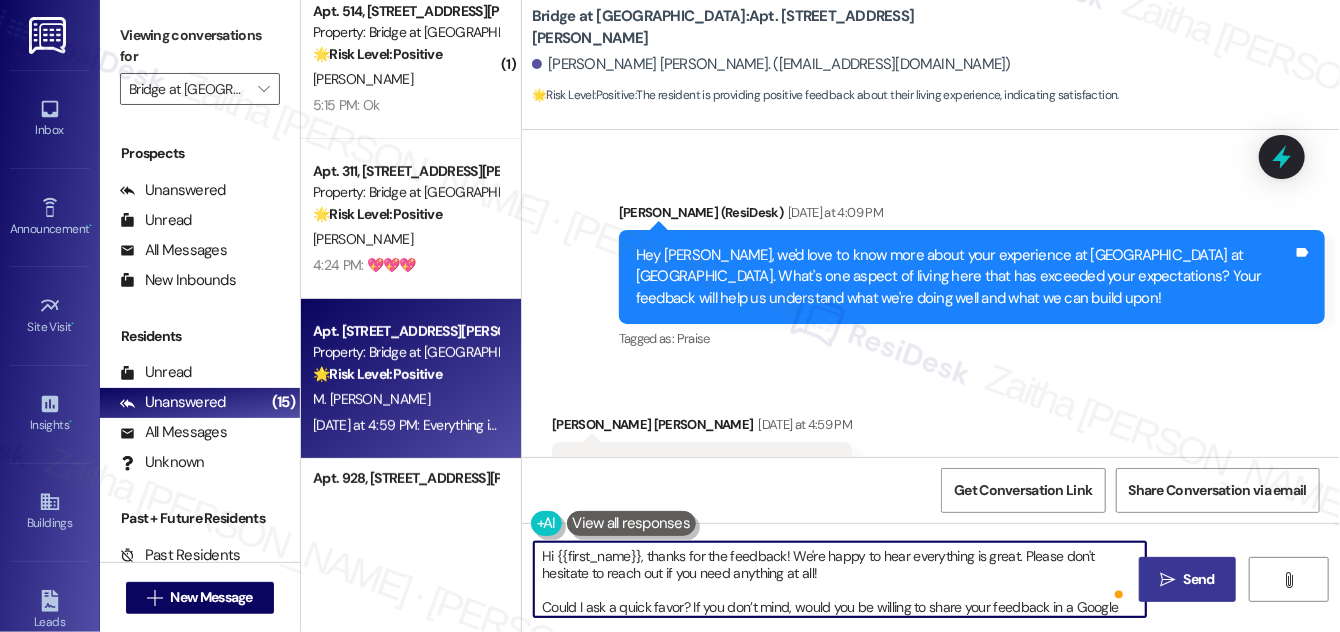 type on "Hi {{first_name}}, thanks for the feedback! We're happy to hear everything is great. Please don't hesitate to reach out if you need anything at all!
Could I ask a quick favor? If you don’t mind, would you be willing to share your feedback in a Google review? It only takes a few minutes and would mean a lot to us! You may leave your review at your convenience. I would also appreciate it if you could let me know when your review is posted. Thank you!!! Here's a quick link {{google_review_link}}" 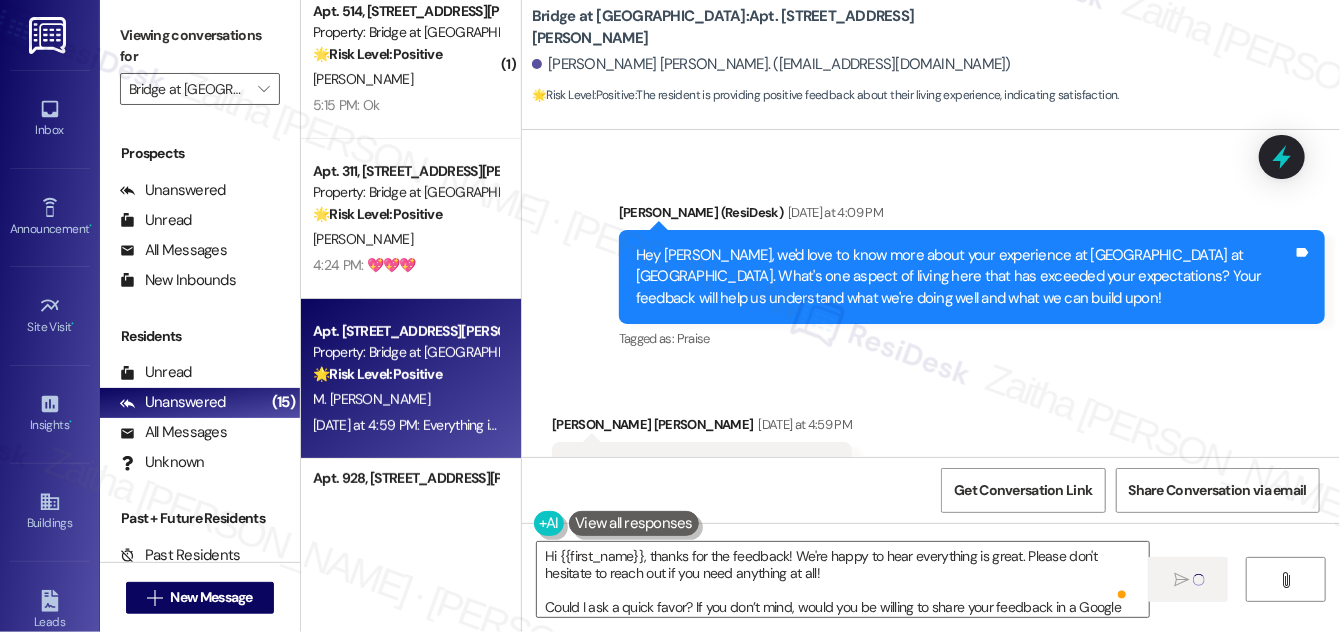type 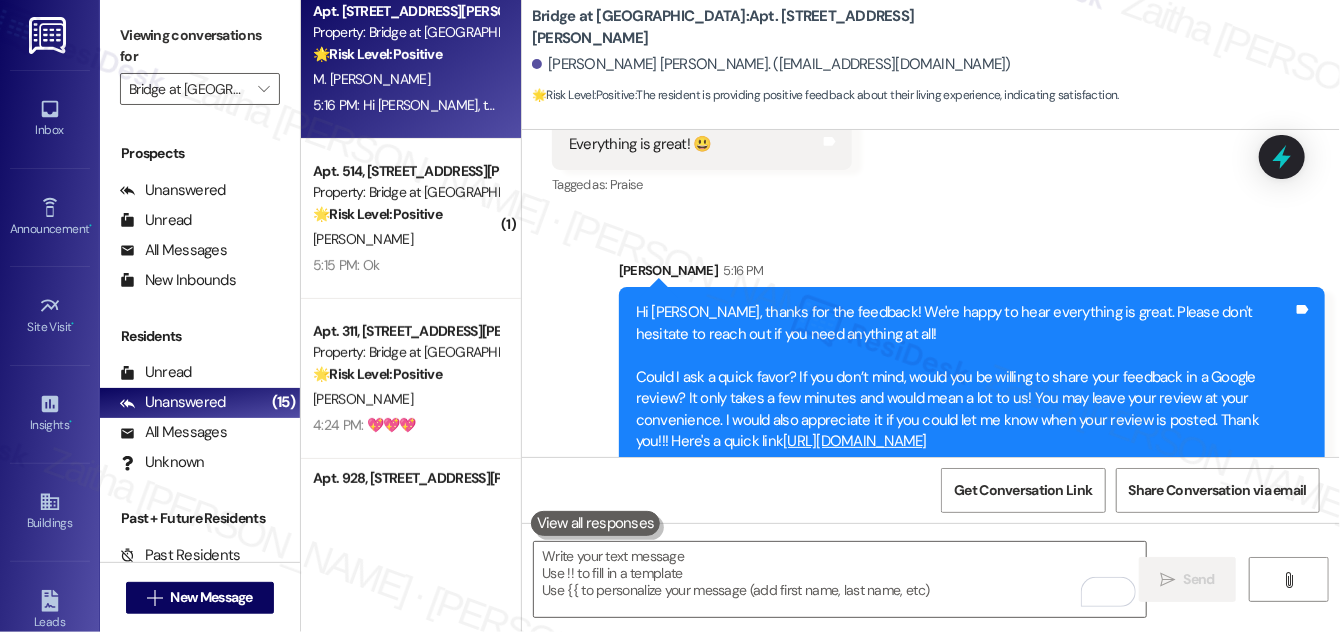scroll, scrollTop: 872, scrollLeft: 0, axis: vertical 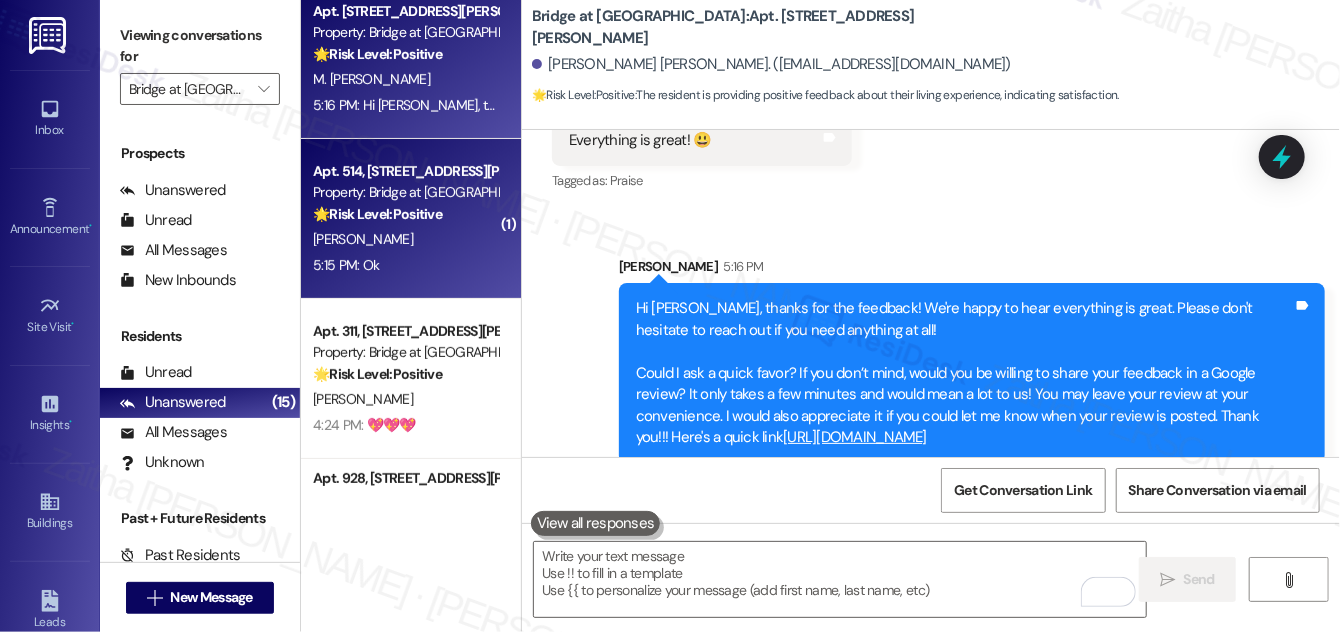 click on "5:15 PM: Ok 5:15 PM: Ok" at bounding box center [405, 265] 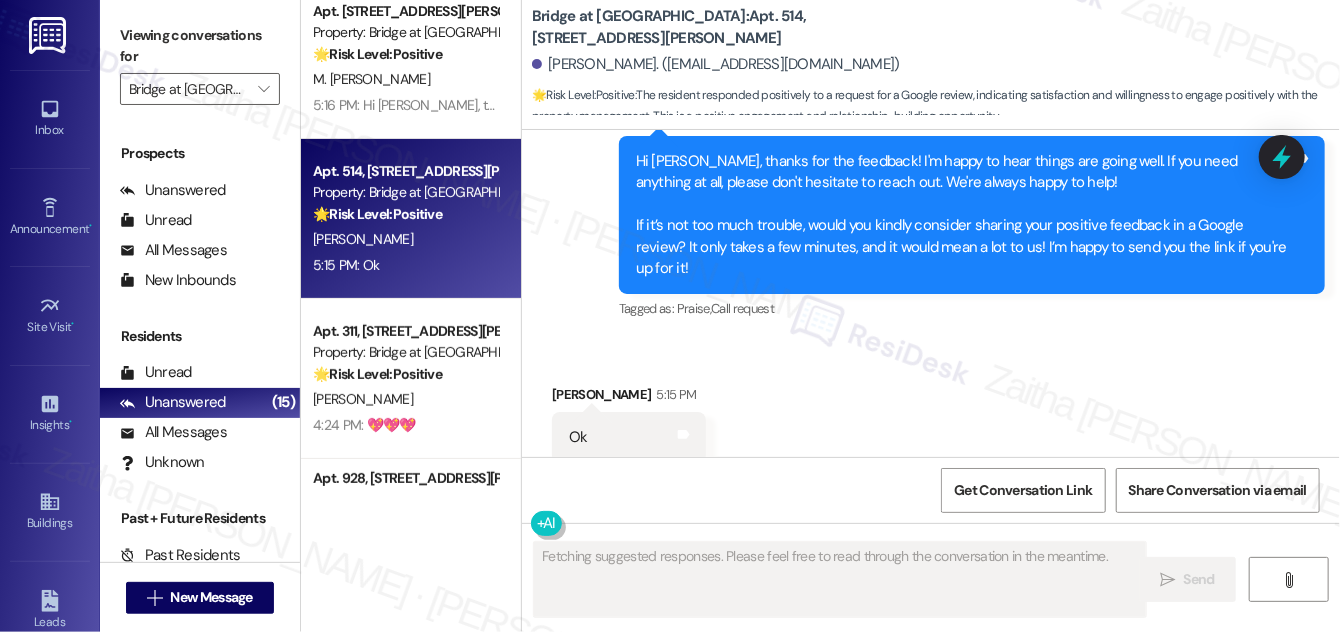 scroll, scrollTop: 2510, scrollLeft: 0, axis: vertical 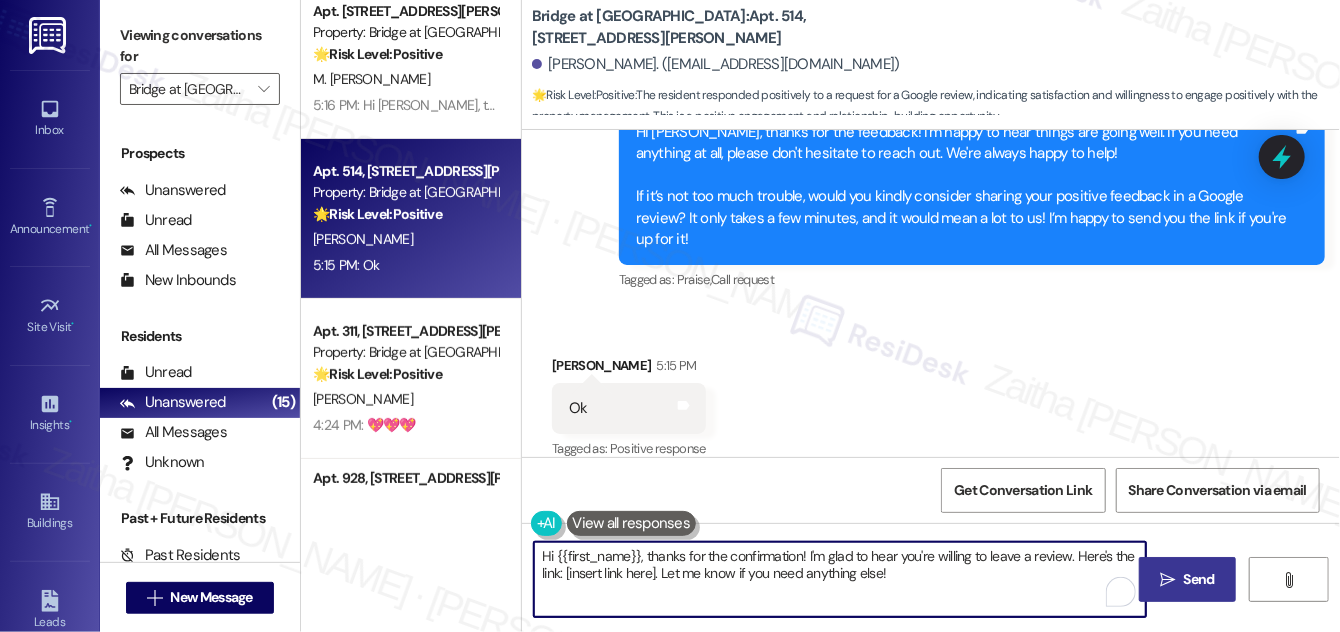 drag, startPoint x: 648, startPoint y: 556, endPoint x: 544, endPoint y: 562, distance: 104.172935 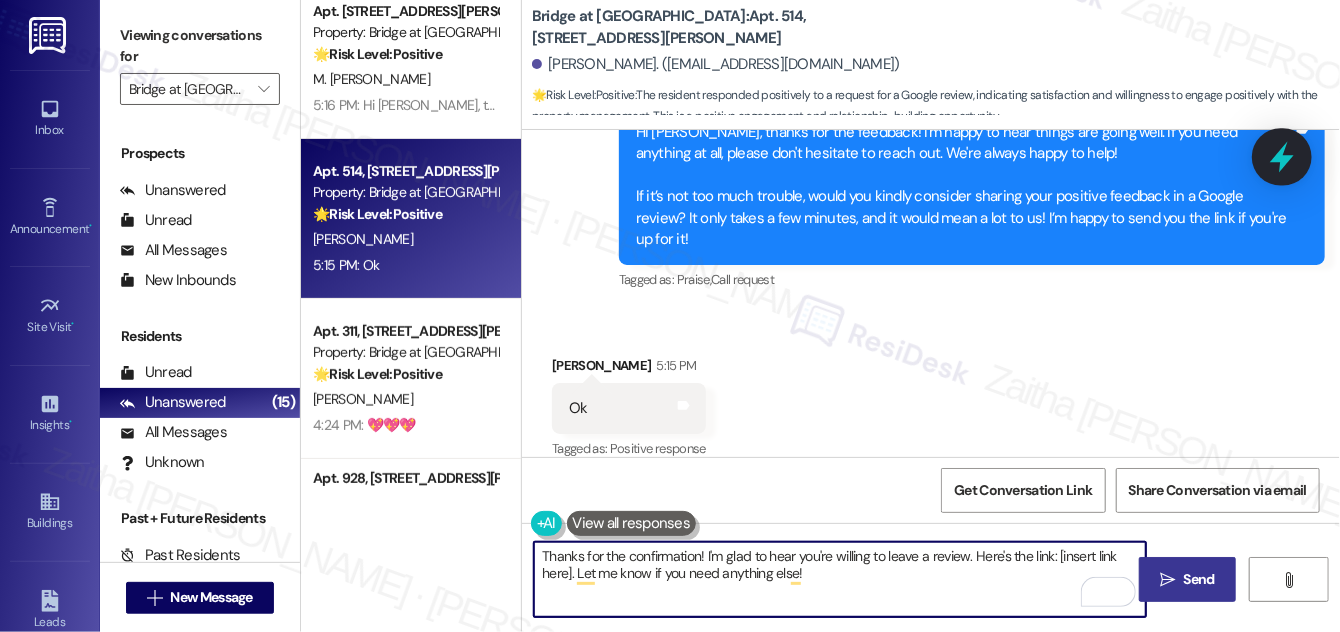 type on "Thanks for the confirmation! I'm glad to hear you're willing to leave a review. Here's the link: [insert link here]. Let me know if you need anything else!" 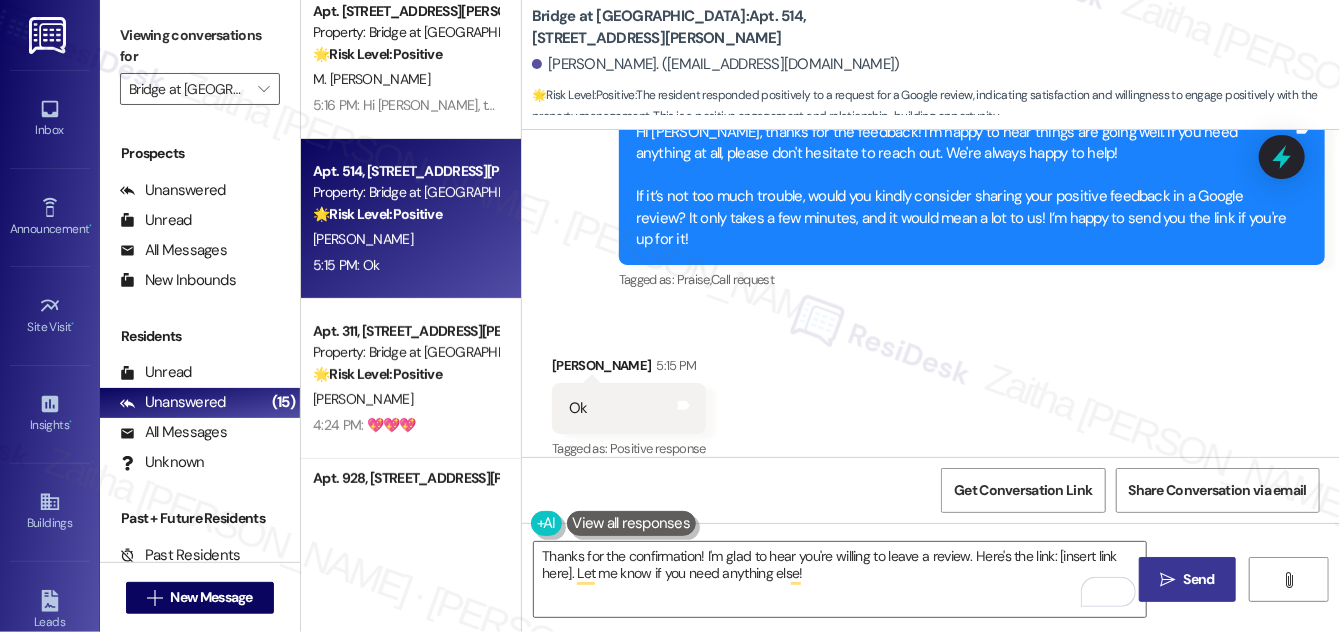 drag, startPoint x: 1285, startPoint y: 164, endPoint x: 1064, endPoint y: 158, distance: 221.08144 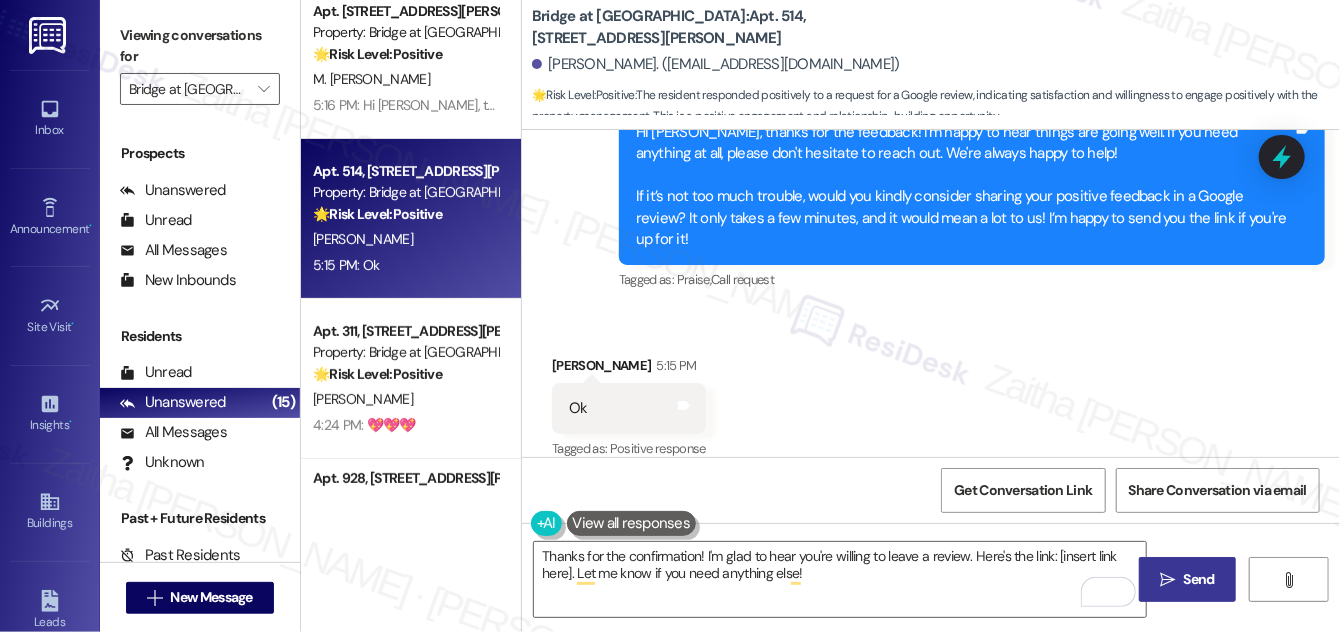 click 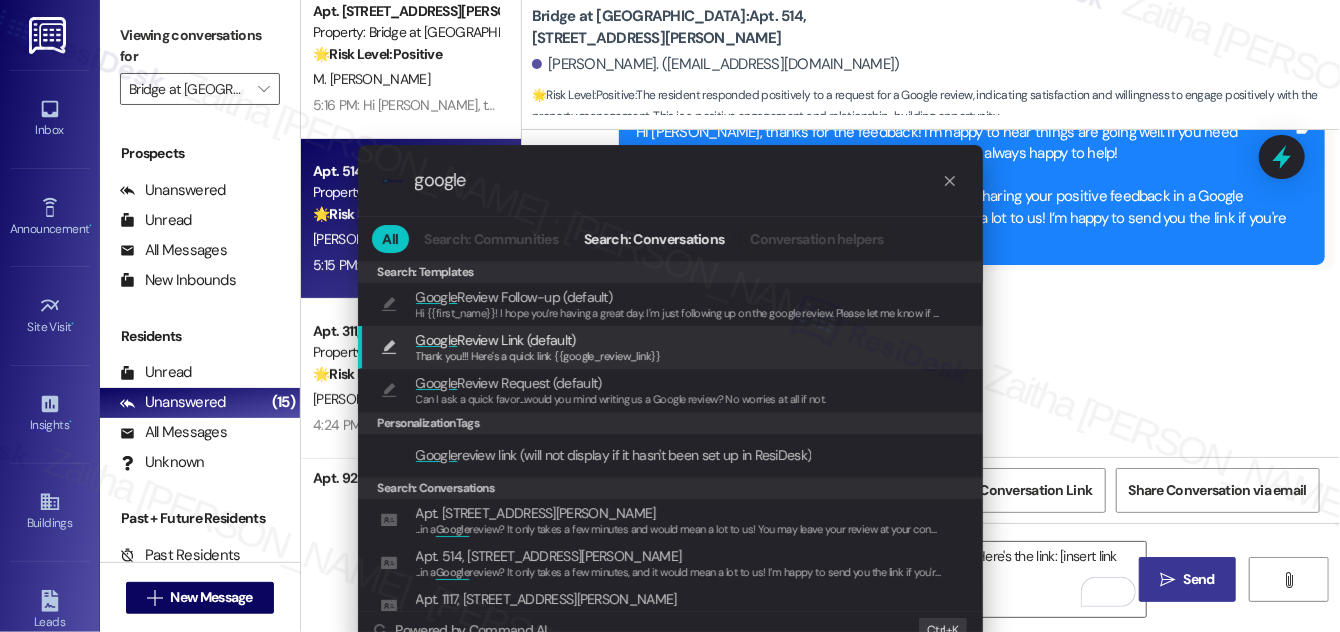 type on "google" 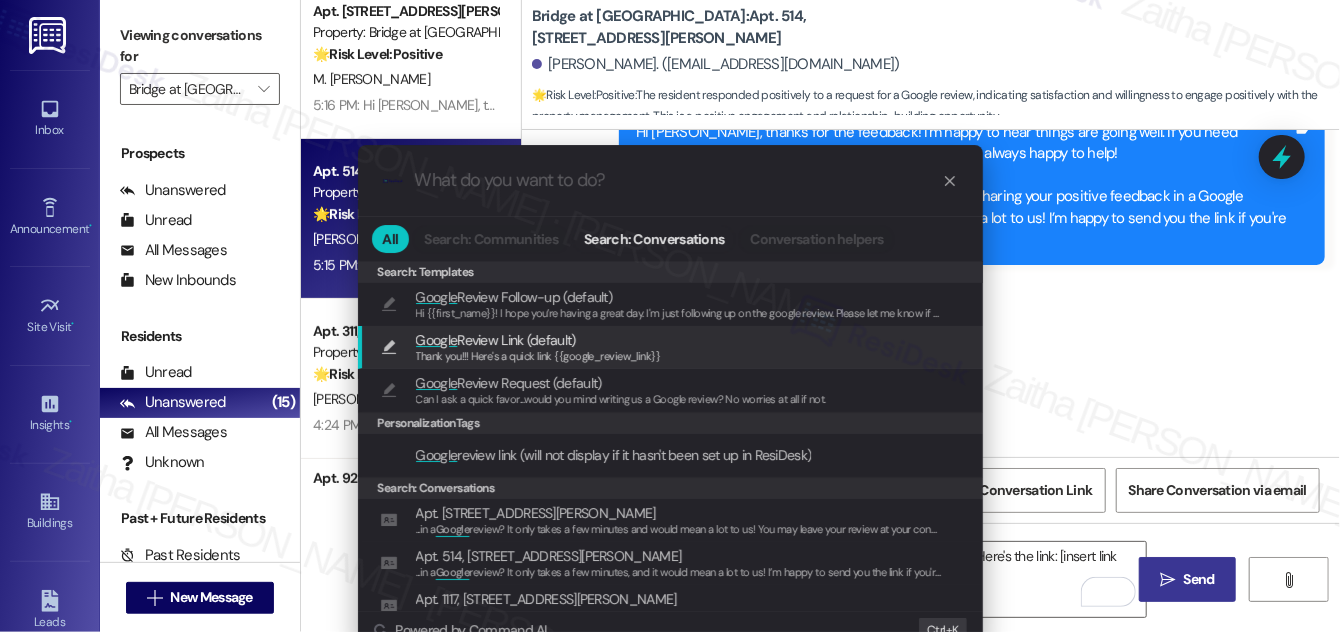 type on "Thank you!!! Here's a quick link {{google_review_link}}" 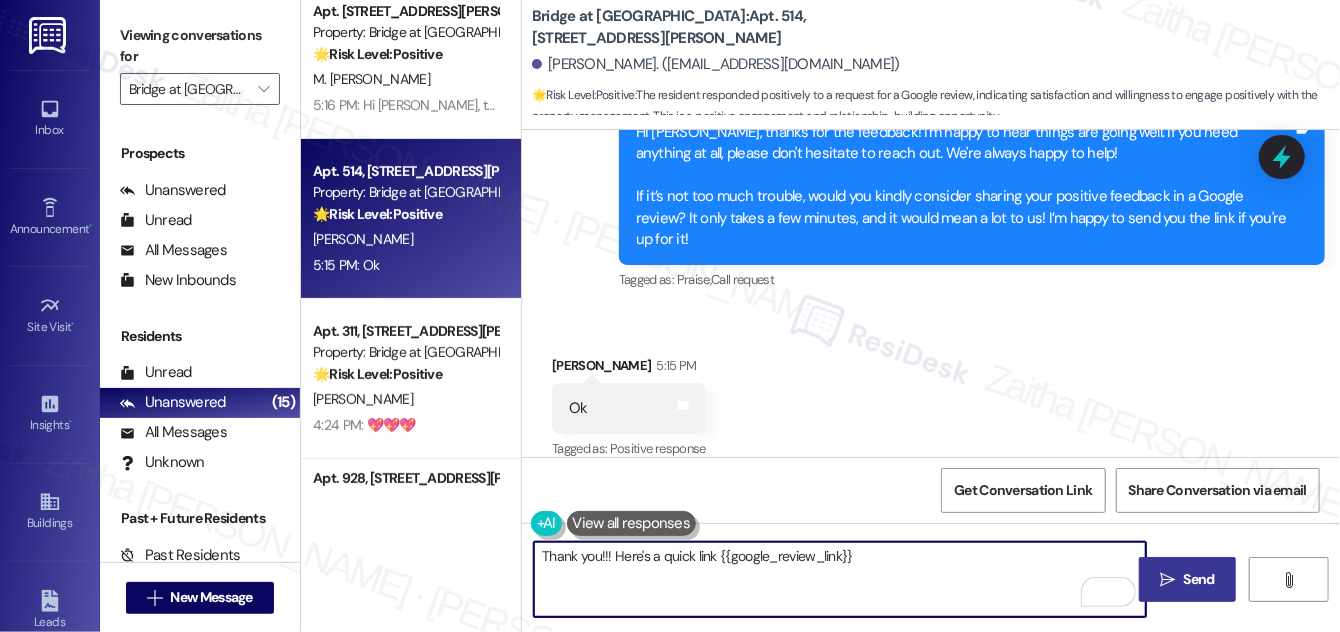 click at bounding box center [632, 523] 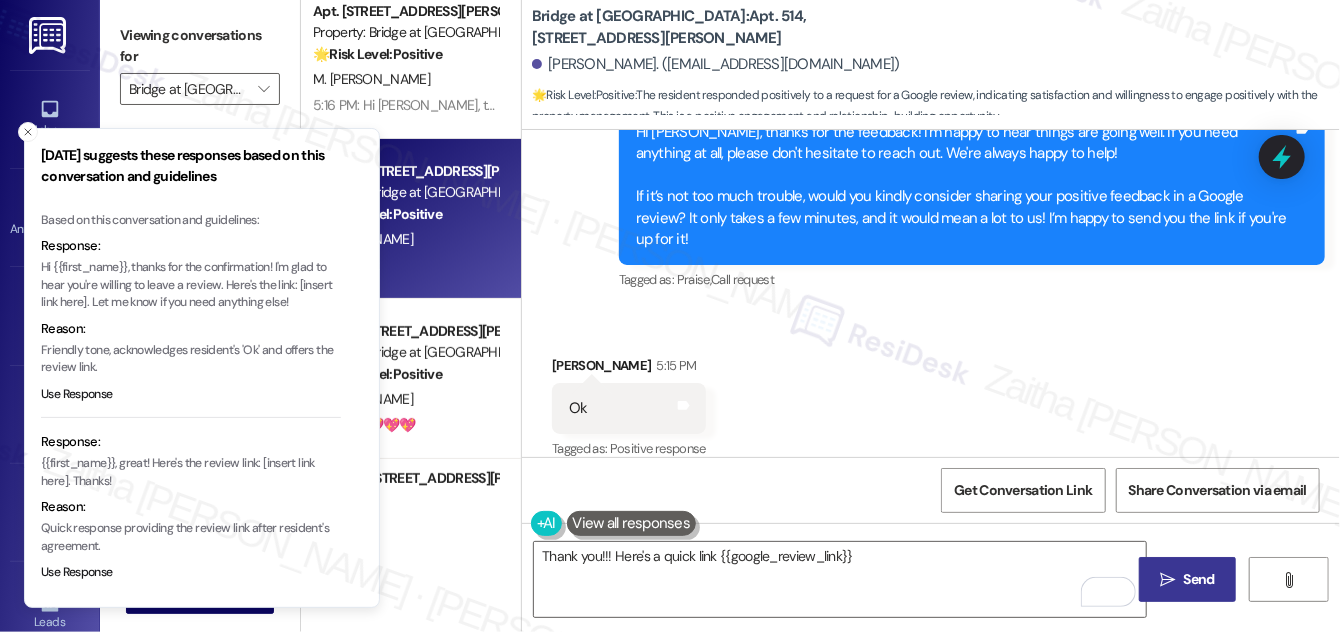 click on "Hi {{first_name}}, thanks for the confirmation! I'm glad to hear you're willing to leave a review. Here's the link: [insert link here]. Let me know if you need anything else!" at bounding box center (191, 285) 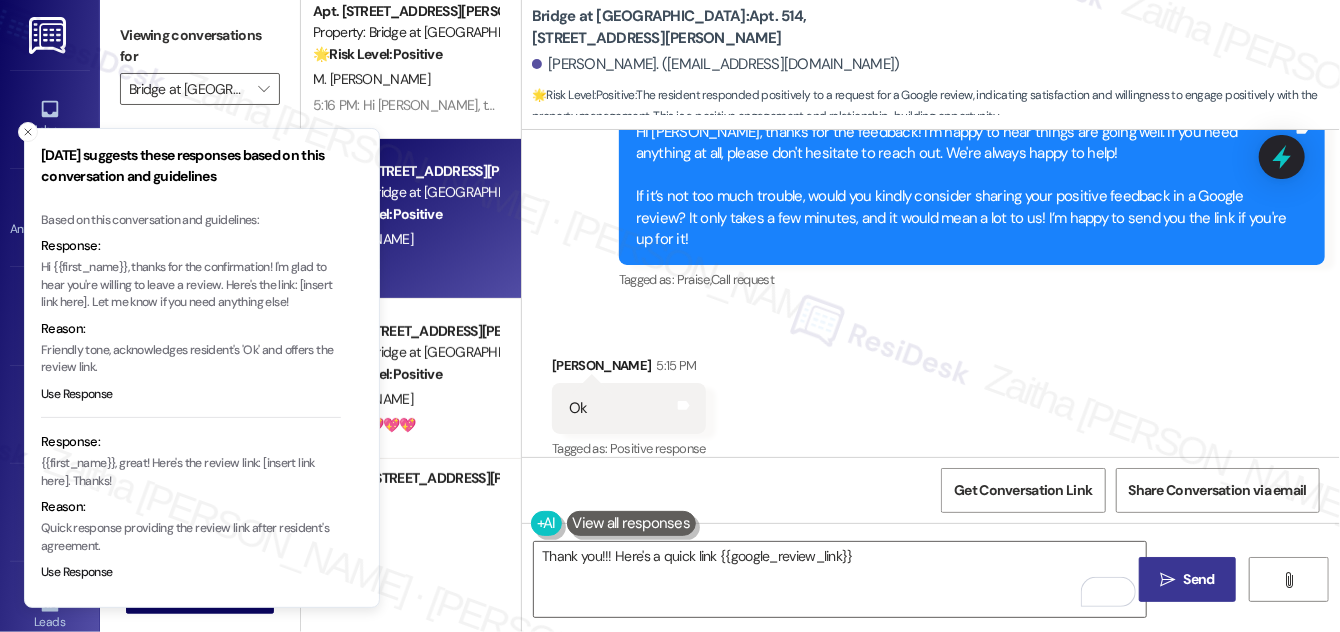 click on "Hi {{first_name}}, thanks for the confirmation! I'm glad to hear you're willing to leave a review. Here's the link: [insert link here]. Let me know if you need anything else!" at bounding box center [191, 285] 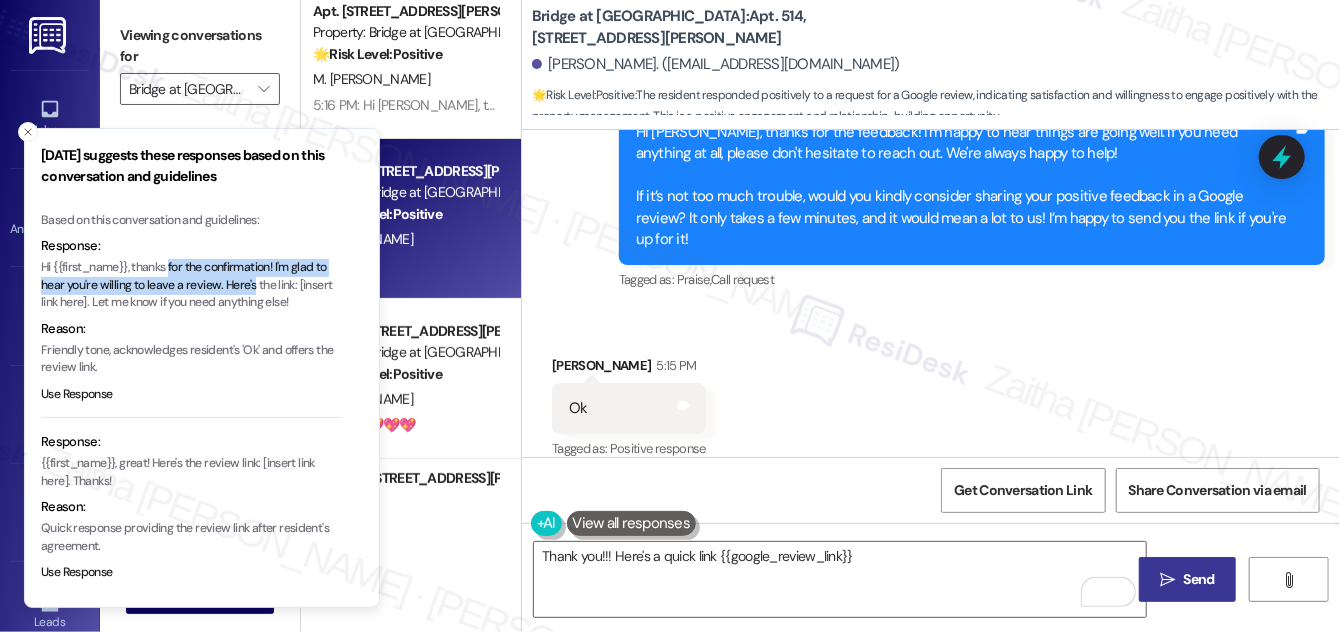 drag, startPoint x: 171, startPoint y: 265, endPoint x: 226, endPoint y: 279, distance: 56.753853 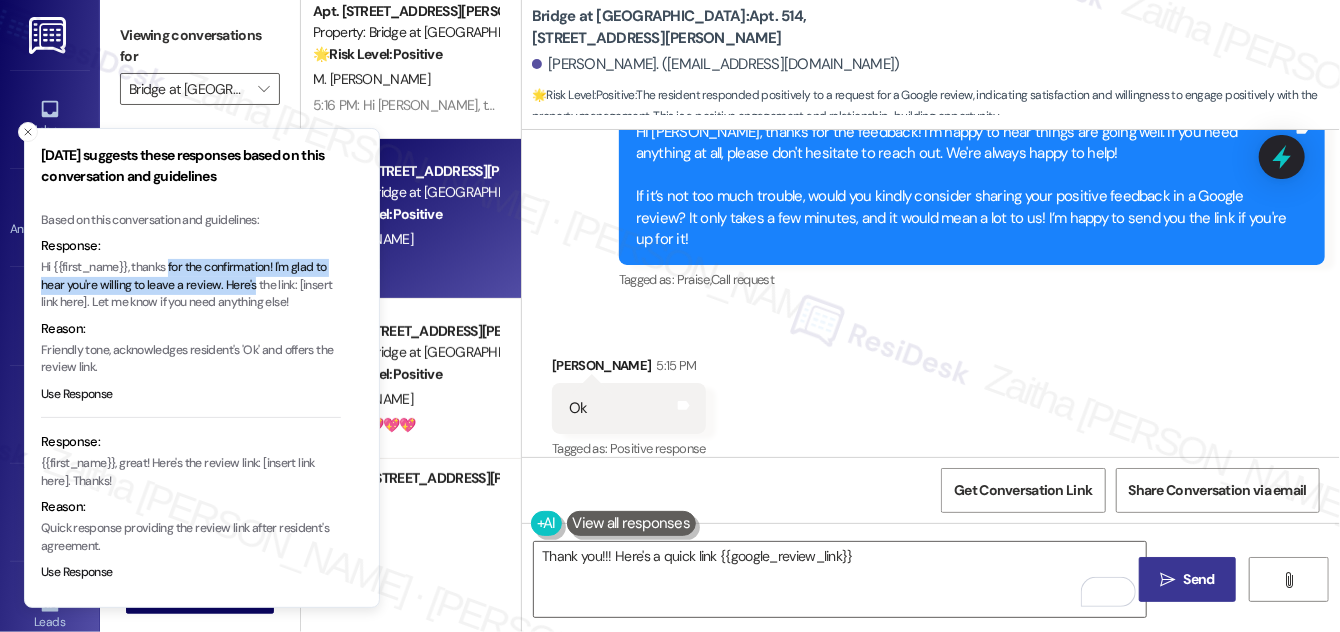 type 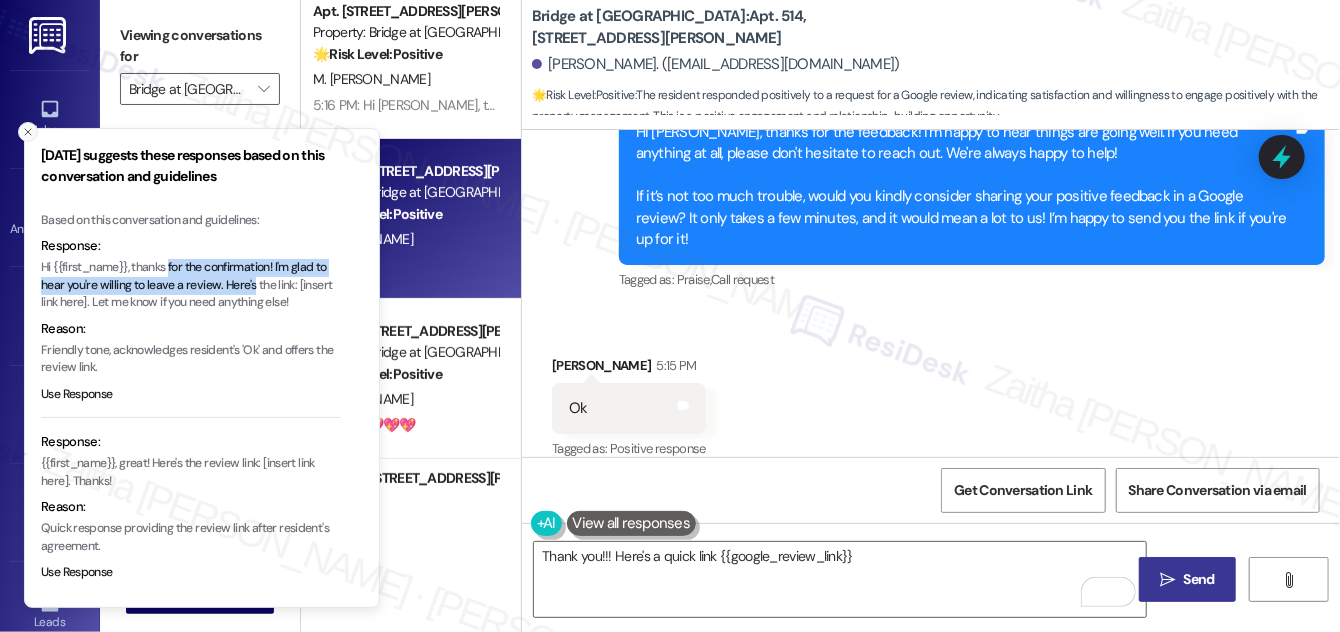 click 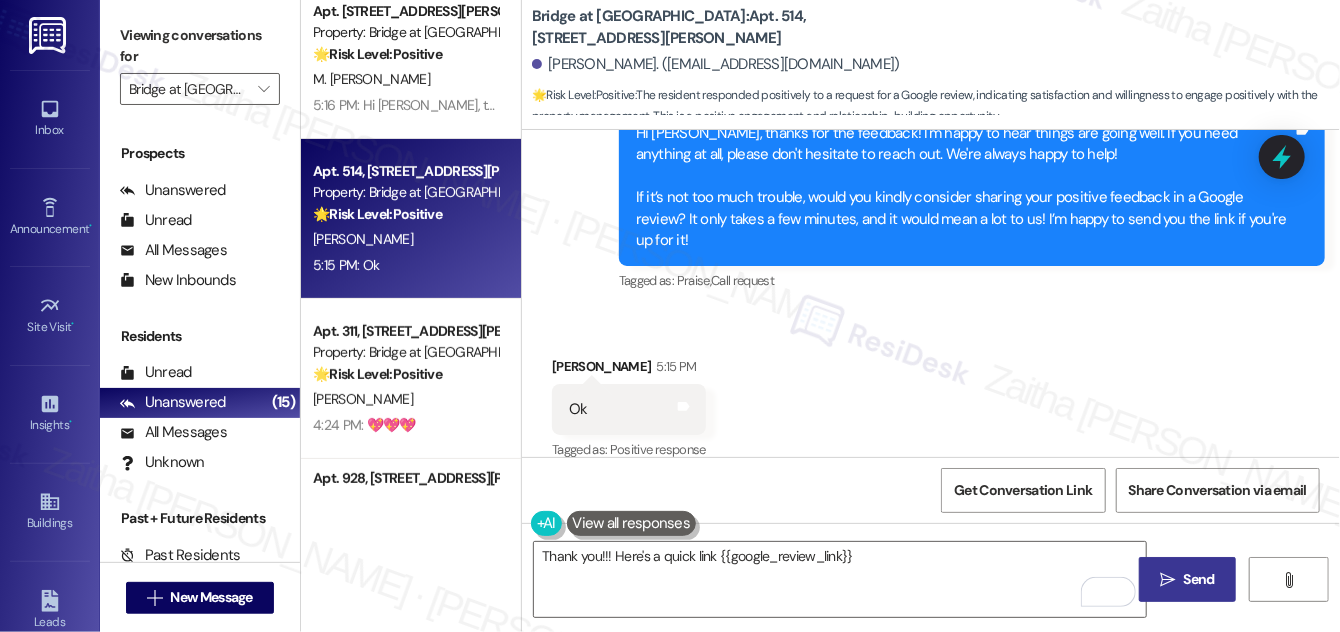 scroll, scrollTop: 2511, scrollLeft: 0, axis: vertical 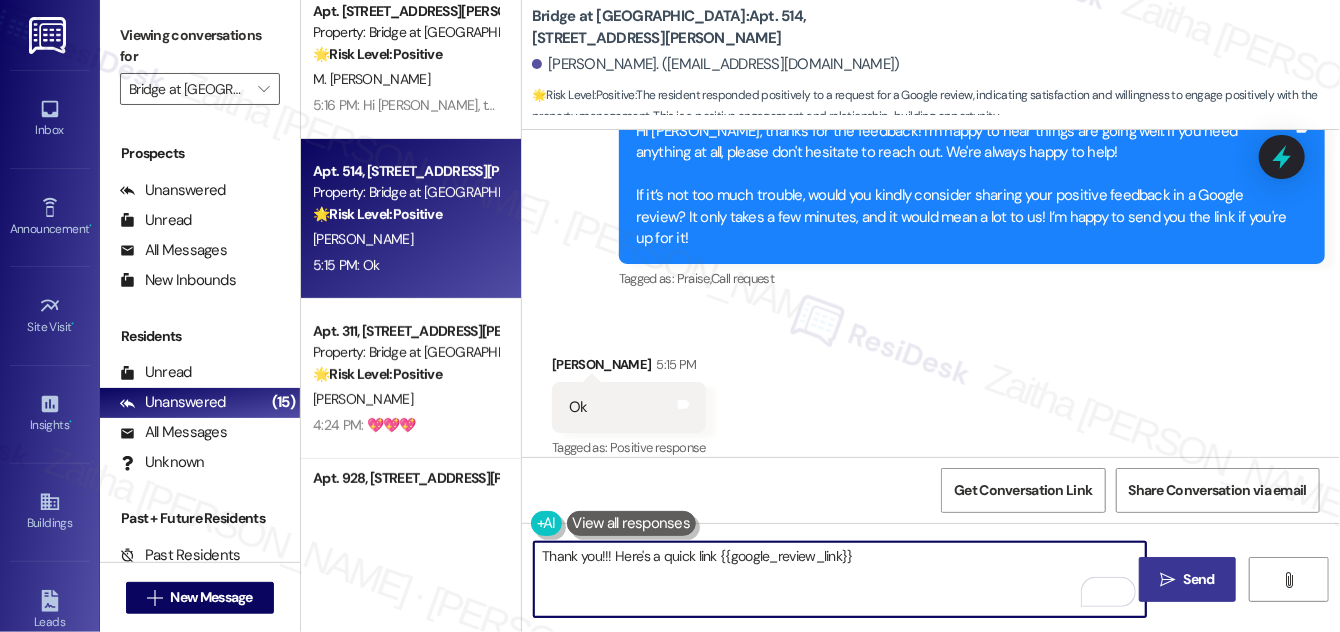 click on "Thank you!!! Here's a quick link {{google_review_link}}" at bounding box center [840, 579] 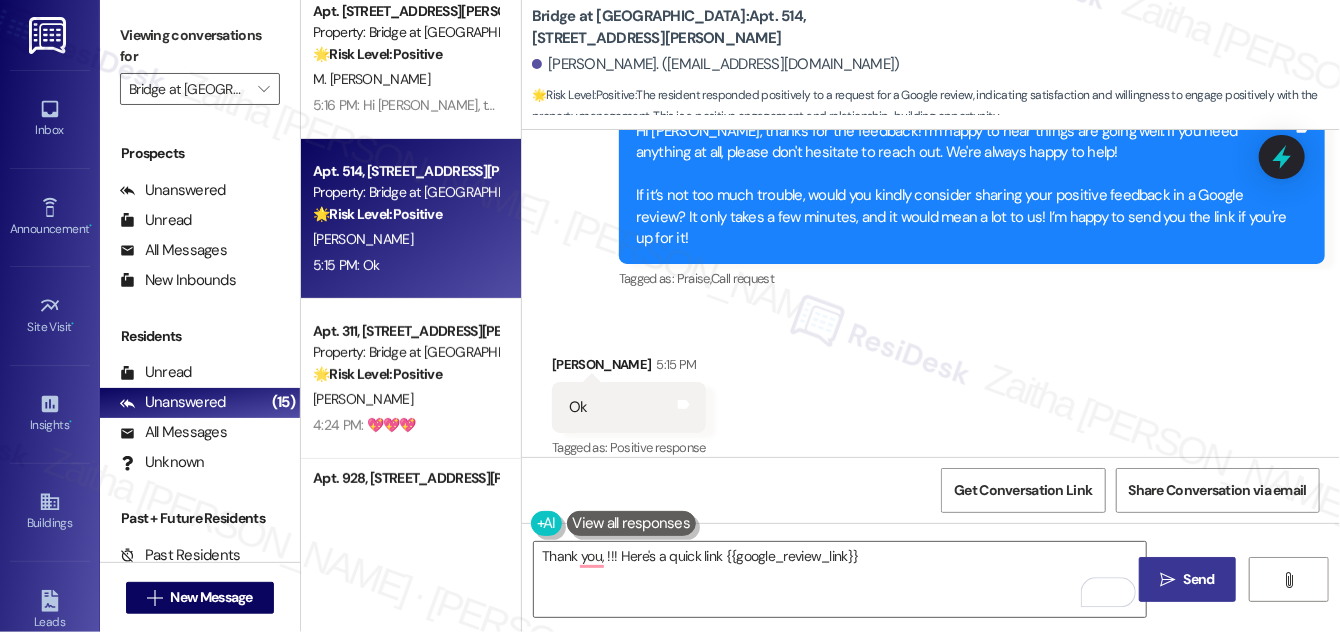 click on "Tanya Sanders 5:15 PM" at bounding box center (629, 368) 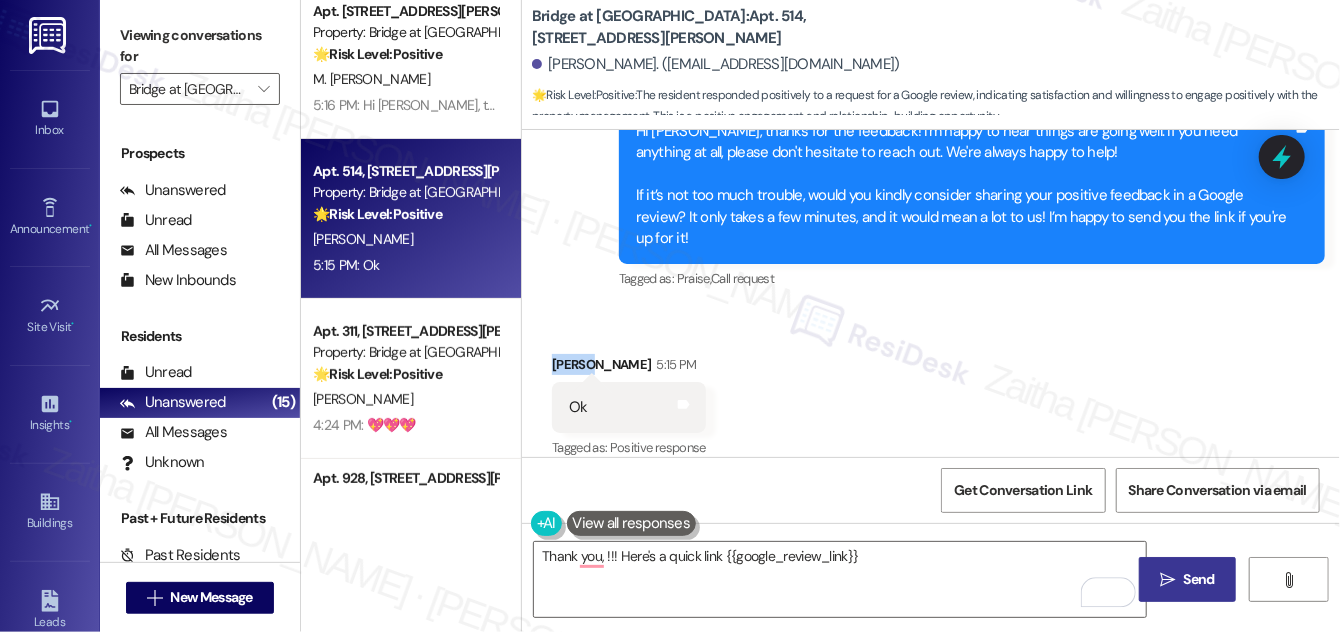 click on "Tanya Sanders 5:15 PM" at bounding box center (629, 368) 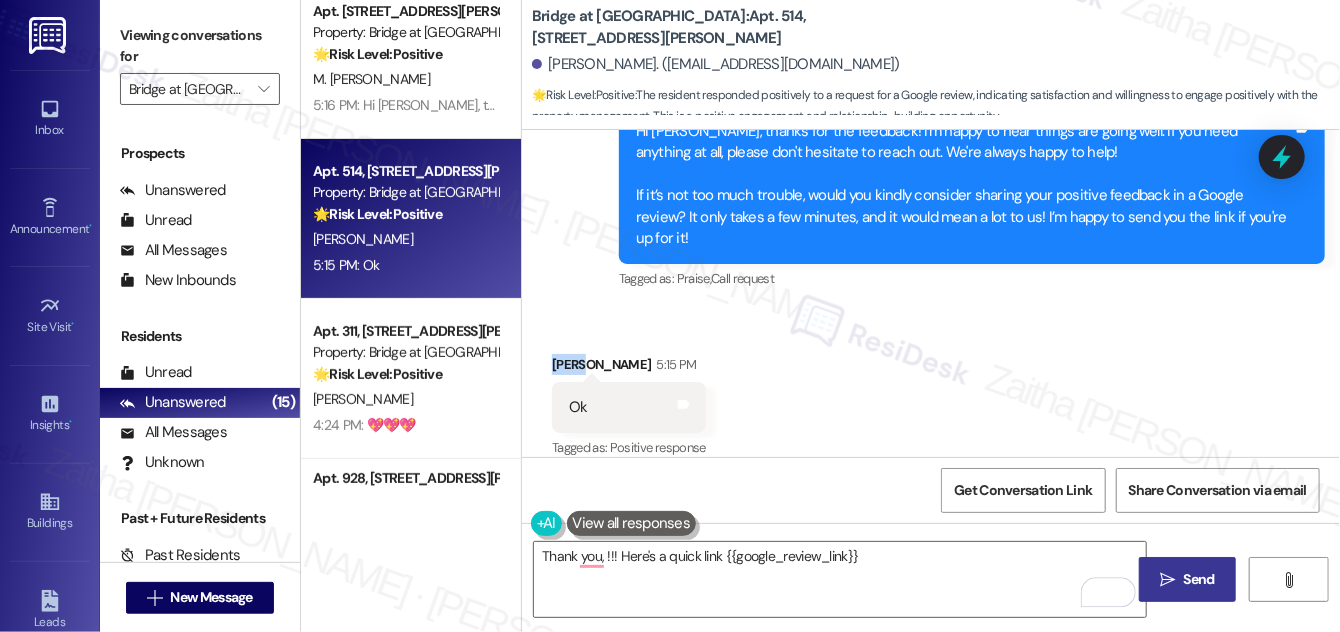 copy on "Tanya" 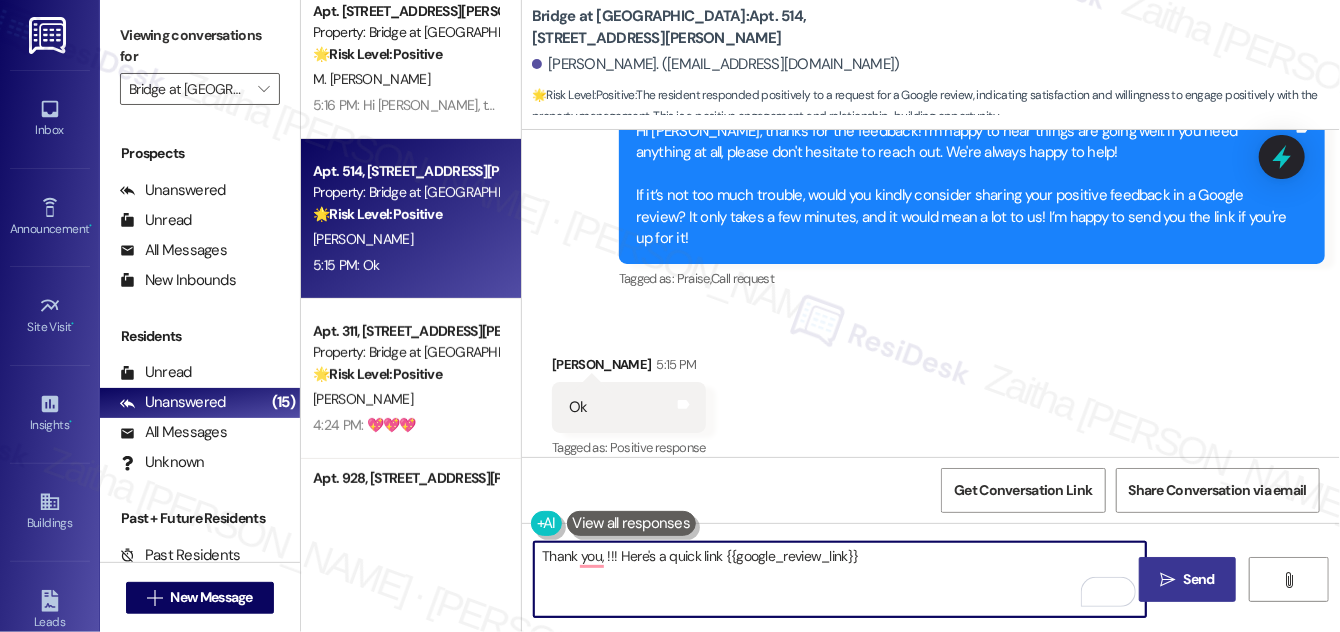 click on "Thank you, !!! Here's a quick link {{google_review_link}}" at bounding box center (840, 579) 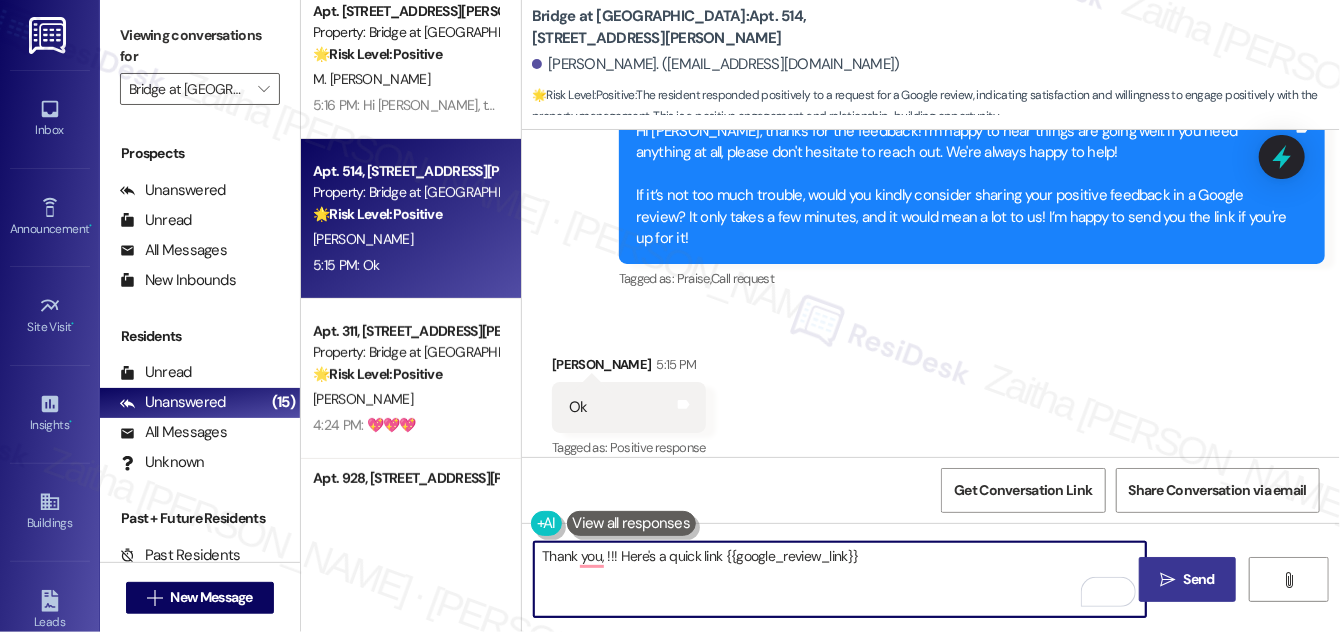 paste on "Tanya" 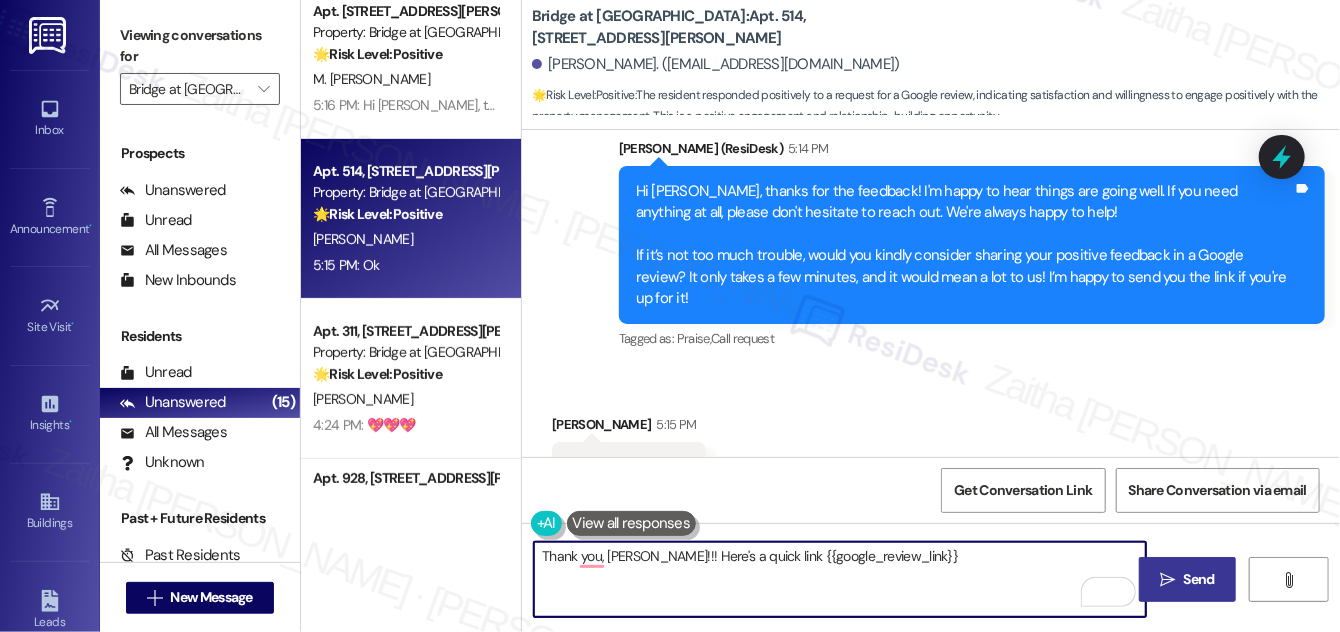 scroll, scrollTop: 2420, scrollLeft: 0, axis: vertical 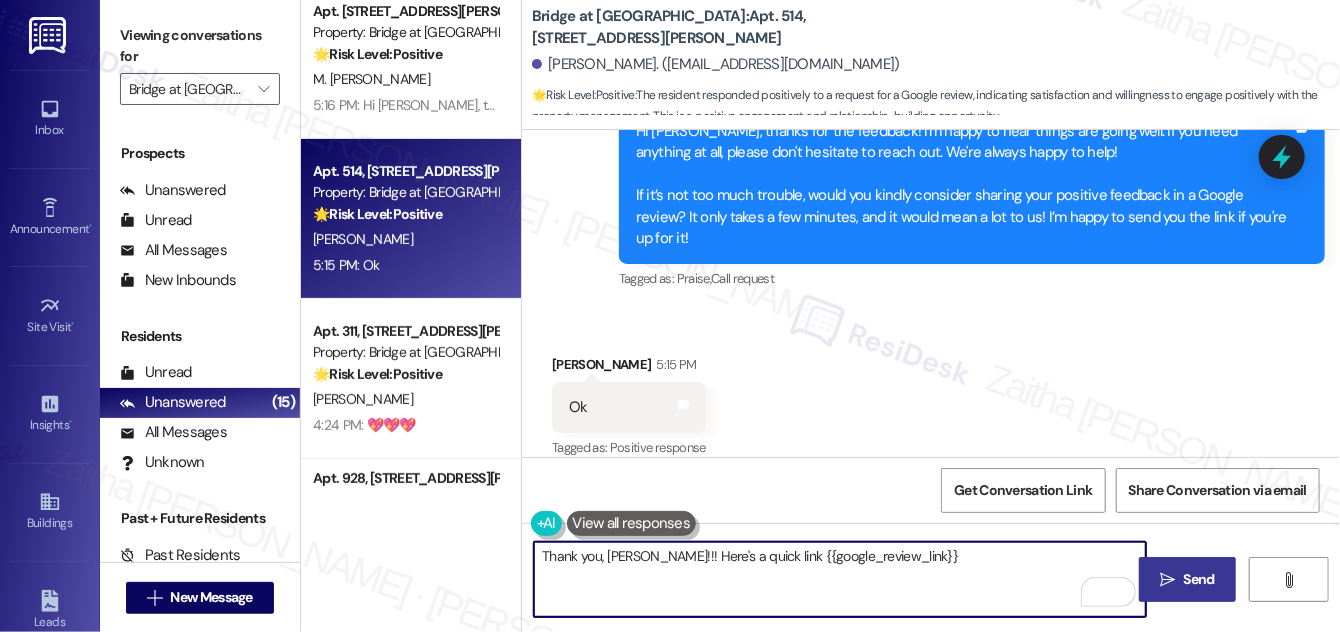 click on "Thank you, Tanya!!! Here's a quick link {{google_review_link}}" at bounding box center (840, 579) 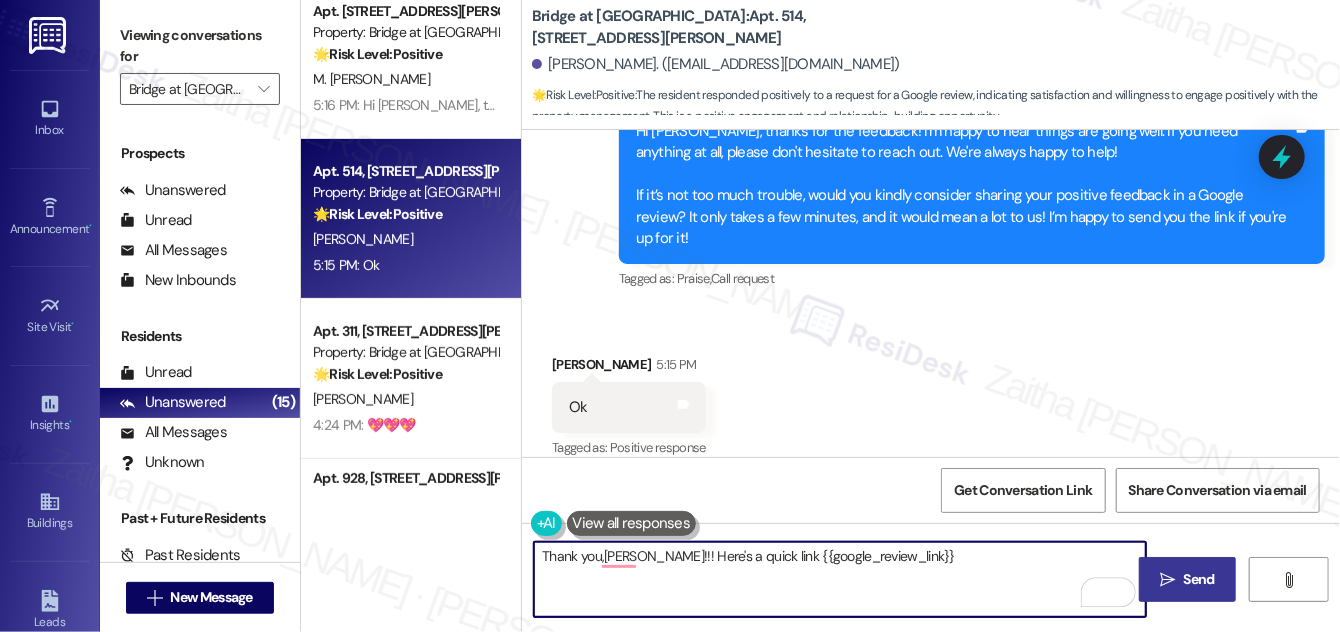 click on "Thank you,Tanya!!! Here's a quick link {{google_review_link}}" at bounding box center [840, 579] 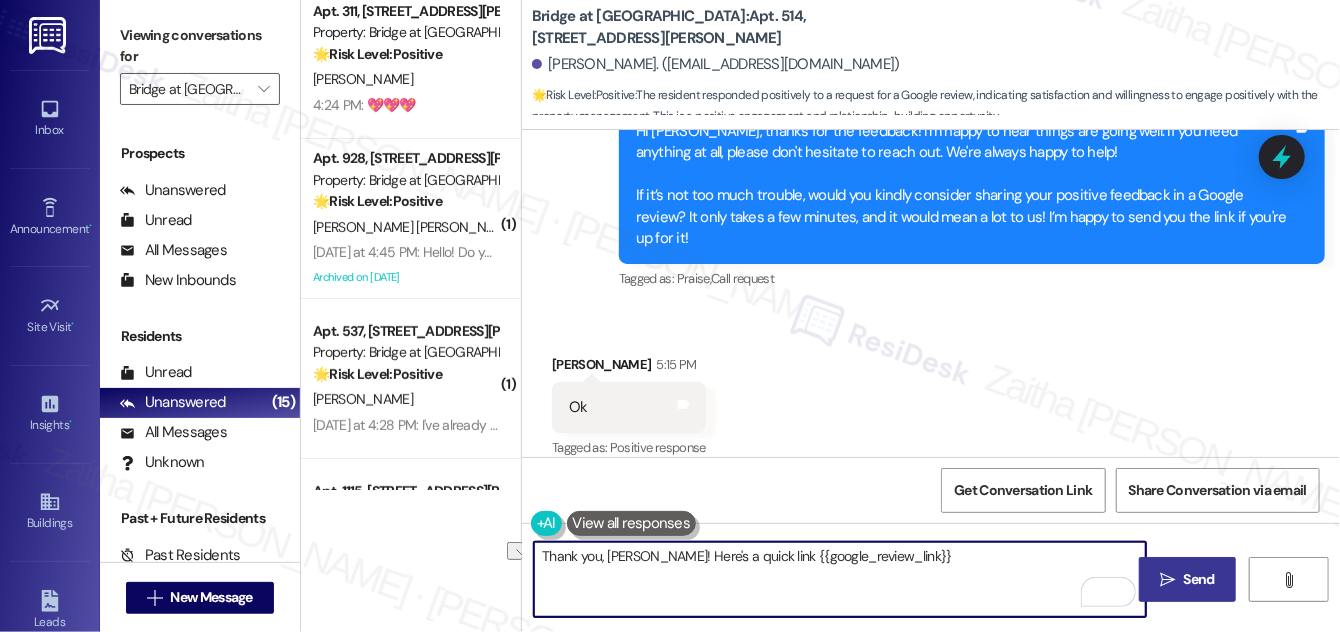 drag, startPoint x: 645, startPoint y: 553, endPoint x: 946, endPoint y: 564, distance: 301.20093 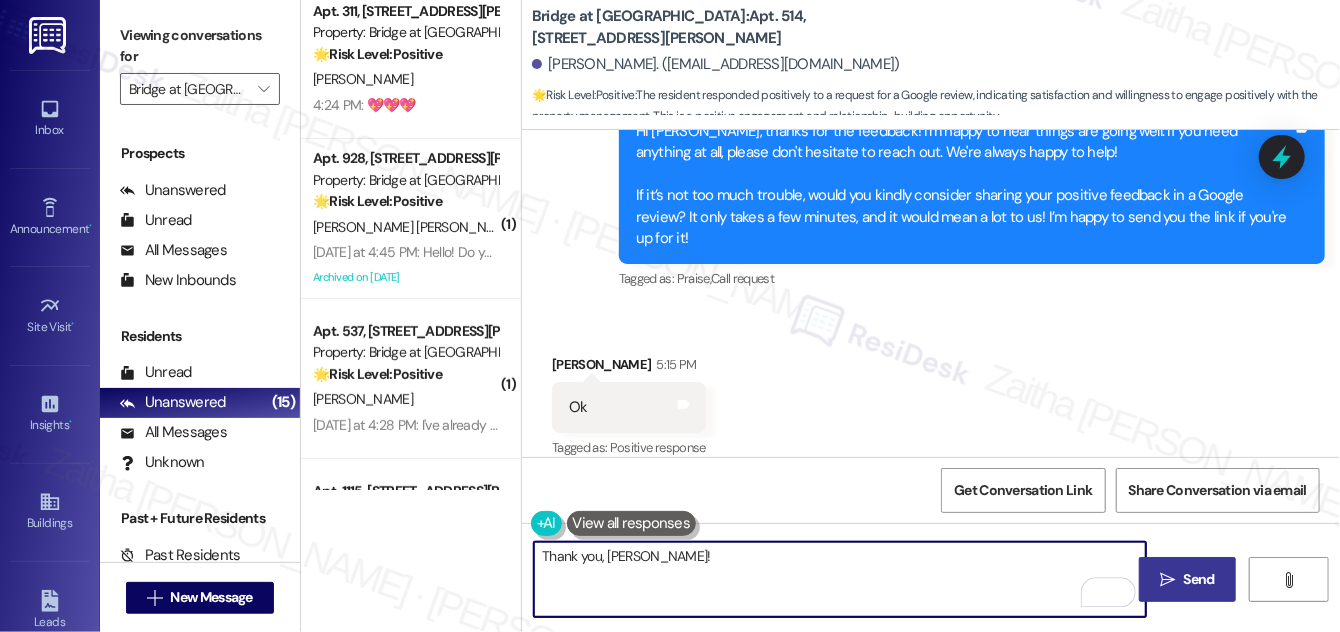 paste on "You may leave your review at your convenience. I would also appreciate it if you could let me know when your review is posted. Thank you!!! Here's a quick link {{google_review_link}}" 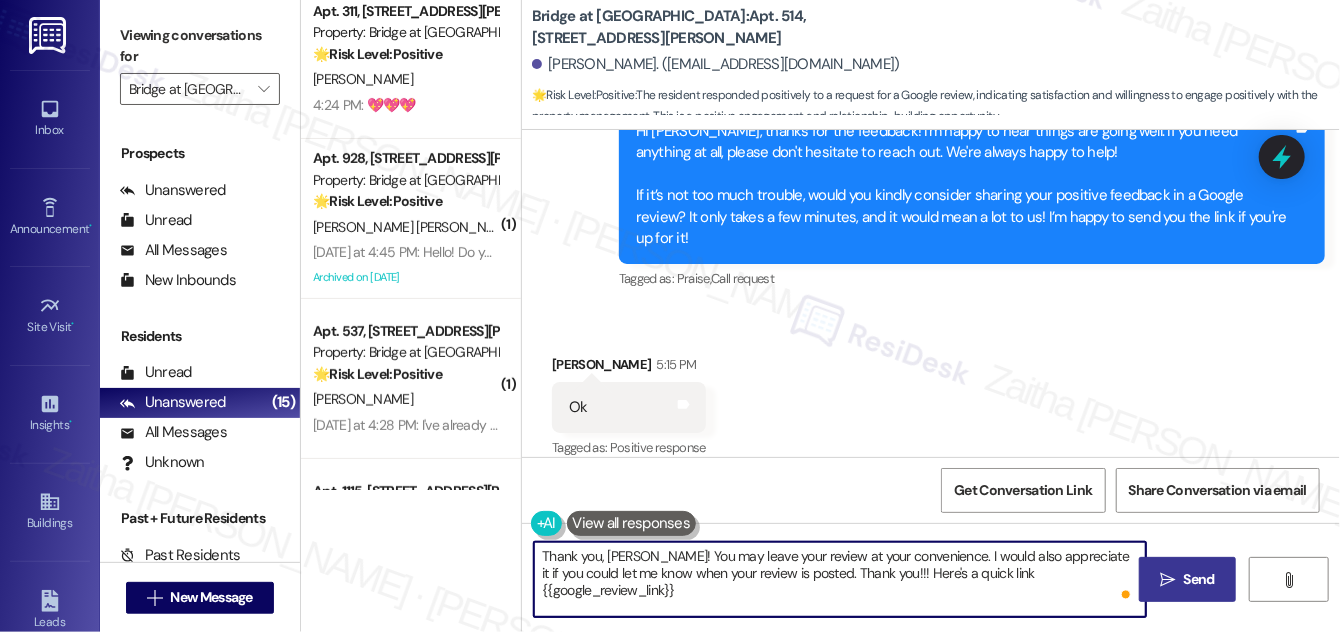 type on "Thank you, Tanya! You may leave your review at your convenience. I would also appreciate it if you could let me know when your review is posted. Thank you!!! Here's a quick link {{google_review_link}}" 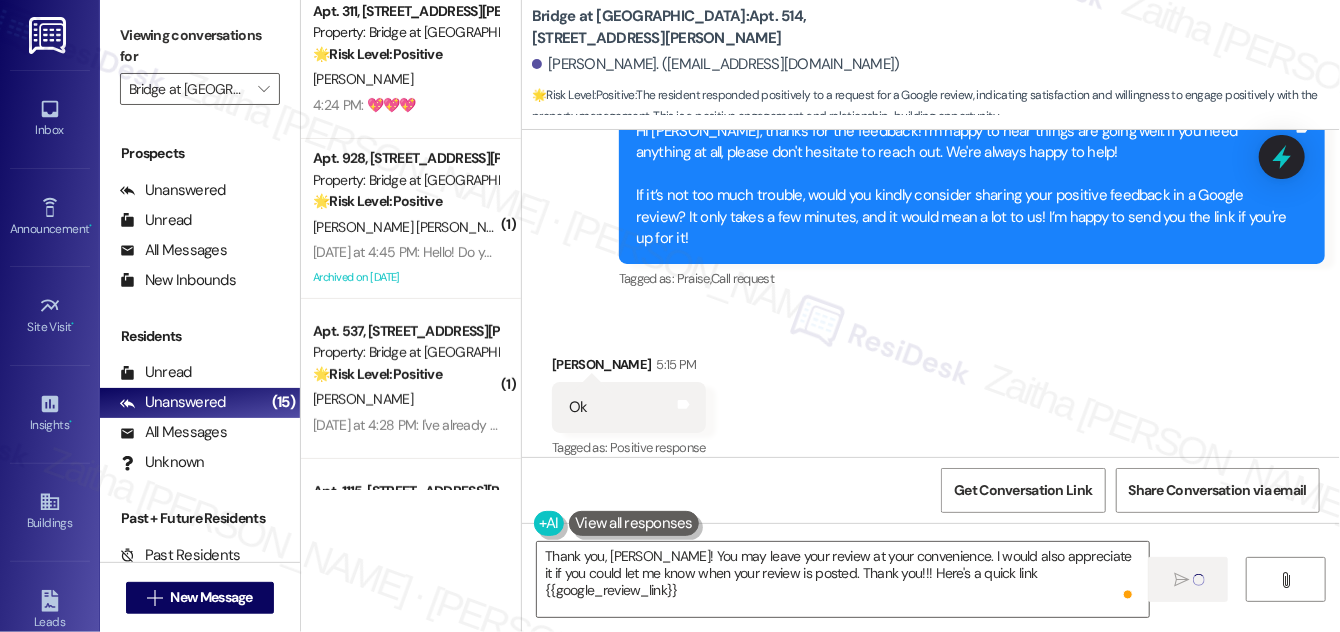 type 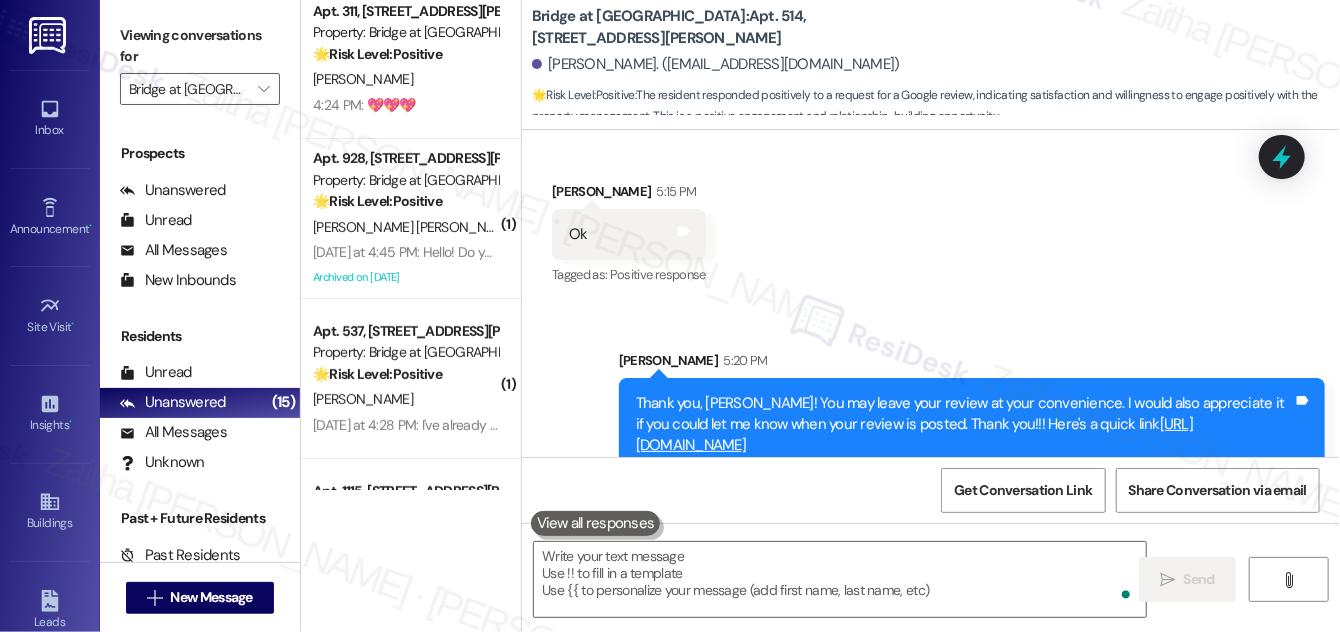 scroll, scrollTop: 2693, scrollLeft: 0, axis: vertical 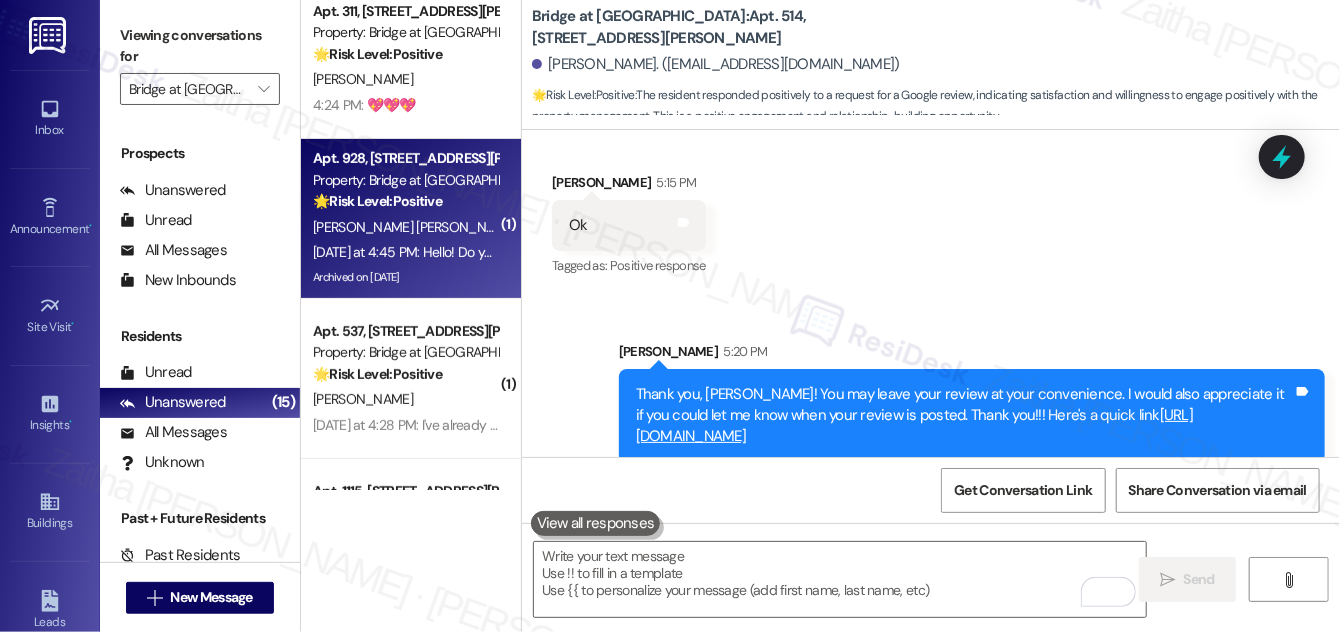 click on "C. Farias Moreno" at bounding box center (405, 227) 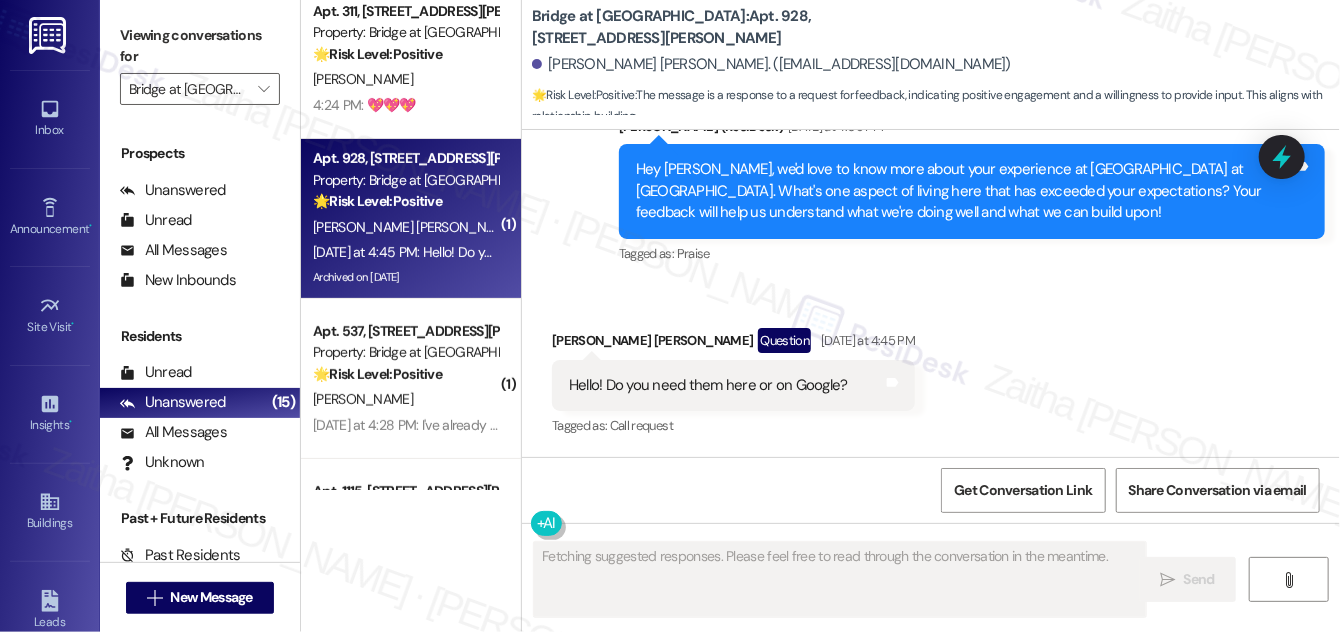 scroll, scrollTop: 1330, scrollLeft: 0, axis: vertical 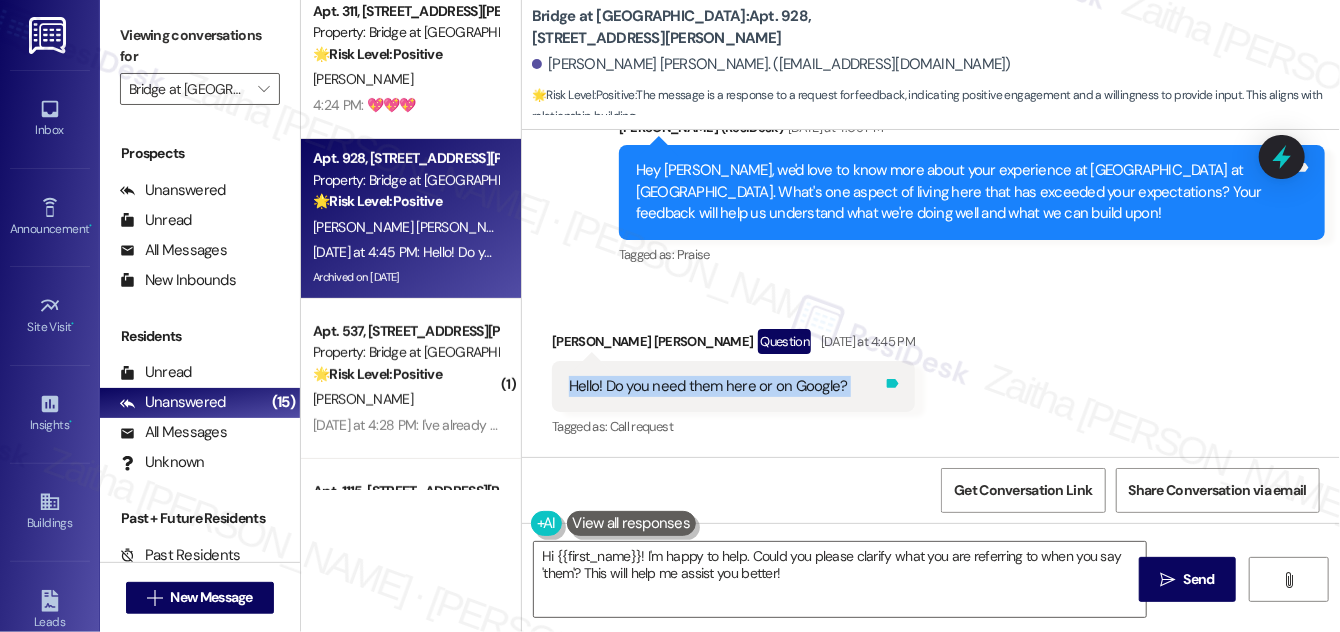 drag, startPoint x: 564, startPoint y: 382, endPoint x: 843, endPoint y: 395, distance: 279.3027 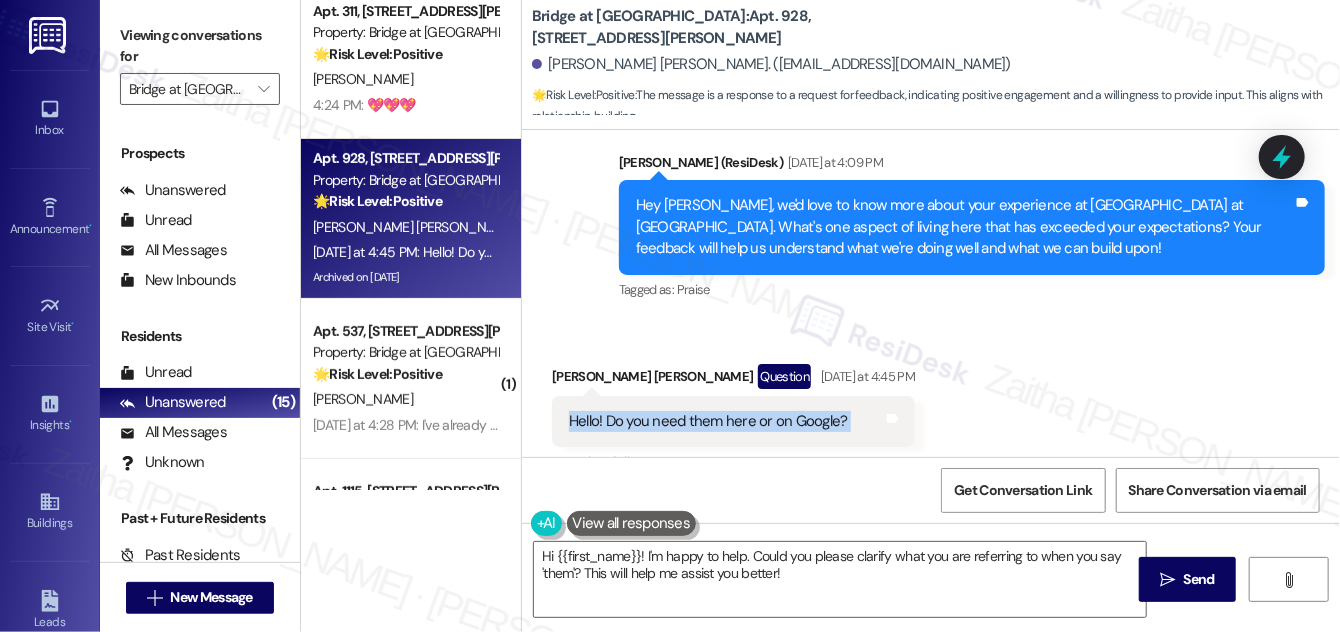scroll, scrollTop: 1330, scrollLeft: 0, axis: vertical 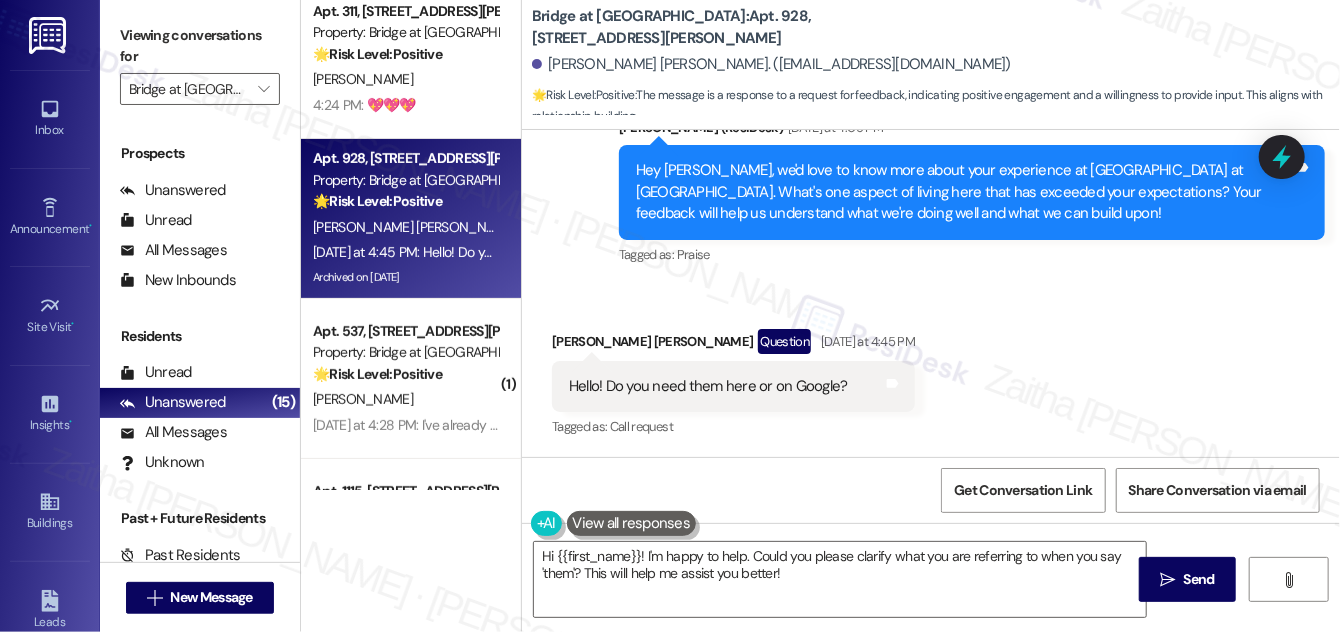 click on "Received via SMS Carlos Farias Moreno Question Yesterday at 4:45 PM Hello! Do you need them here or on Google? Tags and notes Tagged as:   Call request Click to highlight conversations about Call request" at bounding box center [931, 370] 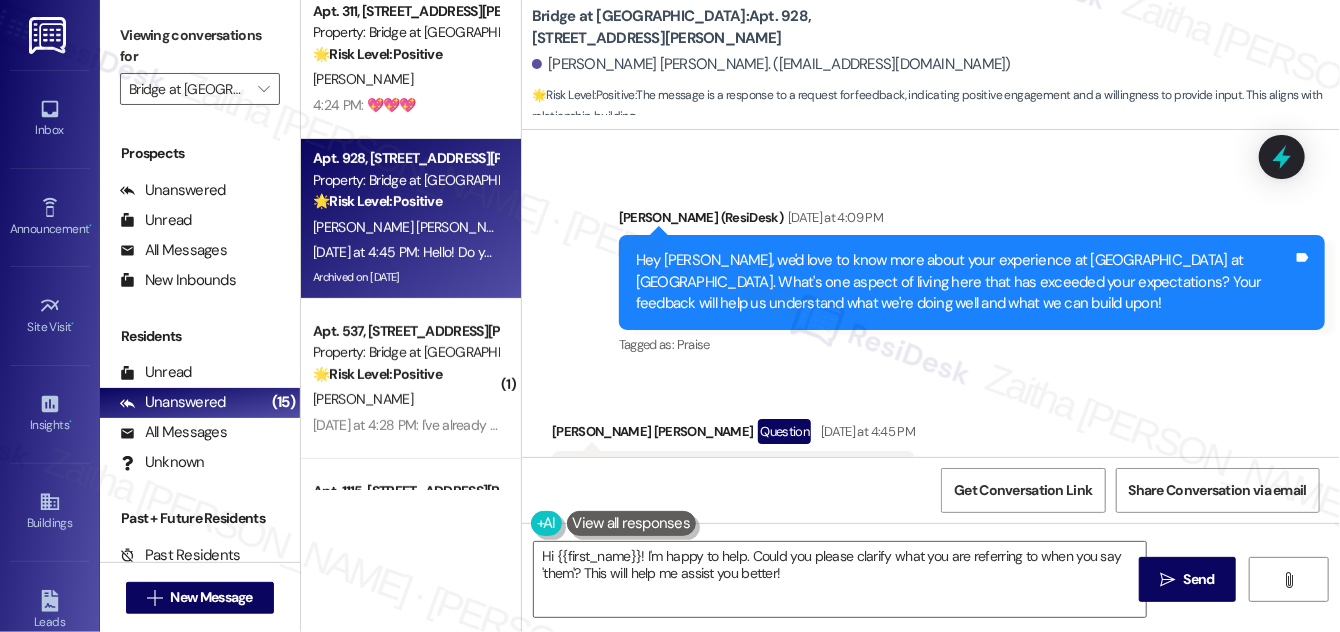 scroll, scrollTop: 1330, scrollLeft: 0, axis: vertical 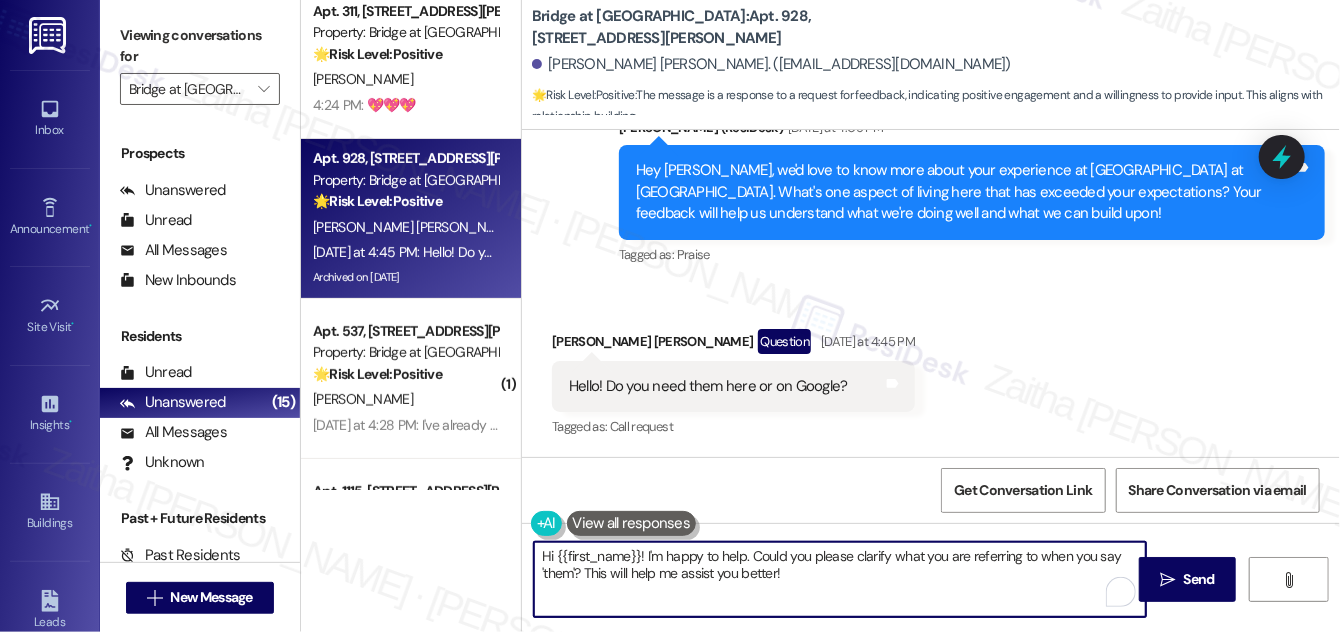 drag, startPoint x: 639, startPoint y: 553, endPoint x: 847, endPoint y: 575, distance: 209.16023 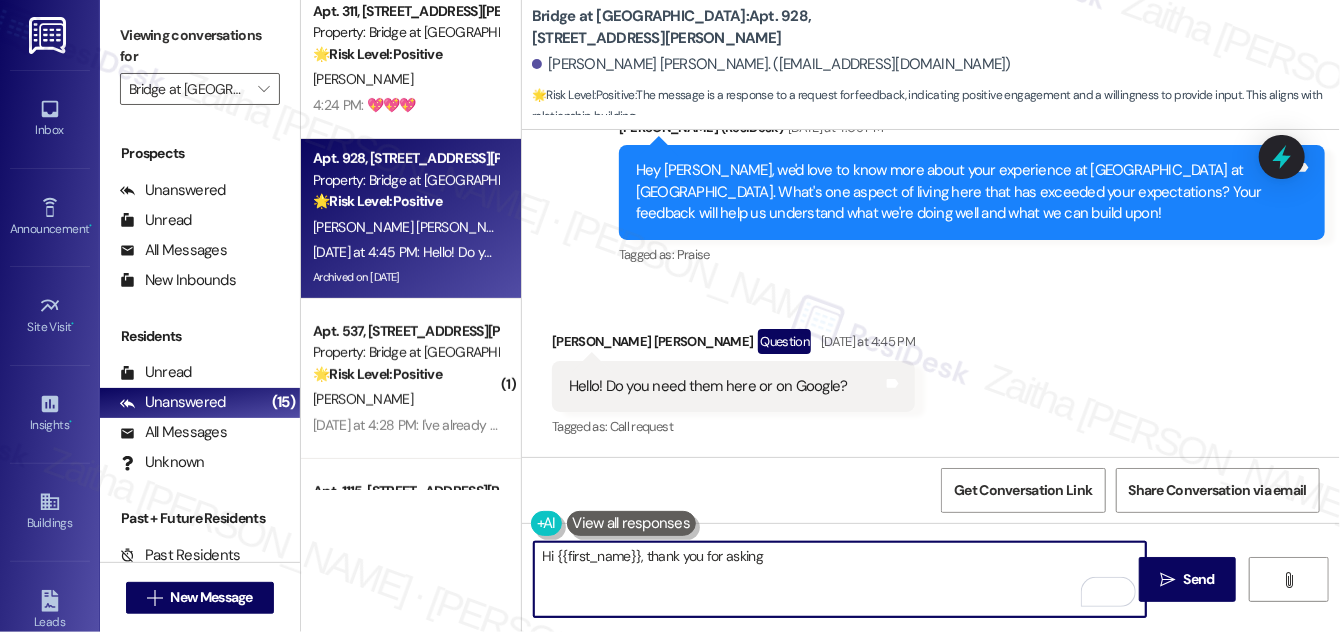 type on "Hi {{first_name}}, thank you for asking" 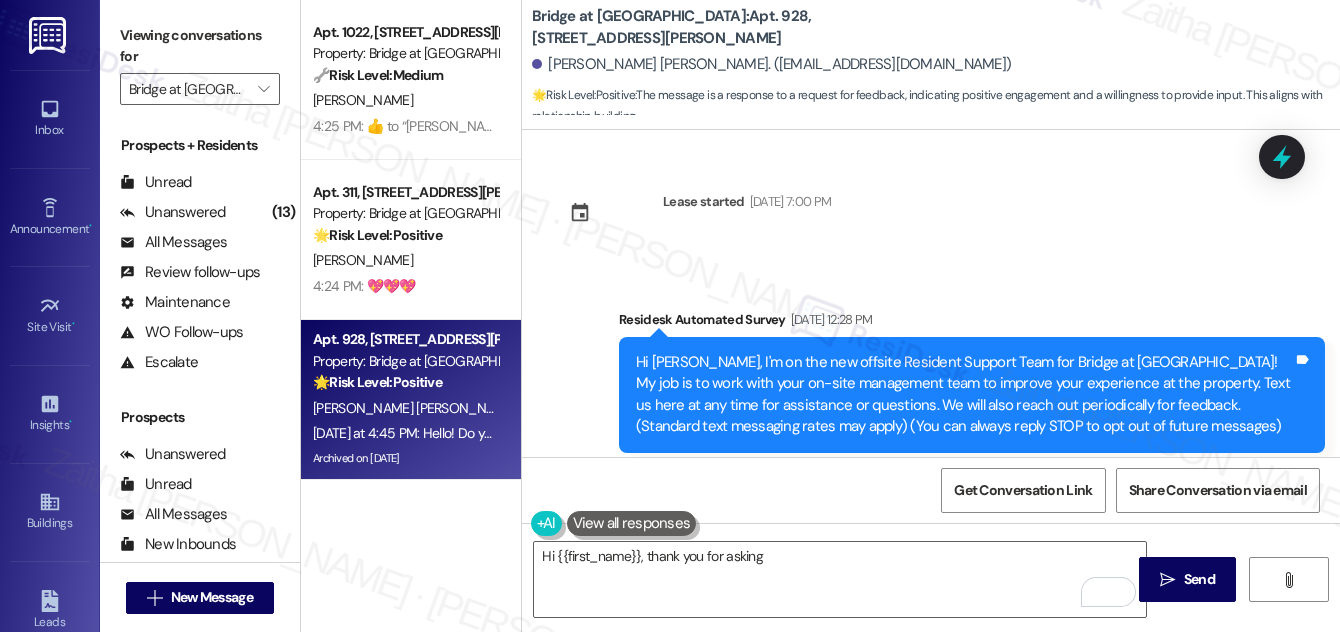 scroll, scrollTop: 0, scrollLeft: 0, axis: both 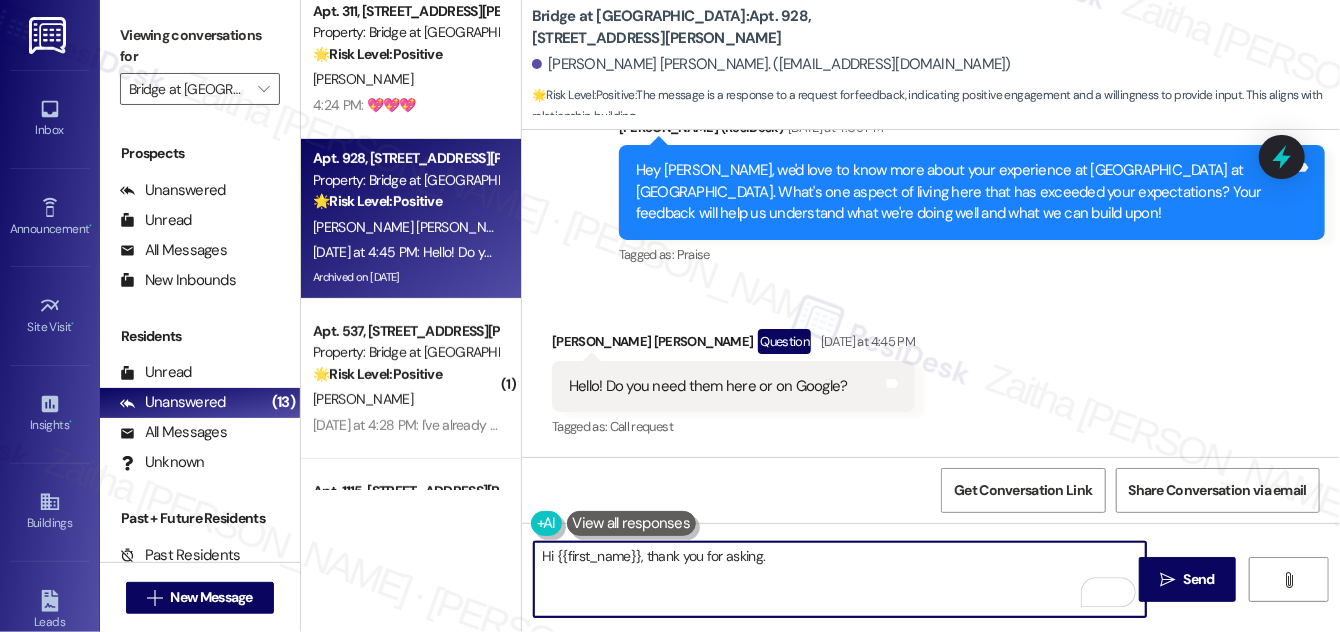 paste on "you can send your feedback to us directly, and we’d be happy to share the Google review link with you as well. We really appreciate you taking the time to share your experience!" 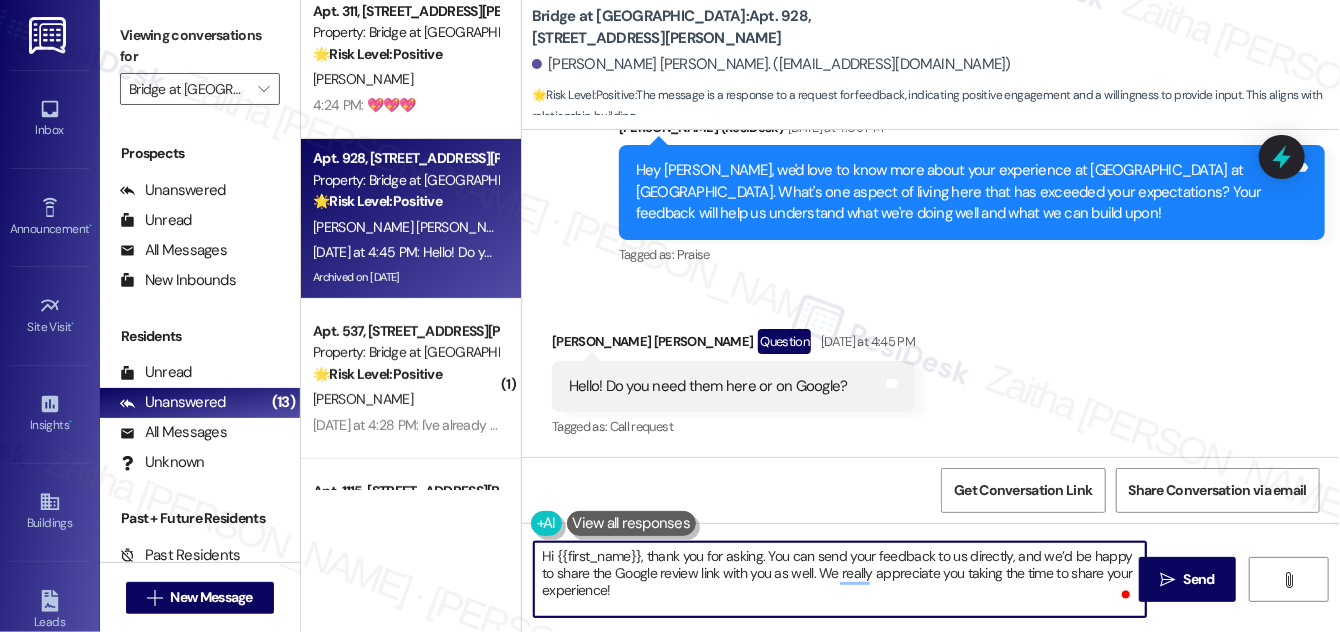scroll, scrollTop: 1240, scrollLeft: 0, axis: vertical 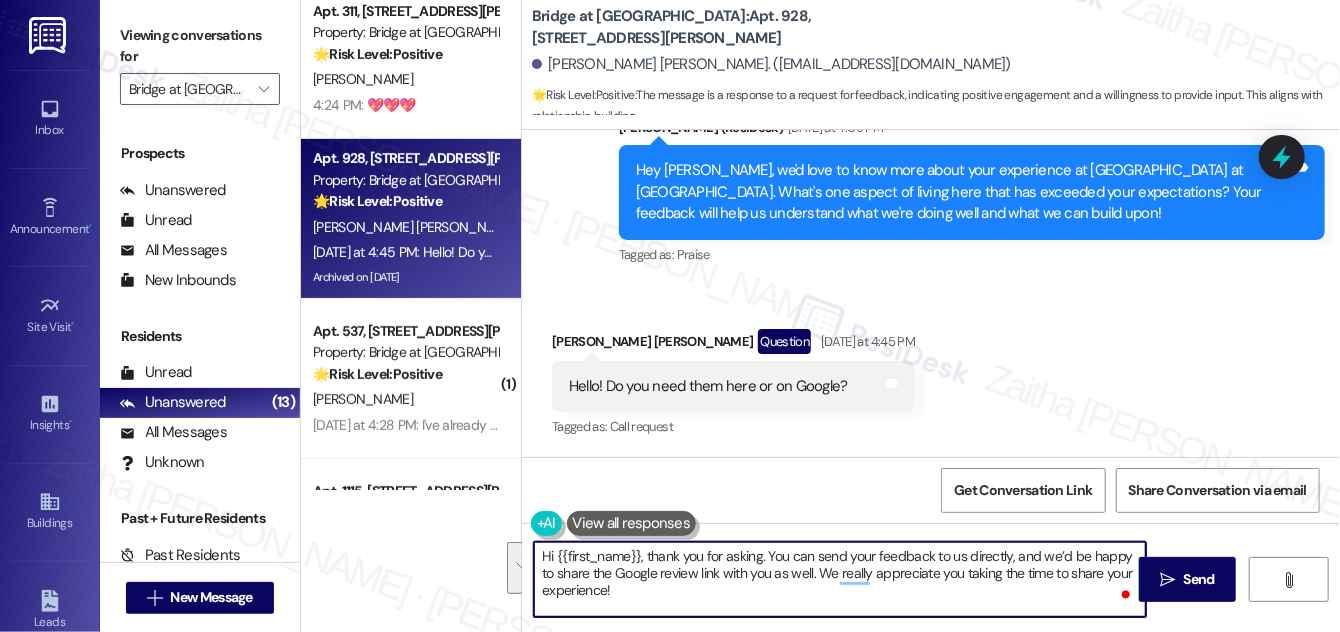 drag, startPoint x: 766, startPoint y: 551, endPoint x: 783, endPoint y: 592, distance: 44.38468 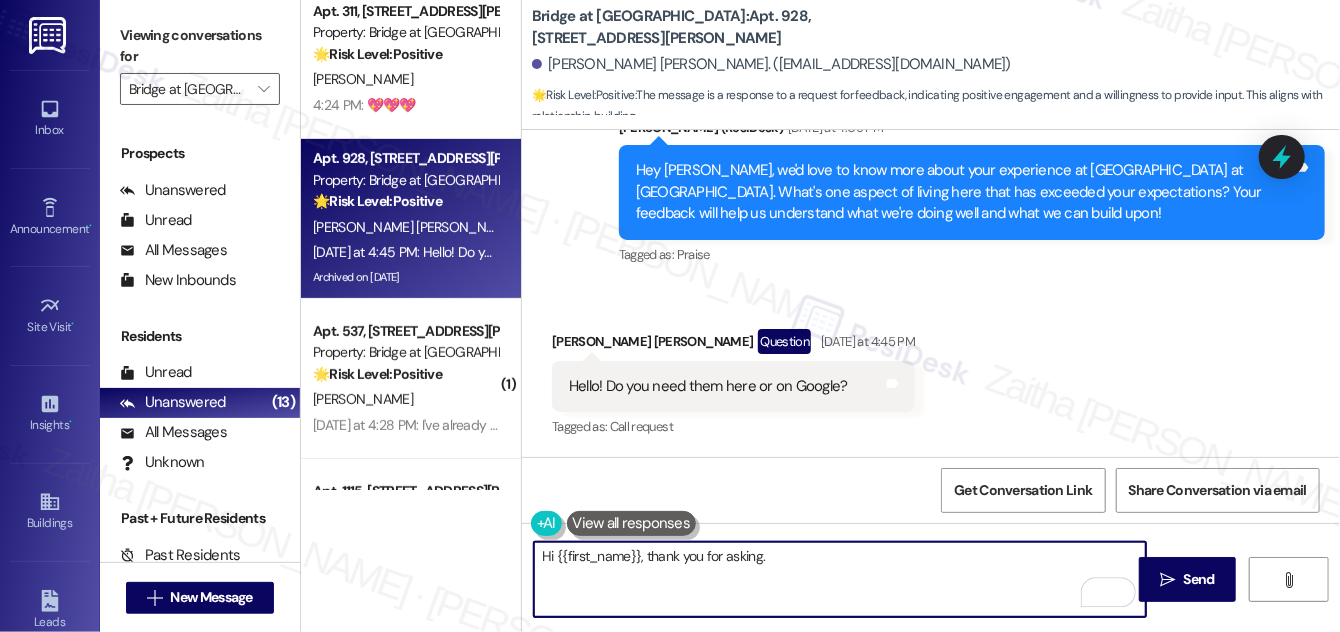 paste on "Feel free to send us your feedback. We always appreciate the chance to hear directly from you and address any concerns. If you’re happy with everything and would like to post a review, I’d be glad to send you the Google link" 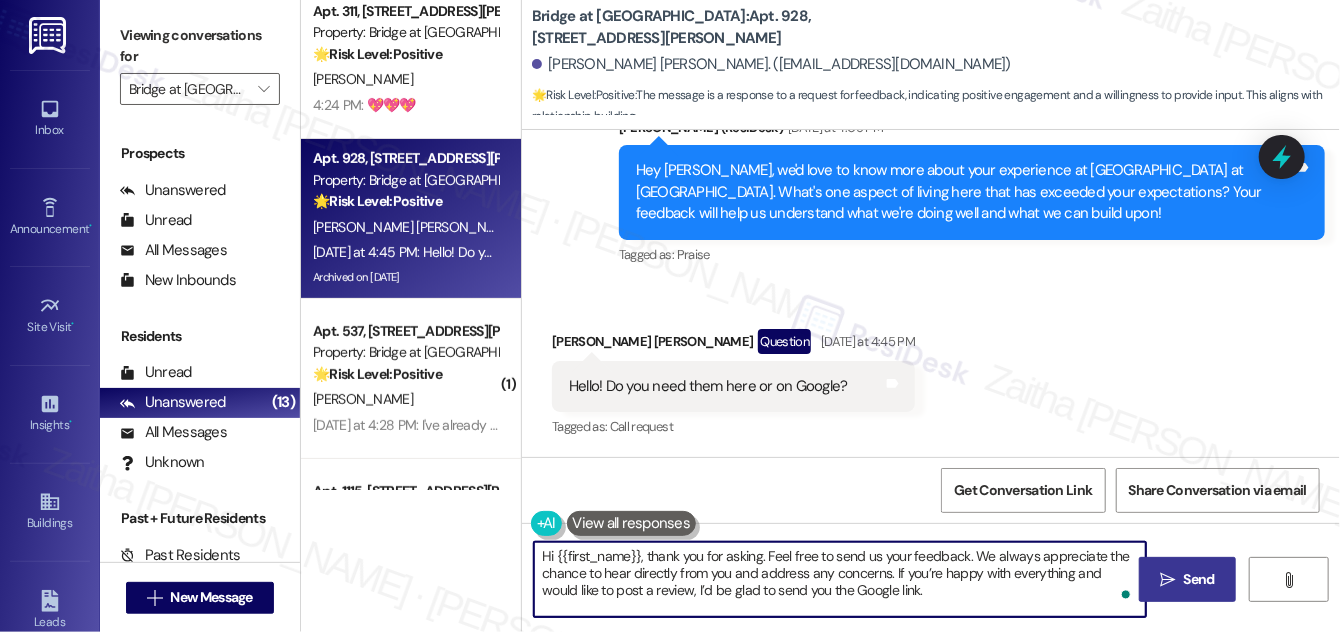 type on "Hi {{first_name}}, thank you for asking. Feel free to send us your feedback. We always appreciate the chance to hear directly from you and address any concerns. If you’re happy with everything and would like to post a review, I’d be glad to send you the Google link." 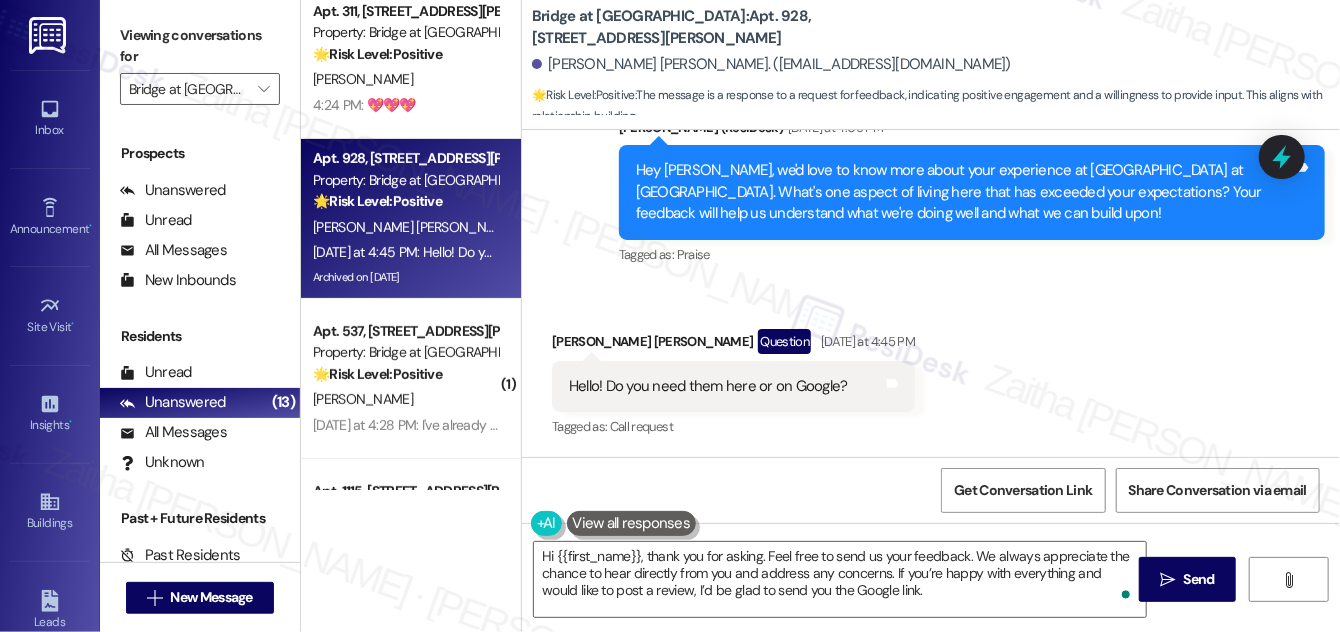 drag, startPoint x: 1193, startPoint y: 578, endPoint x: 1149, endPoint y: 527, distance: 67.357254 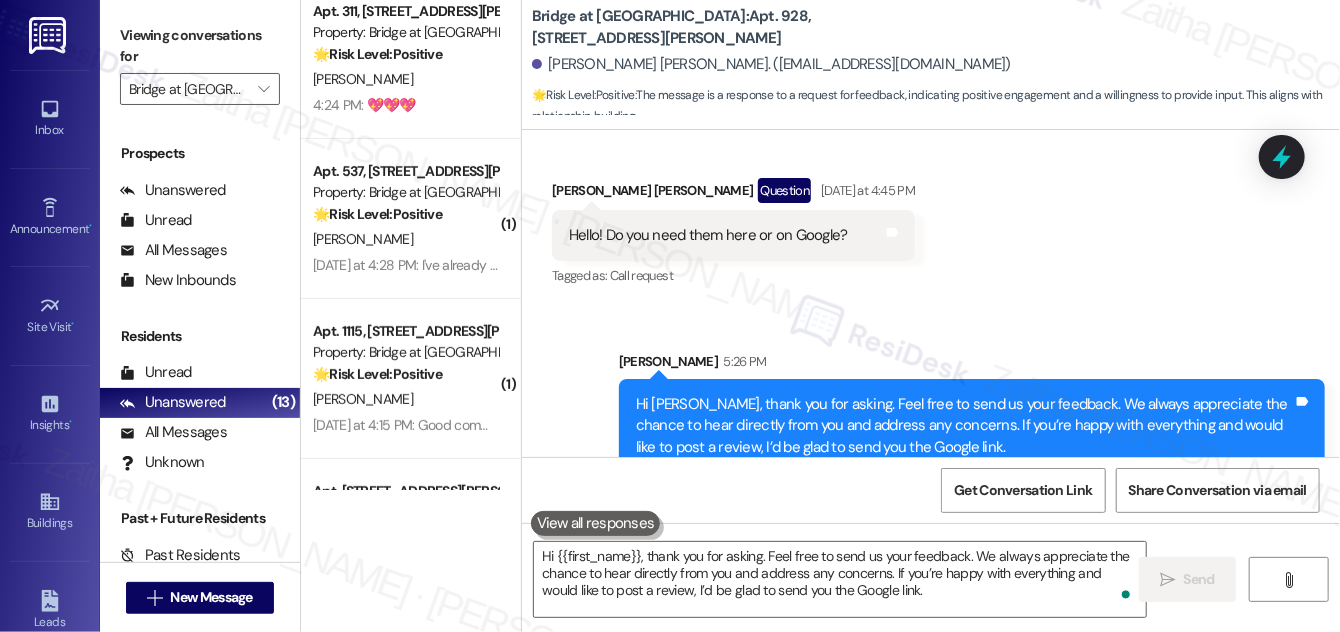 scroll, scrollTop: 1512, scrollLeft: 0, axis: vertical 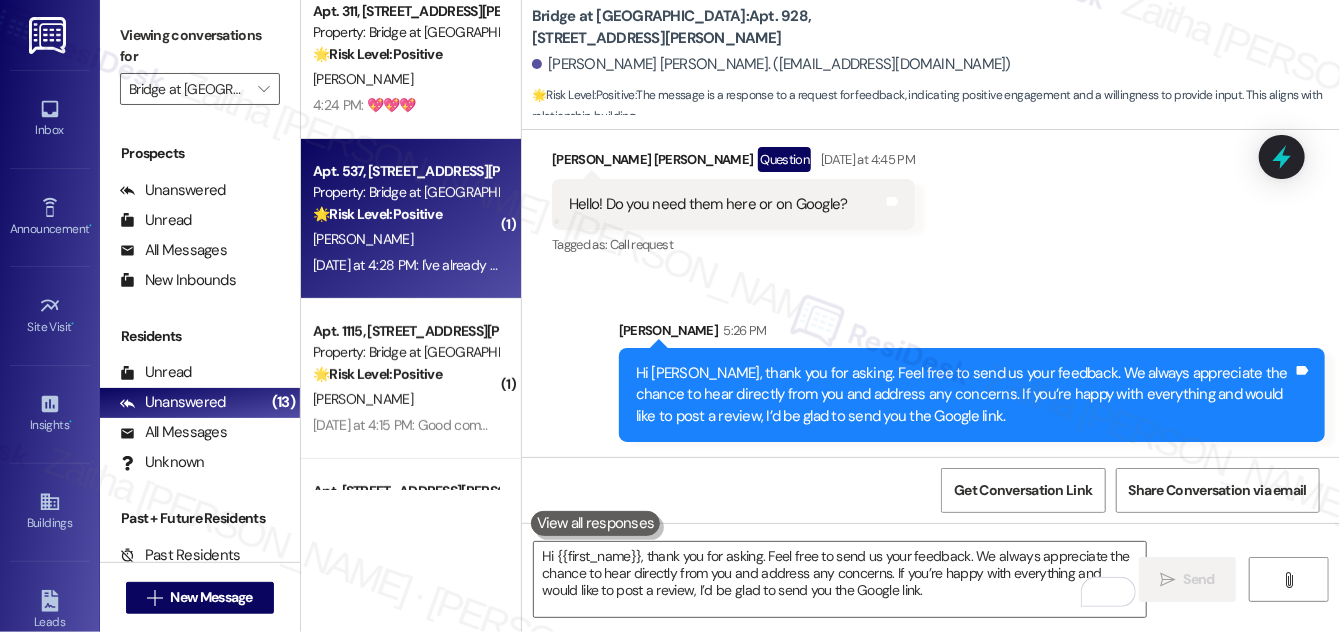 click on "[PERSON_NAME]" at bounding box center (405, 239) 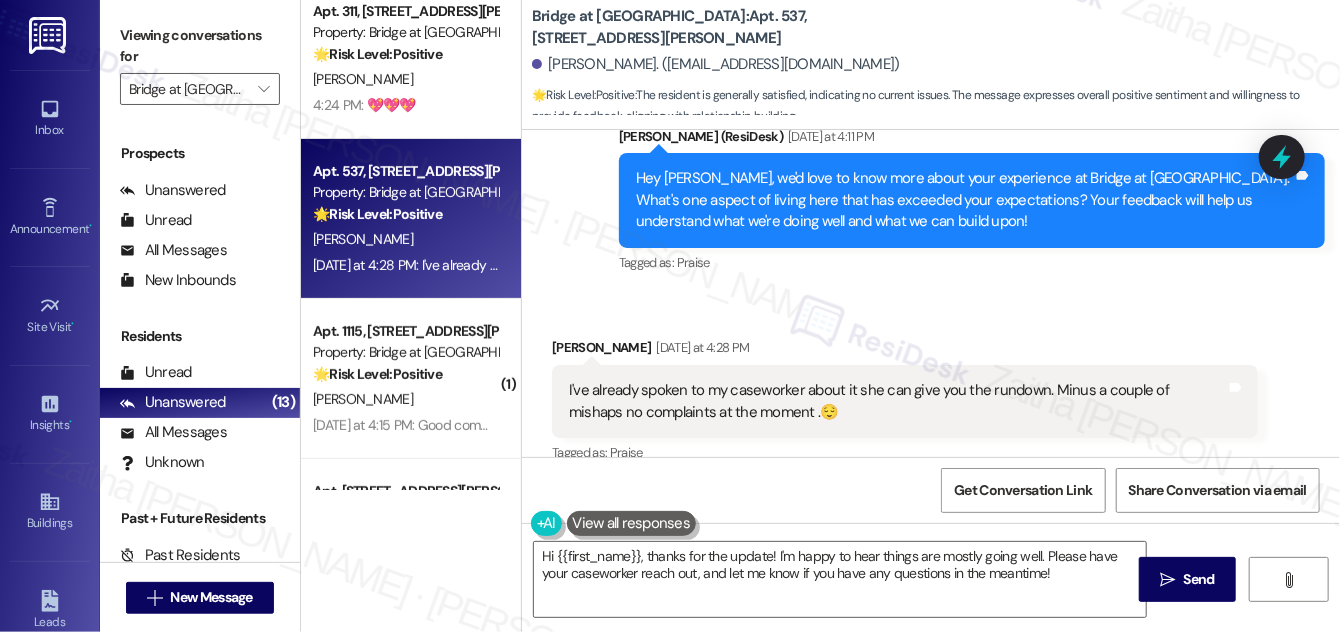 scroll, scrollTop: 656, scrollLeft: 0, axis: vertical 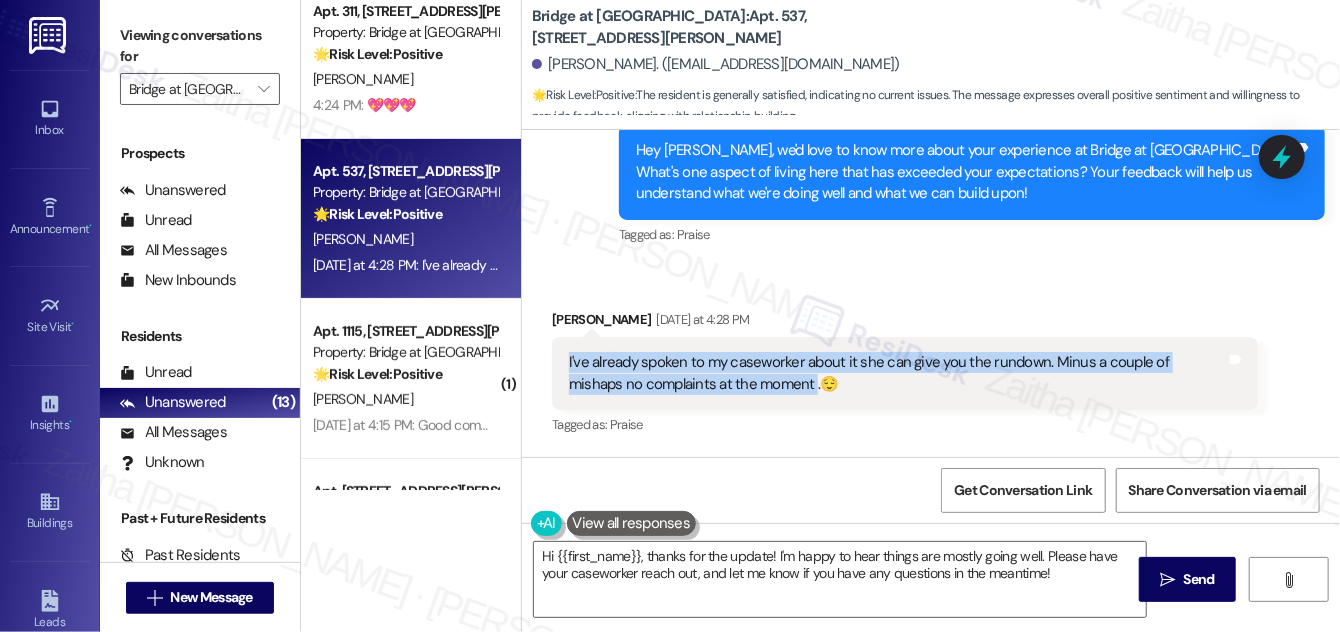 drag, startPoint x: 568, startPoint y: 335, endPoint x: 756, endPoint y: 372, distance: 191.60637 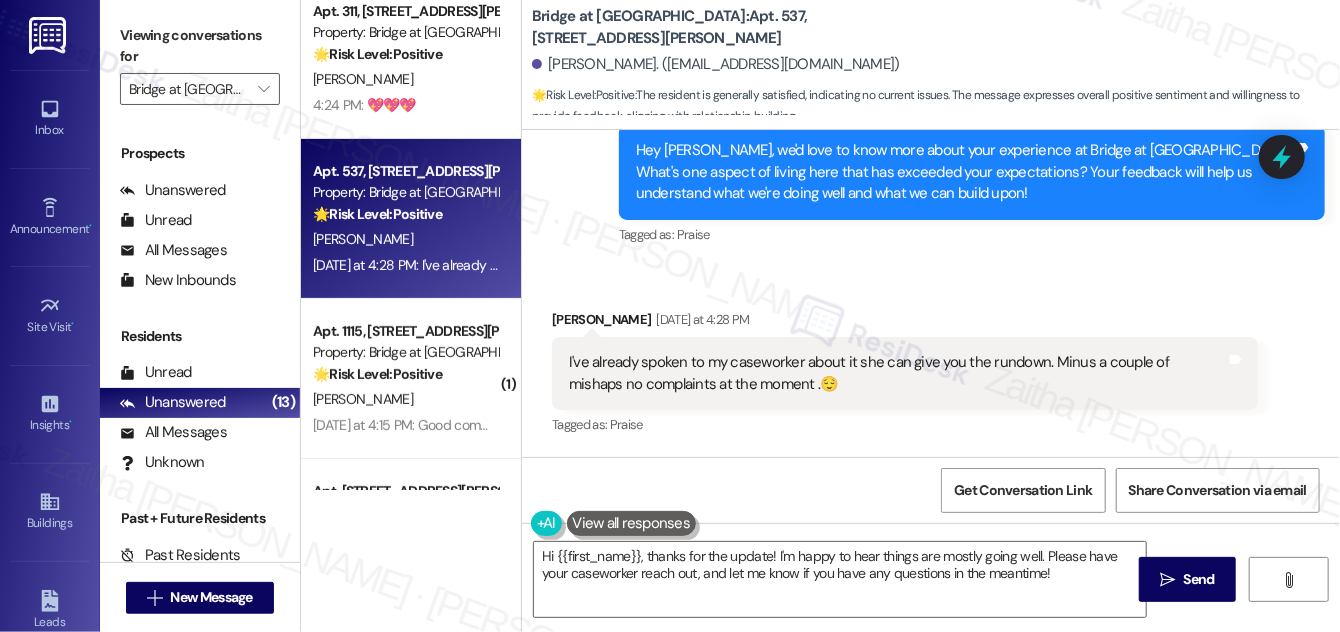 click on "Tagged as:   Praise Click to highlight conversations about Praise" at bounding box center (905, 424) 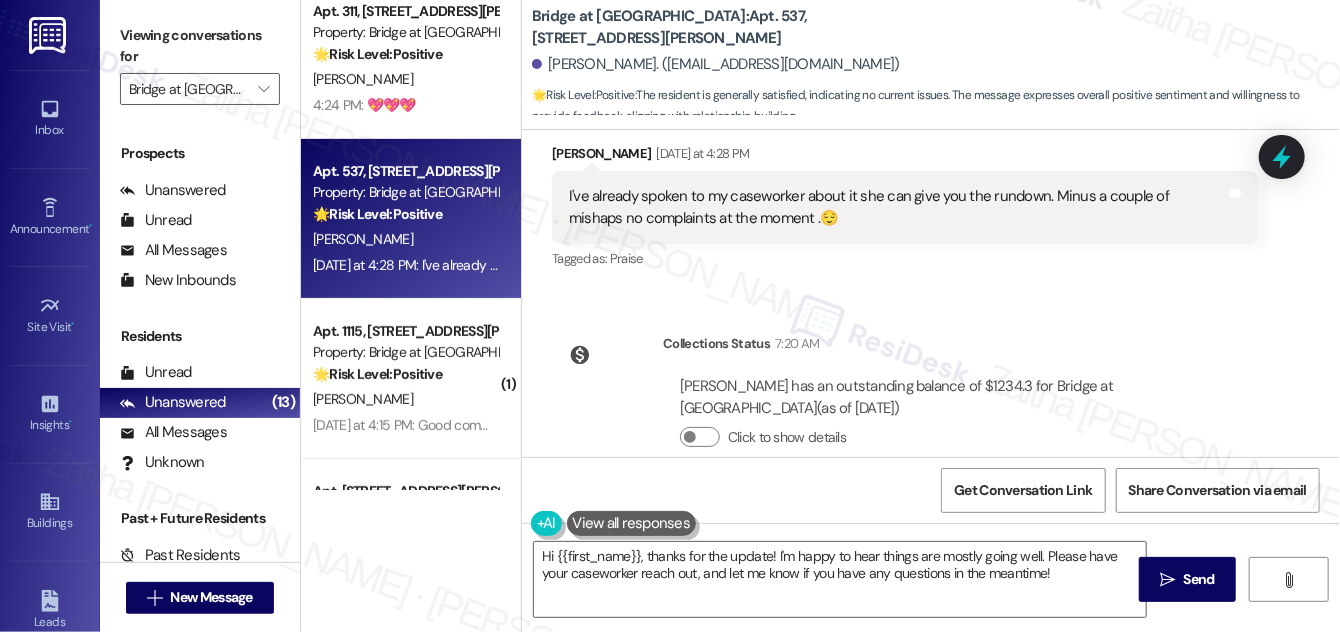 scroll, scrollTop: 837, scrollLeft: 0, axis: vertical 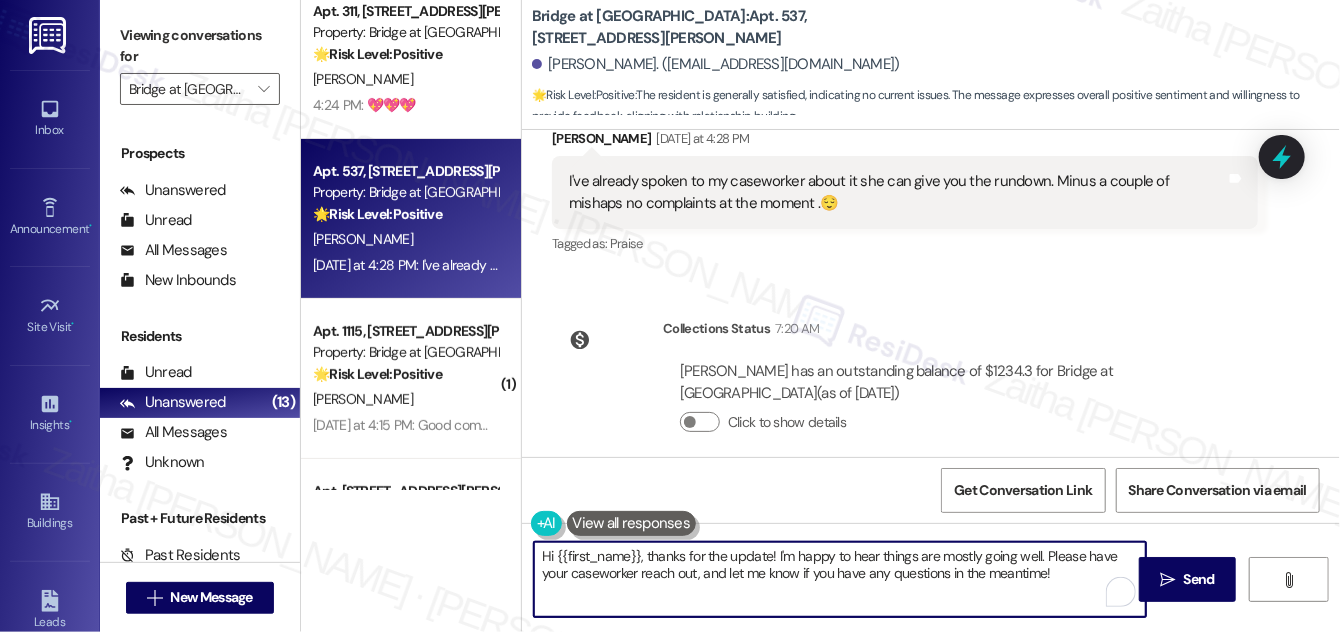 drag, startPoint x: 1041, startPoint y: 550, endPoint x: 1054, endPoint y: 572, distance: 25.553865 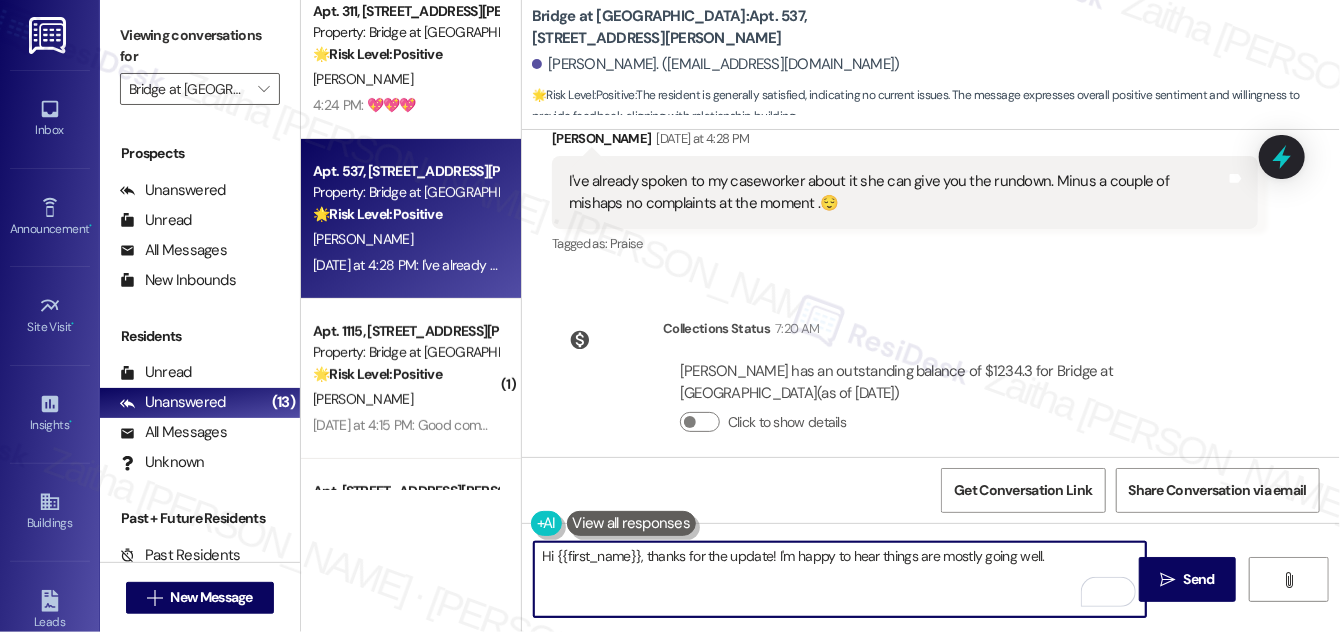 paste on "I’ll go ahead and relay this to the team. If anything comes up or you need assistance, feel free to reach out." 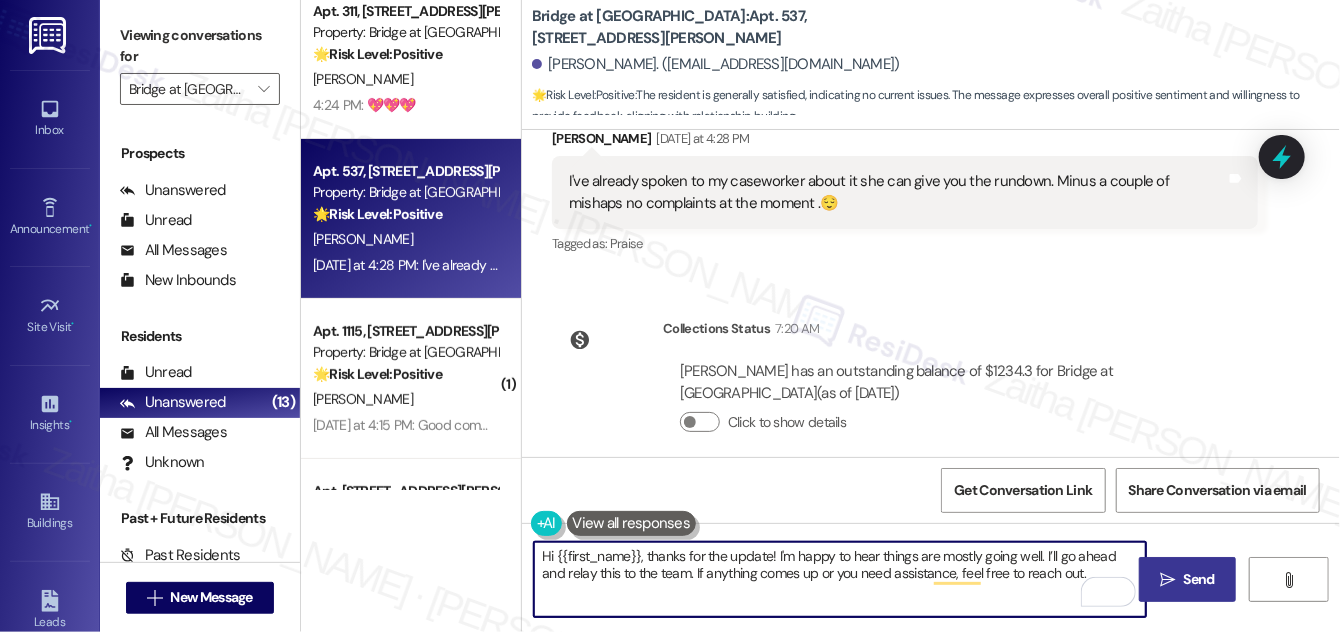 type on "Hi {{first_name}}, thanks for the update! I'm happy to hear things are mostly going well. I’ll go ahead and relay this to the team. If anything comes up or you need assistance, feel free to reach out." 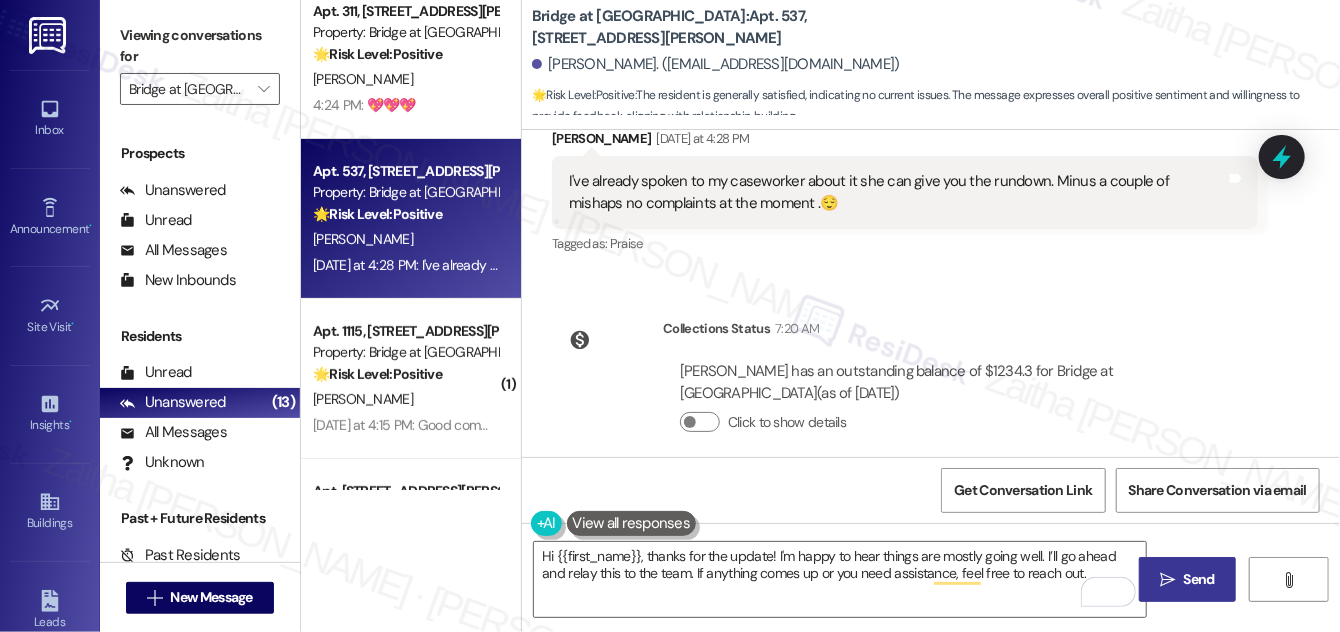 click on "Send" at bounding box center (1199, 579) 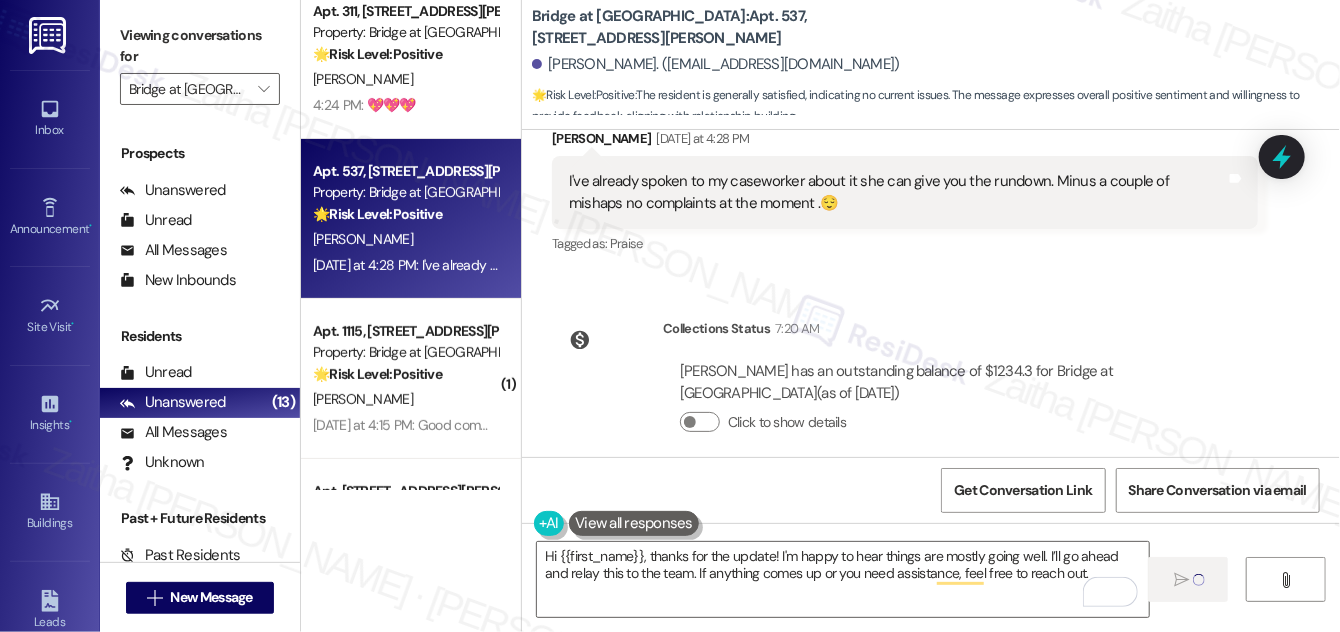 type 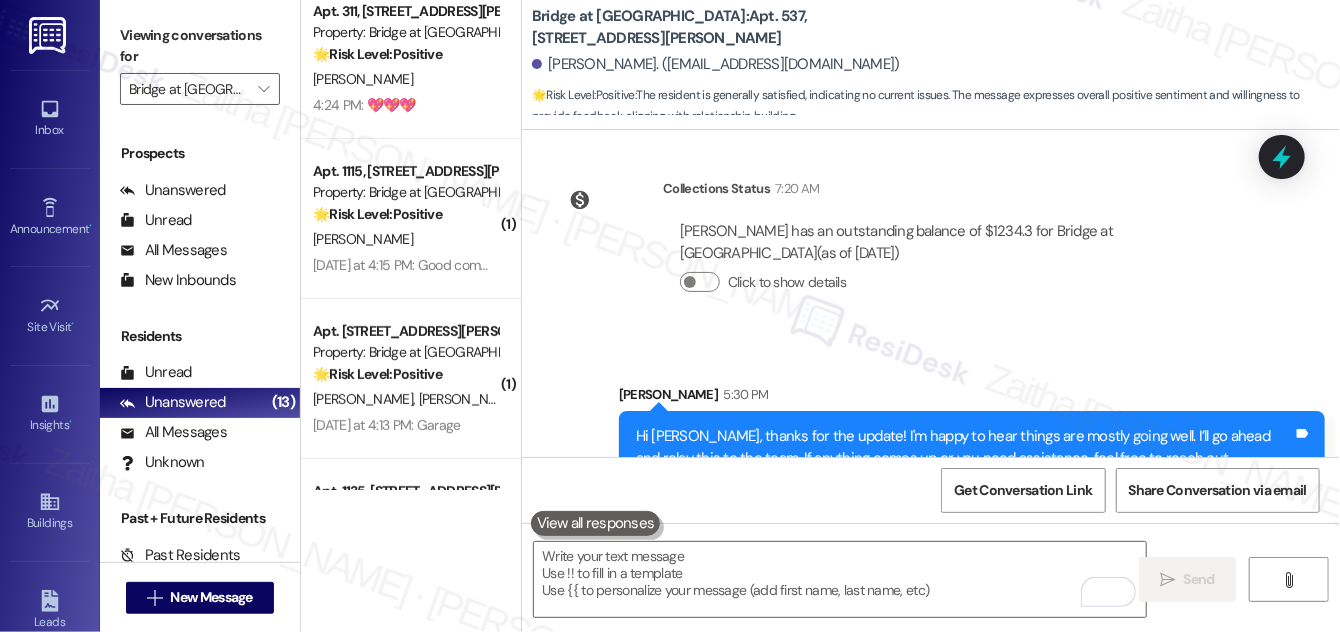 scroll, scrollTop: 998, scrollLeft: 0, axis: vertical 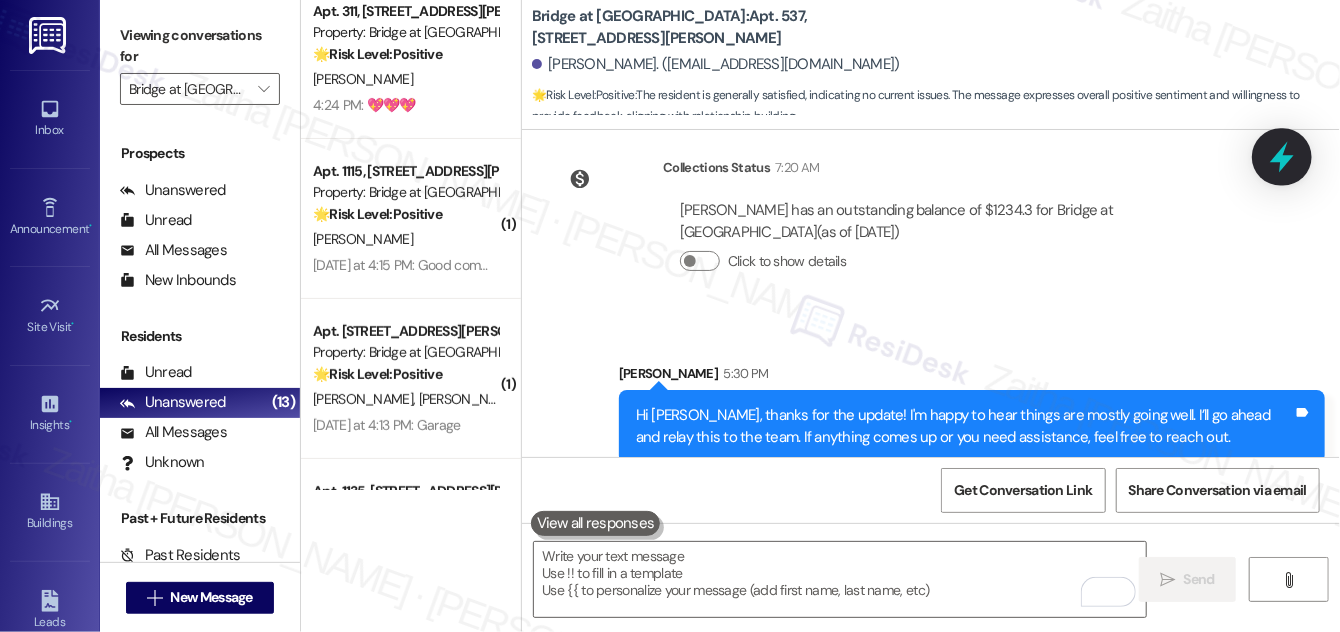 click 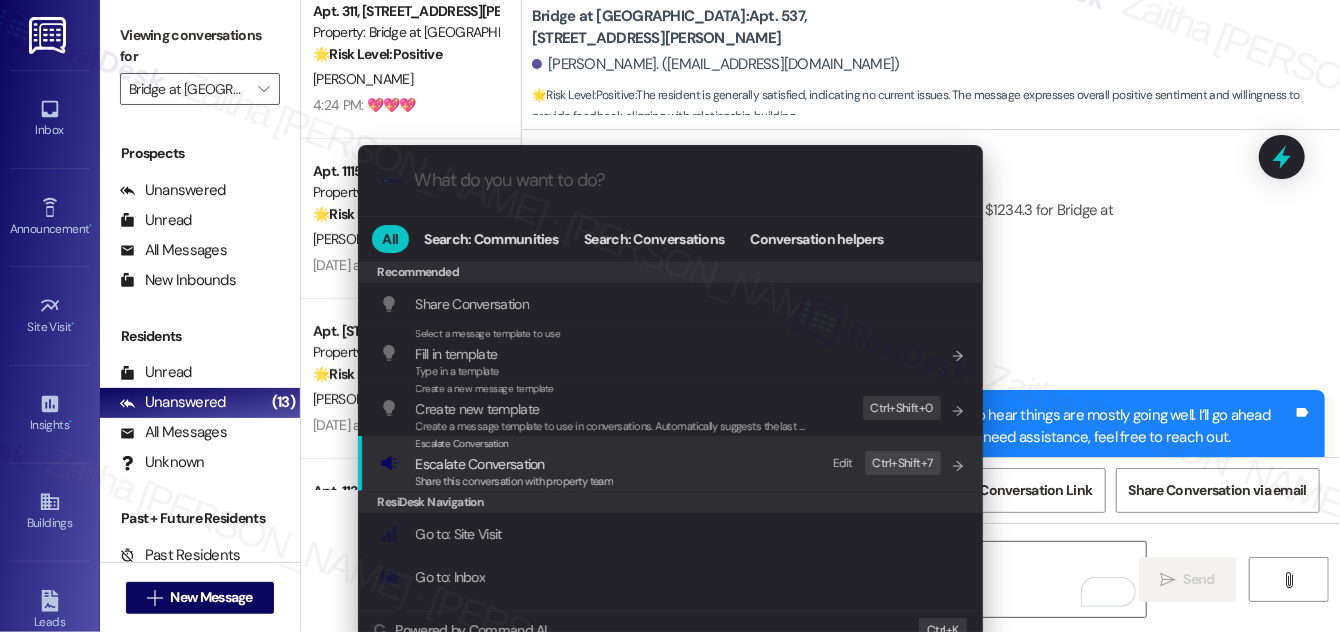 click on "Escalate Conversation" at bounding box center (480, 464) 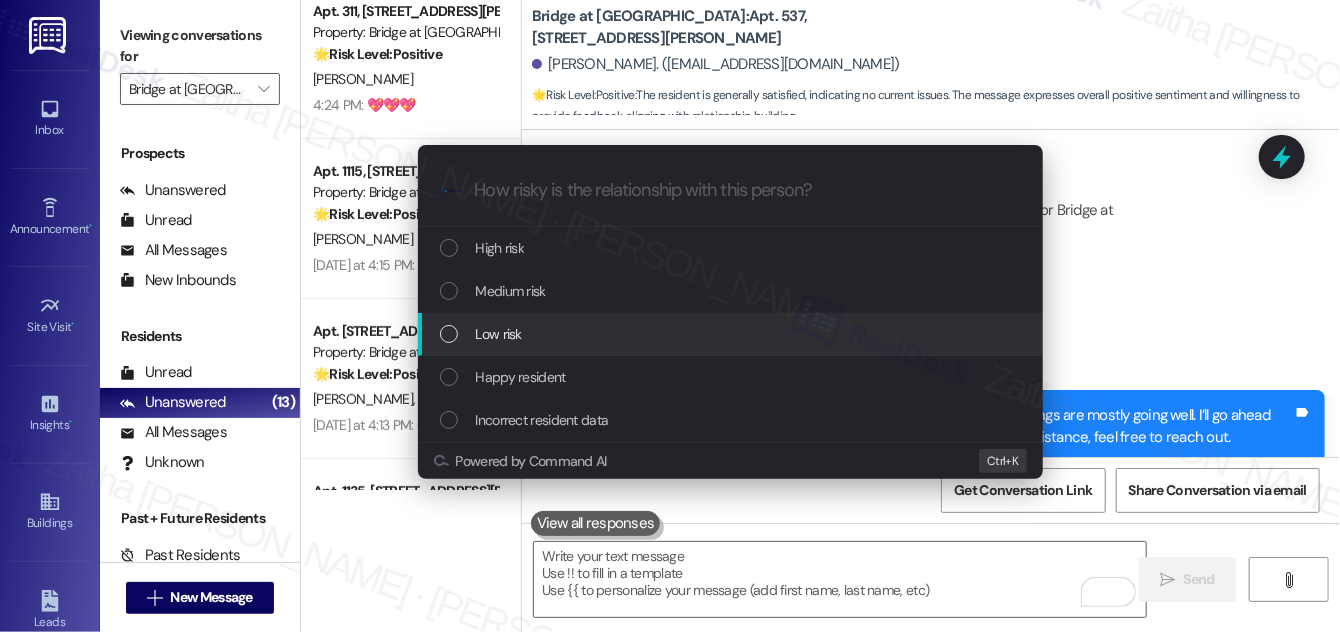 click on "Low risk" at bounding box center [499, 334] 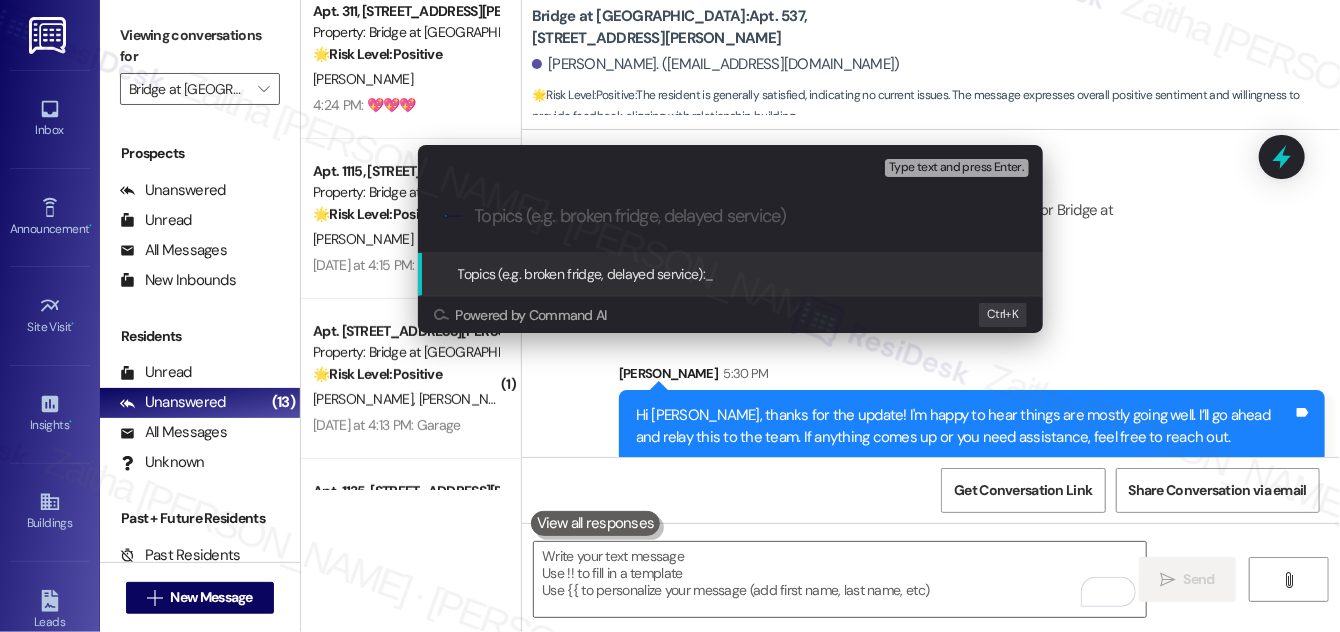 paste on "No Current Complaints – Caseworker Handling Details" 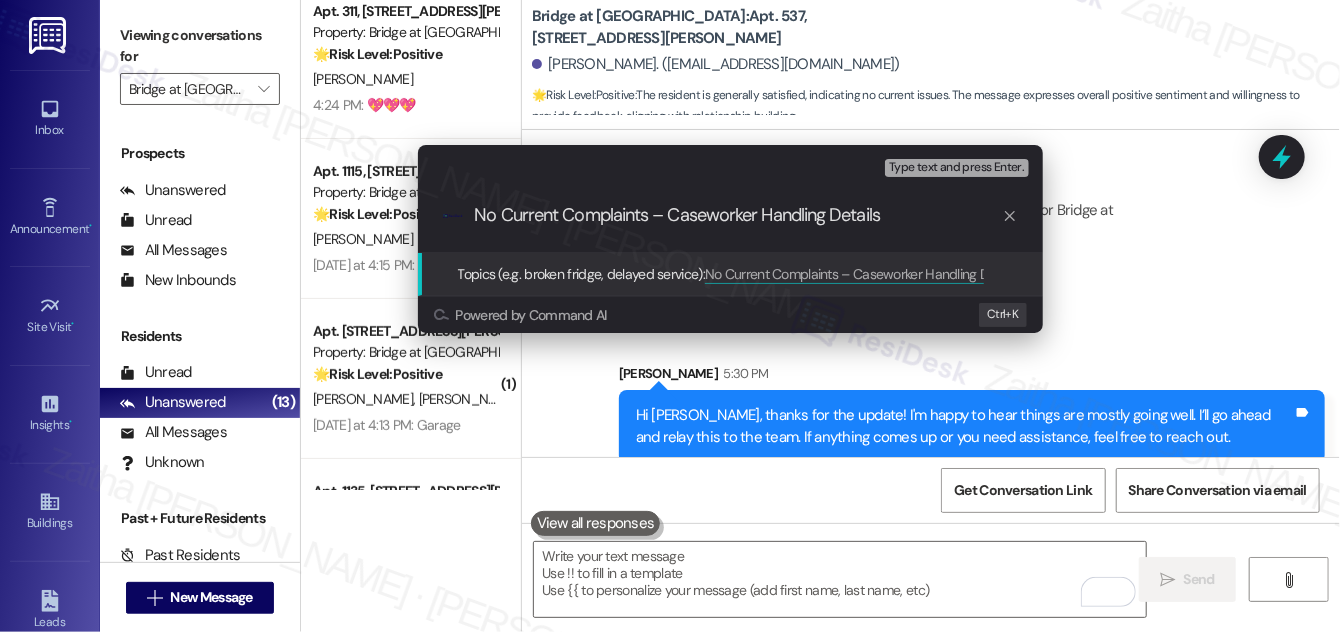 scroll, scrollTop: 0, scrollLeft: 0, axis: both 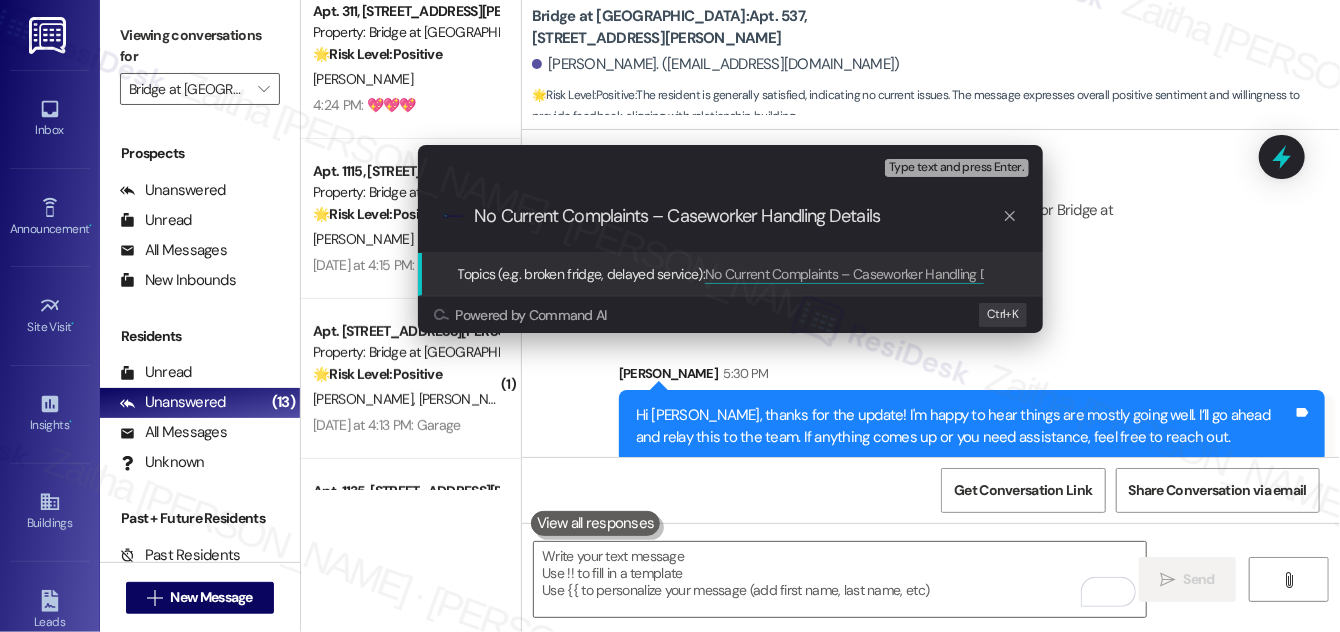 drag, startPoint x: 665, startPoint y: 215, endPoint x: 474, endPoint y: 214, distance: 191.00262 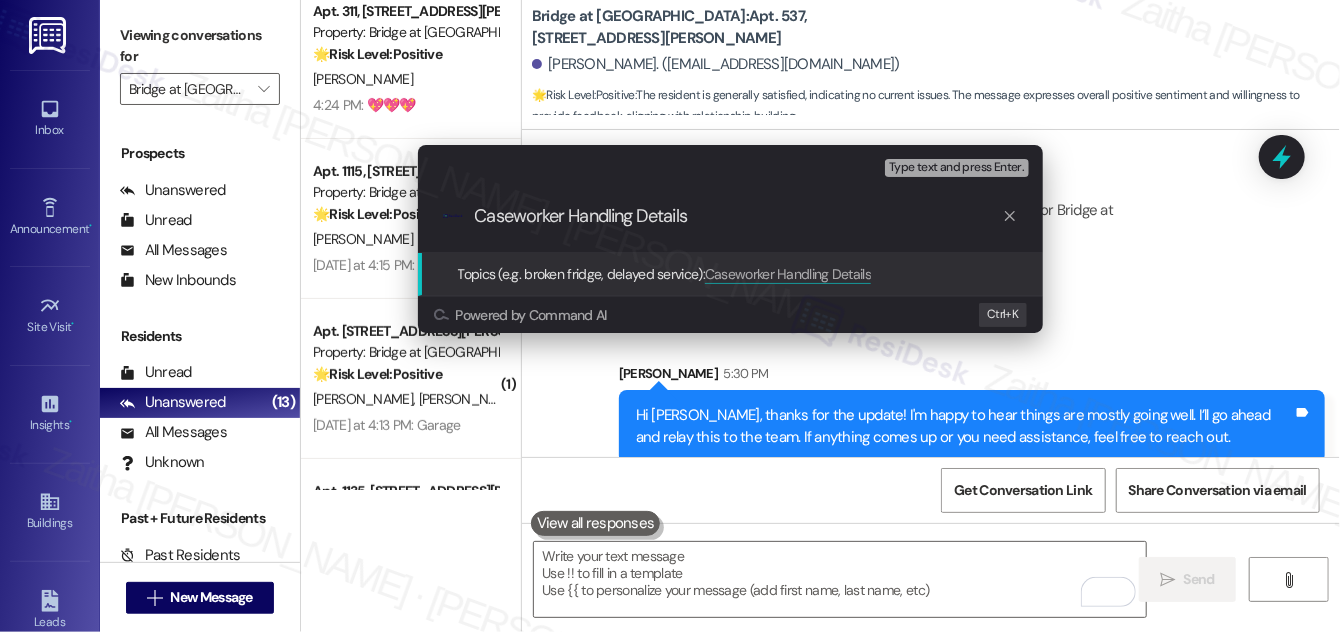 click on "Caseworker Handling Details" at bounding box center [738, 216] 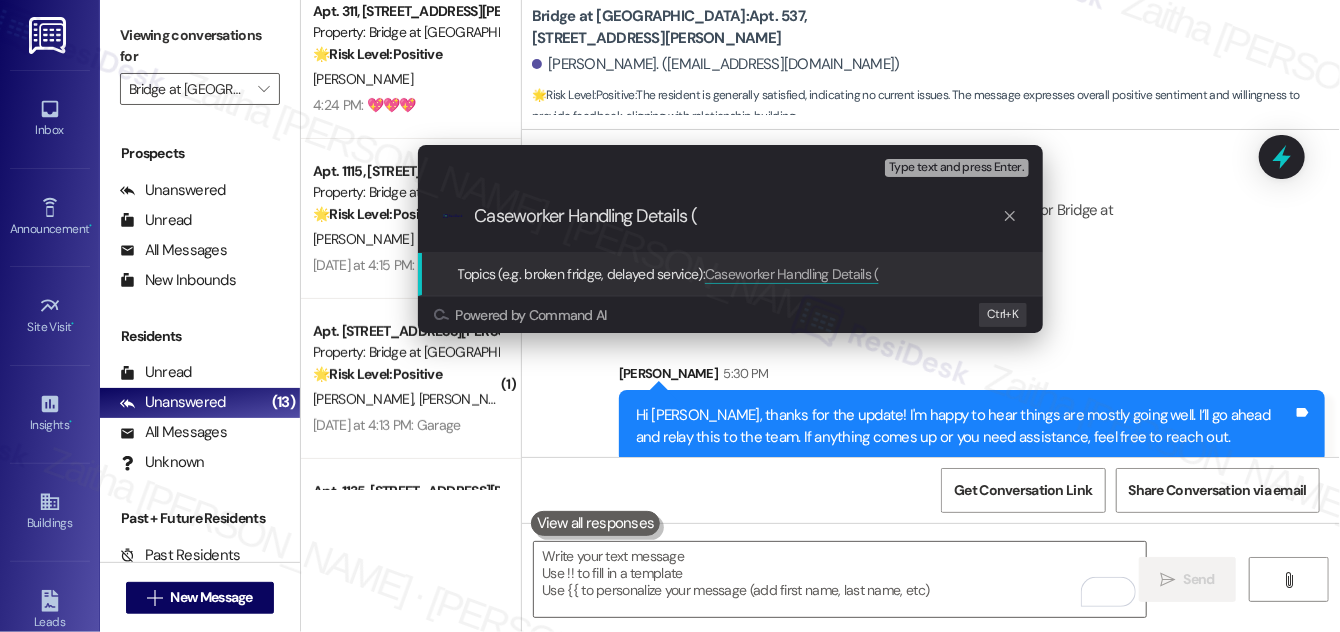 paste on "No Current Complaints –" 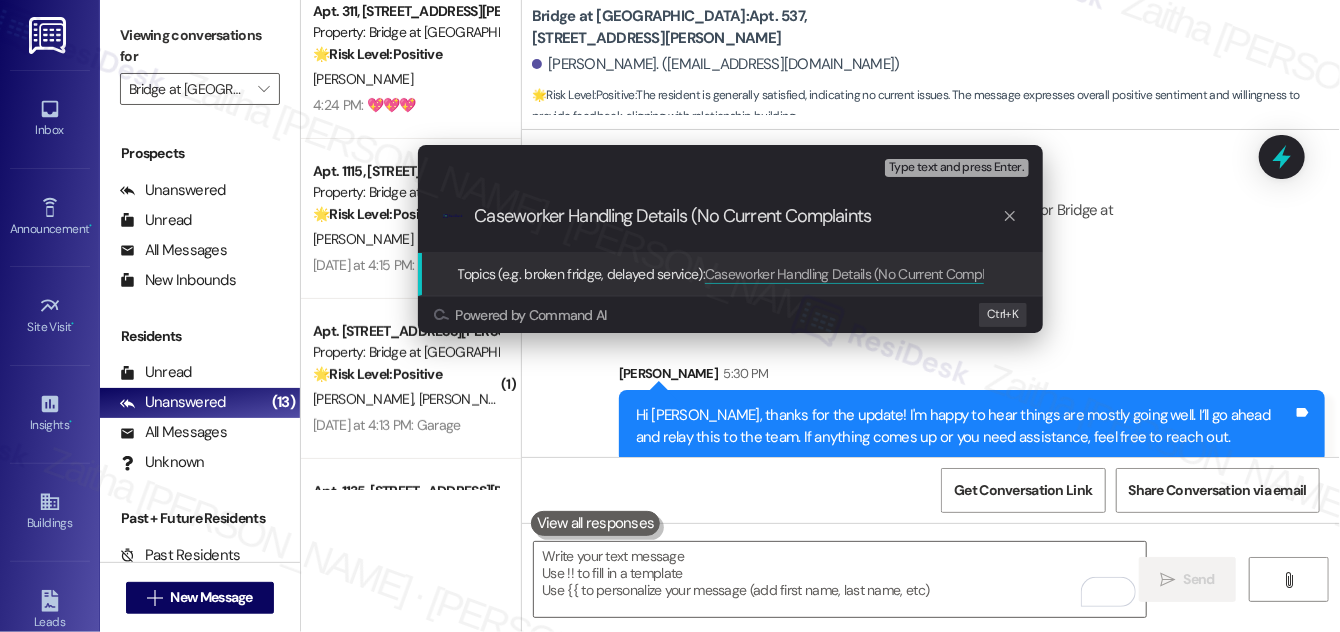 type on "Caseworker Handling Details (No Current Complaints )" 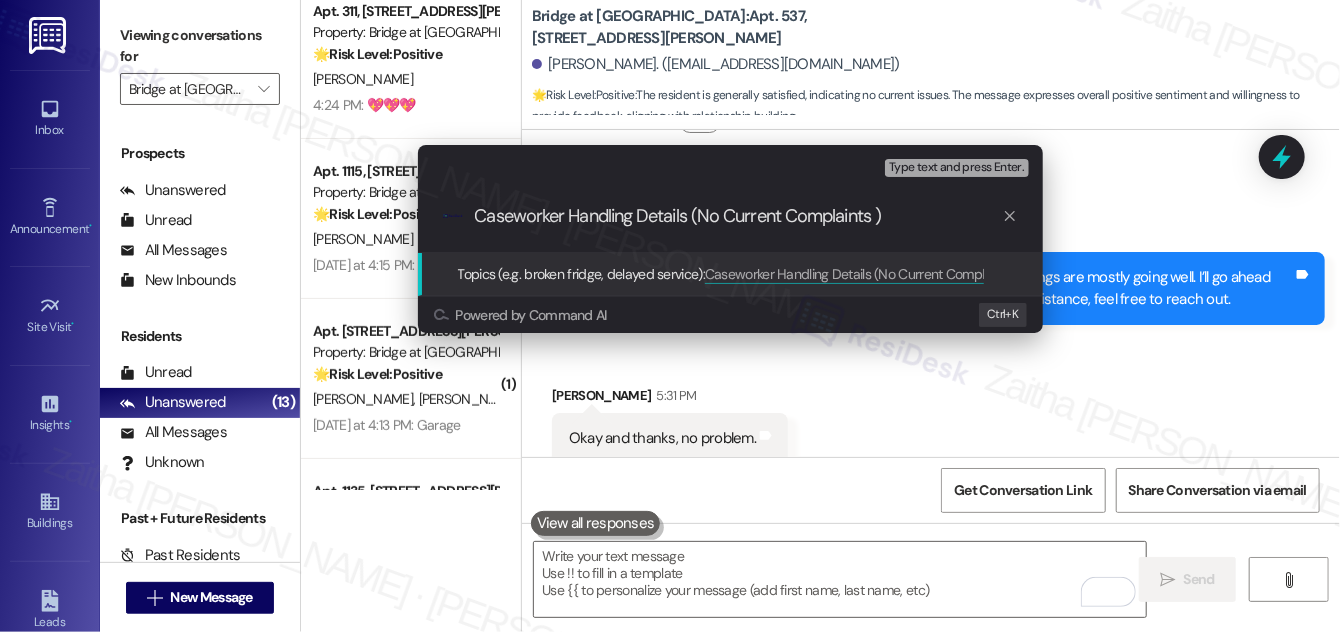 scroll, scrollTop: 1137, scrollLeft: 0, axis: vertical 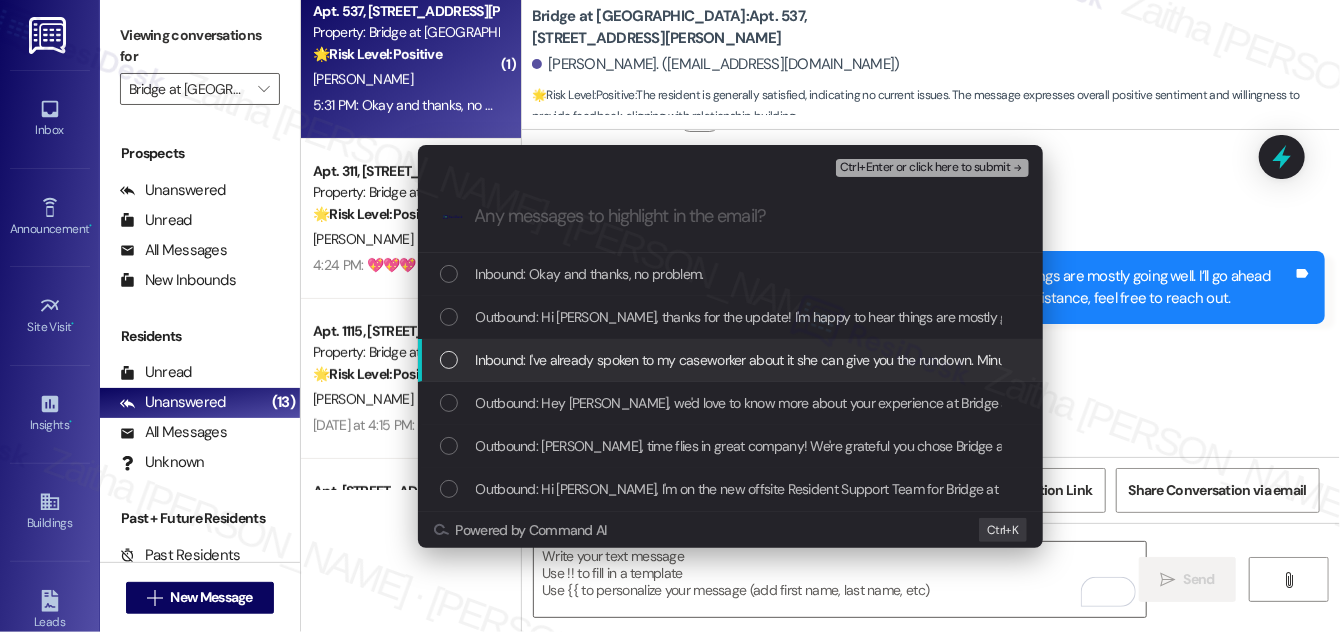 type 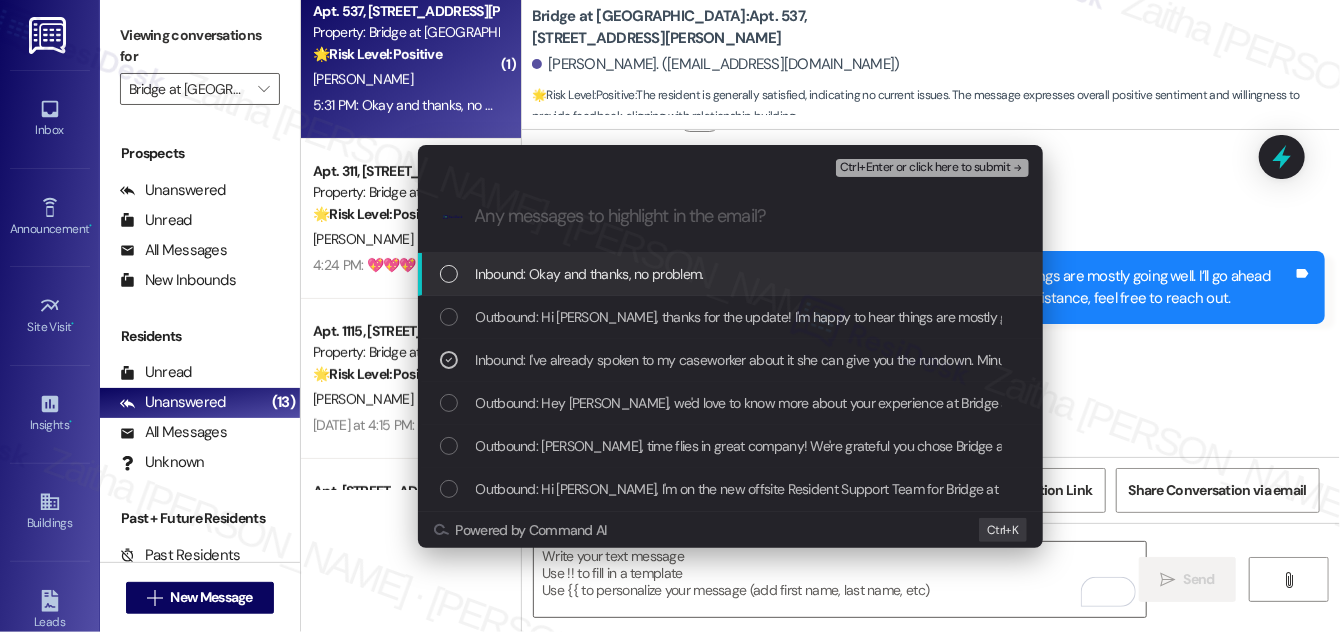 drag, startPoint x: 877, startPoint y: 162, endPoint x: 901, endPoint y: 210, distance: 53.66563 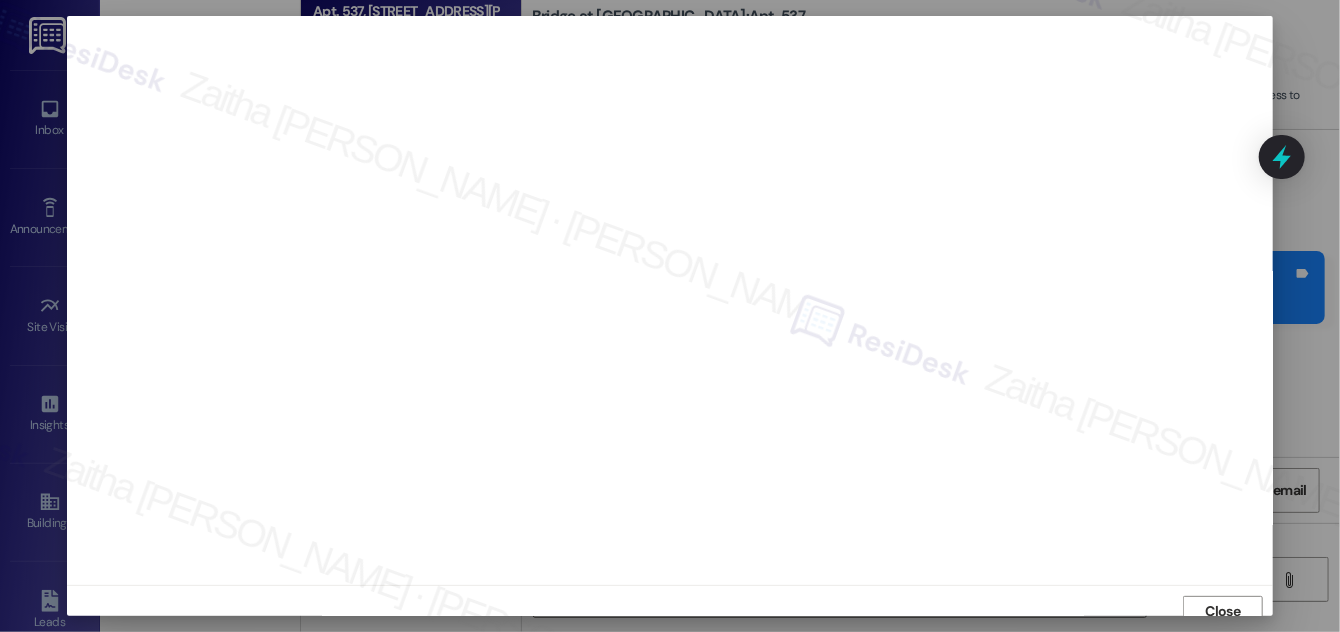 scroll, scrollTop: 11, scrollLeft: 0, axis: vertical 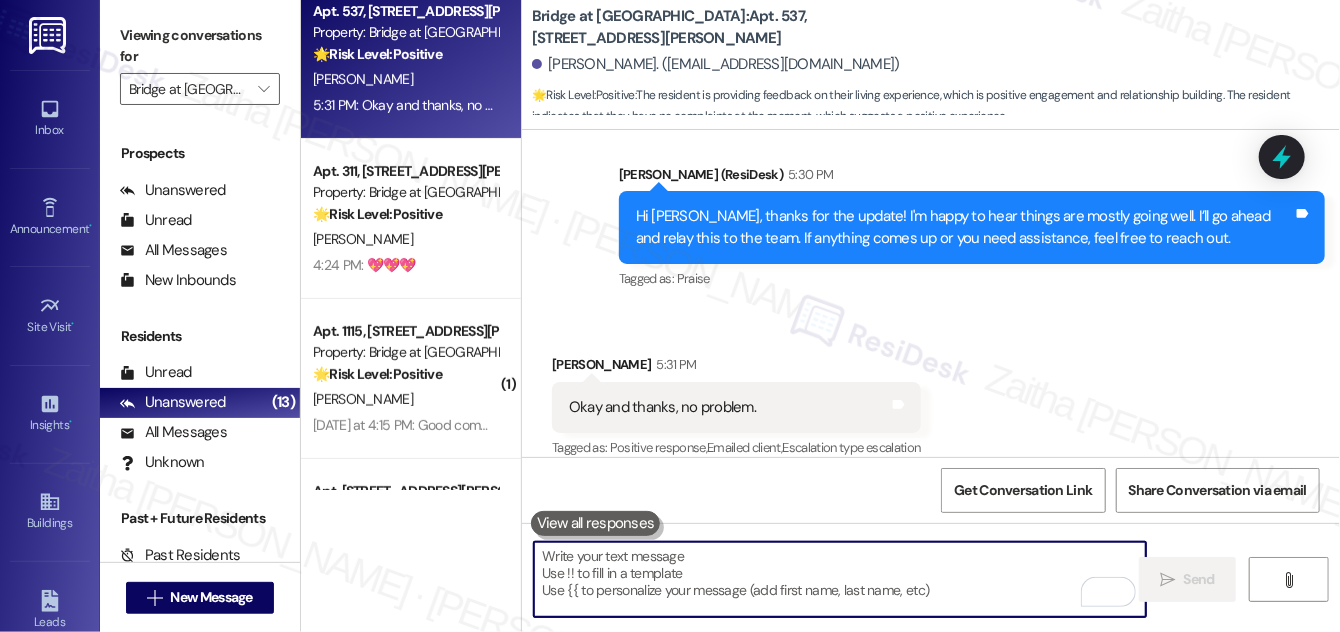 click at bounding box center (840, 579) 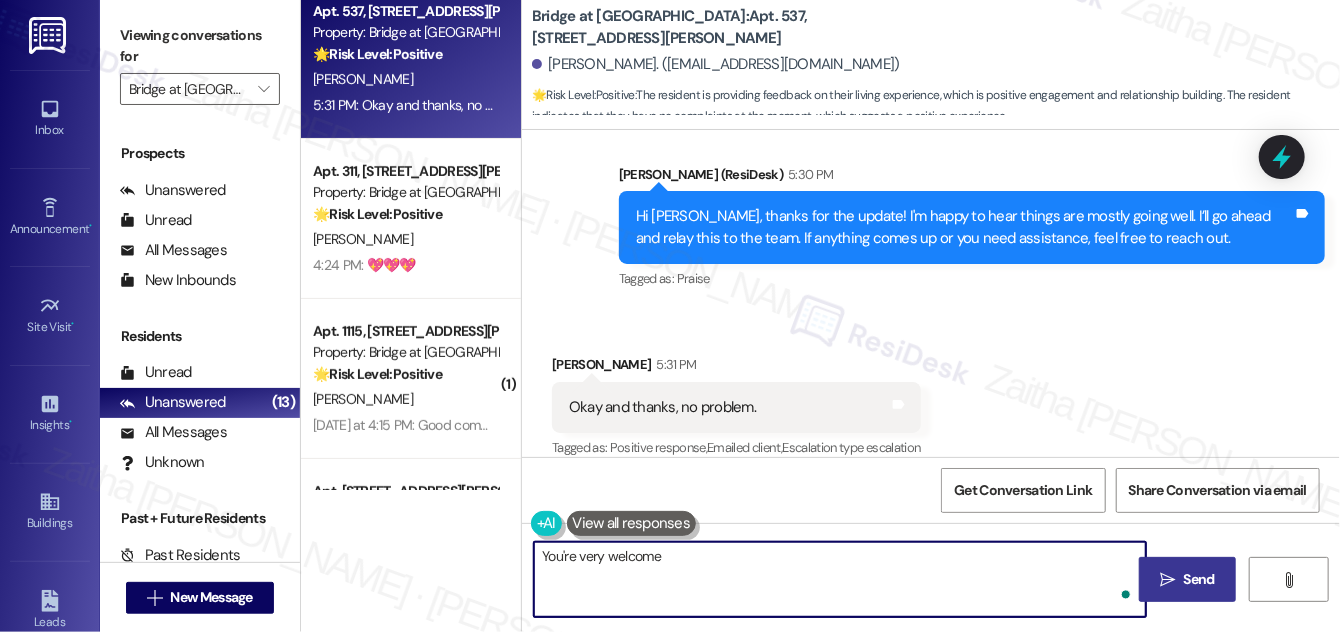 type on "You're very welcome!" 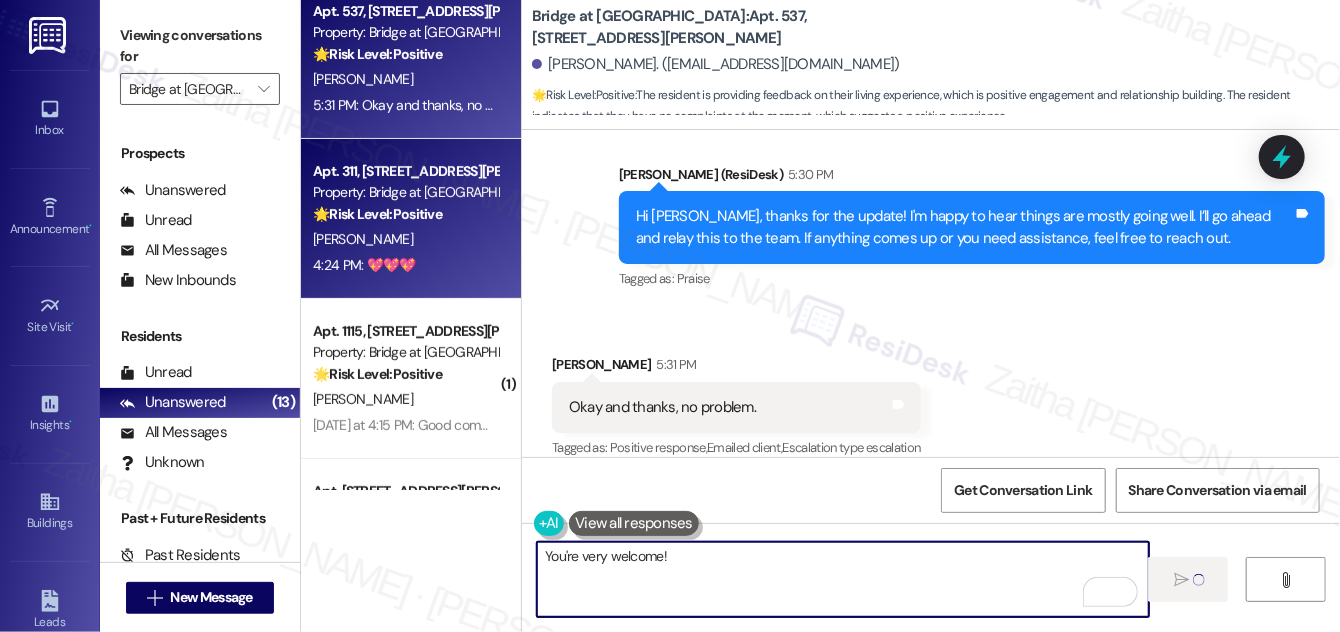 type 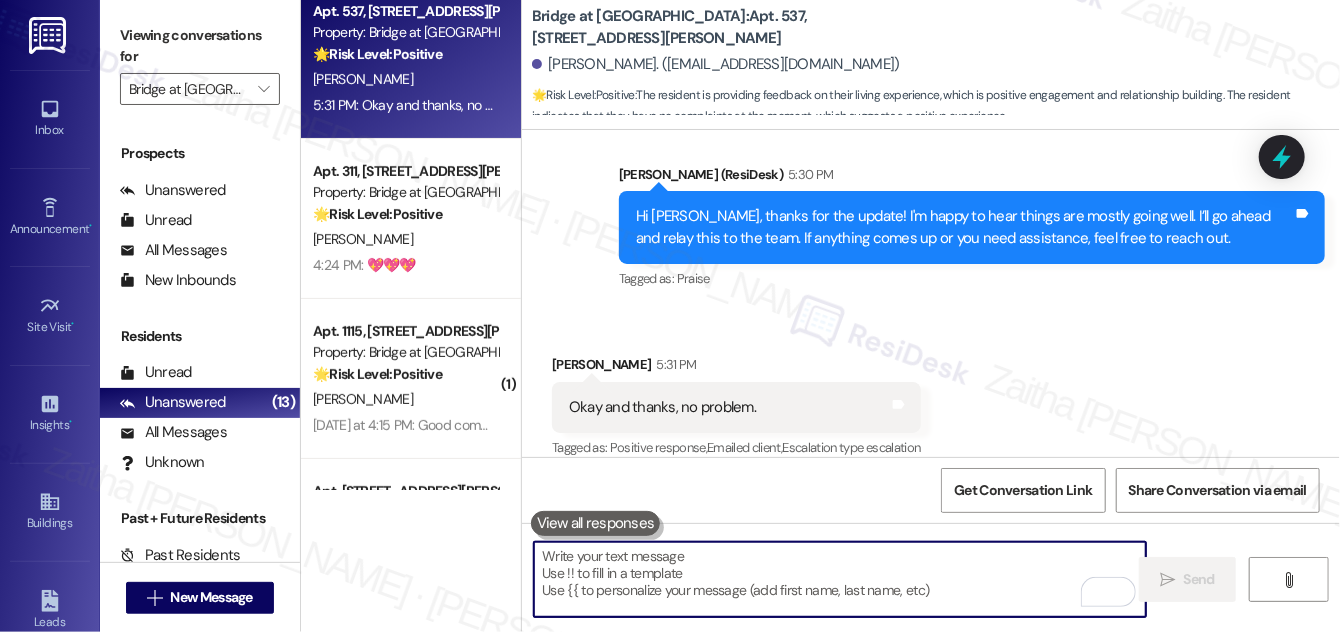 scroll, scrollTop: 1196, scrollLeft: 0, axis: vertical 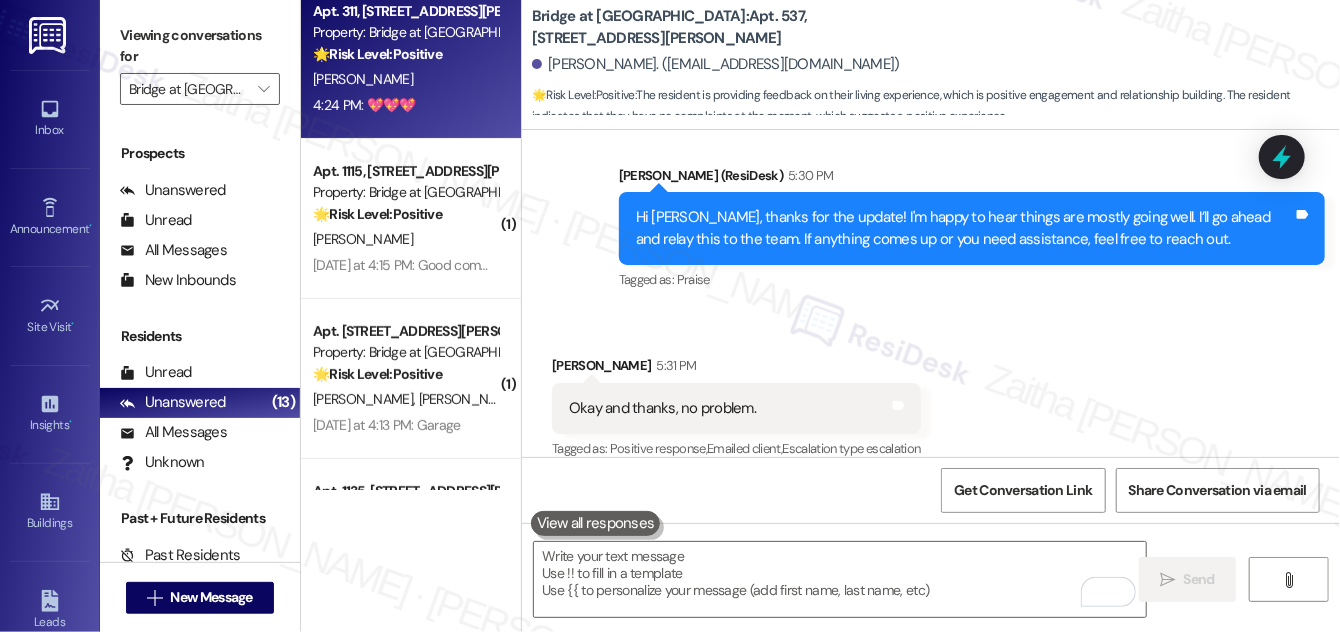 click on "4:24 PM: 💖💖💖 4:24 PM: 💖💖💖" at bounding box center (405, 105) 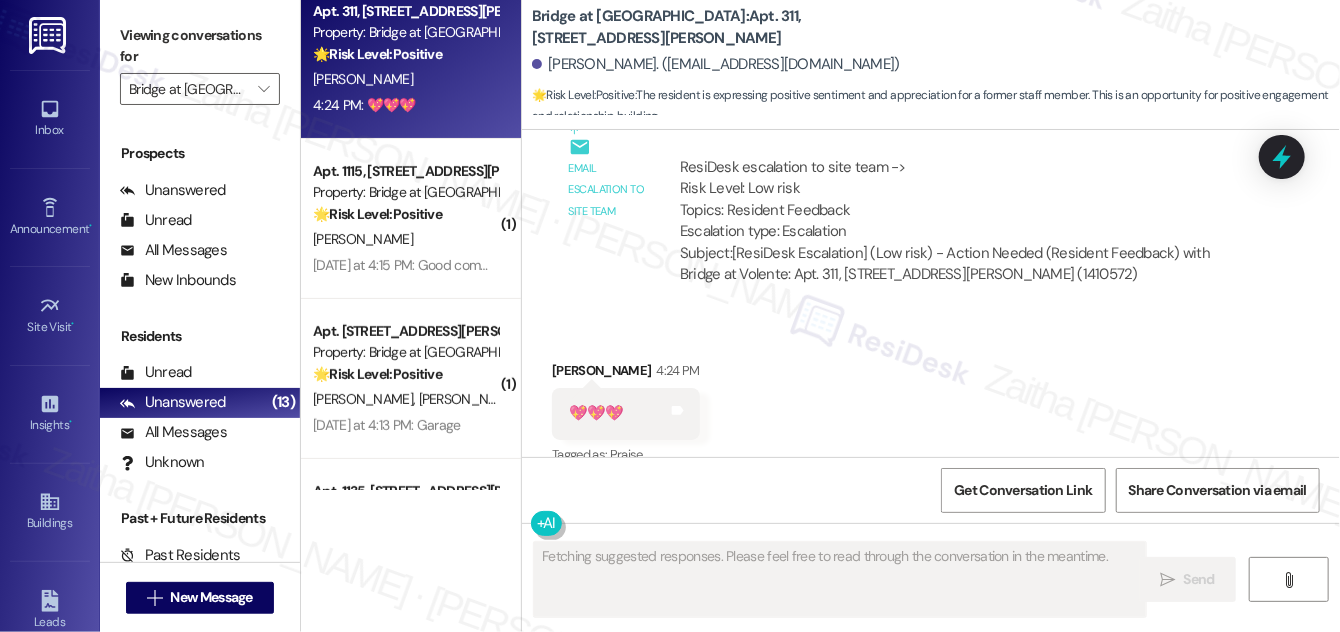 scroll, scrollTop: 1394, scrollLeft: 0, axis: vertical 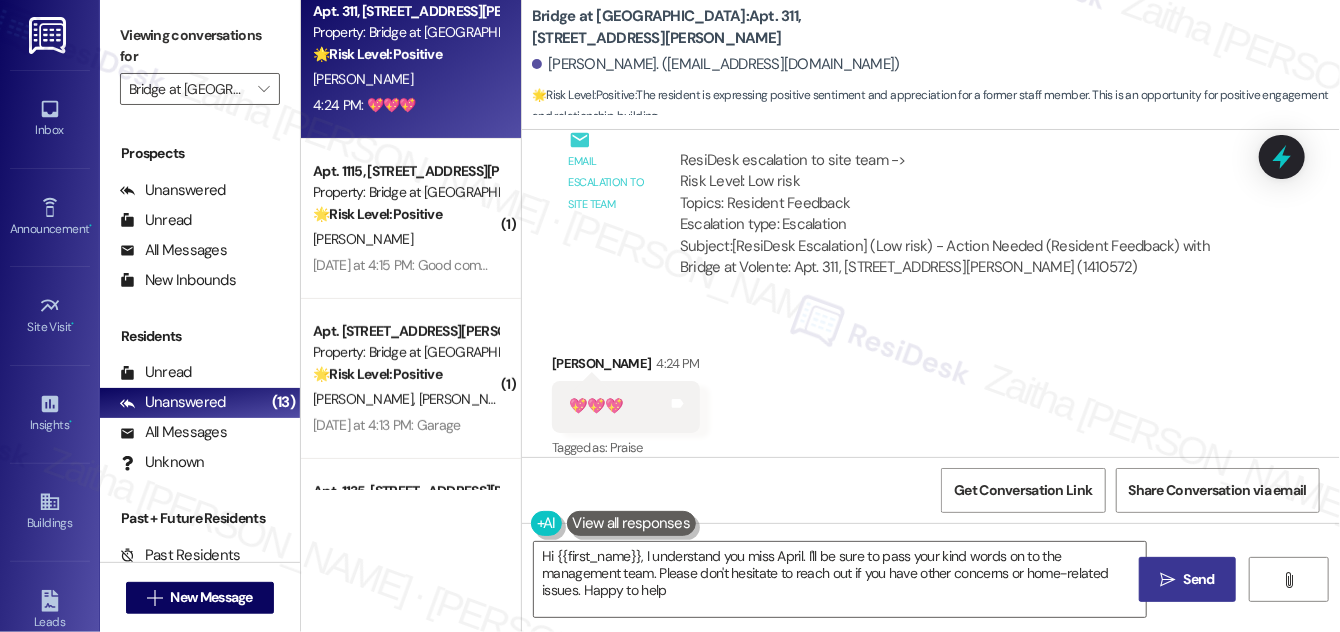 type on "Hi {{first_name}}, I understand you miss April. I'll be sure to pass your kind words on to the management team. Please don't hesitate to reach out if you have other concerns or home-related issues. Happy to help!" 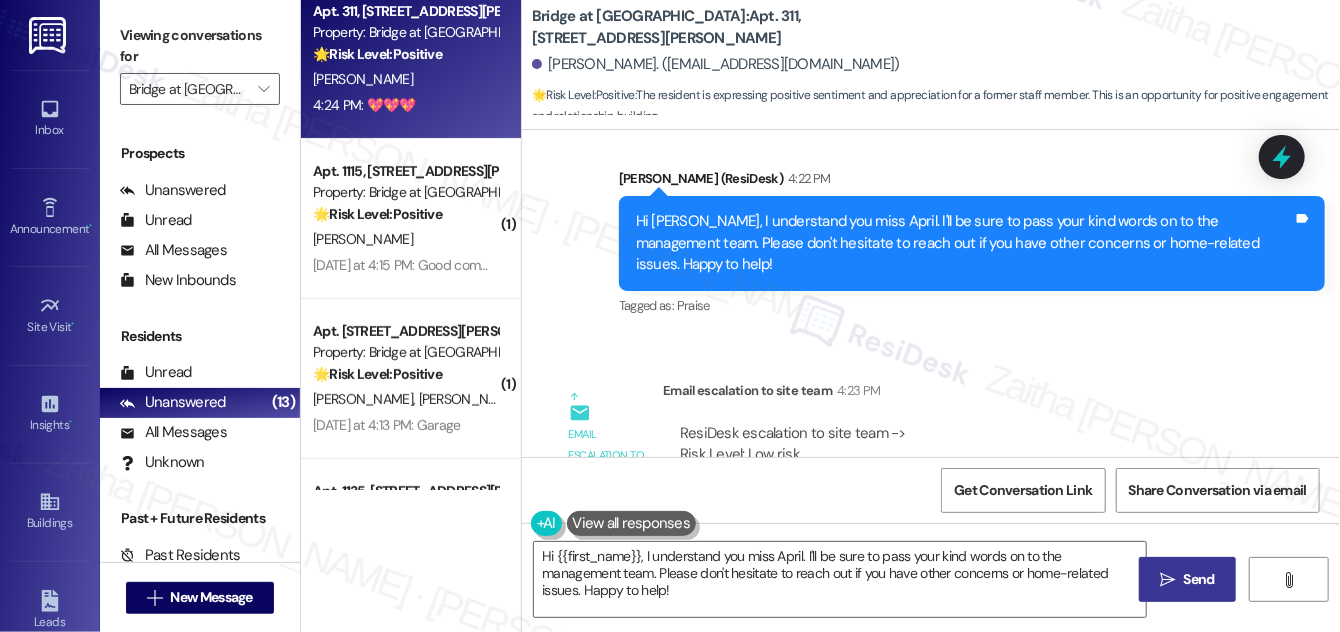 scroll, scrollTop: 1394, scrollLeft: 0, axis: vertical 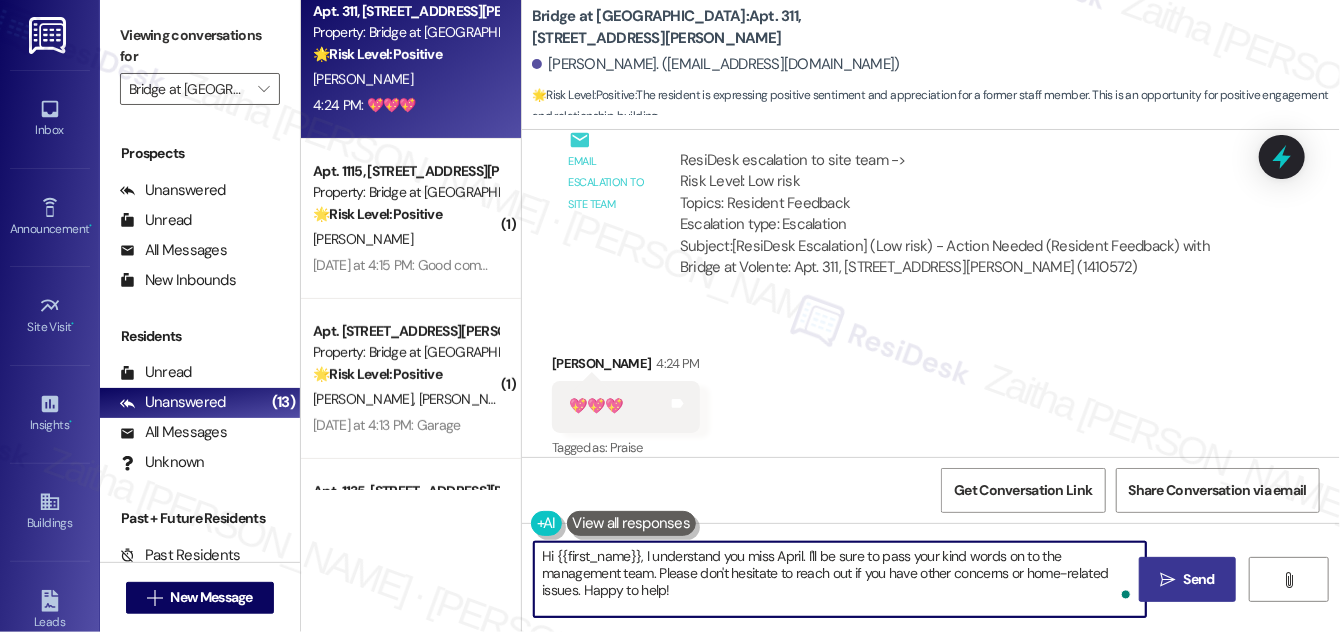 drag, startPoint x: 542, startPoint y: 551, endPoint x: 704, endPoint y: 598, distance: 168.68018 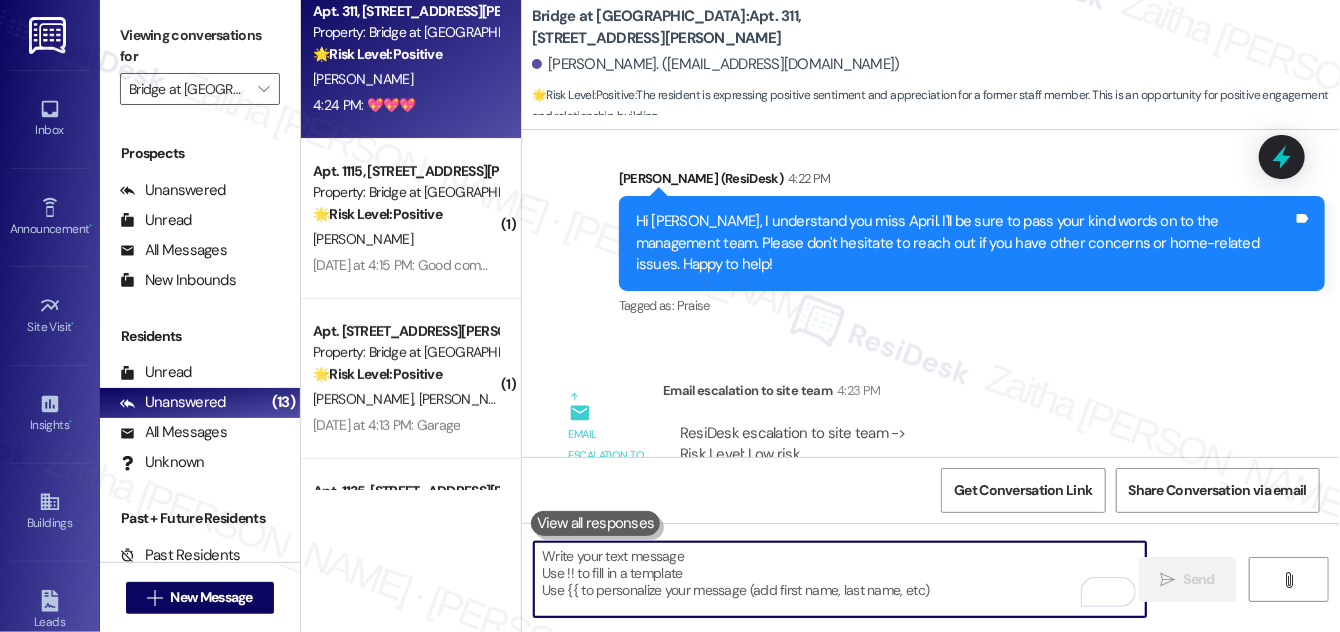 scroll, scrollTop: 1394, scrollLeft: 0, axis: vertical 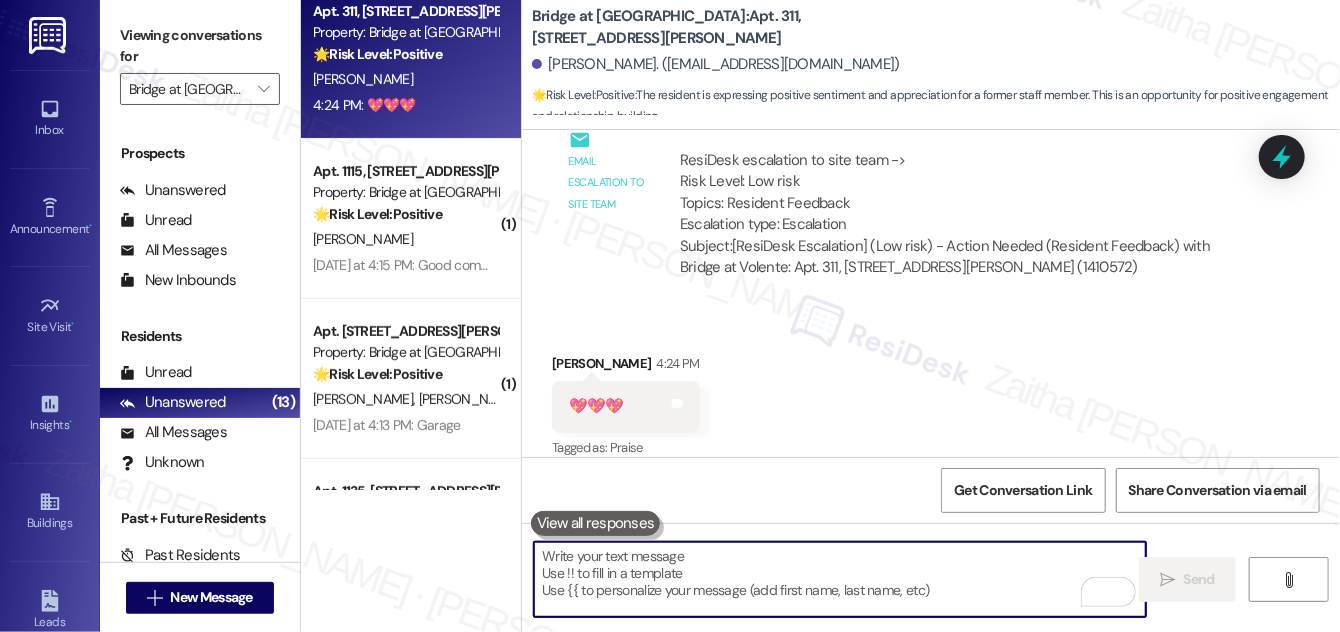 type on "😊" 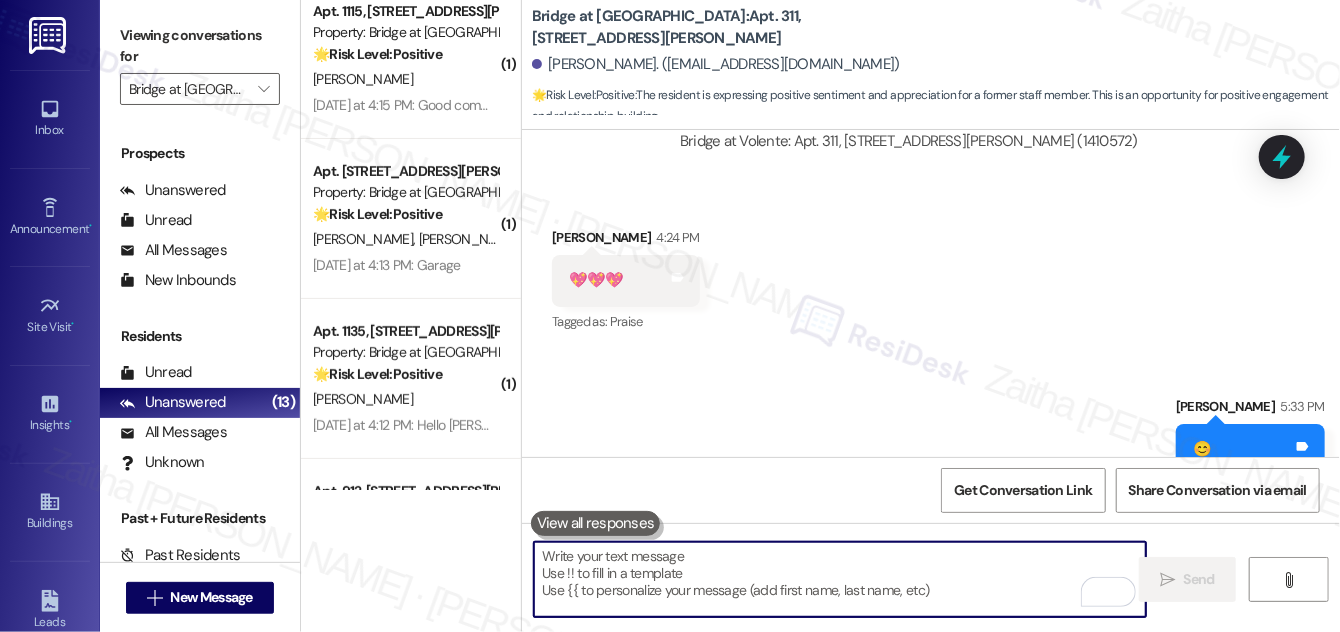 scroll, scrollTop: 1533, scrollLeft: 0, axis: vertical 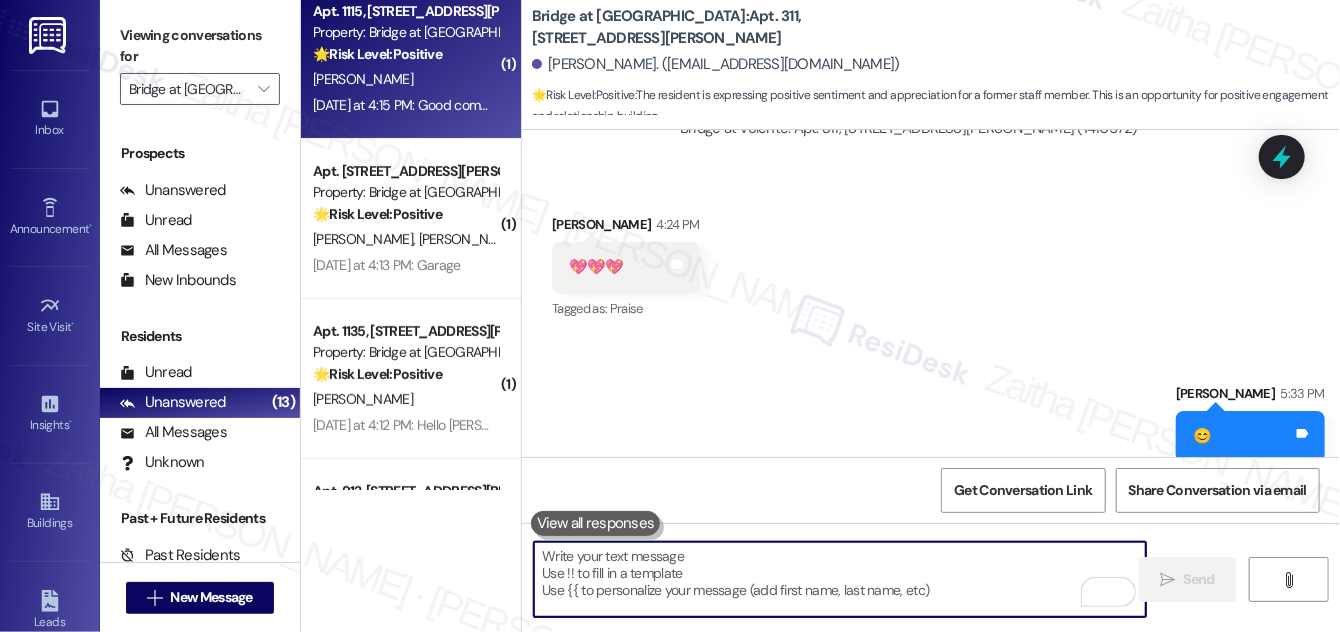 type 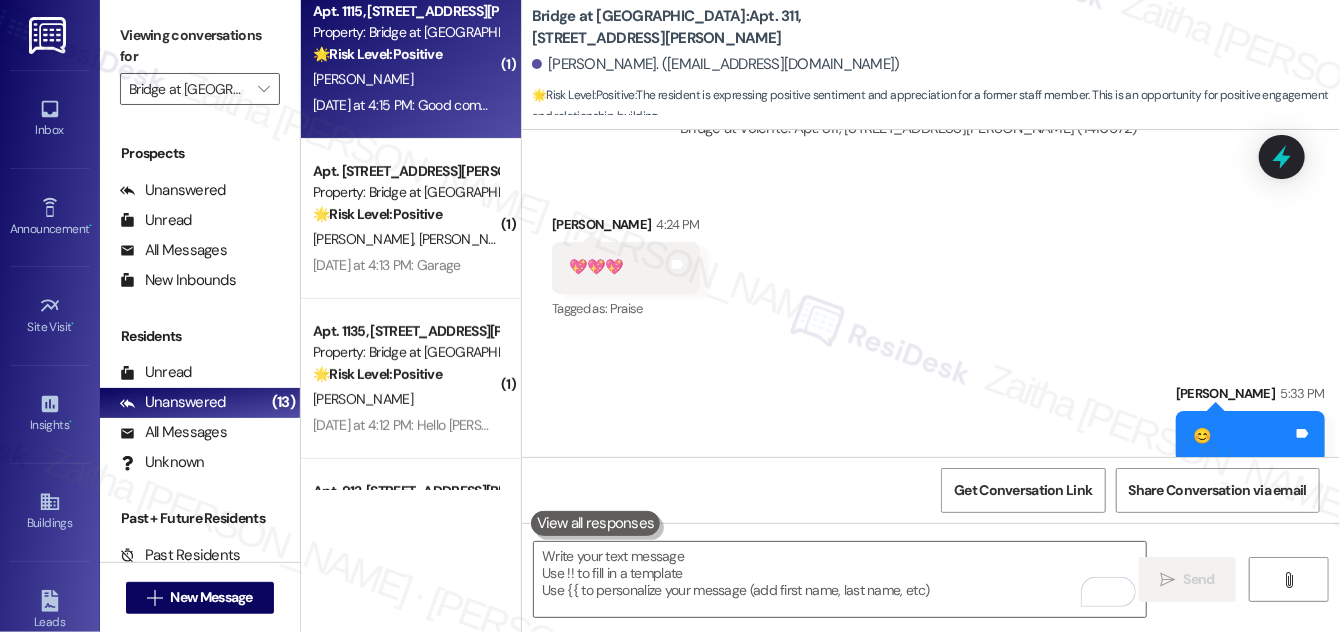 click on "[PERSON_NAME]" at bounding box center (405, 79) 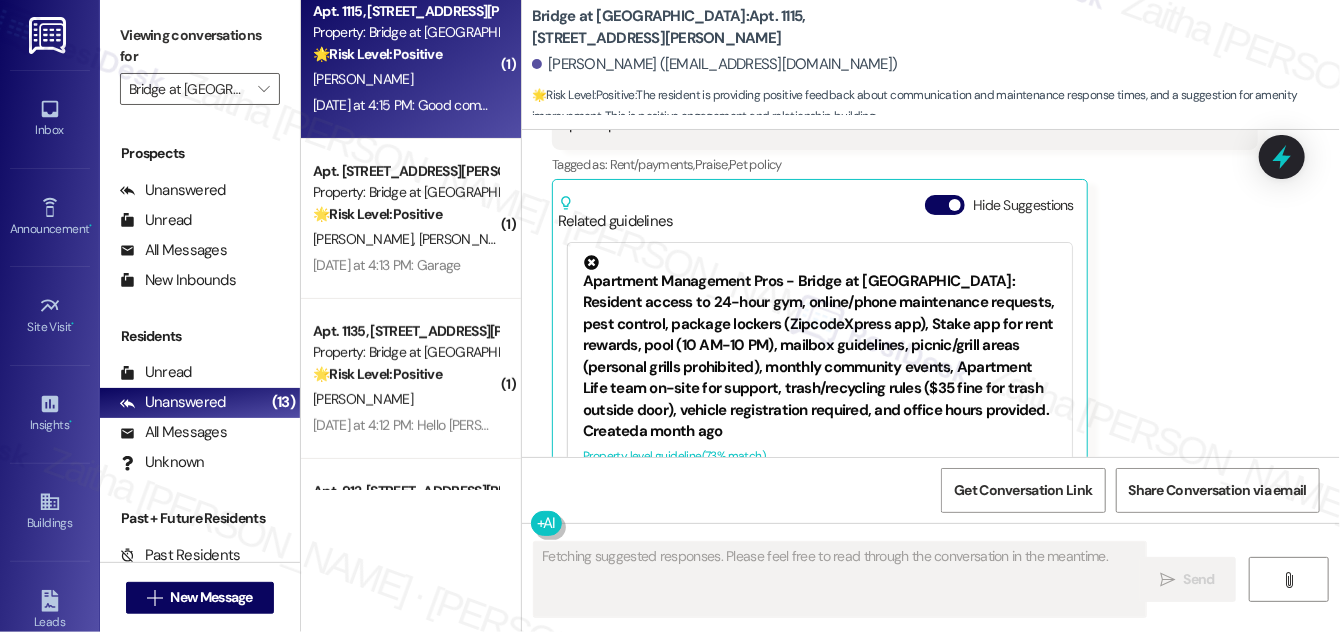 scroll, scrollTop: 2480, scrollLeft: 0, axis: vertical 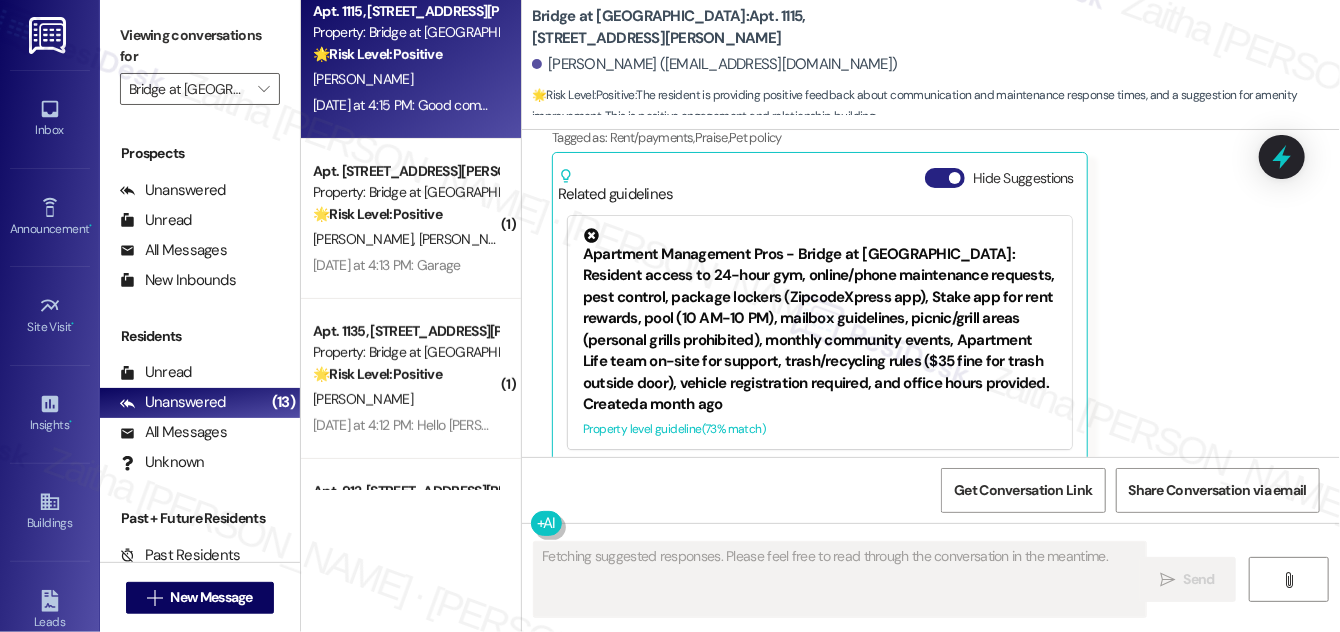 click on "Hide Suggestions" at bounding box center (945, 178) 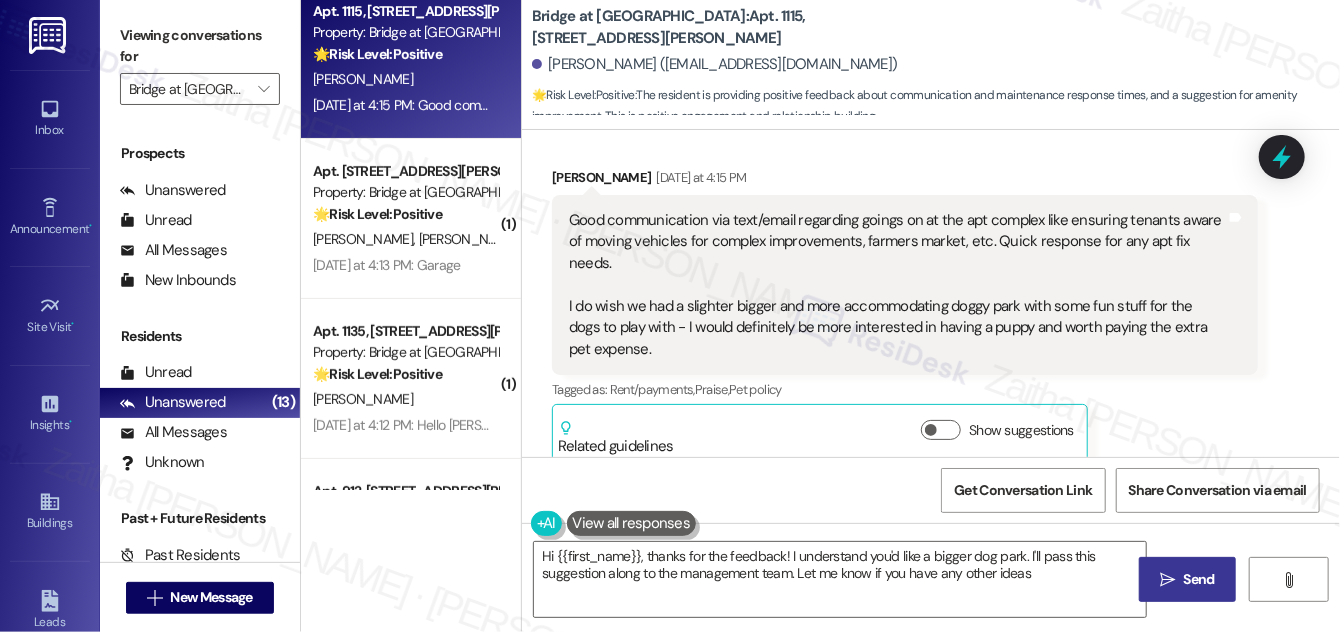 type on "Hi {{first_name}}, thanks for the feedback! I understand you'd like a bigger dog park. I'll pass this suggestion along to the management team. Let me know if you have any other ideas!" 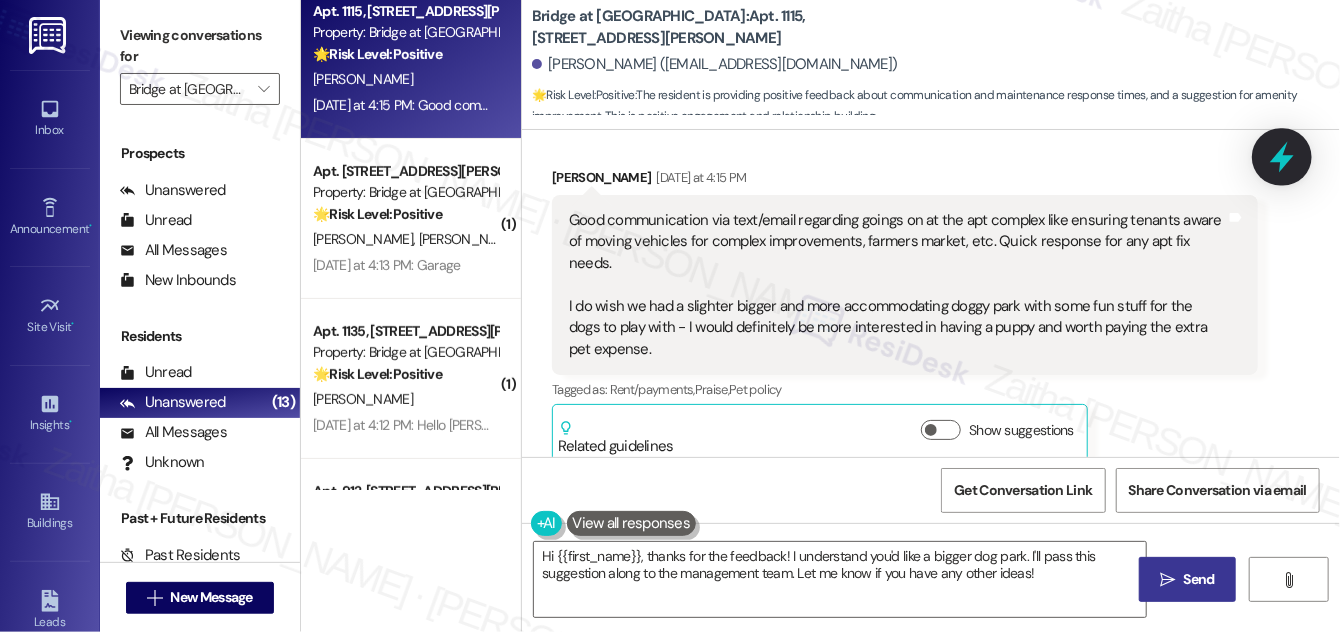 click 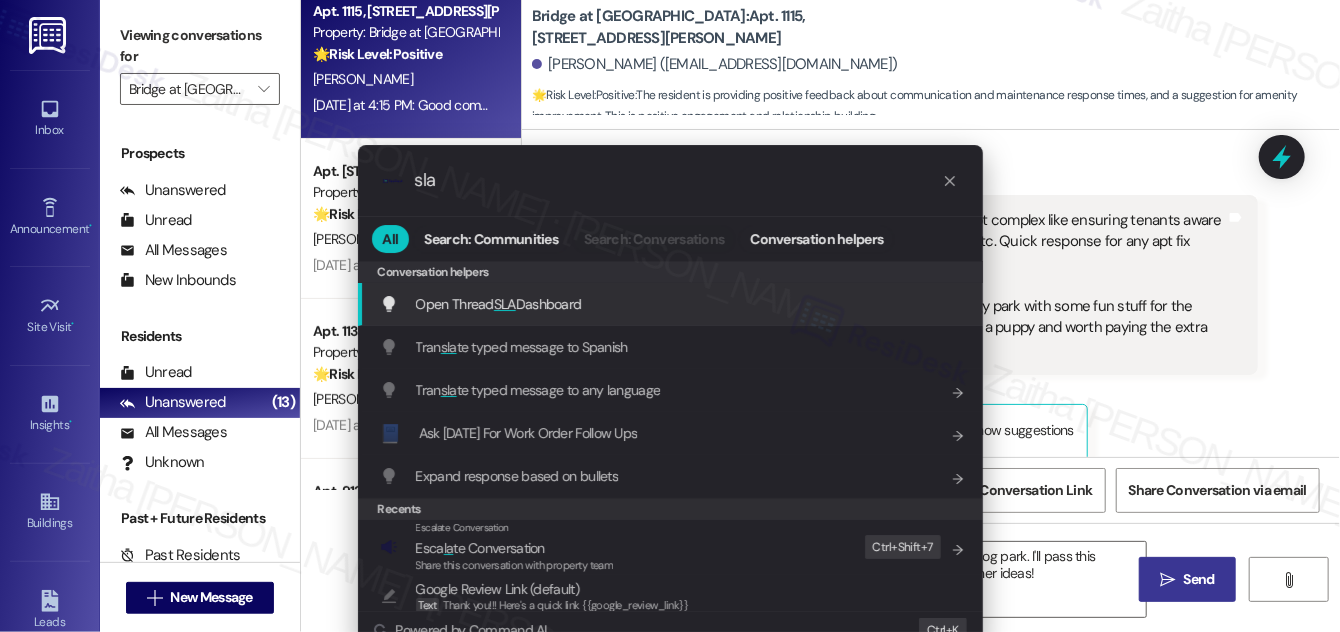 type on "sla" 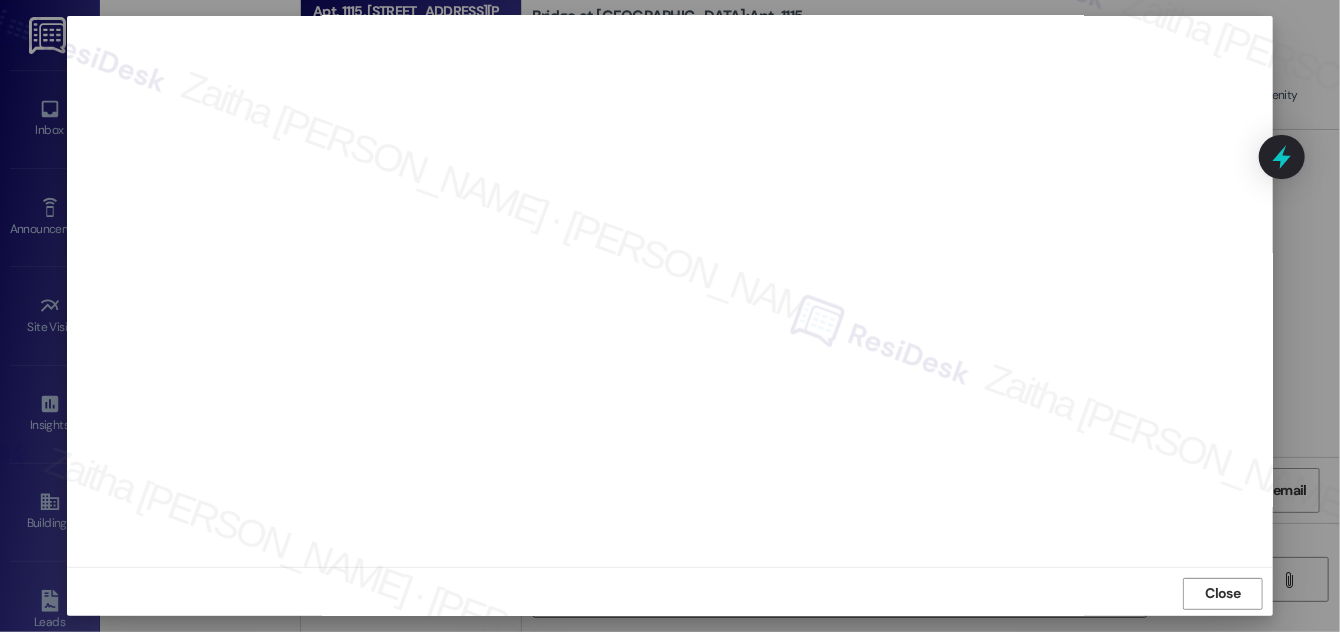 scroll, scrollTop: 21, scrollLeft: 0, axis: vertical 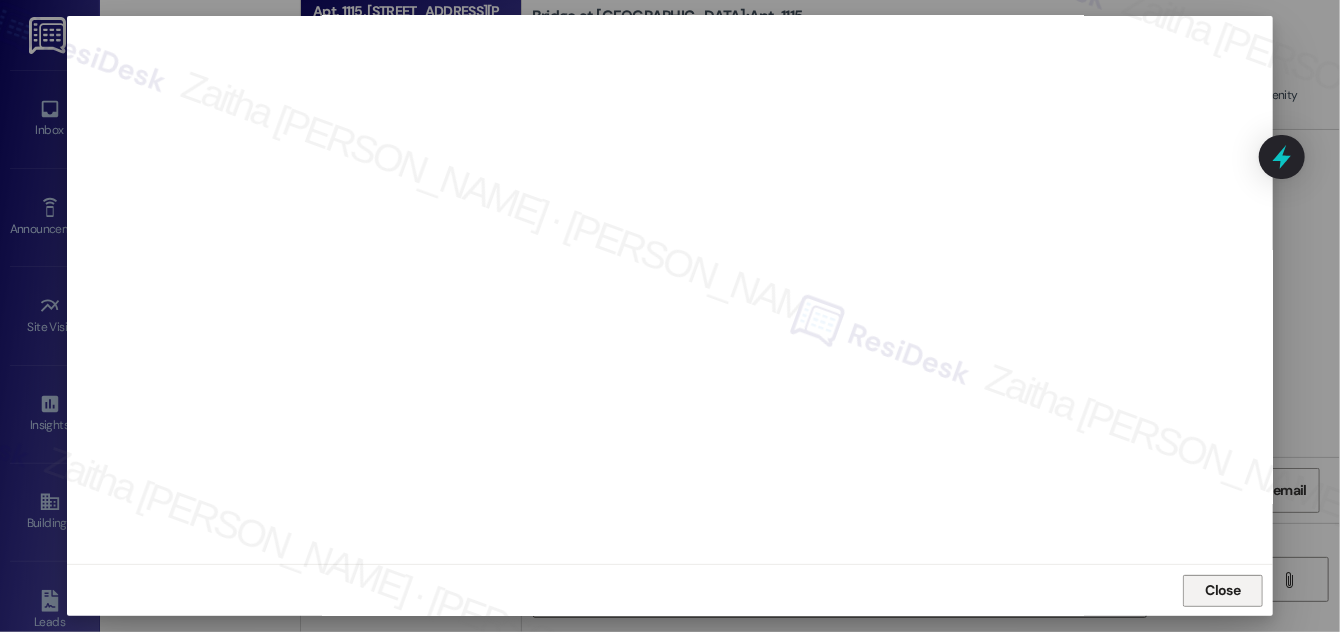 click on "Close" at bounding box center [1223, 590] 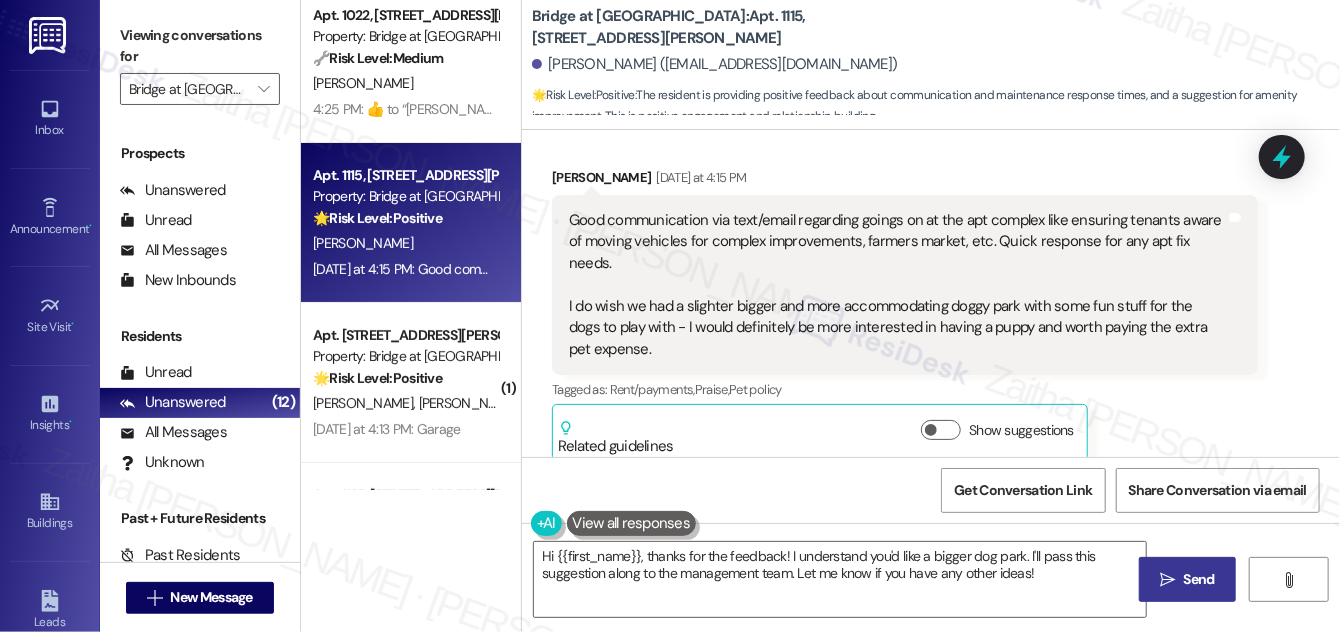 scroll, scrollTop: 0, scrollLeft: 0, axis: both 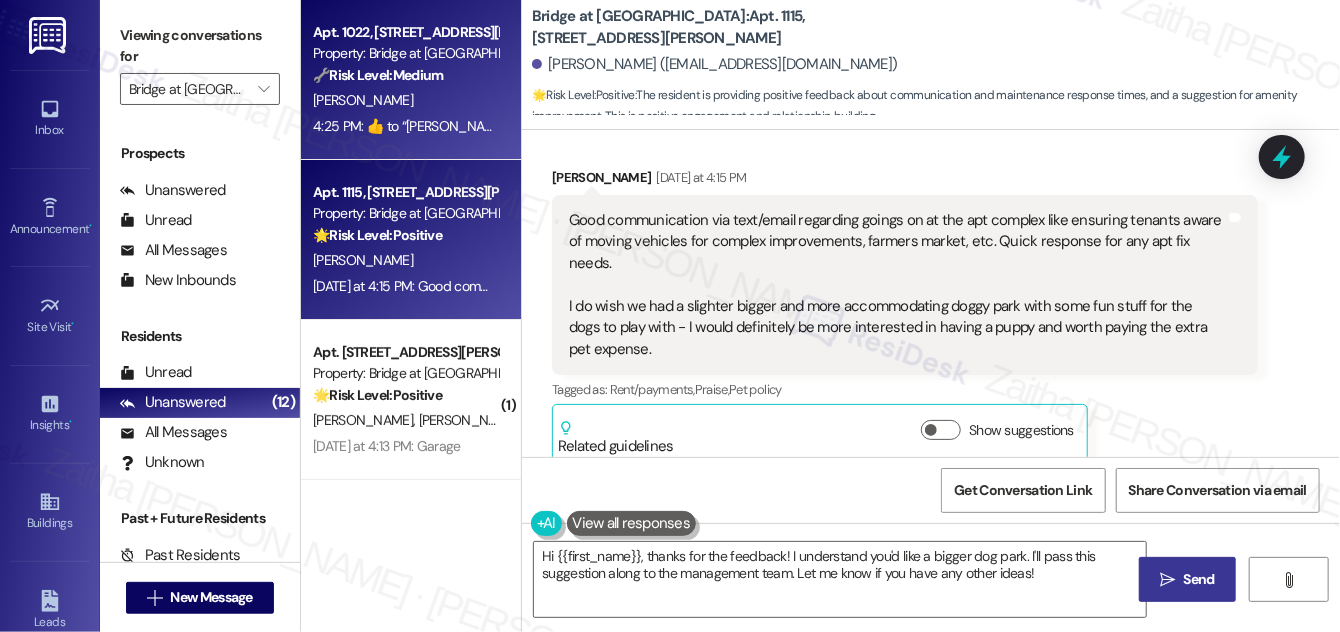 click on "[PERSON_NAME]" at bounding box center (405, 100) 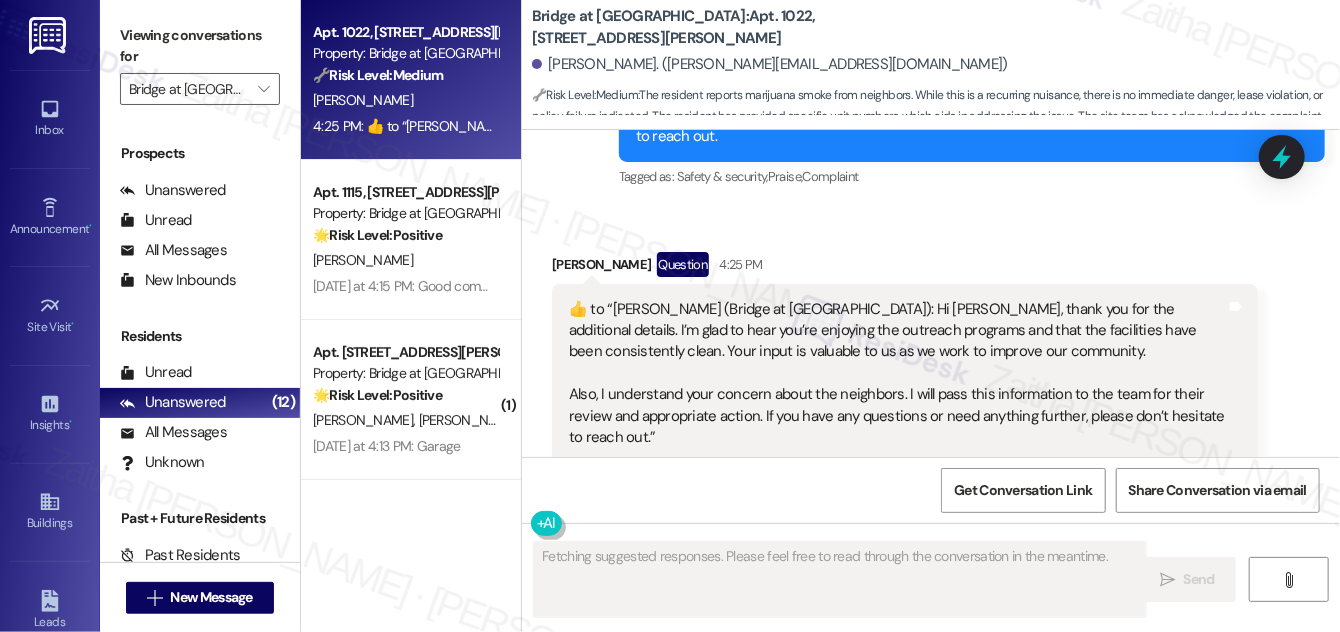 scroll, scrollTop: 2914, scrollLeft: 0, axis: vertical 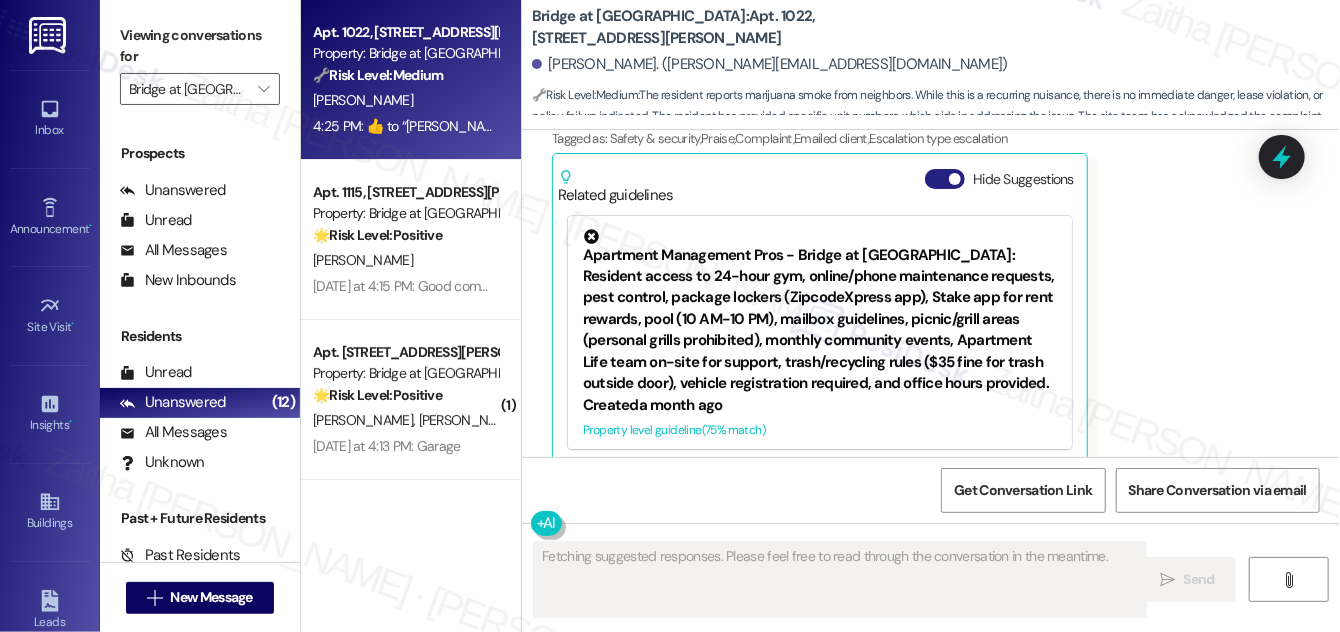 click on "Hide Suggestions" at bounding box center [945, 179] 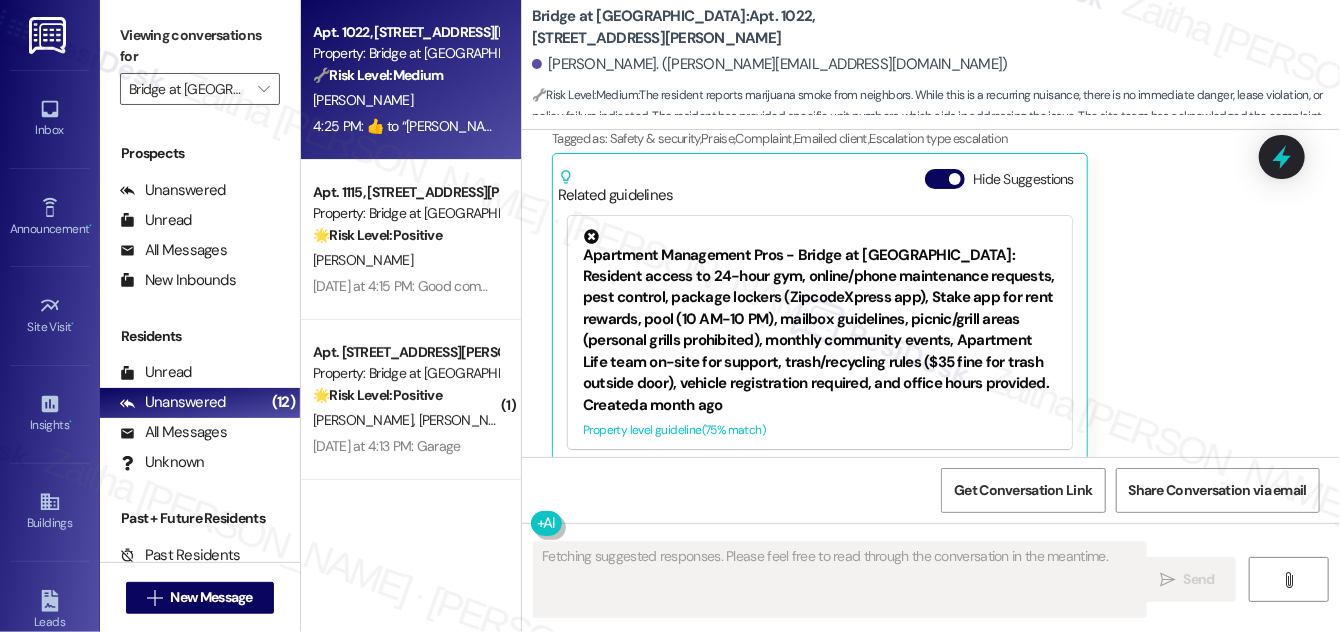 scroll, scrollTop: 2909, scrollLeft: 0, axis: vertical 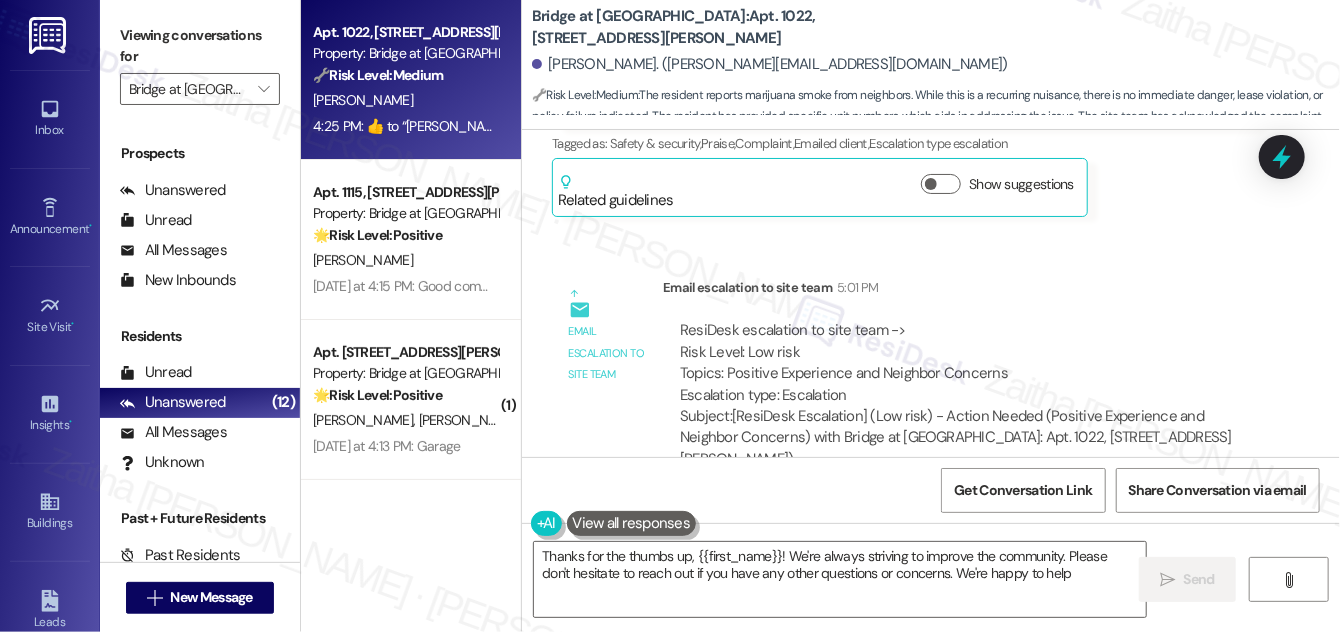 type on "Thanks for the thumbs up, {{first_name}}! We're always striving to improve the community. Please don't hesitate to reach out if you have any other questions or concerns. We're happy to help!" 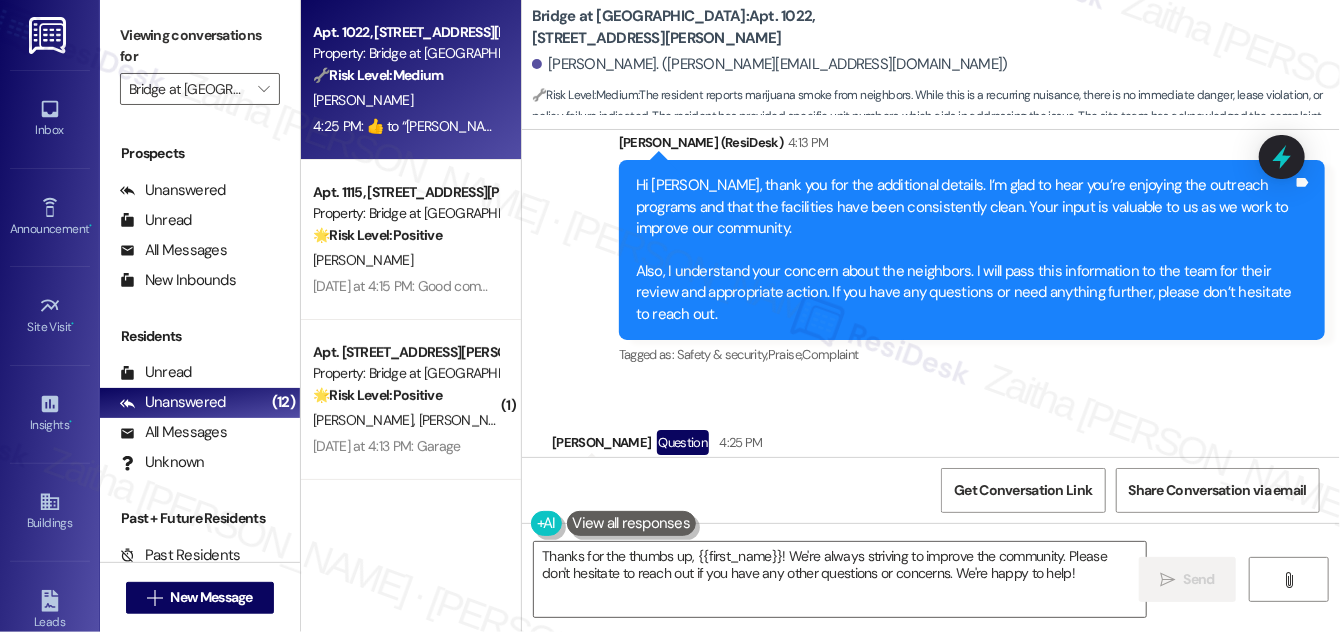scroll, scrollTop: 2364, scrollLeft: 0, axis: vertical 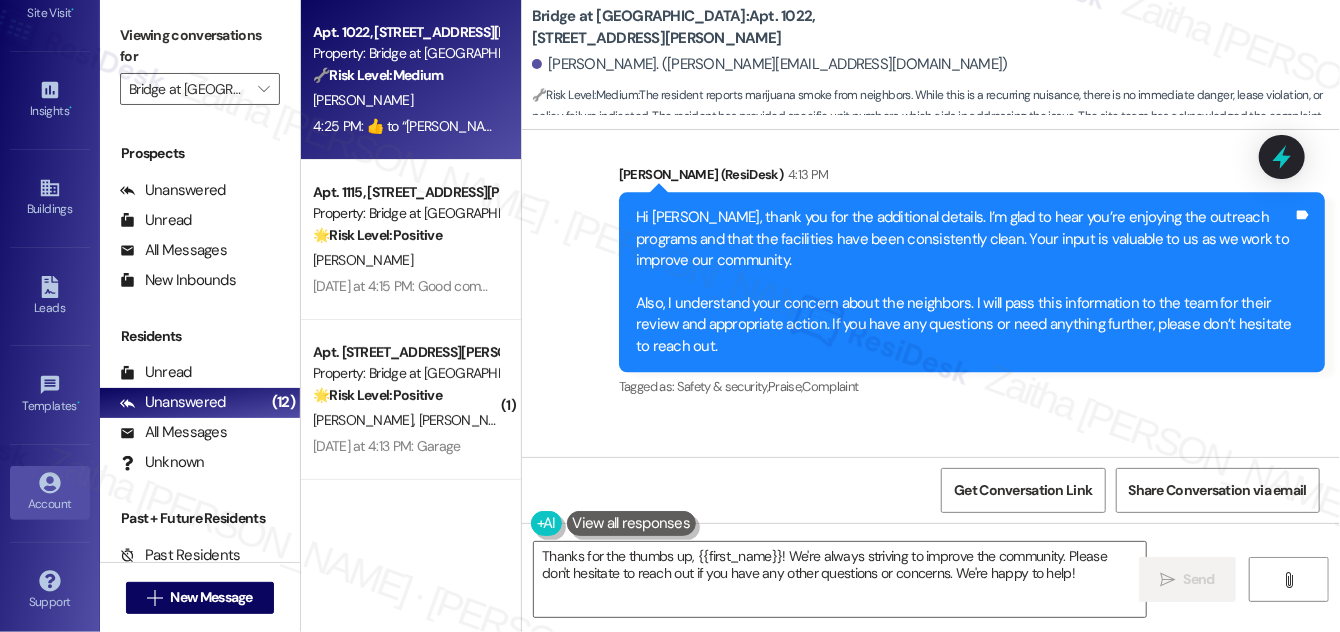 click on "Account" at bounding box center (50, 504) 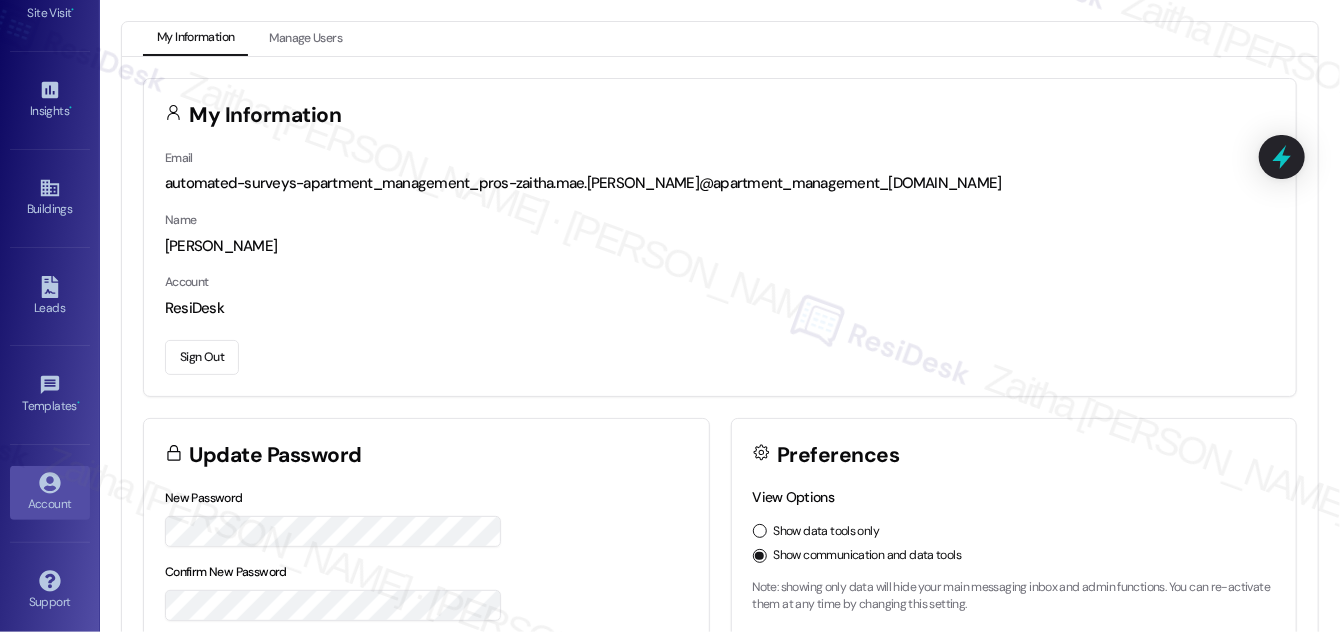 click on "Sign Out" at bounding box center [202, 357] 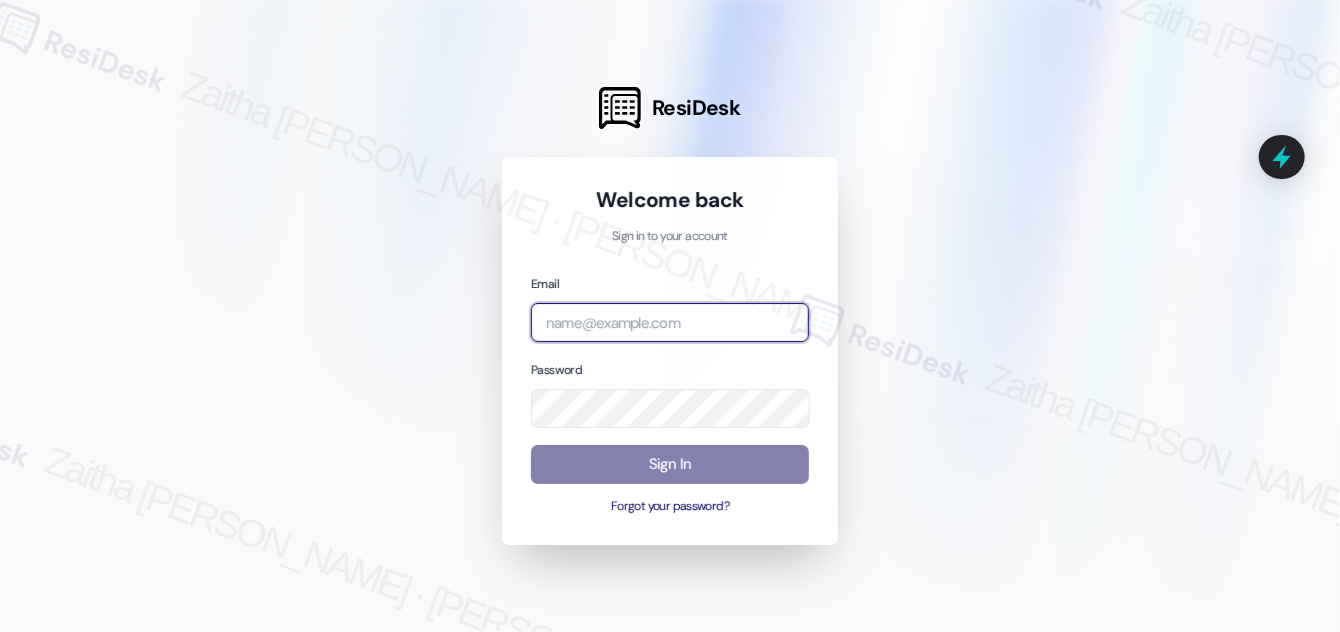 click at bounding box center (670, 322) 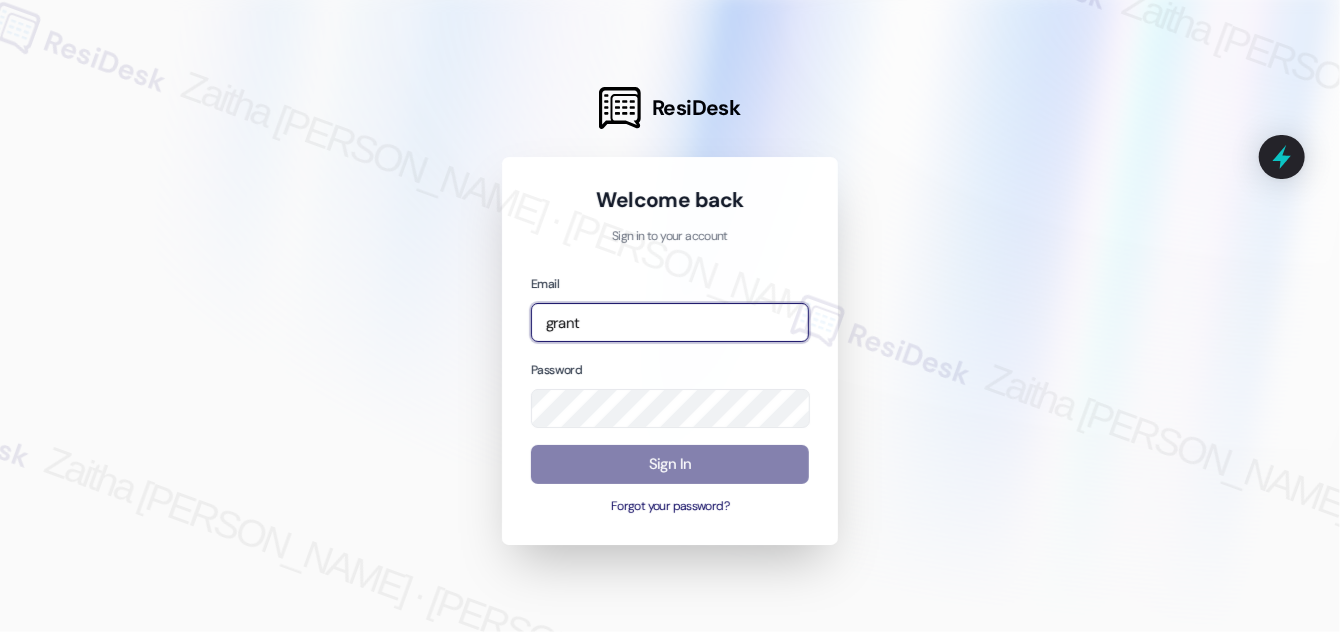 click at bounding box center [0, 632] 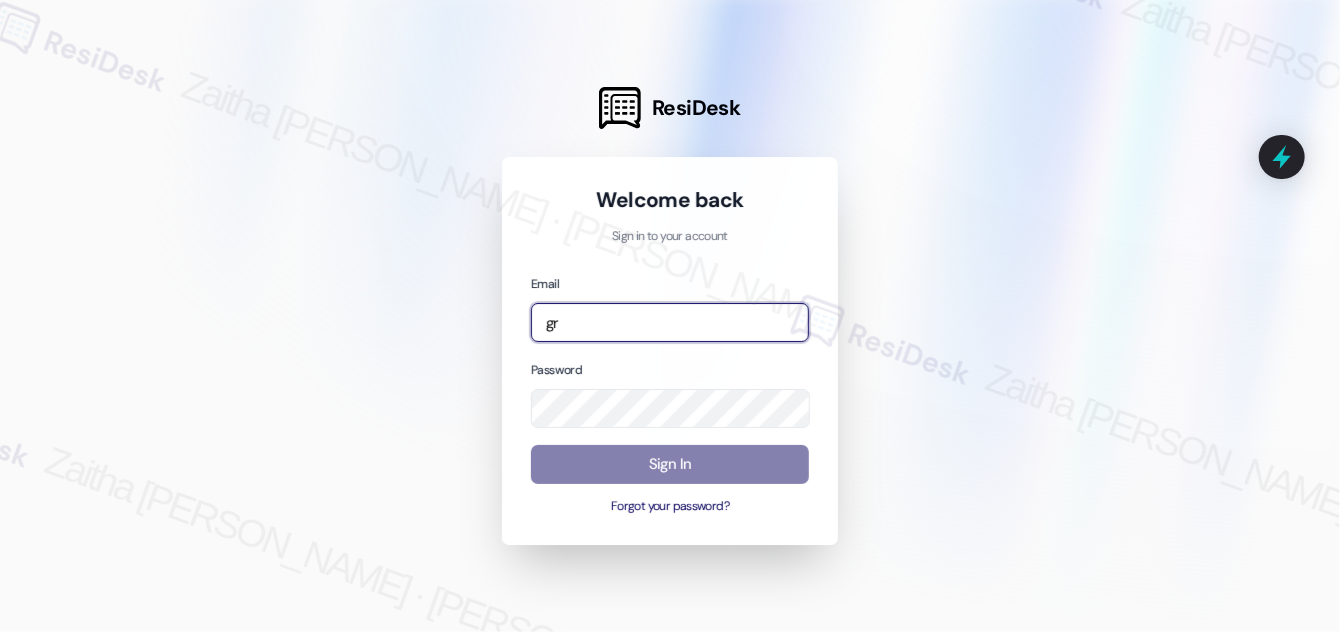 type on "g" 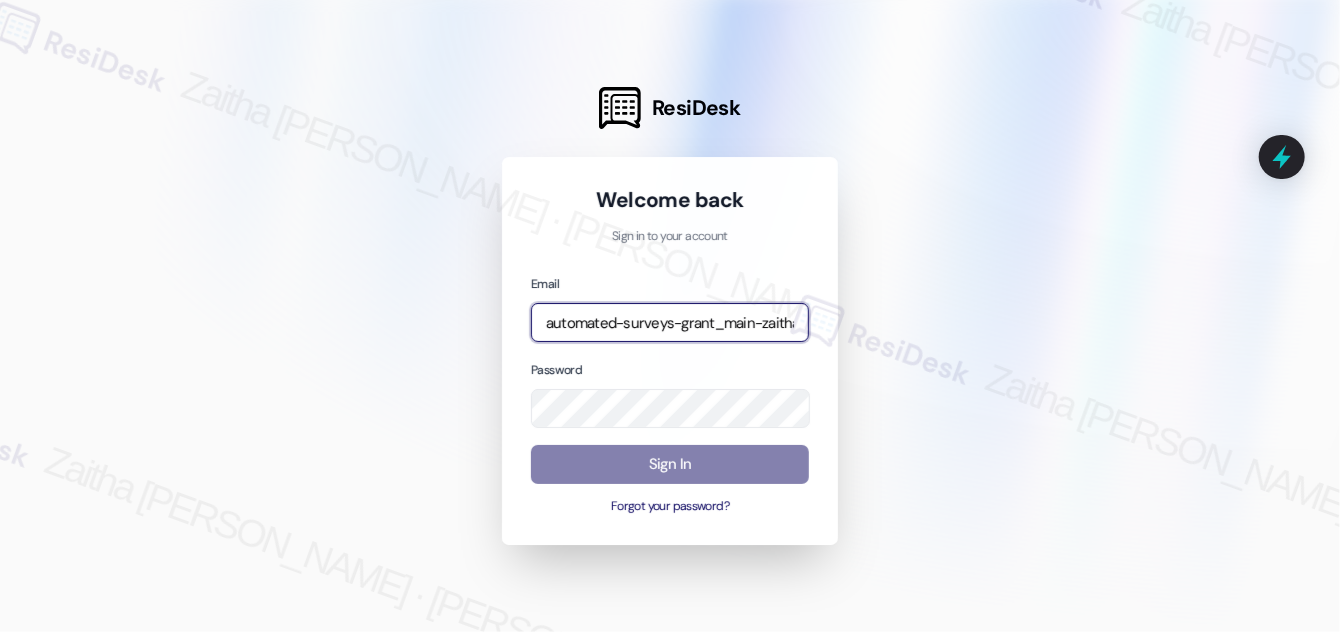 type on "automated-surveys-grant_main-zaitha.mae.garcia@grant_main.com" 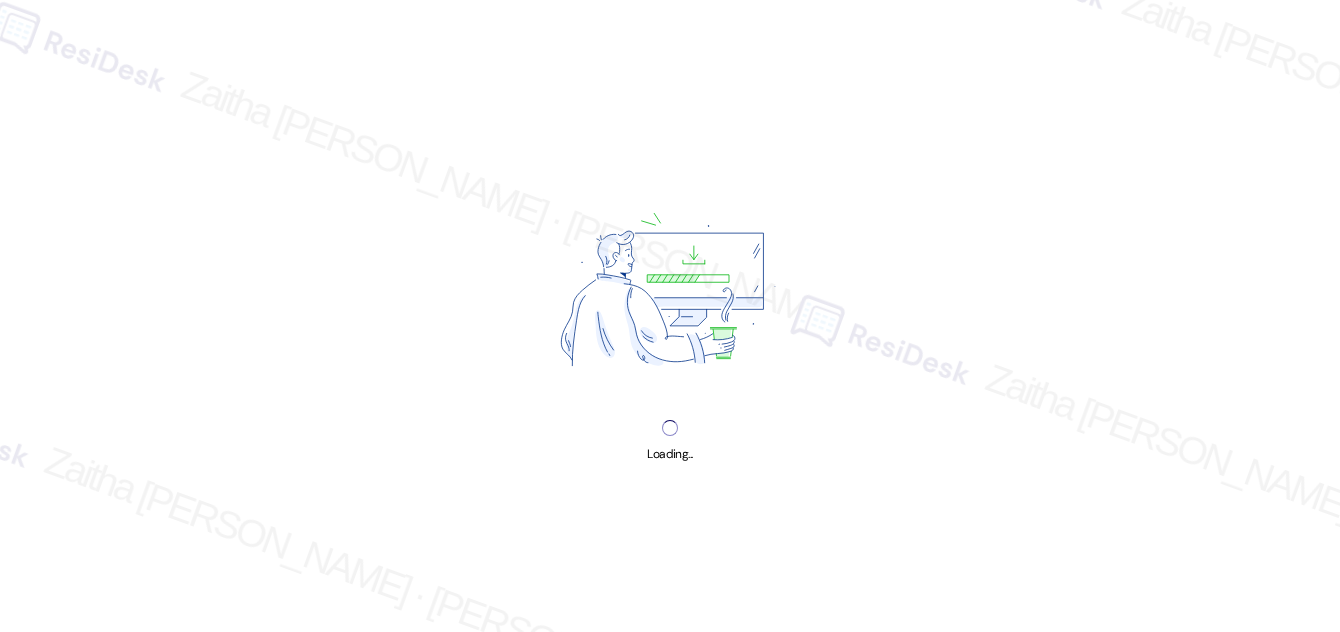 scroll, scrollTop: 0, scrollLeft: 0, axis: both 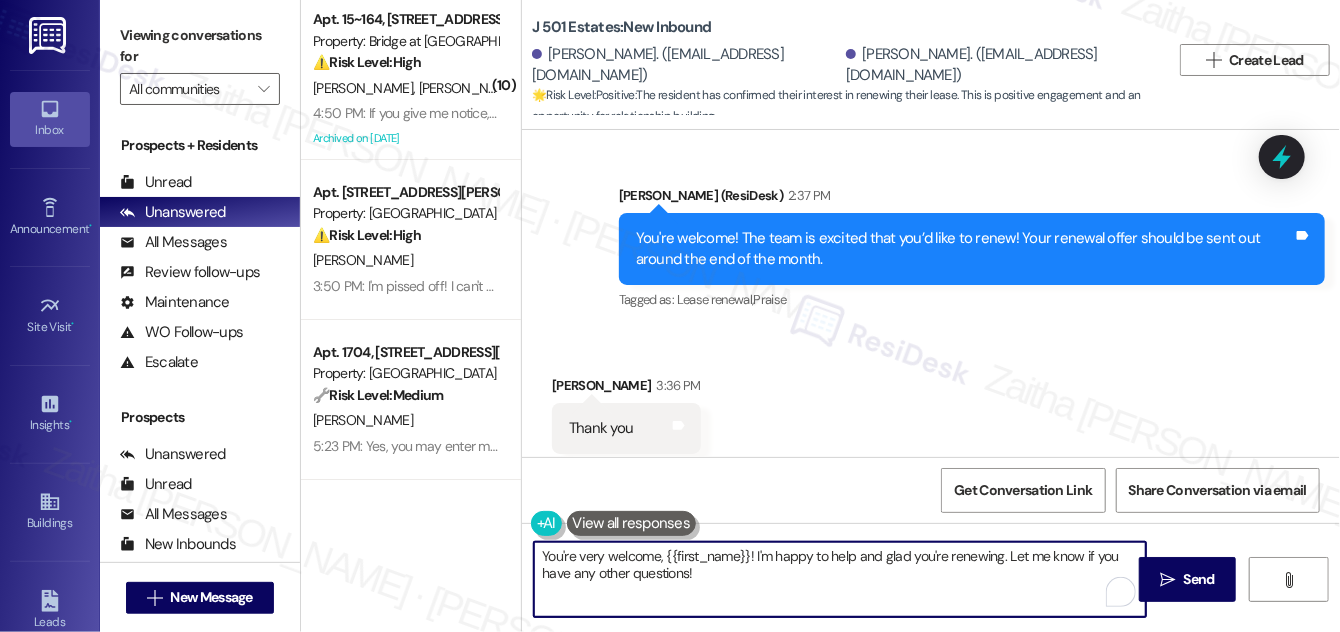 drag, startPoint x: 1002, startPoint y: 552, endPoint x: 1009, endPoint y: 584, distance: 32.75668 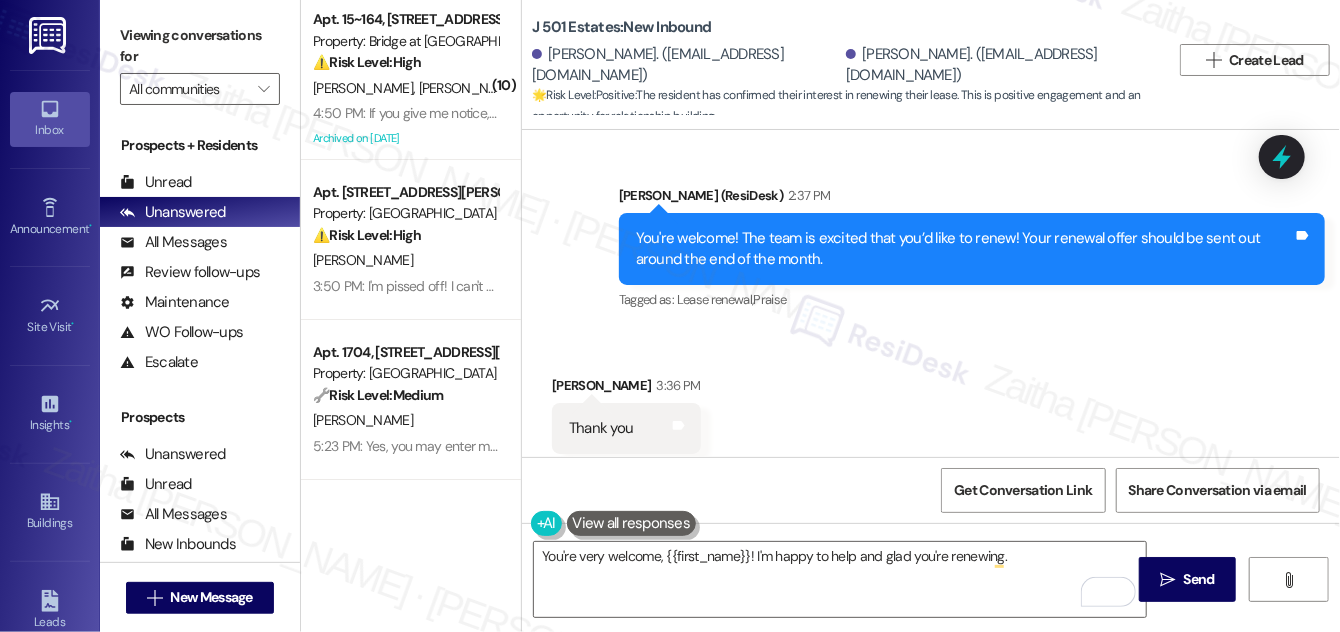 click on "[PERSON_NAME] 3:36 PM" at bounding box center [626, 389] 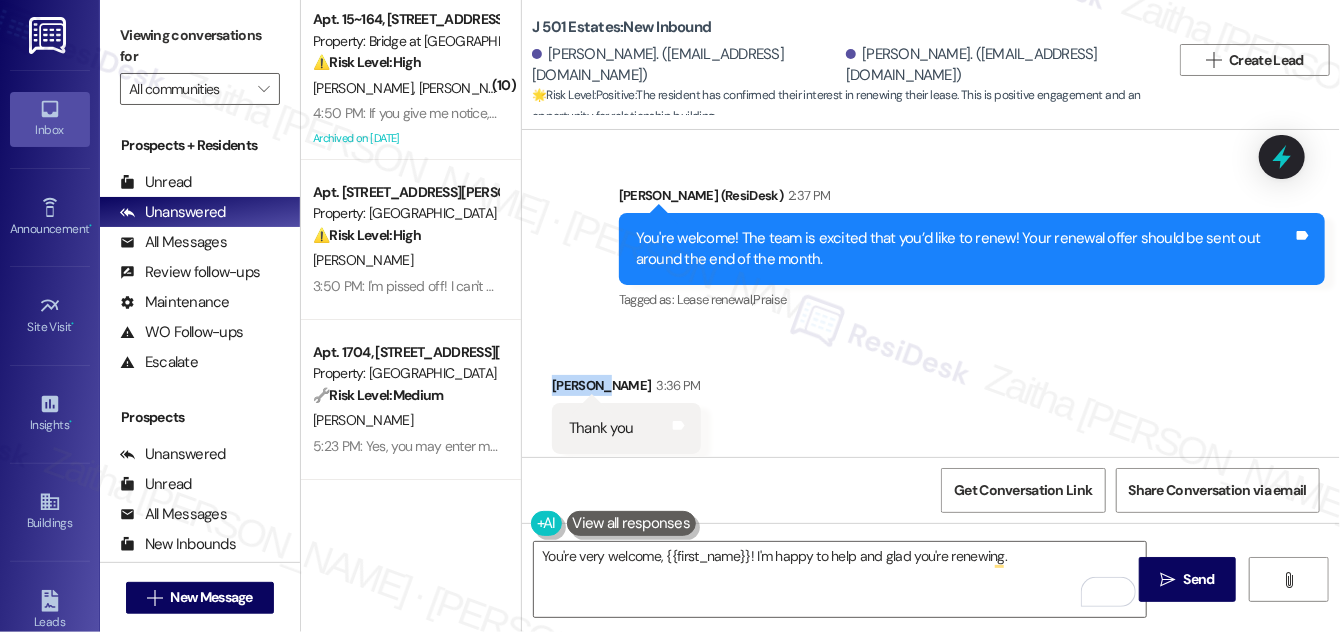 click on "[PERSON_NAME] 3:36 PM" at bounding box center [626, 389] 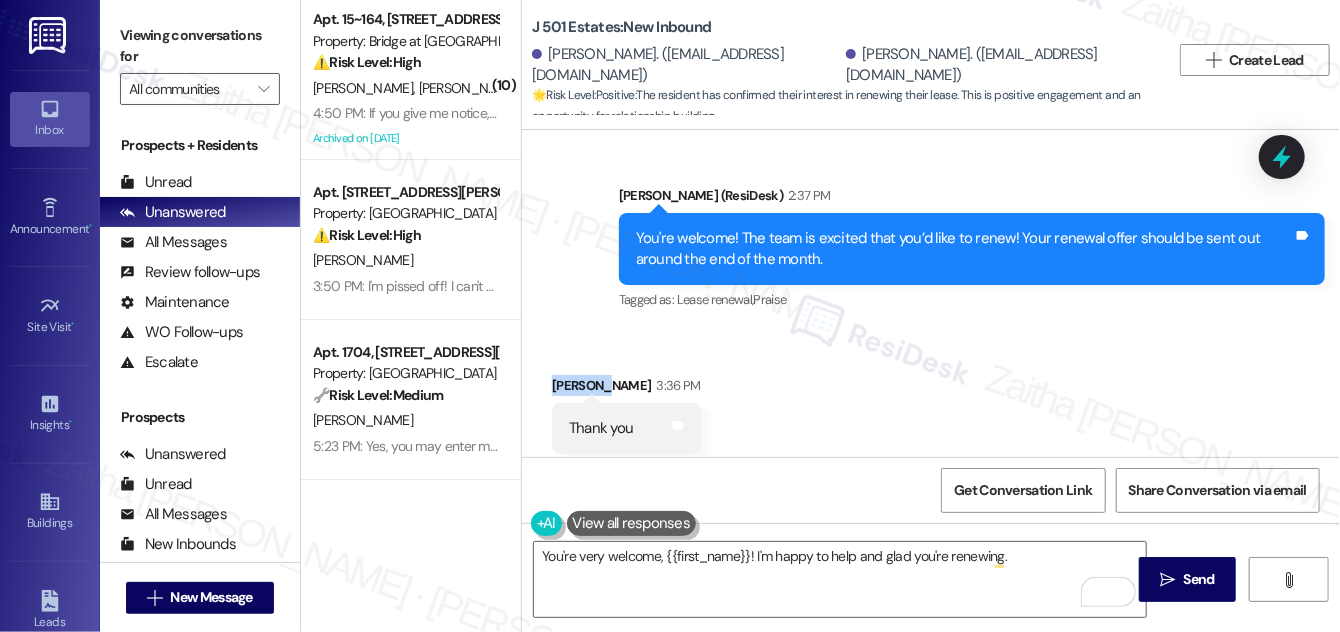 copy on "[PERSON_NAME]" 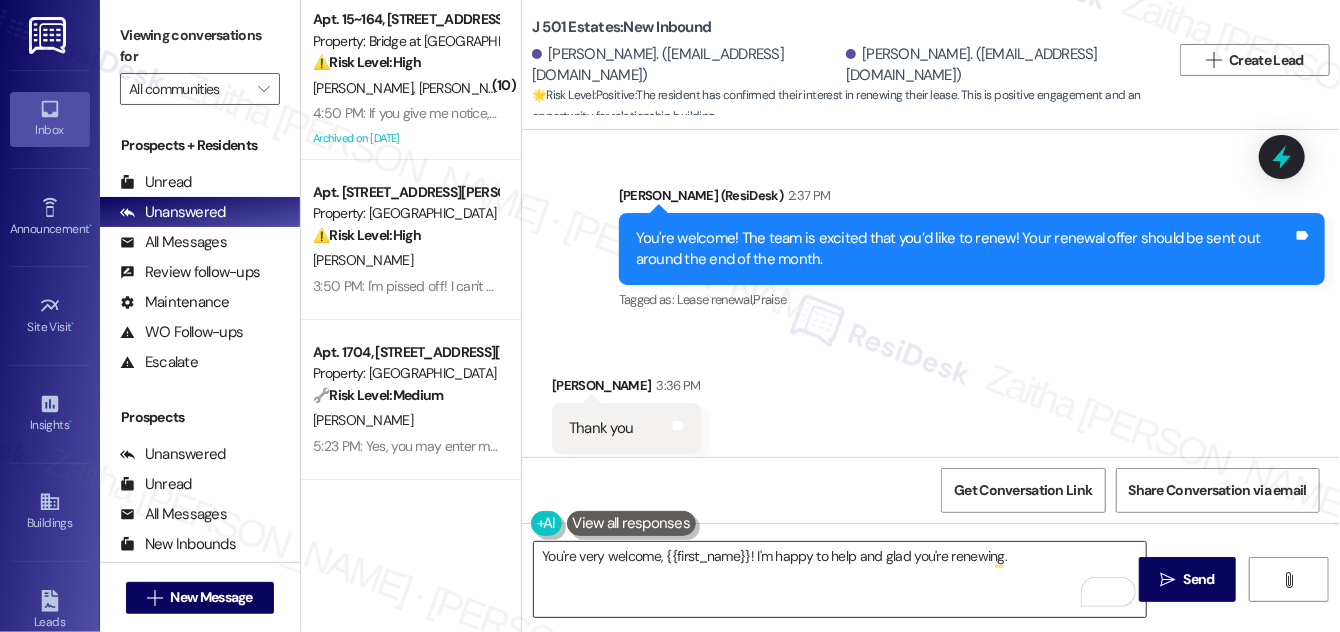 click on "You're very welcome, {{first_name}}! I'm happy to help and glad you're renewing." at bounding box center (840, 579) 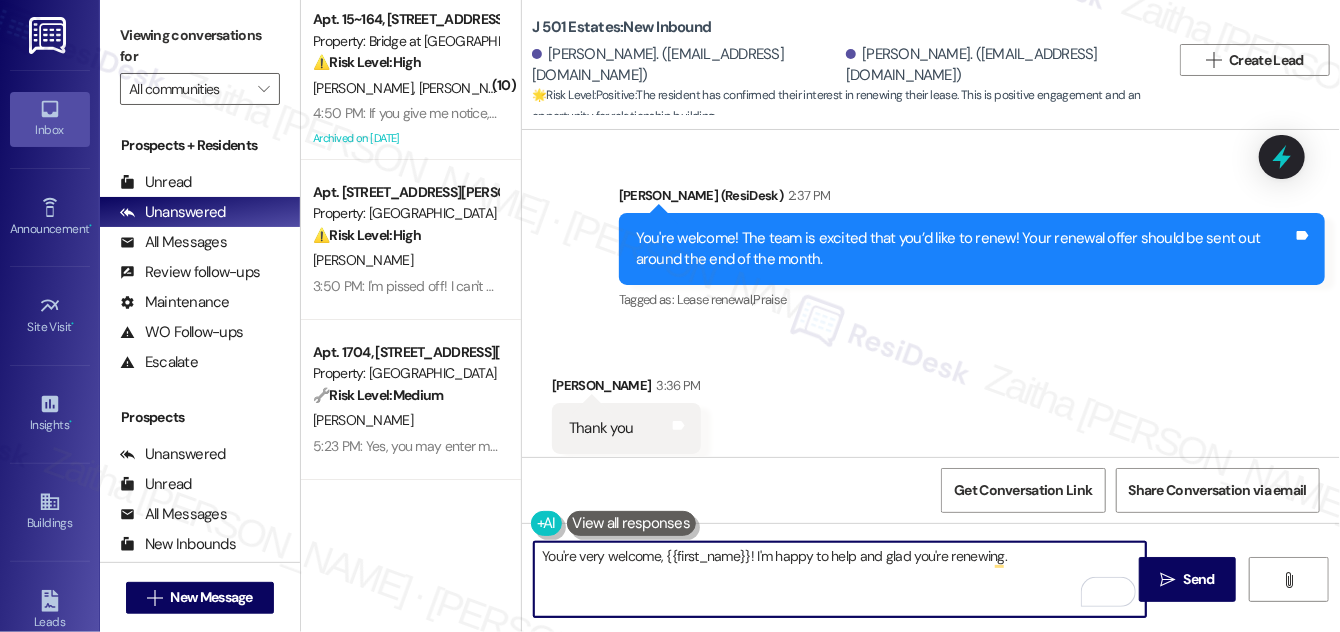 click on "You're very welcome, {{first_name}}! I'm happy to help and glad you're renewing." at bounding box center [840, 579] 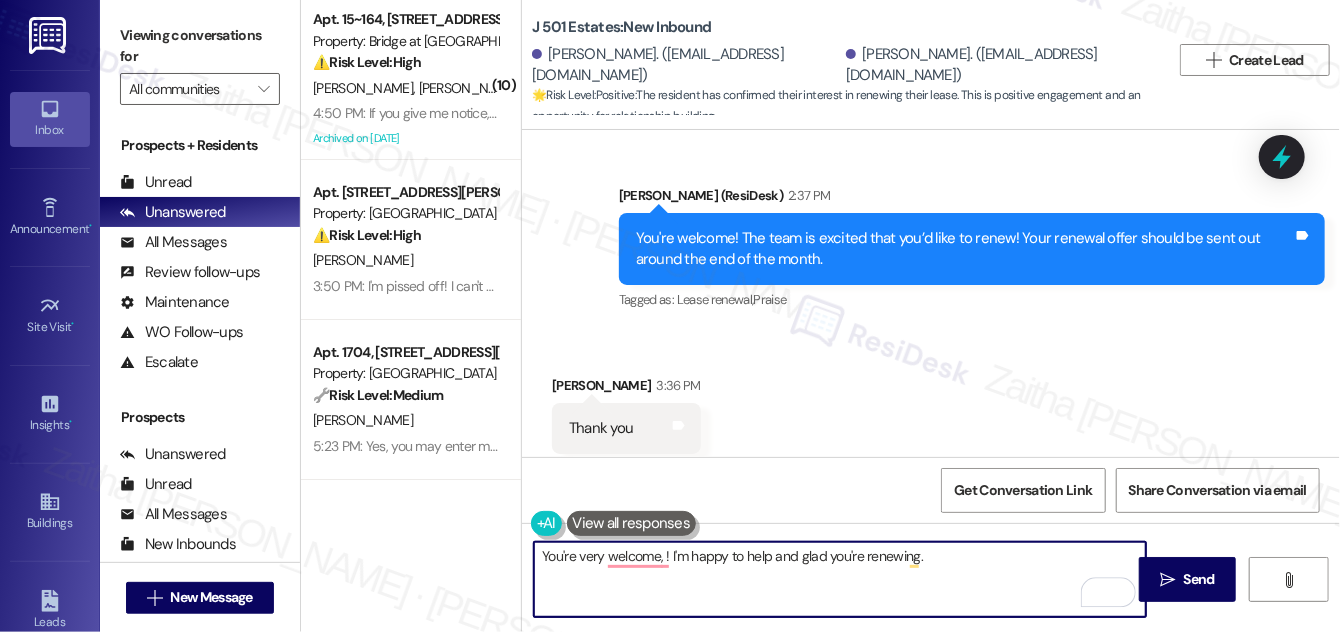 paste on "[PERSON_NAME]" 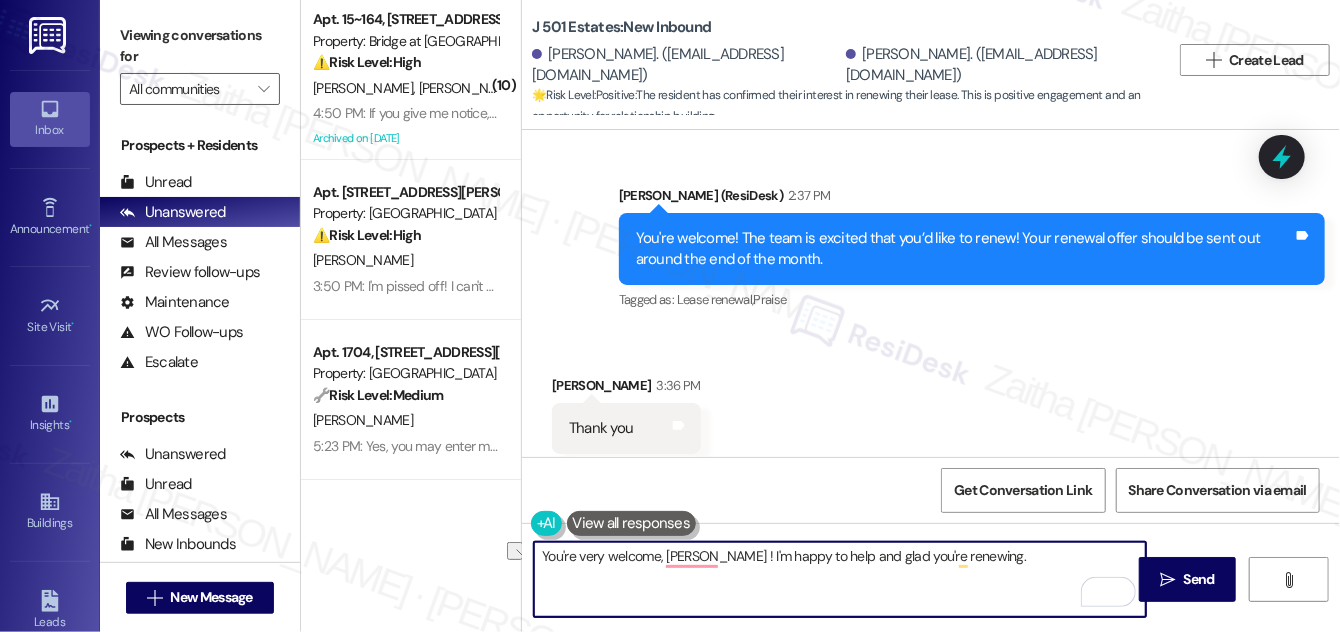 drag, startPoint x: 718, startPoint y: 552, endPoint x: 541, endPoint y: 558, distance: 177.10167 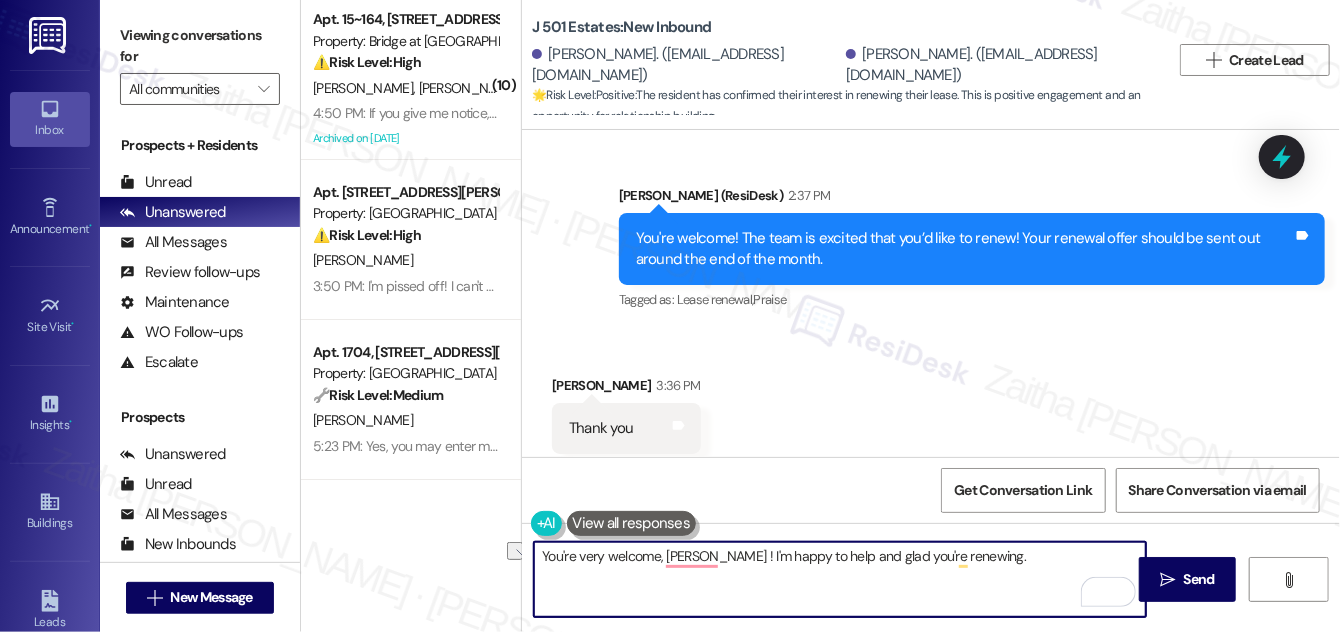 click on "You're very welcome, [PERSON_NAME] ! I'm happy to help and glad you're renewing." at bounding box center [840, 579] 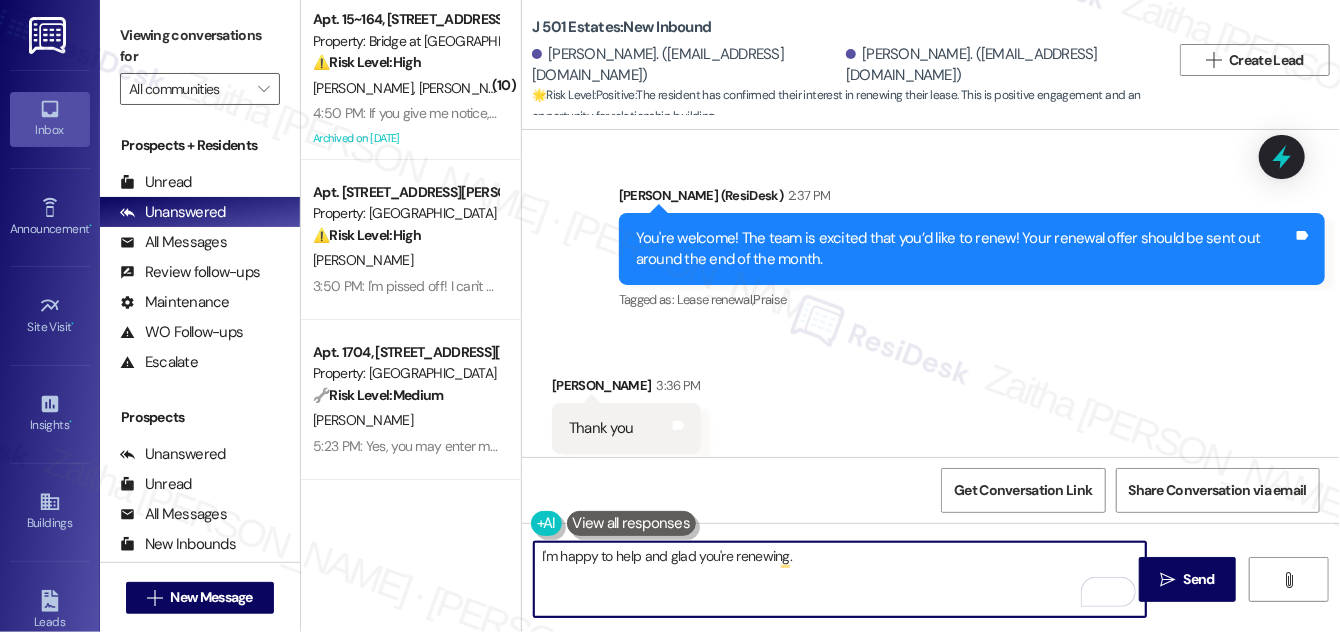 click on "I'm happy to help and glad you're renewing." at bounding box center (840, 579) 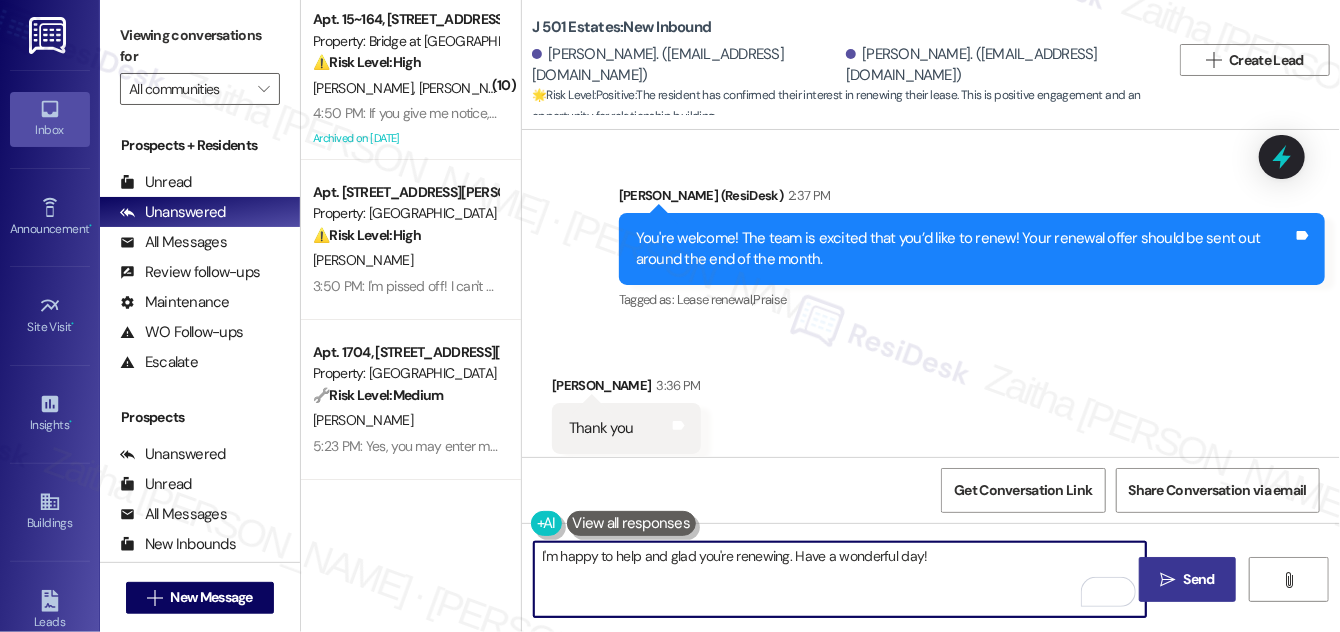 type on "I'm happy to help and glad you're renewing. Have a wonderful day!" 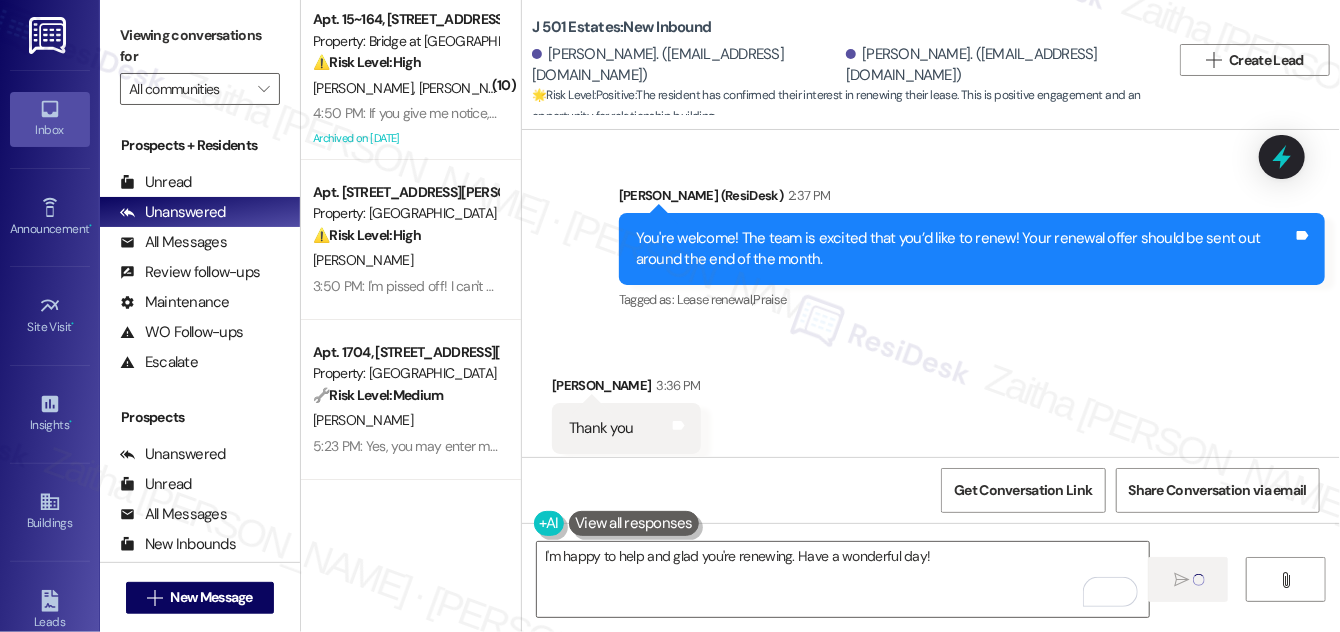 type 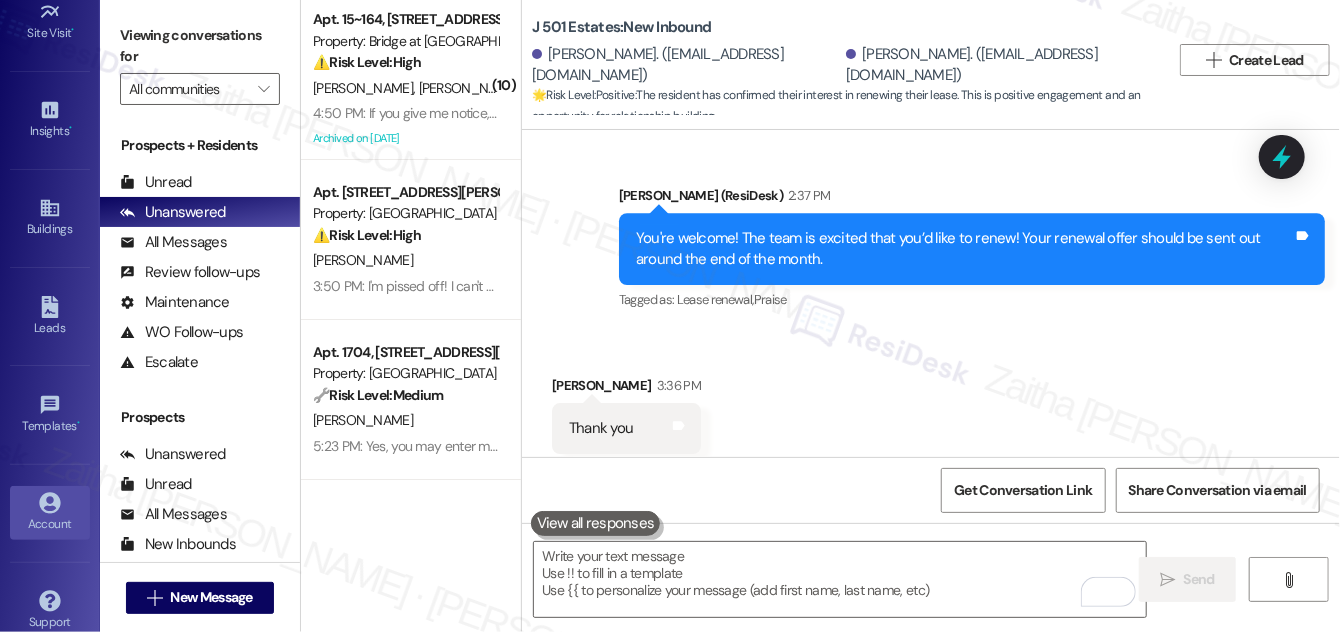 scroll, scrollTop: 314, scrollLeft: 0, axis: vertical 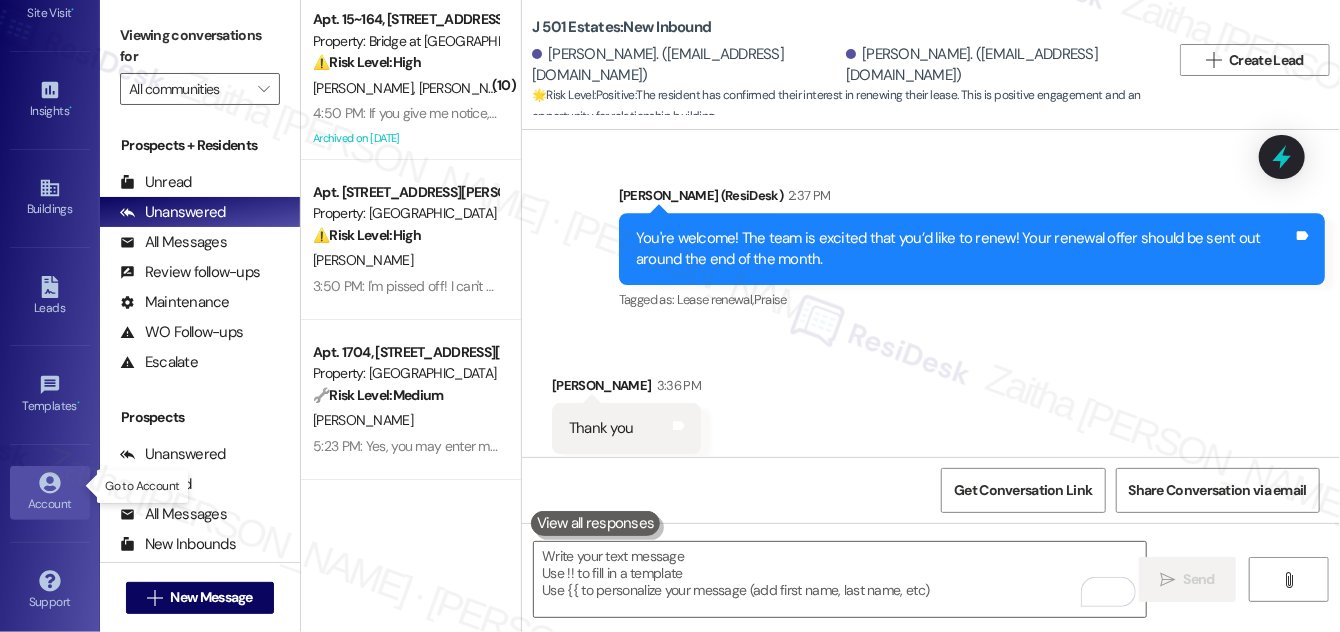 click on "Account" at bounding box center (50, 504) 